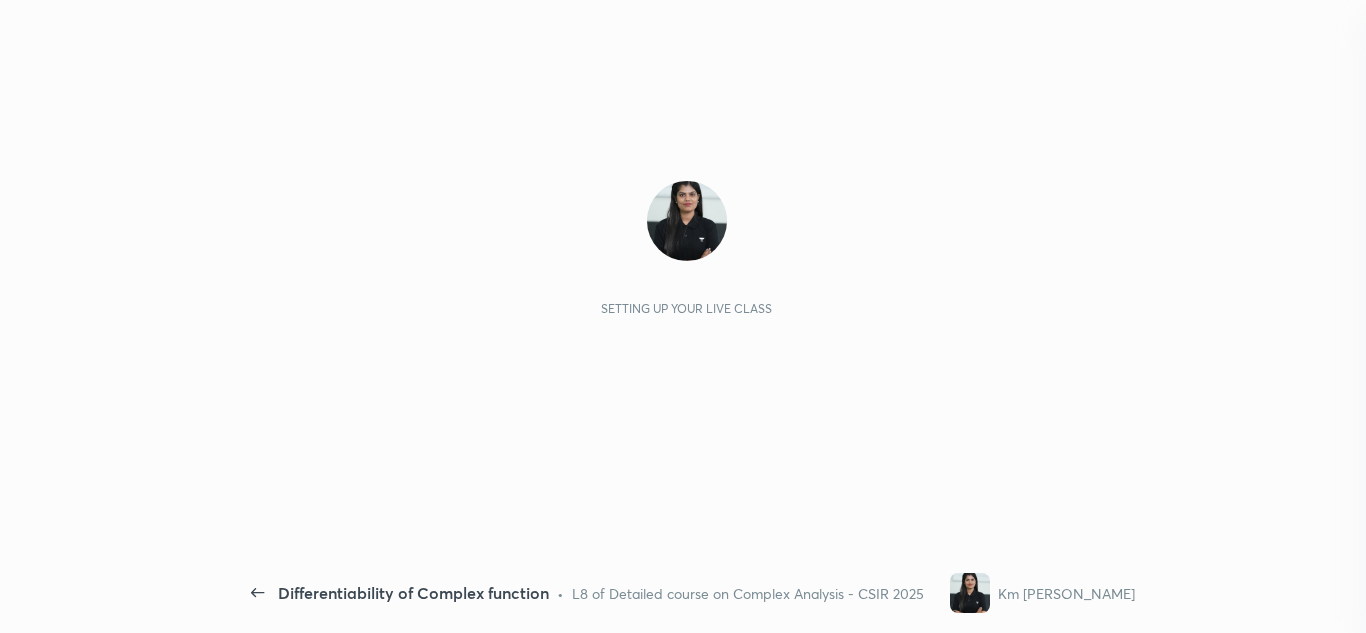 scroll, scrollTop: 0, scrollLeft: 0, axis: both 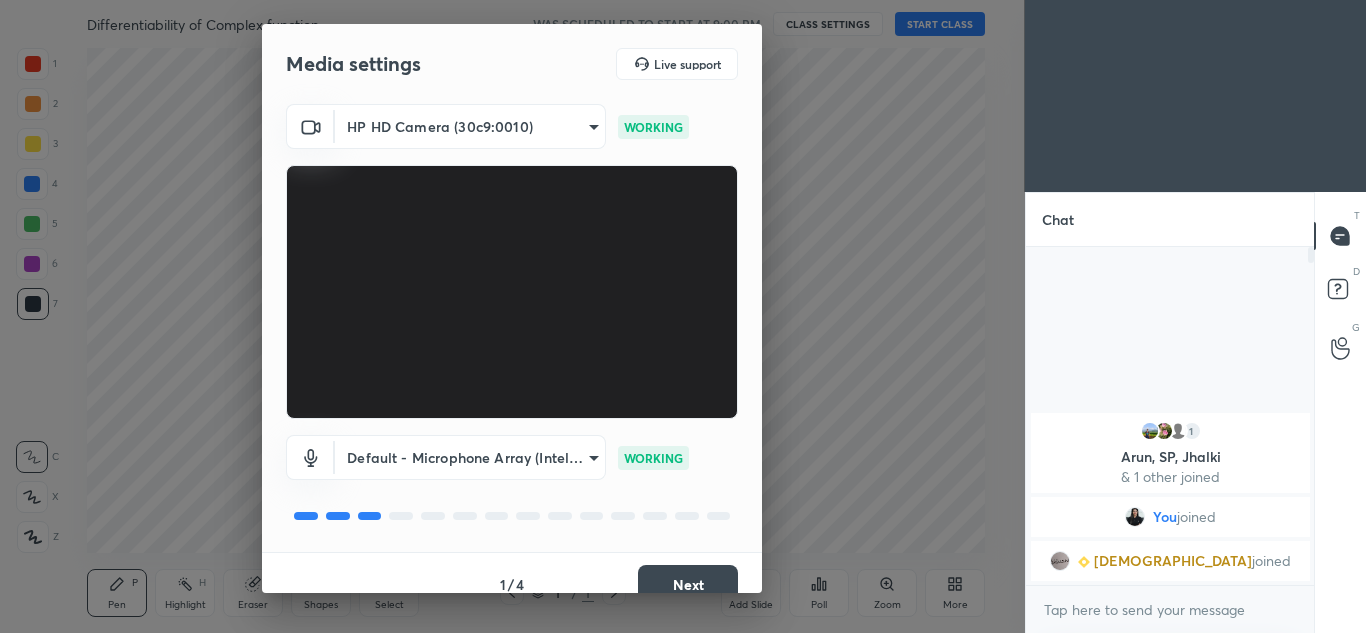 click on "Next" at bounding box center (688, 585) 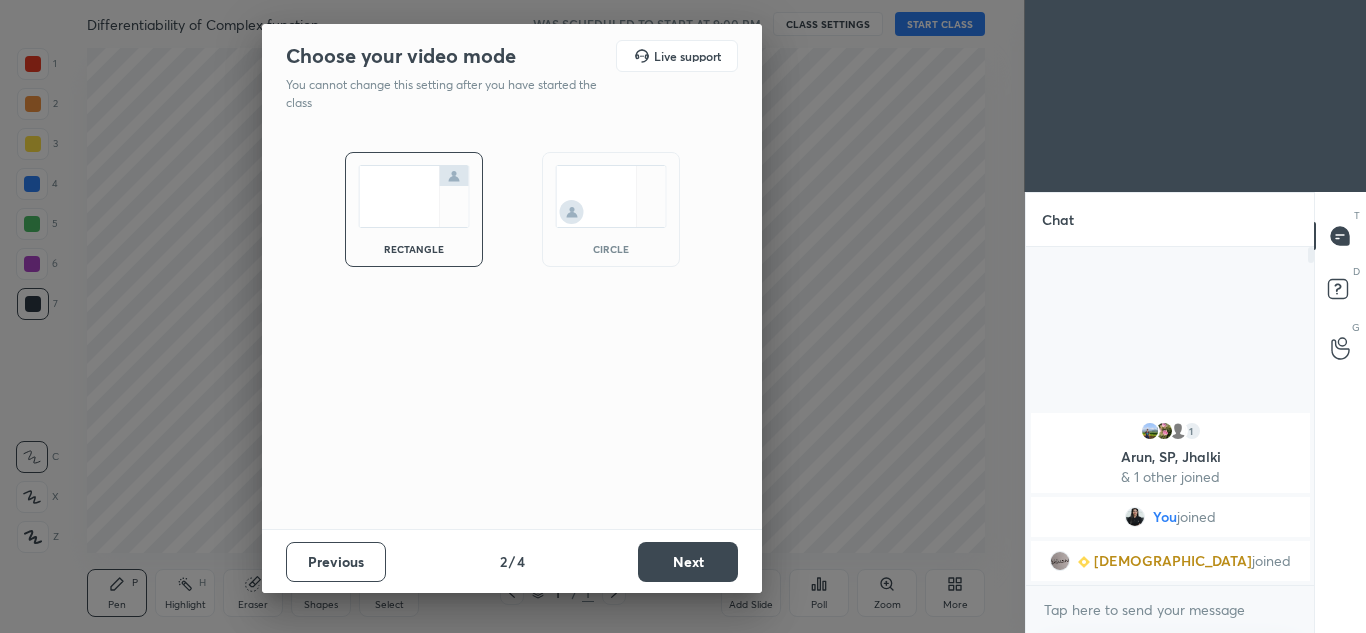click at bounding box center [611, 196] 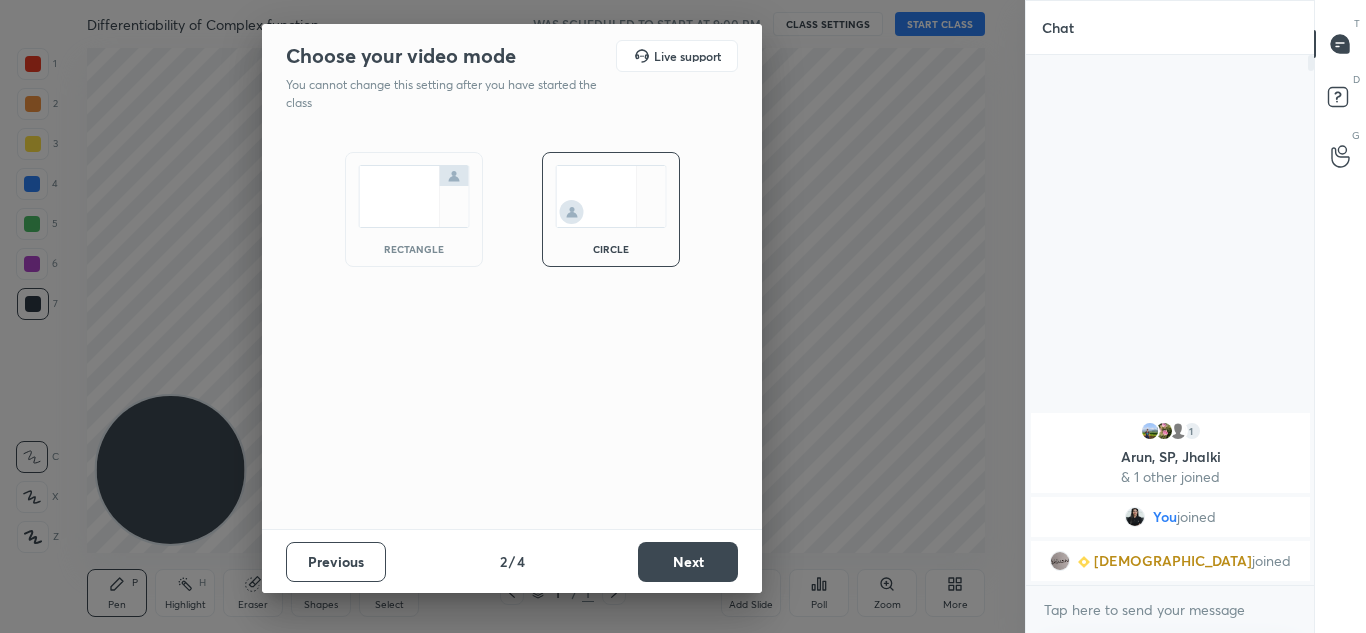 click on "Next" at bounding box center (688, 562) 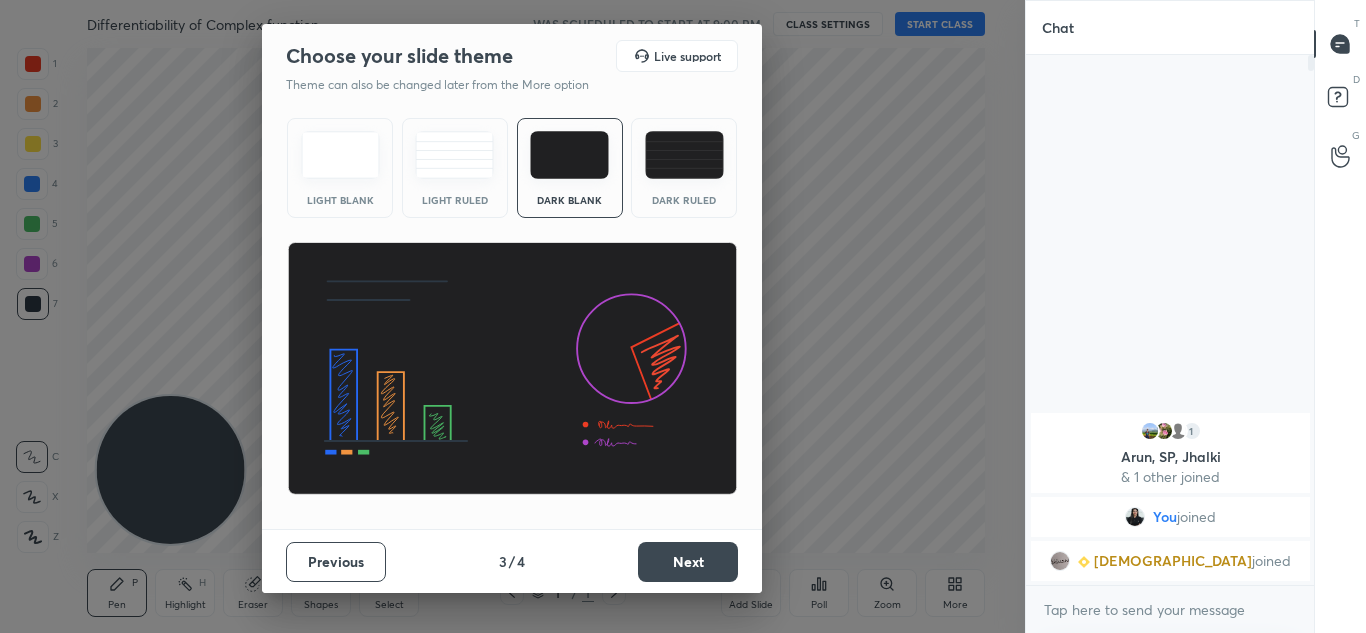 click on "Next" at bounding box center [688, 562] 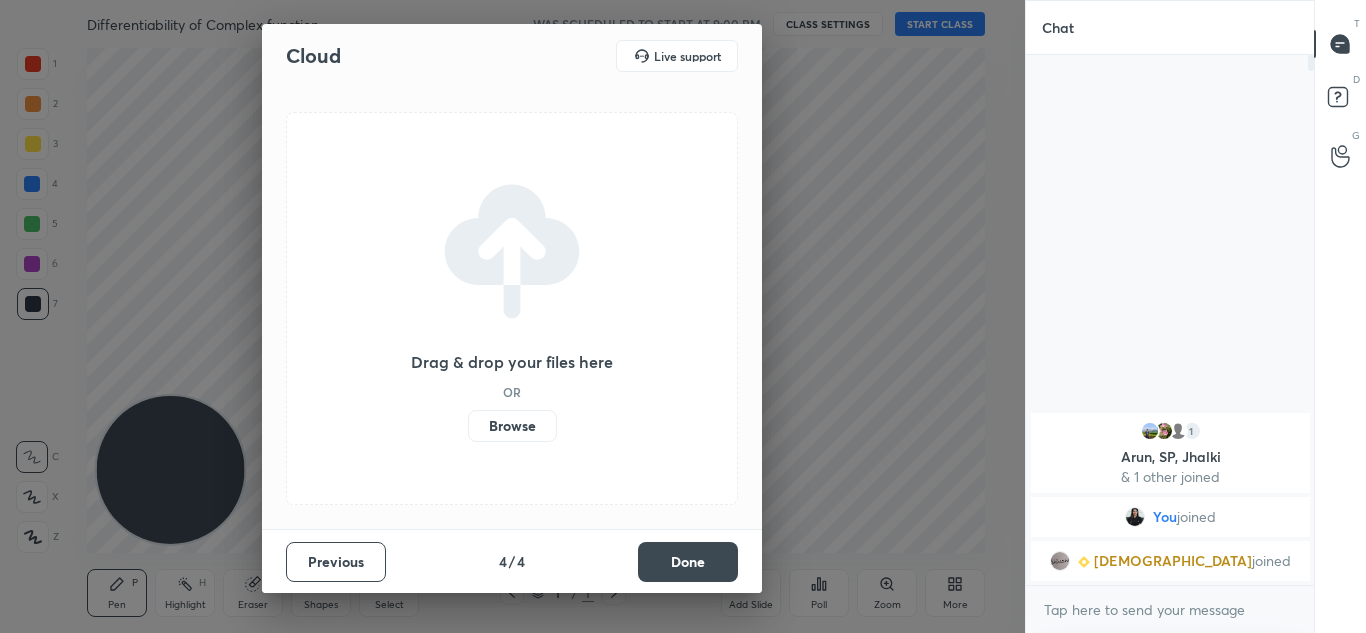 click on "Done" at bounding box center [688, 562] 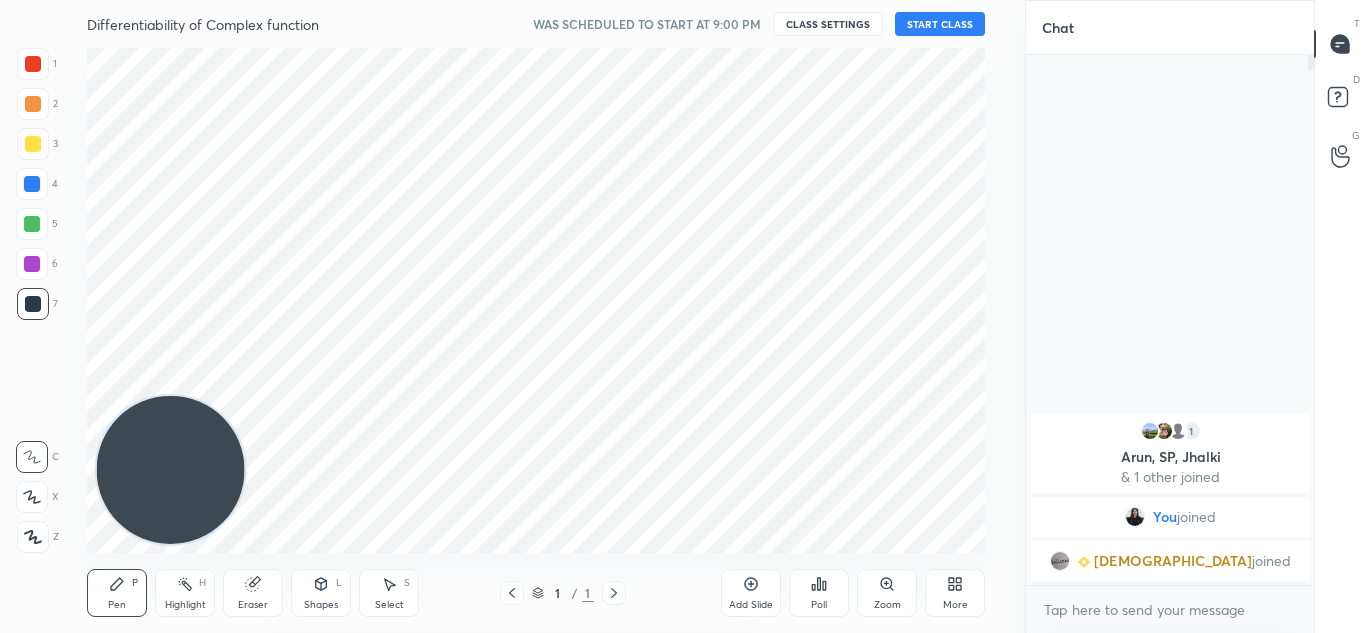 click at bounding box center (512, 316) 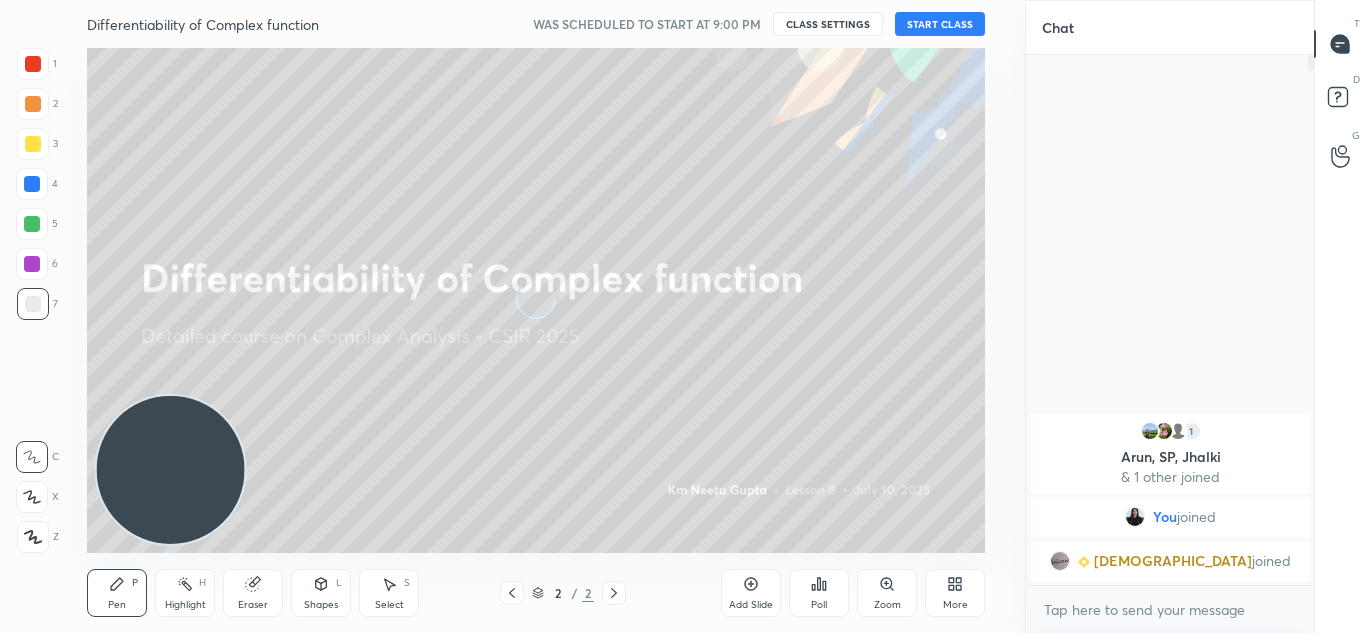 click on "Differentiability of Complex function WAS SCHEDULED TO START AT  9:00 PM CLASS SETTINGS START CLASS" at bounding box center [536, 24] 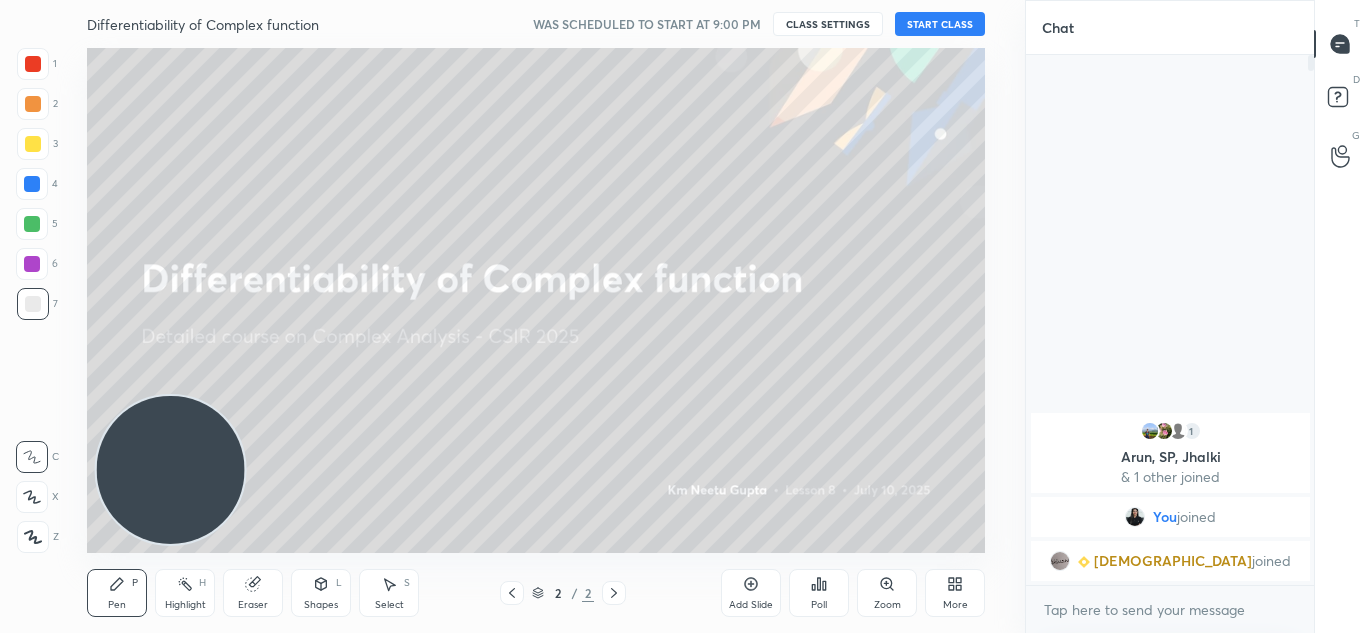 click on "START CLASS" at bounding box center (940, 24) 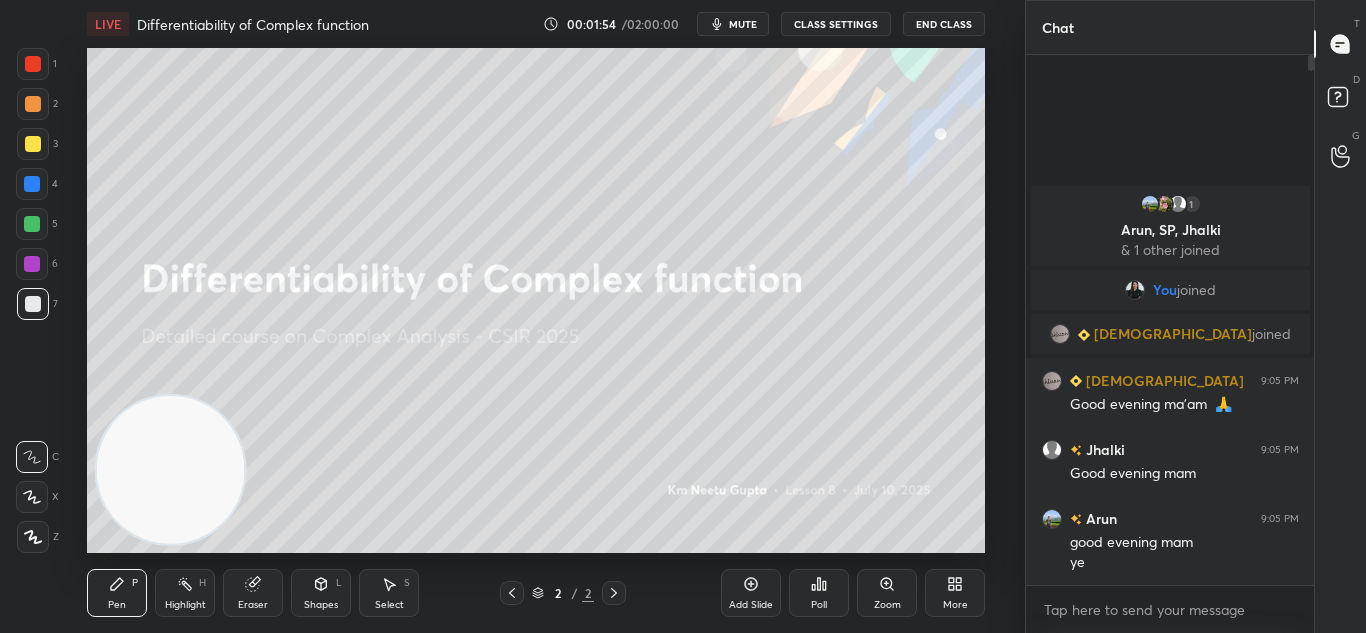 click at bounding box center [33, 537] 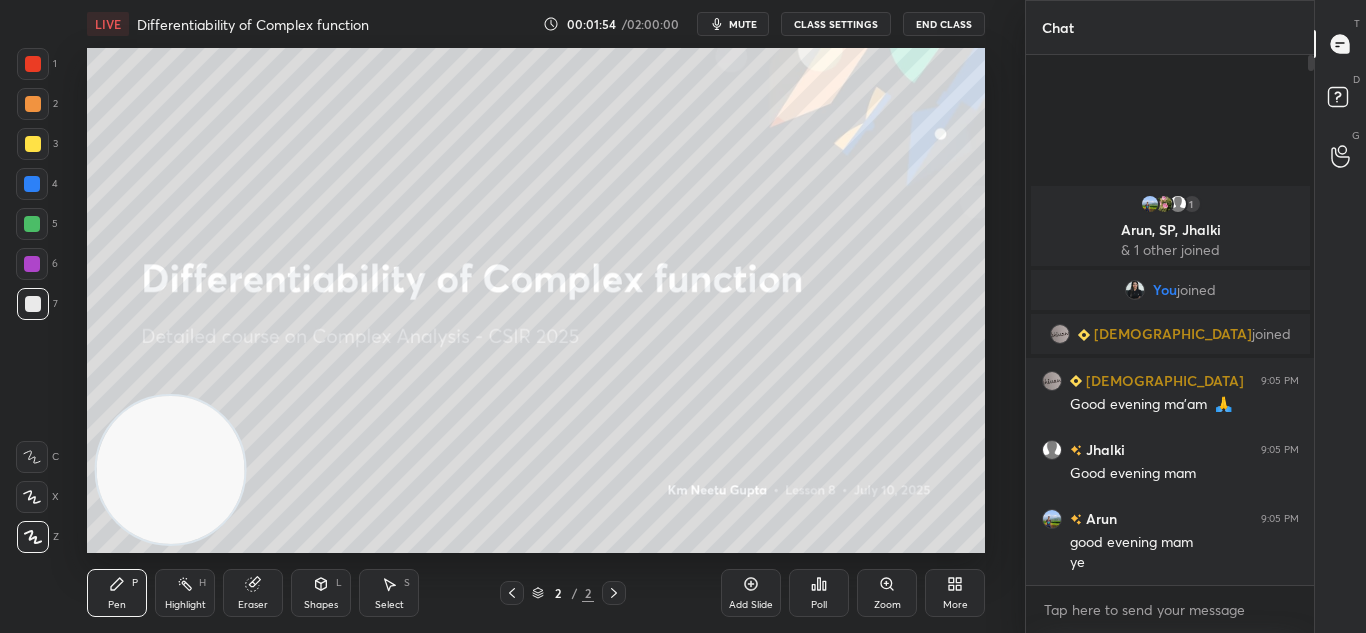 click at bounding box center (33, 537) 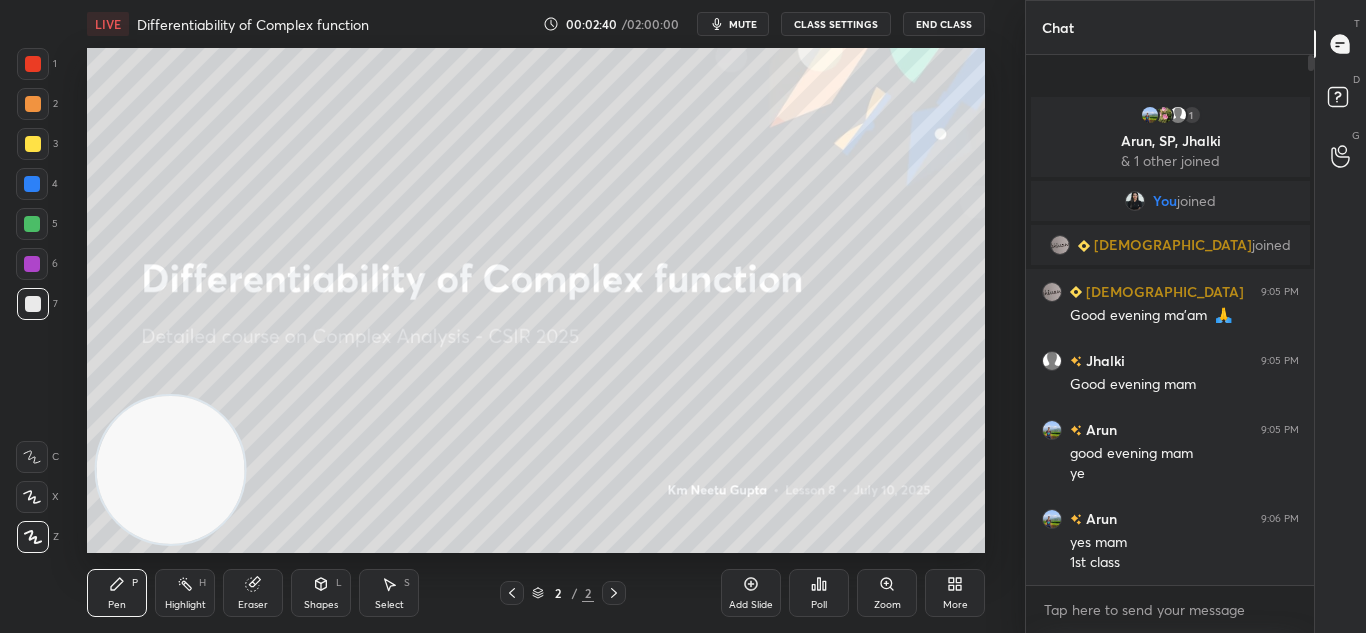 click at bounding box center [33, 537] 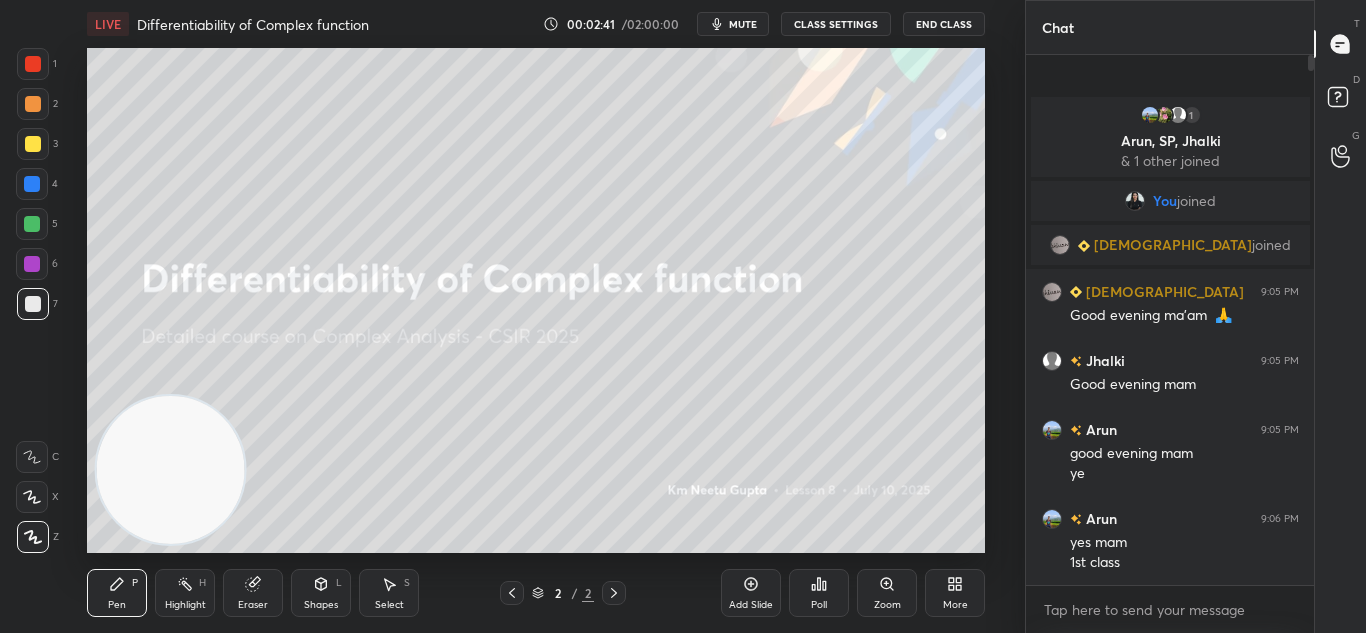 click at bounding box center (33, 537) 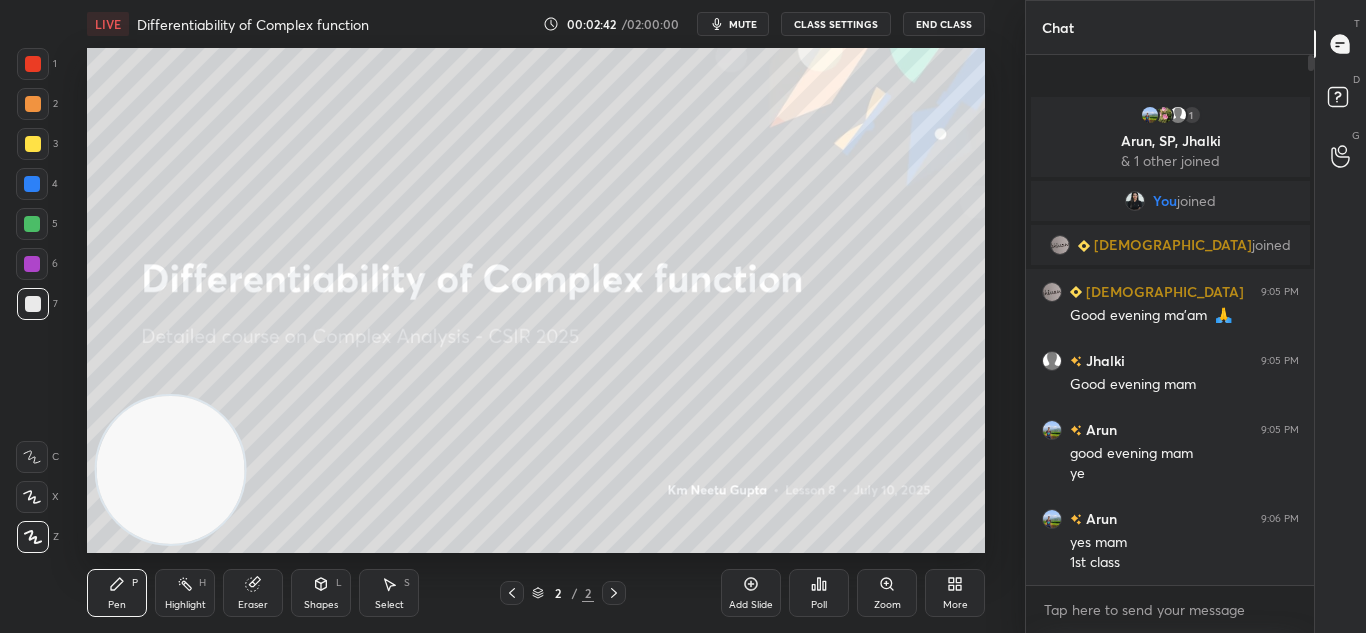 click at bounding box center (32, 184) 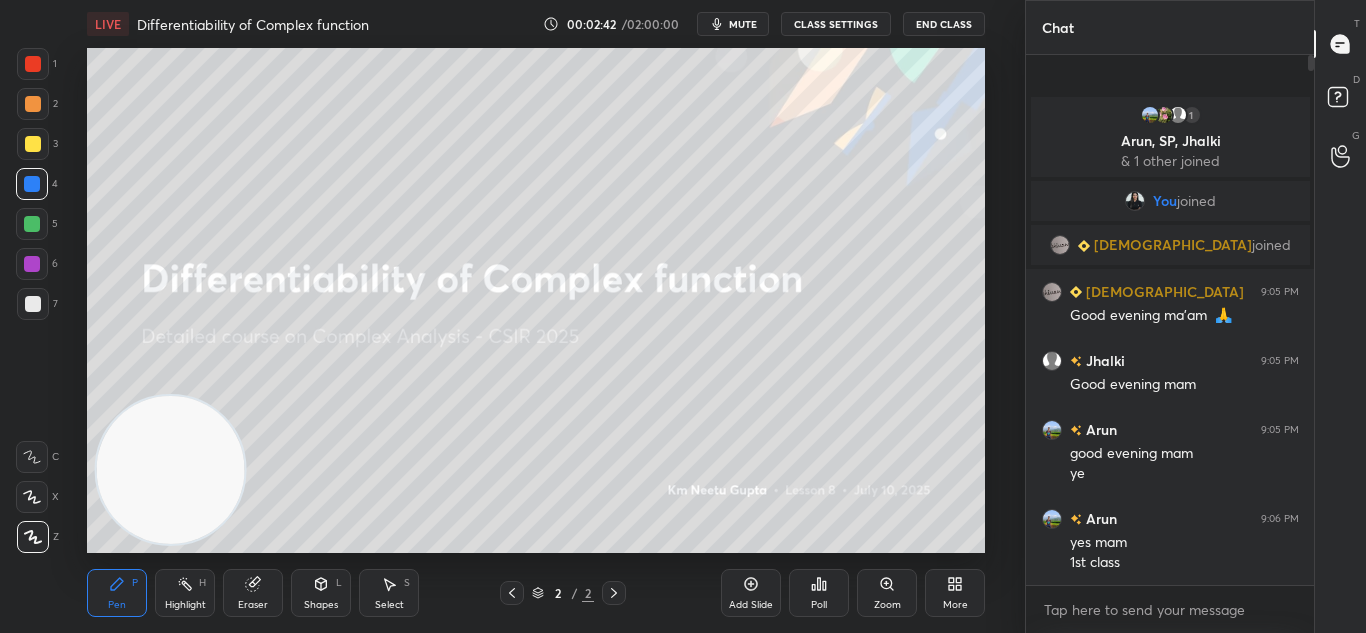 click at bounding box center [32, 184] 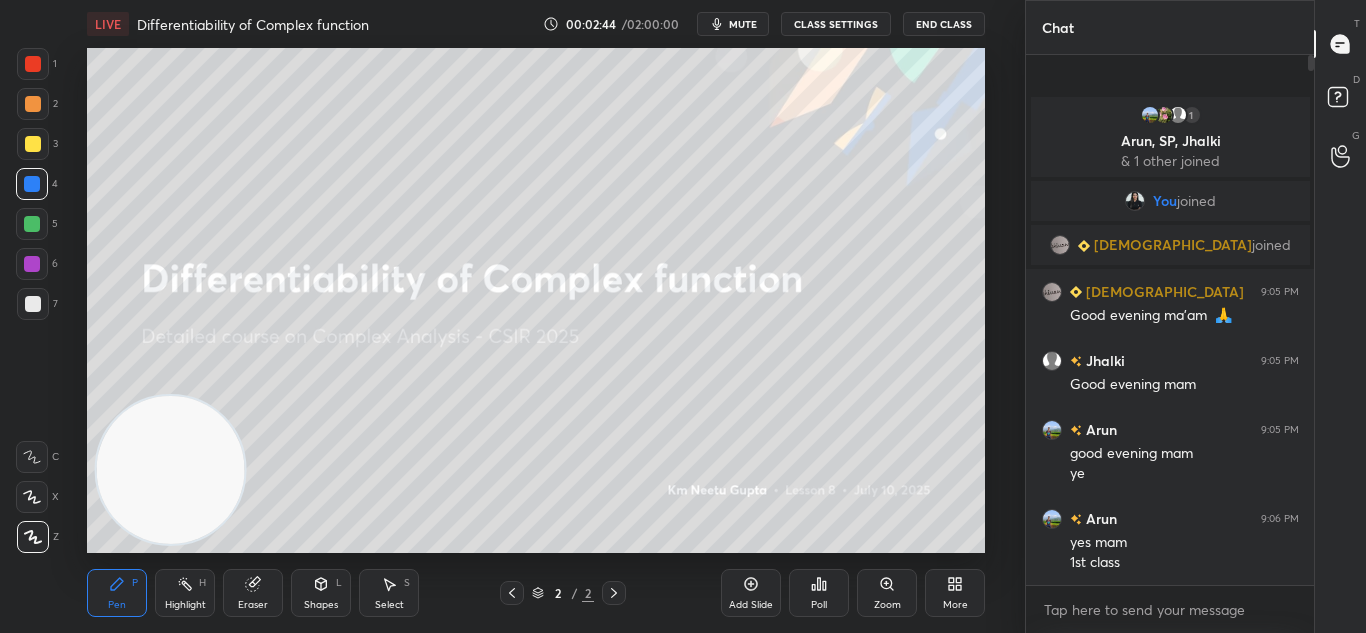click on "Add Slide" at bounding box center (751, 605) 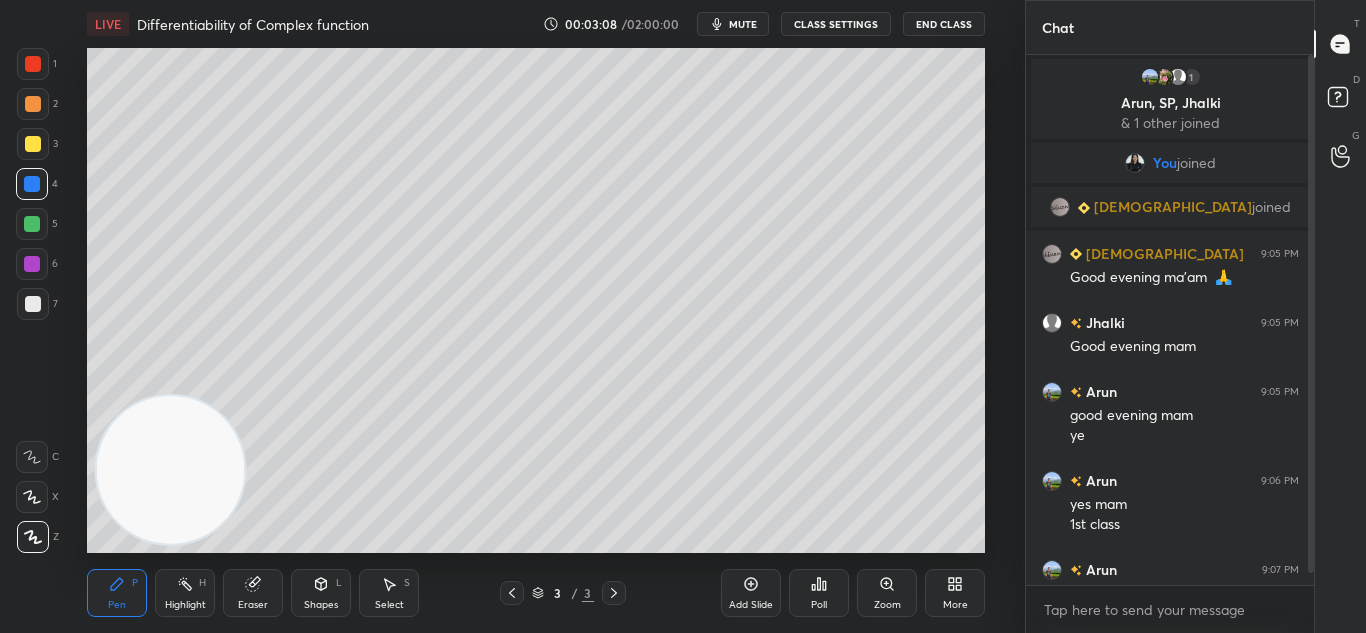 scroll, scrollTop: 31, scrollLeft: 0, axis: vertical 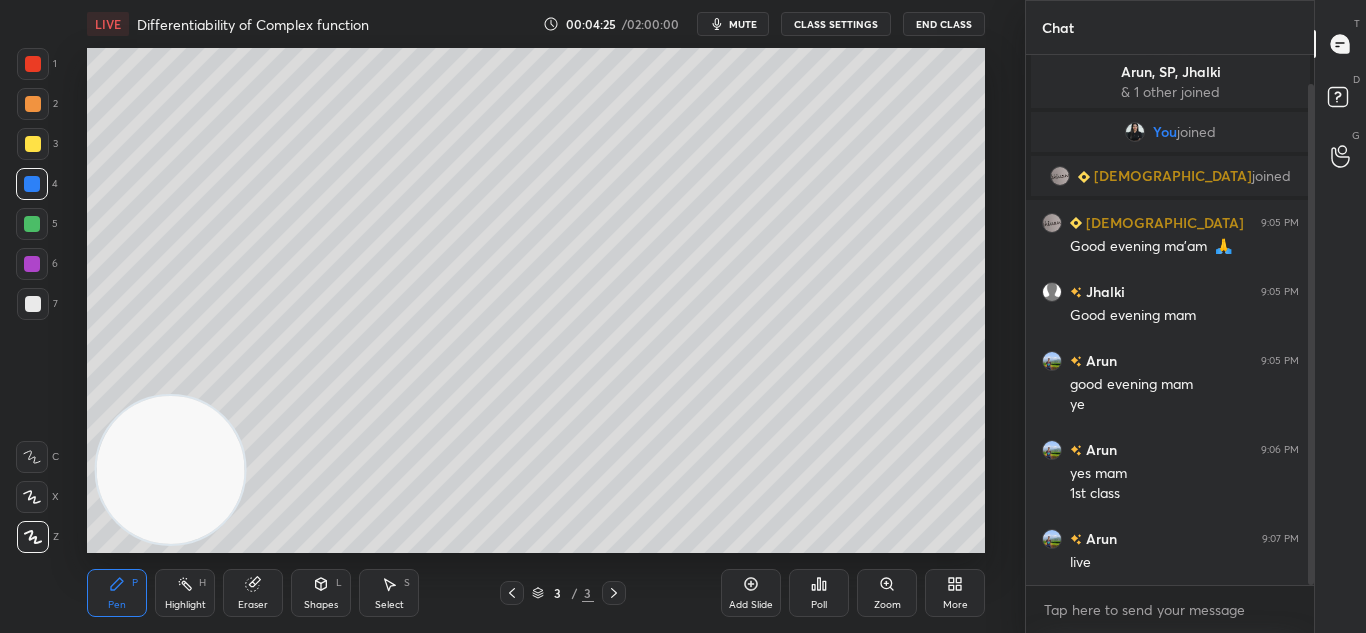 click on "Eraser" at bounding box center [253, 593] 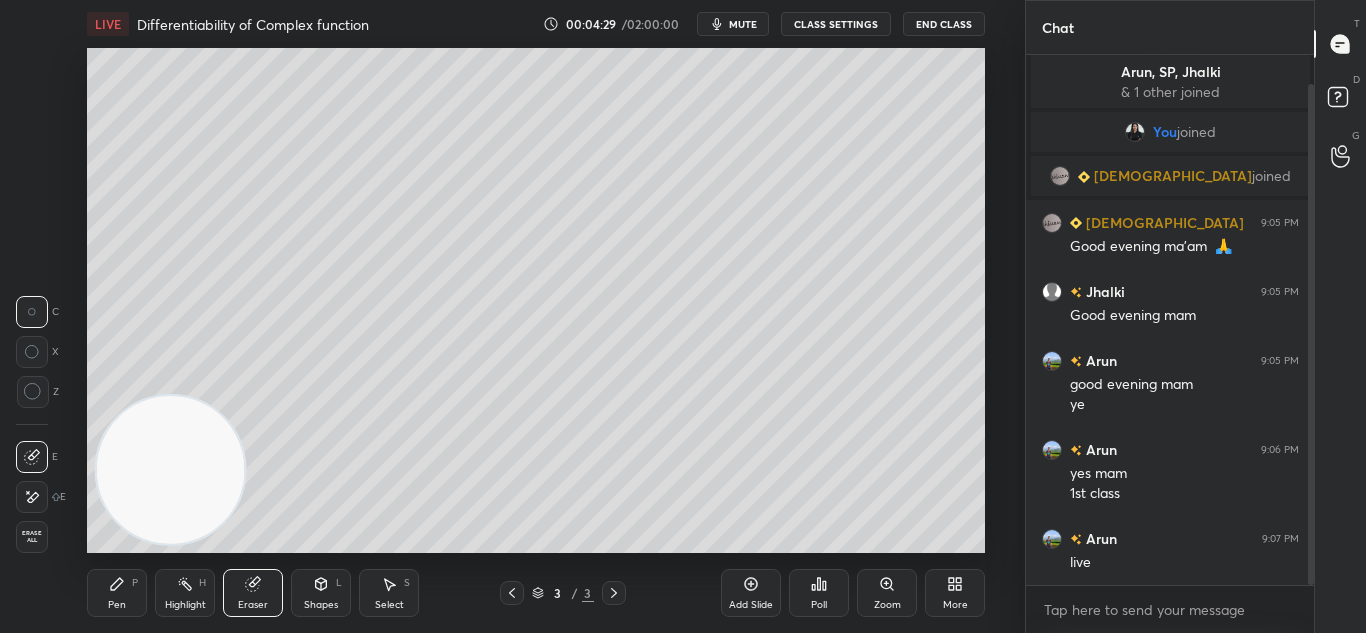click on "Pen P" at bounding box center (117, 593) 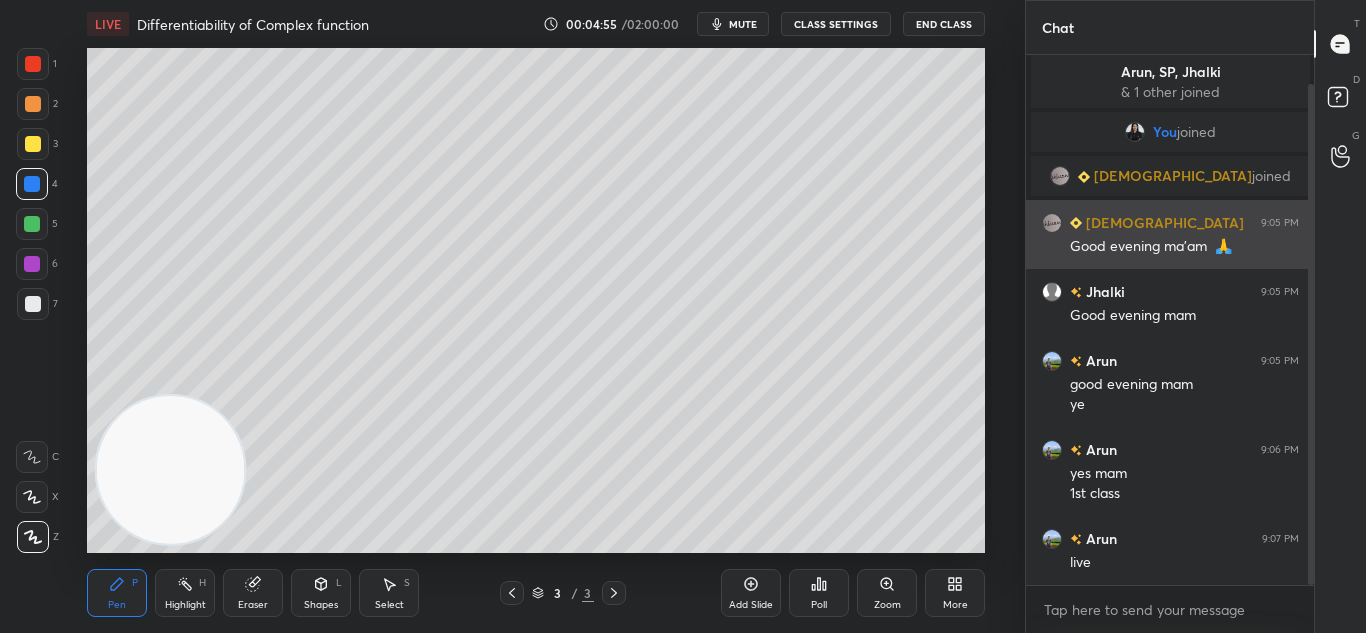 scroll, scrollTop: 79, scrollLeft: 0, axis: vertical 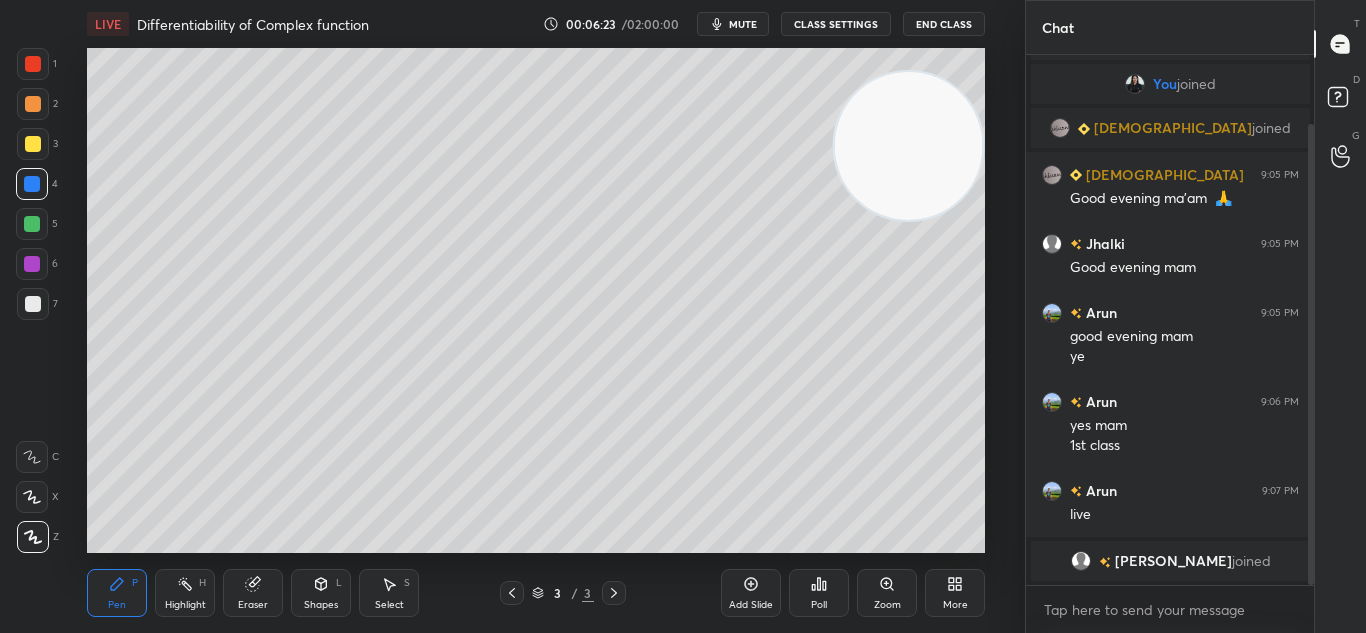 click at bounding box center [33, 304] 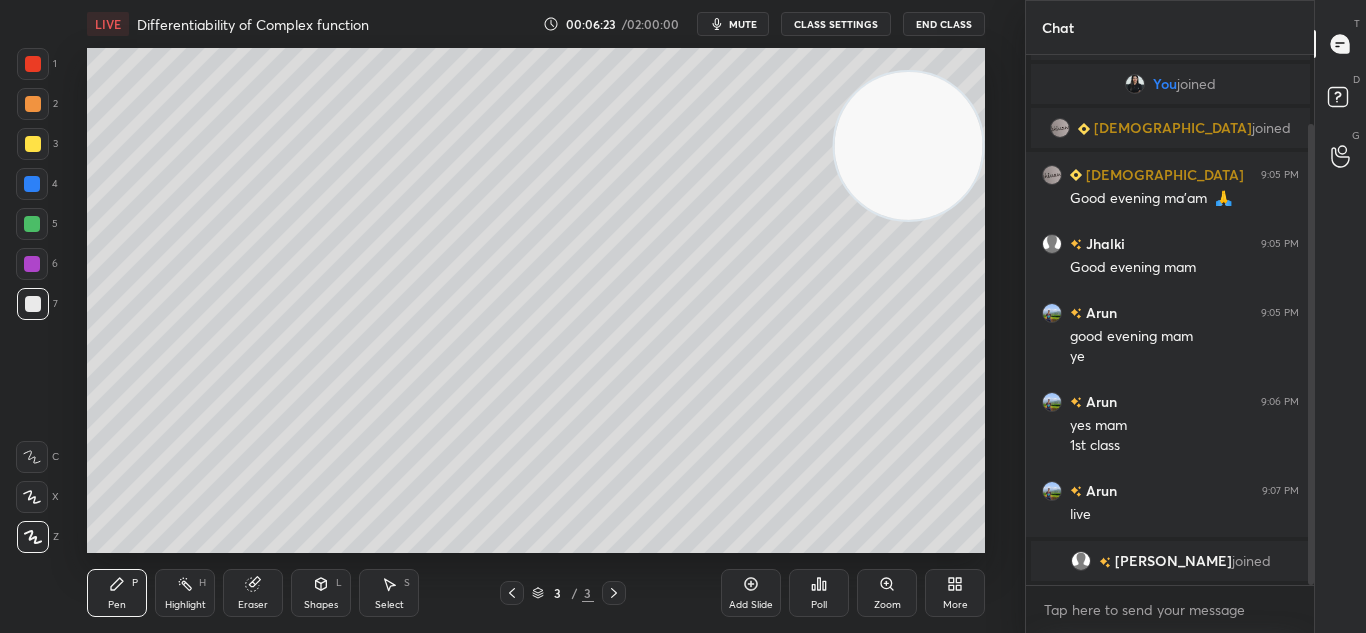click at bounding box center [33, 304] 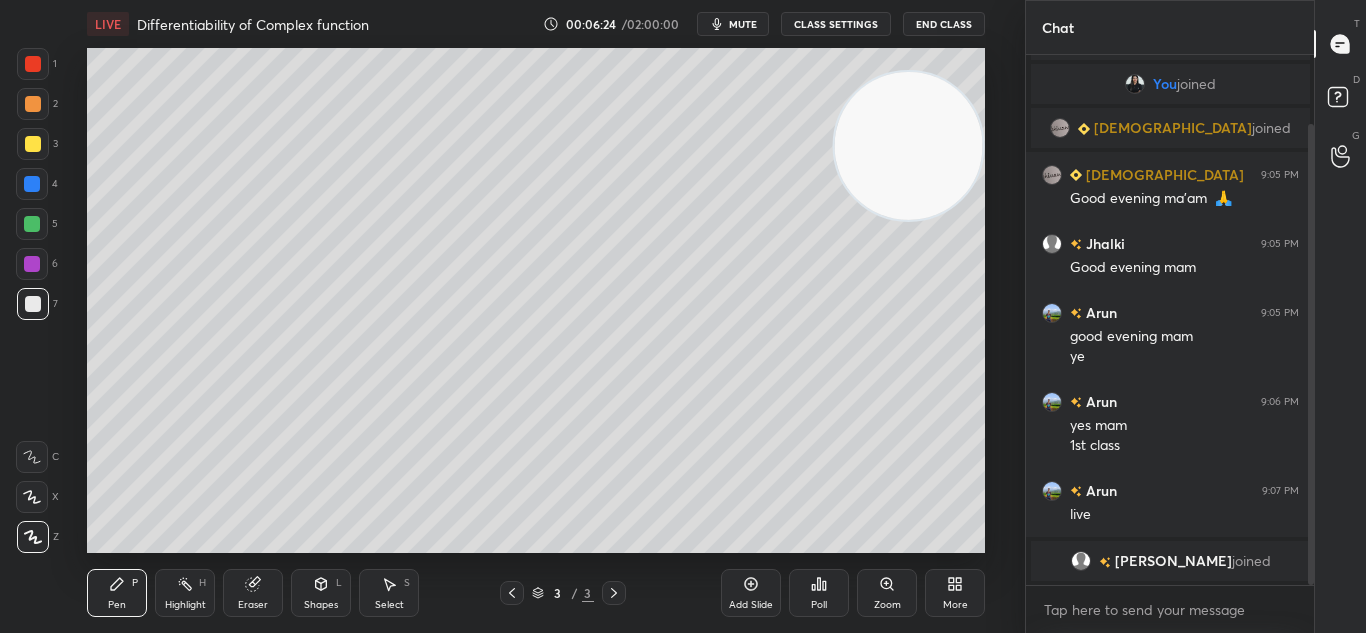click at bounding box center (33, 304) 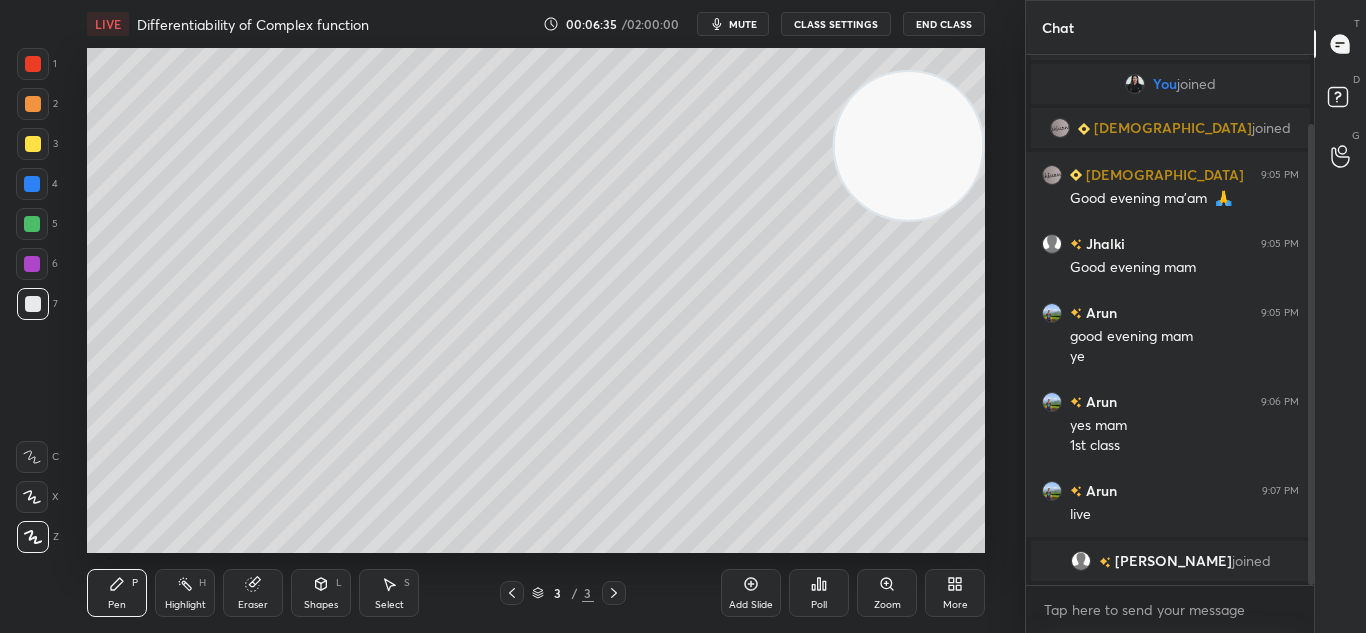 click at bounding box center [32, 184] 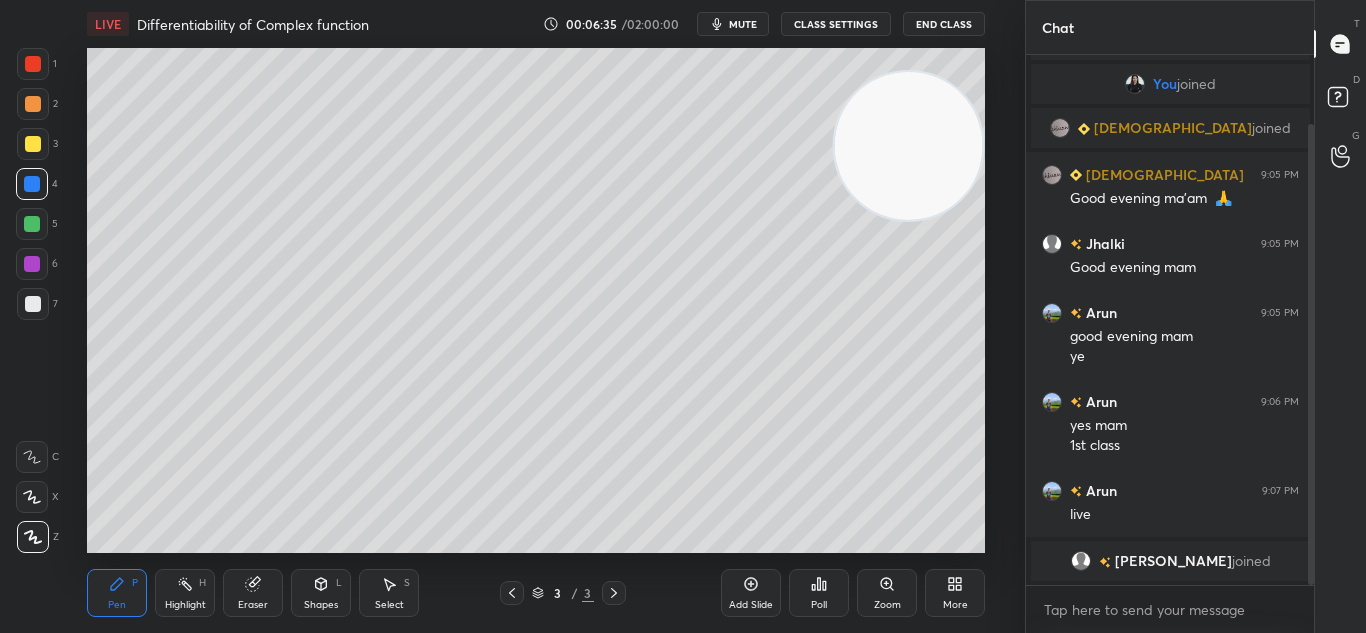 click at bounding box center [32, 184] 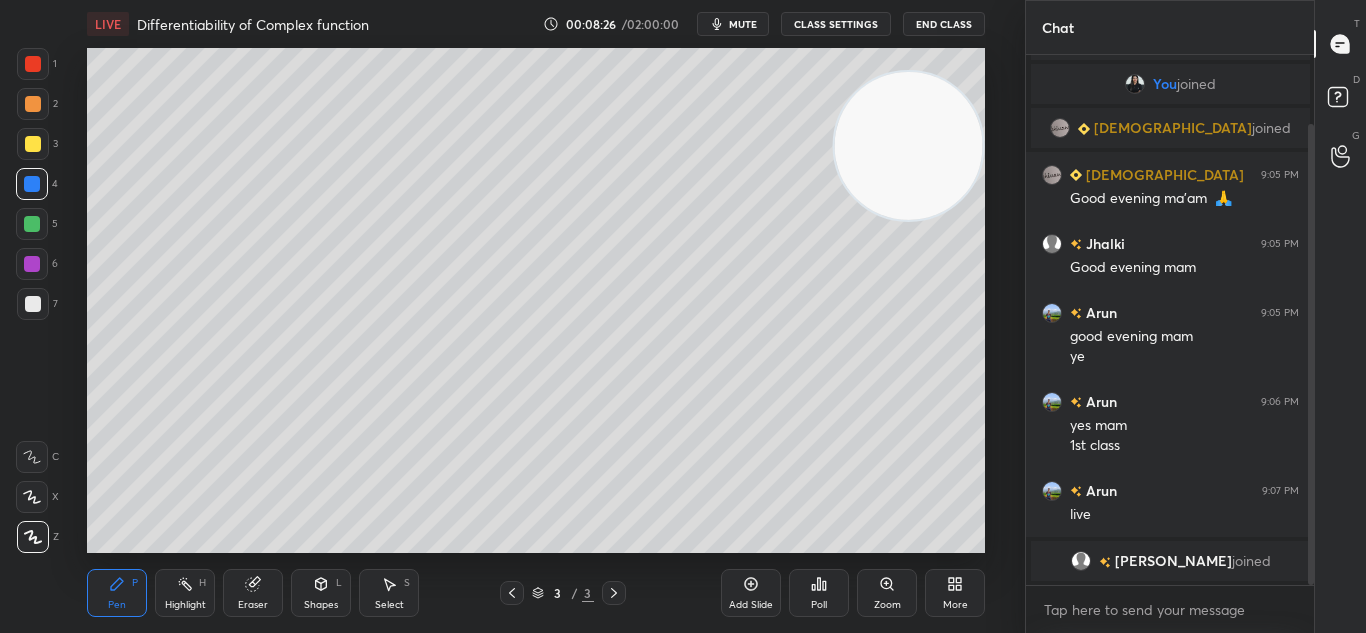 click on "Add Slide" at bounding box center (751, 593) 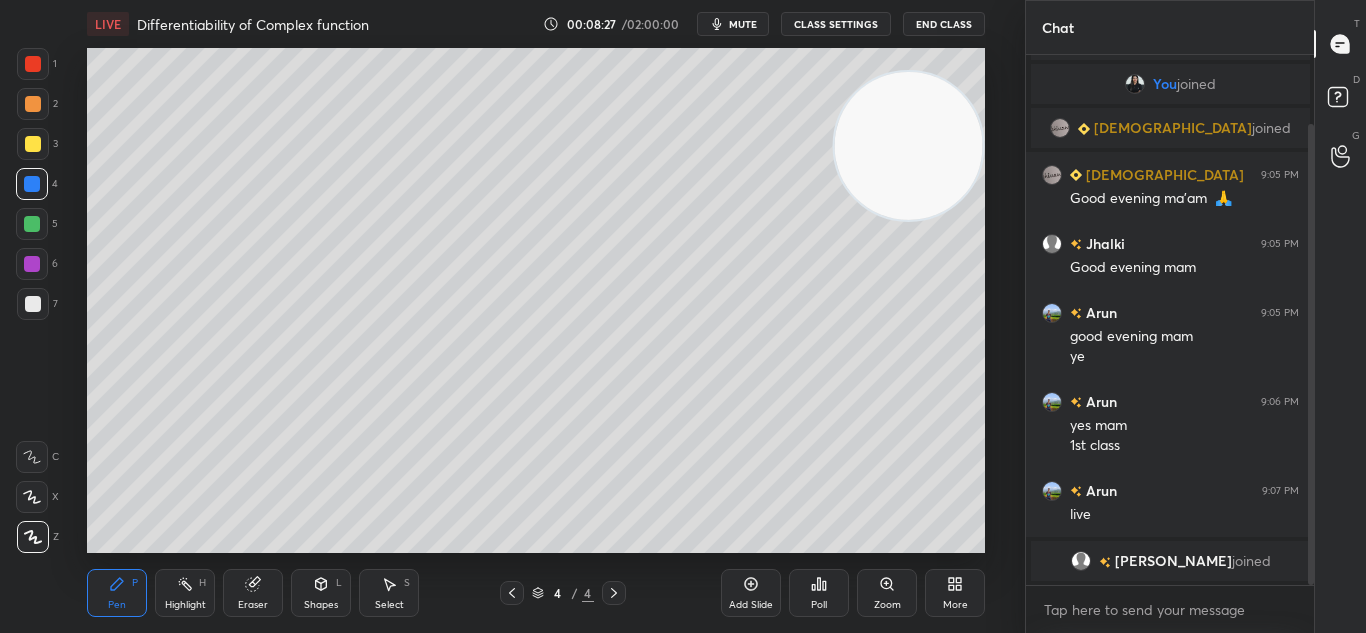 click at bounding box center [33, 304] 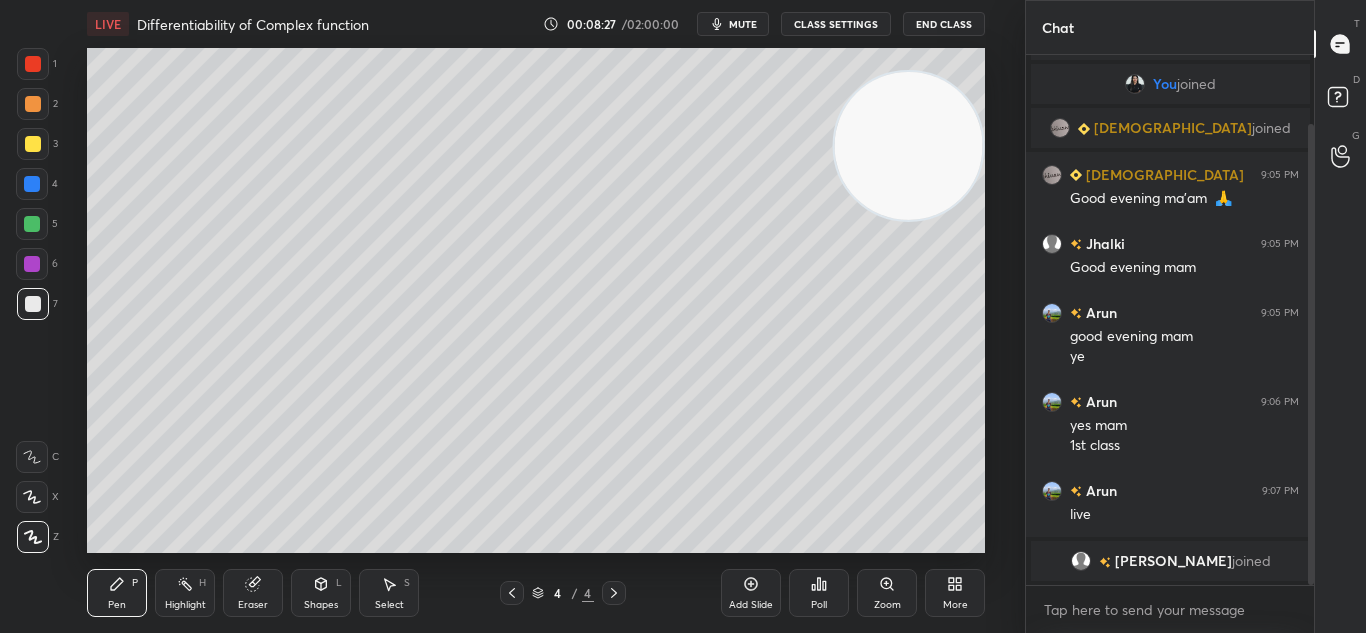 click at bounding box center [33, 304] 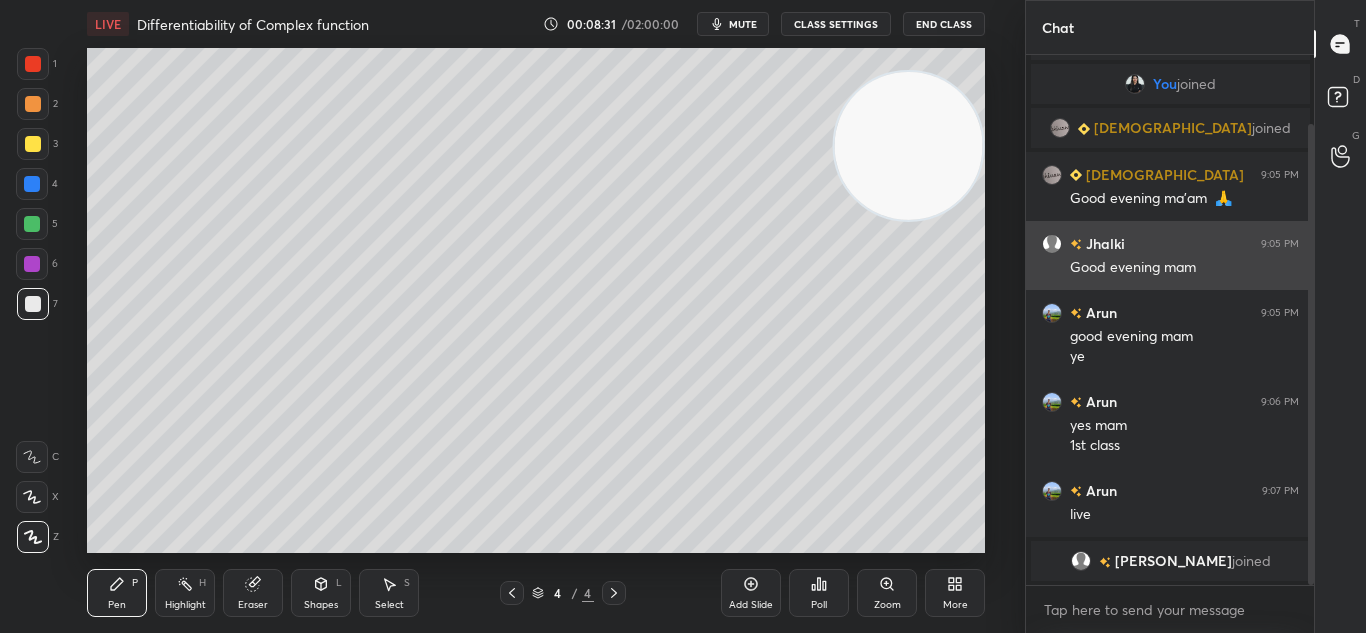 scroll, scrollTop: 148, scrollLeft: 0, axis: vertical 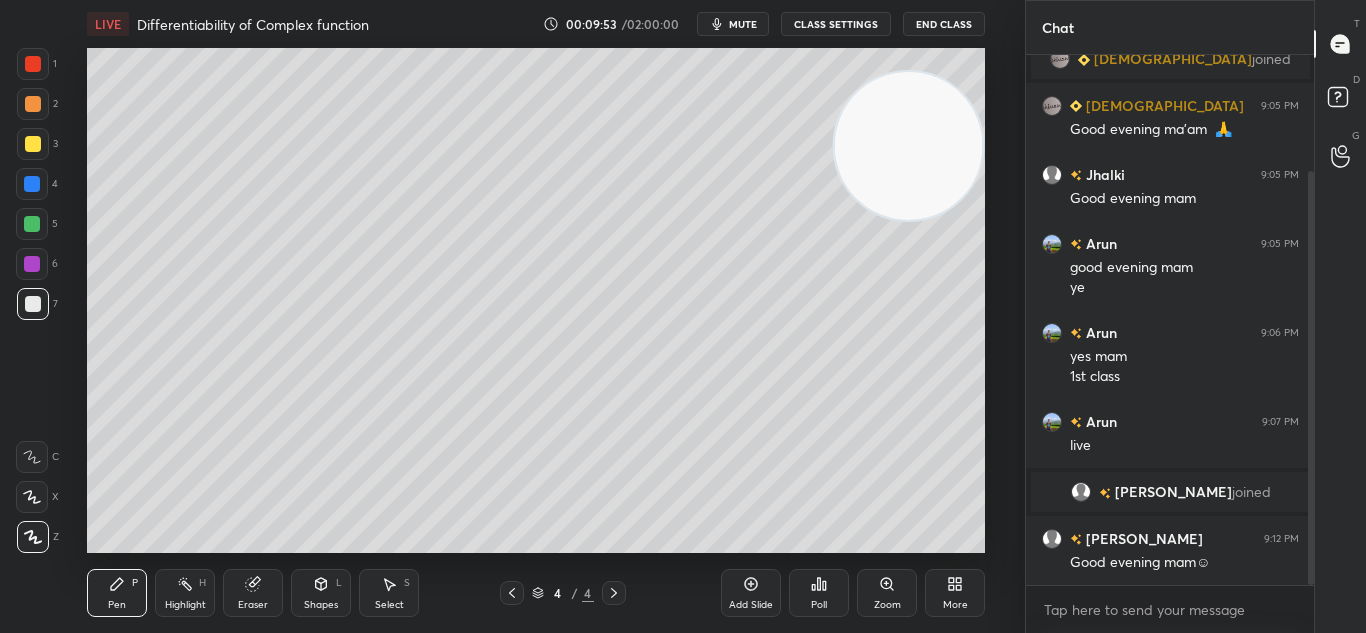 click on "Pen P Highlight H Eraser Shapes L Select S 4 / 4 Add Slide Poll Zoom More" at bounding box center [536, 593] 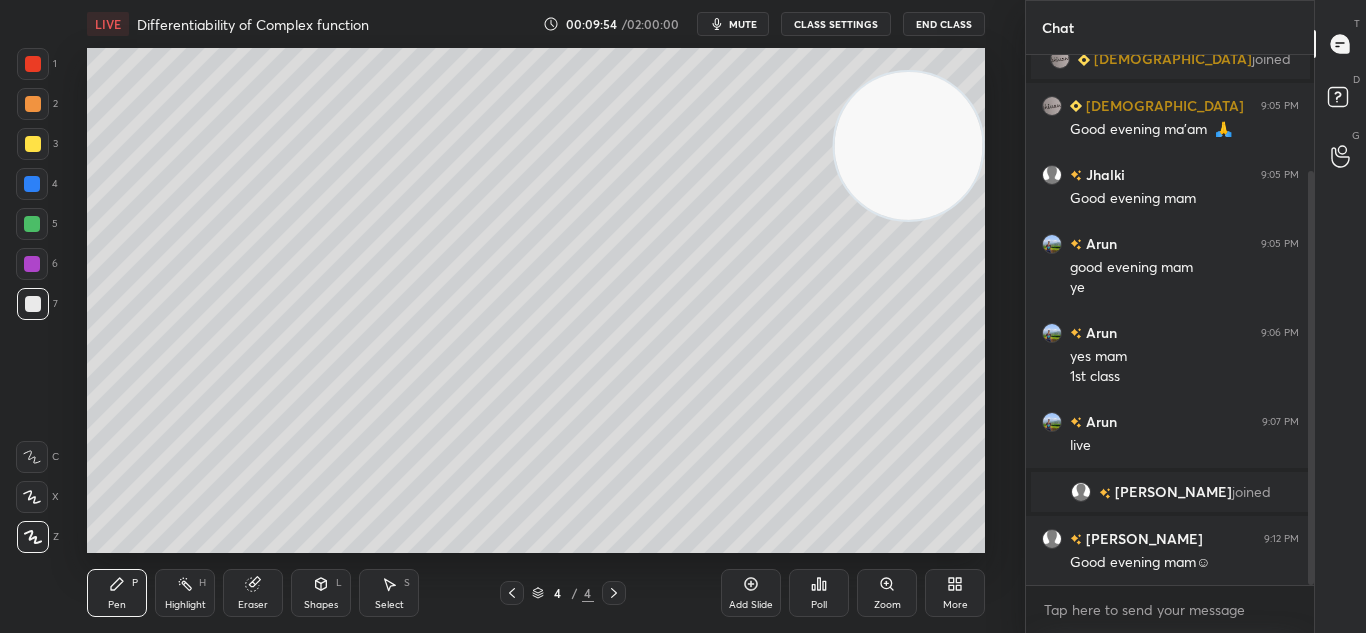 click 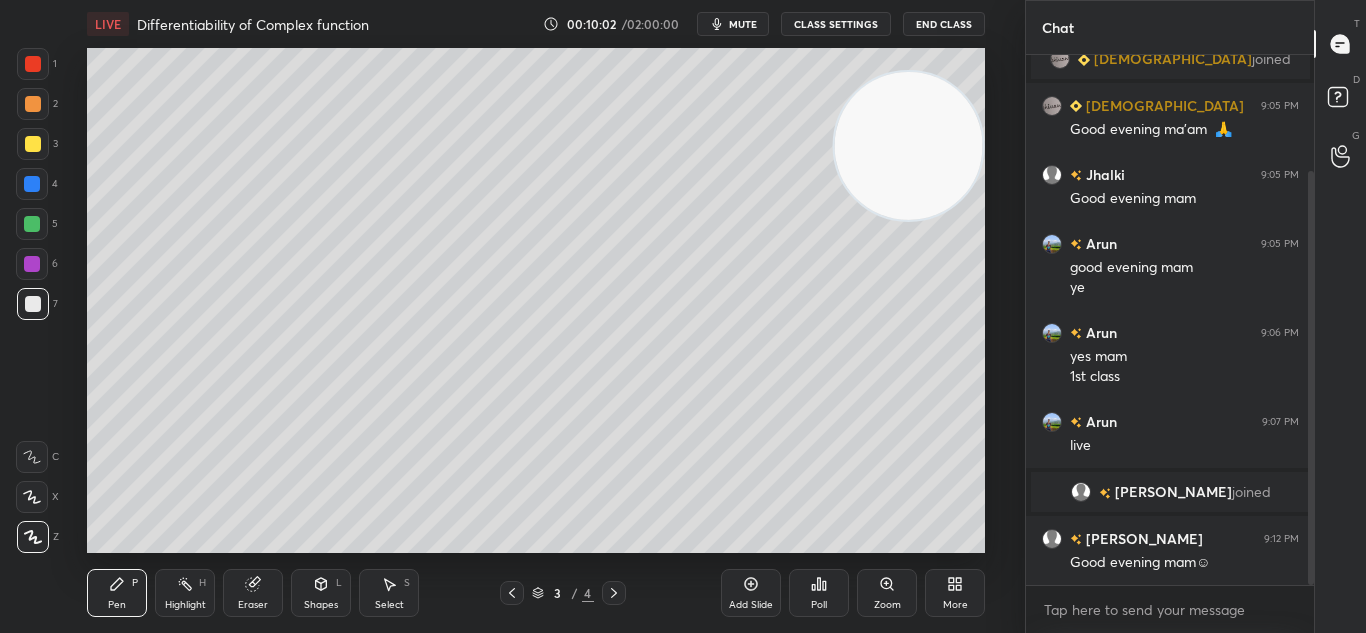 click 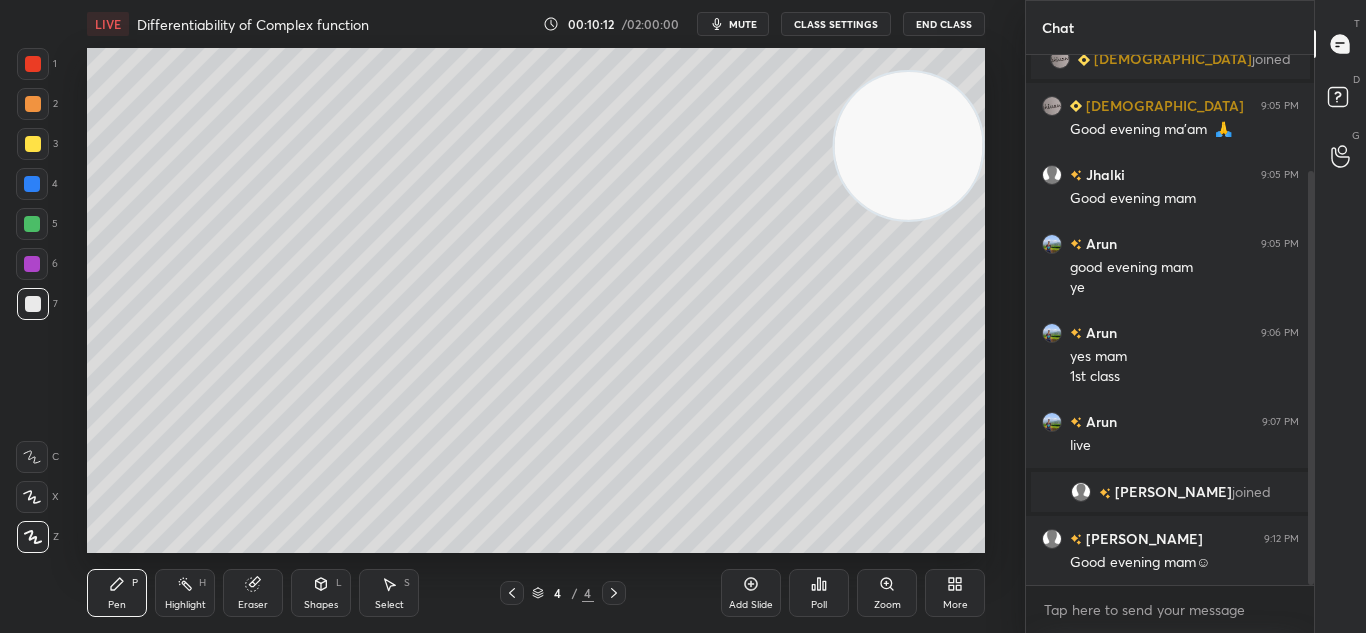 click on "Eraser" at bounding box center (253, 593) 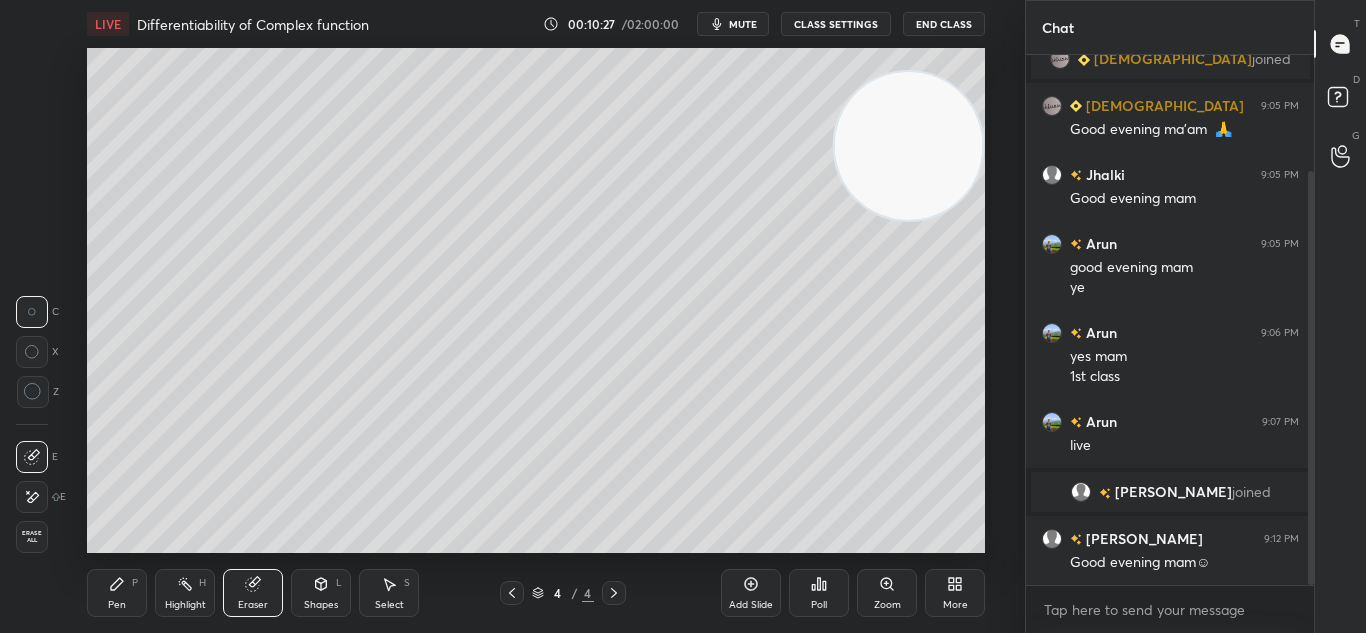 click on "Pen P" at bounding box center [117, 593] 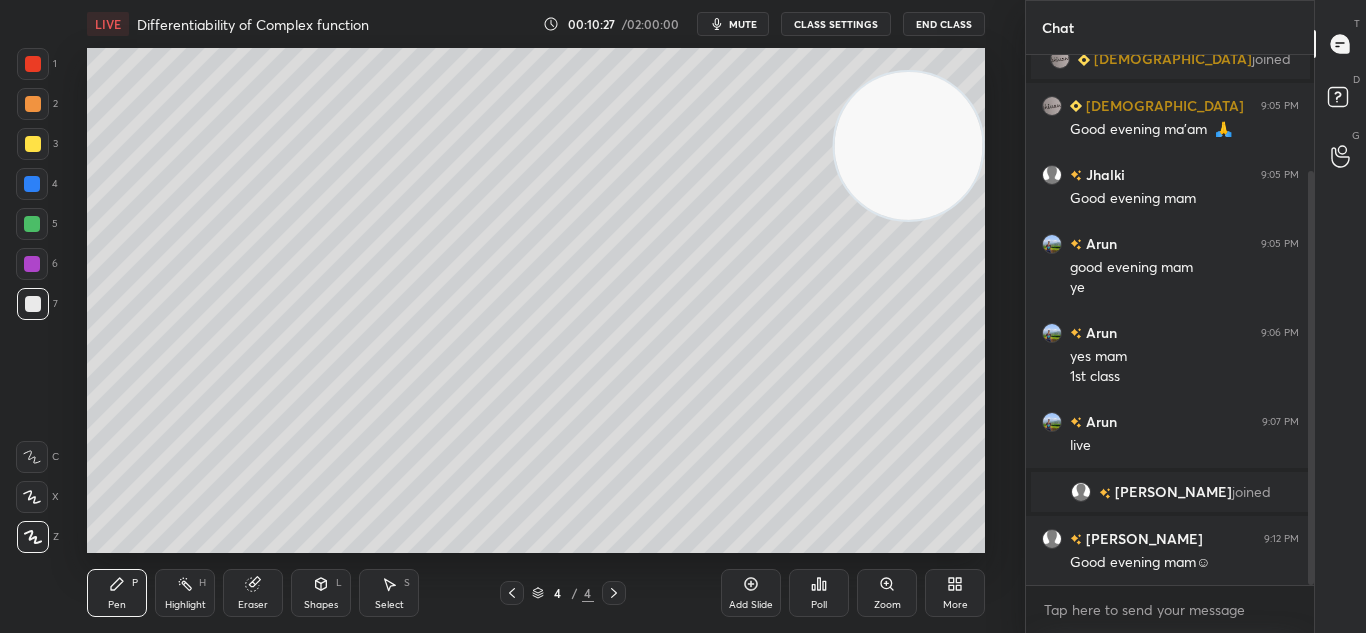 click on "Pen P" at bounding box center (117, 593) 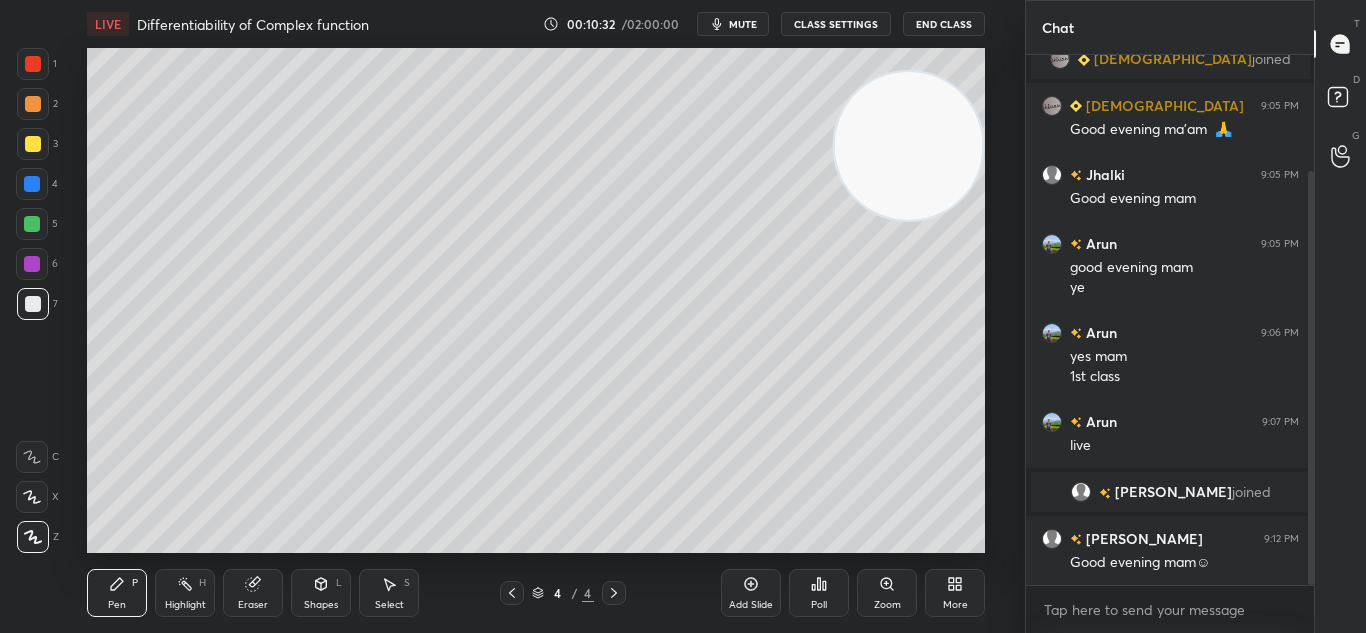 click on "Highlight" at bounding box center (185, 605) 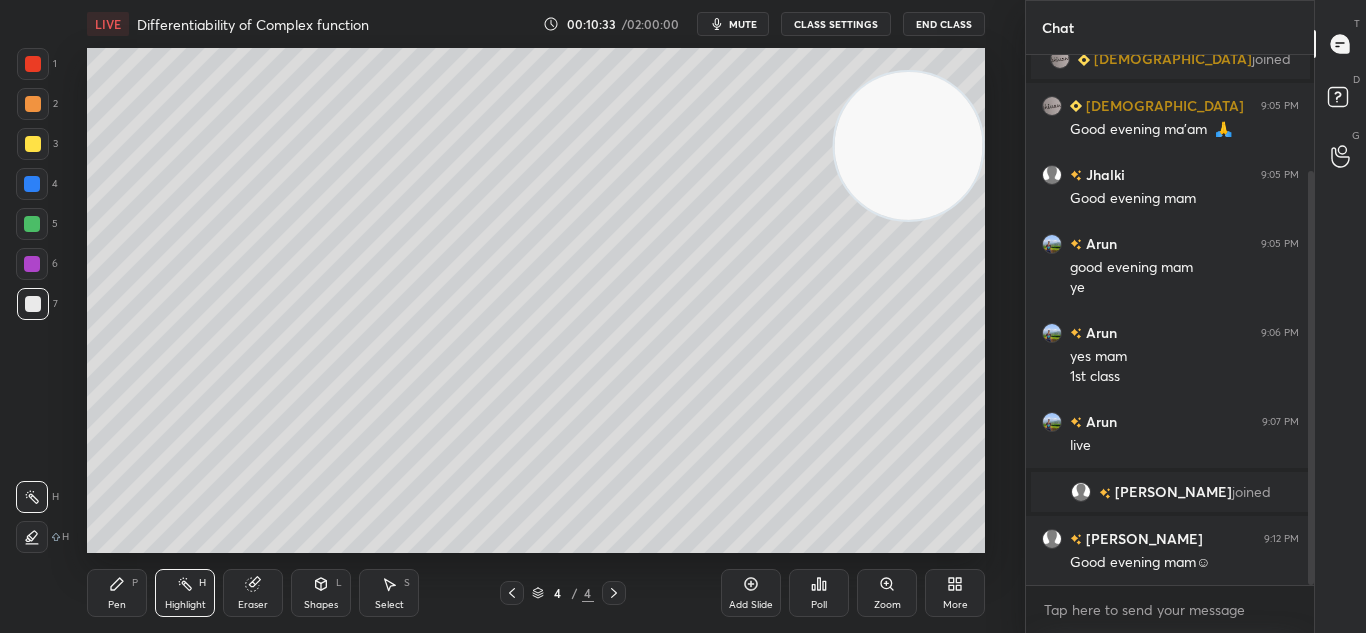 click on "Eraser" at bounding box center [253, 593] 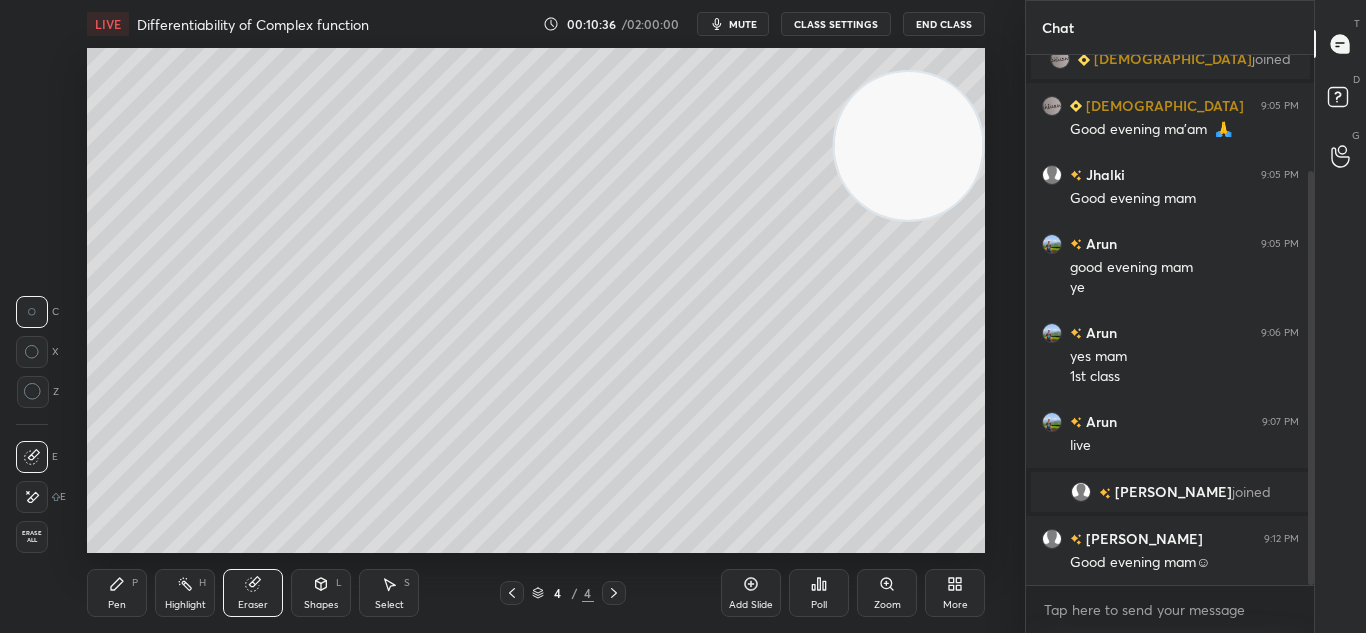 click on "Pen P" at bounding box center (117, 593) 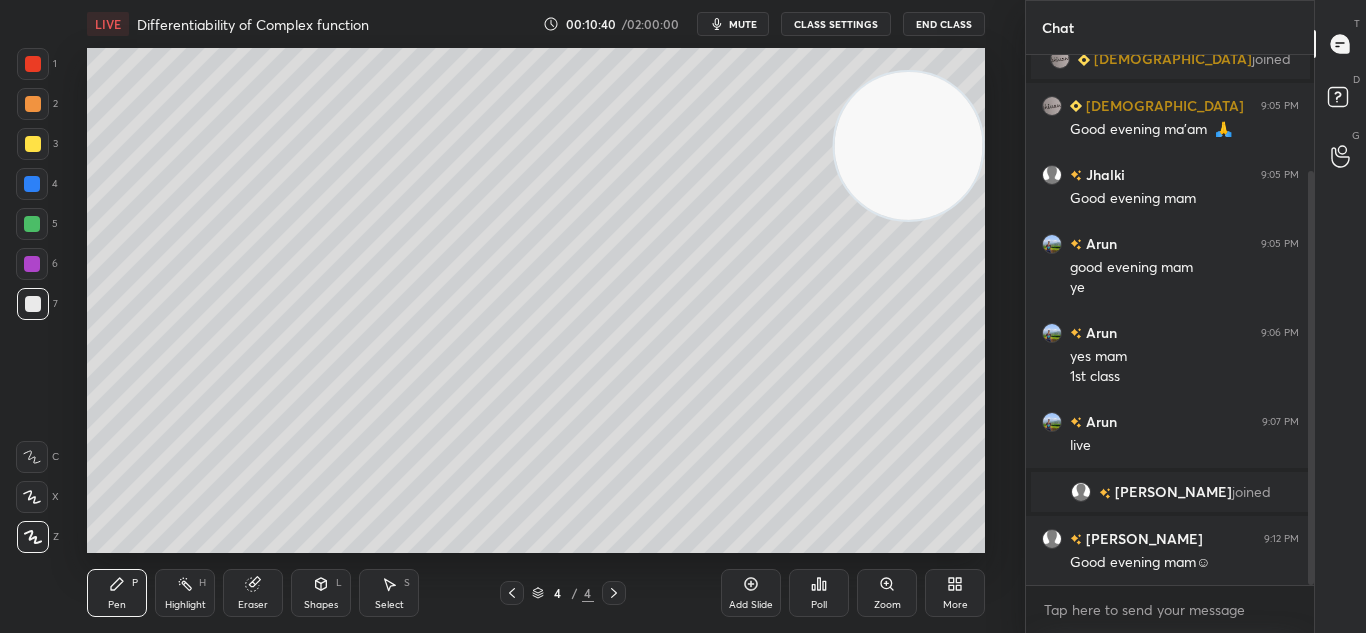 click on "Eraser" at bounding box center (253, 593) 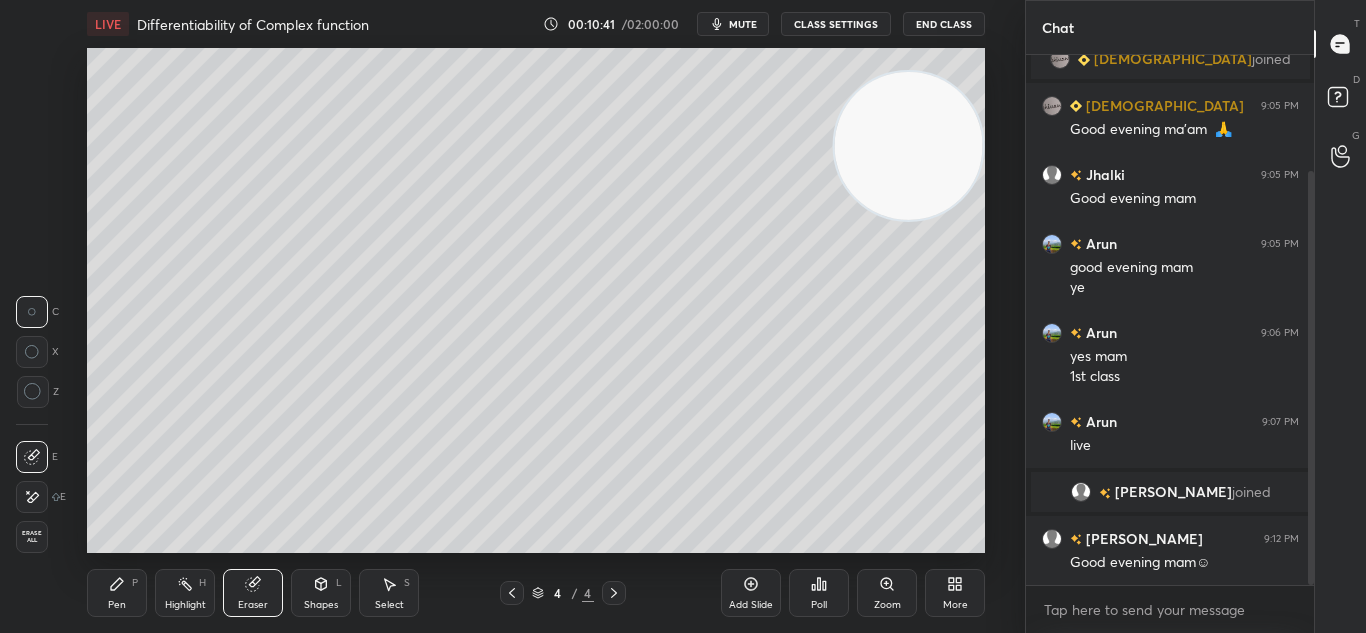 click on "Pen" at bounding box center [117, 605] 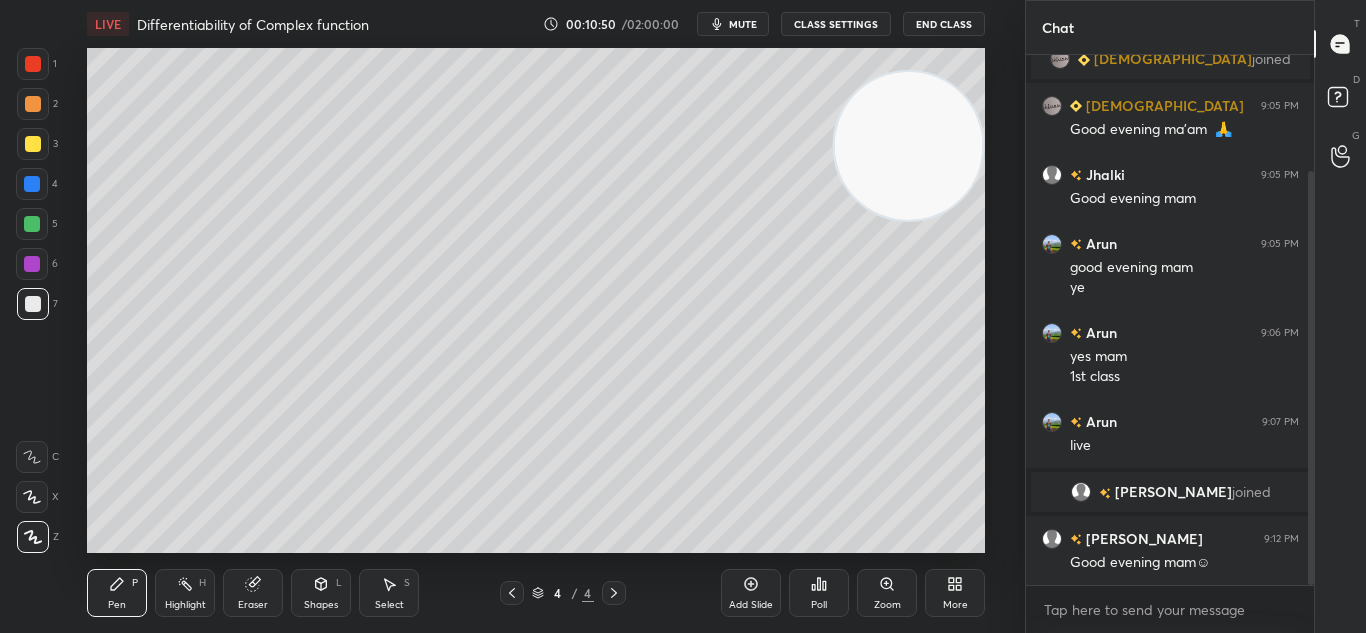 click 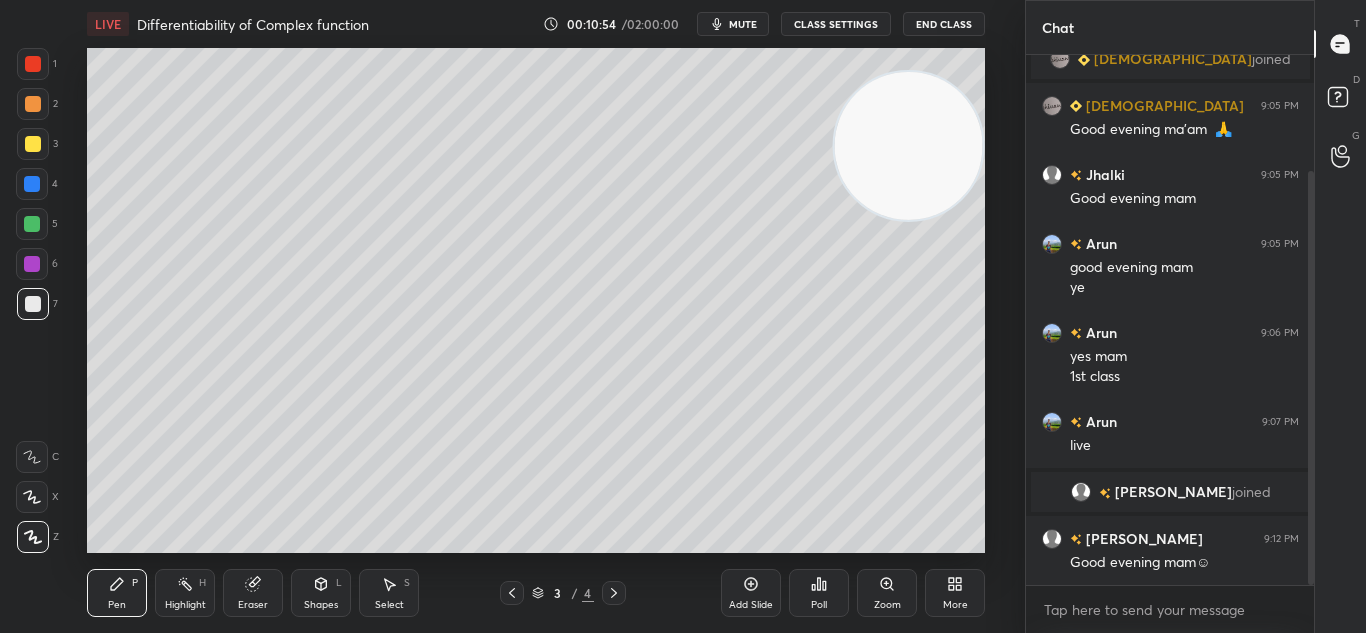 click 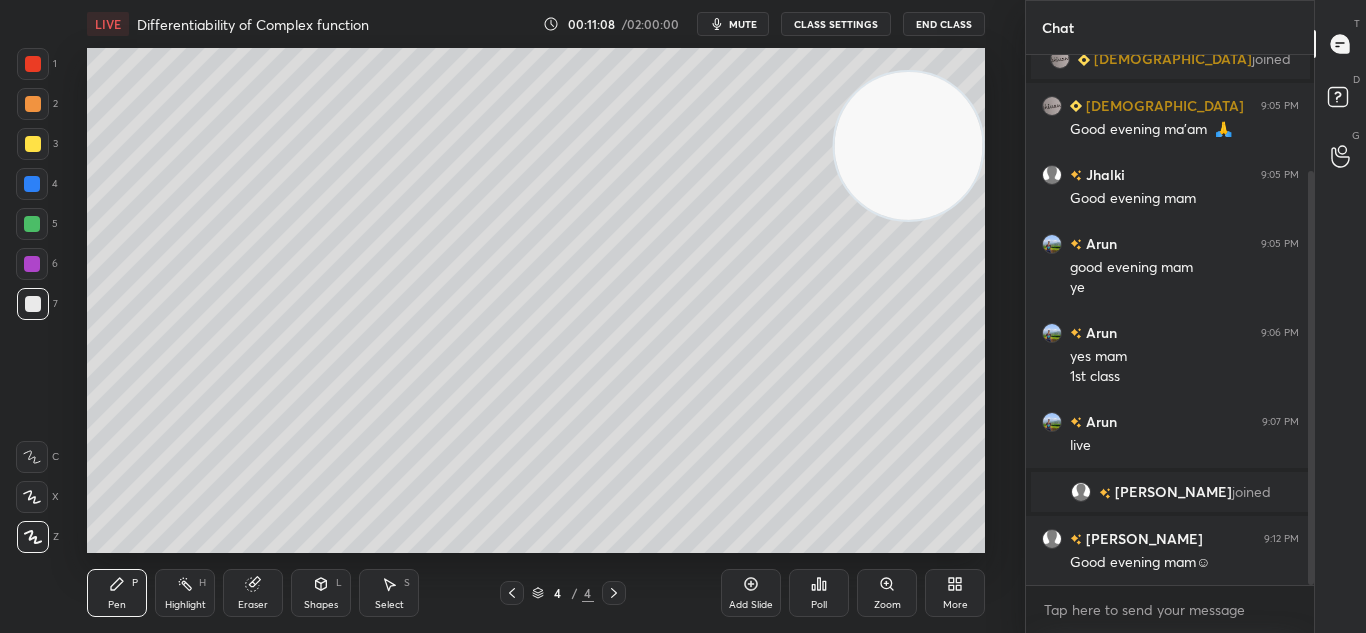 click on "Pen P Highlight H Eraser Shapes L Select S 4 / 4 Add Slide Poll Zoom More" at bounding box center [536, 593] 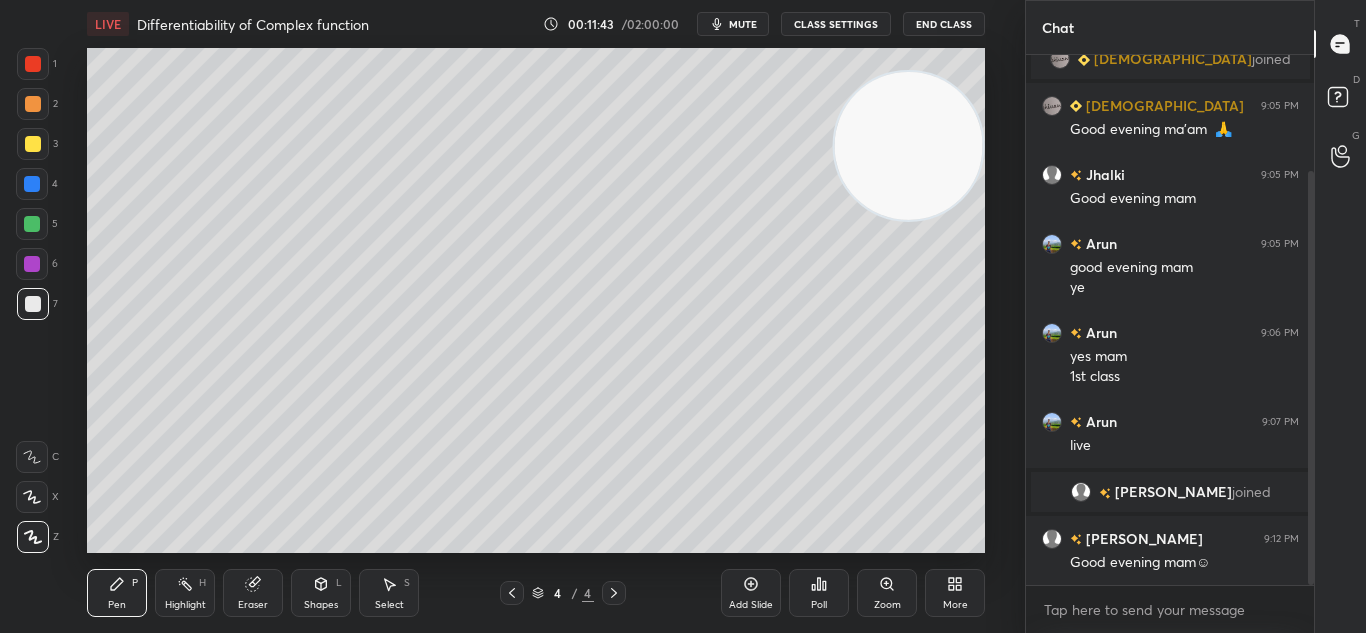 click on "Add Slide" at bounding box center (751, 593) 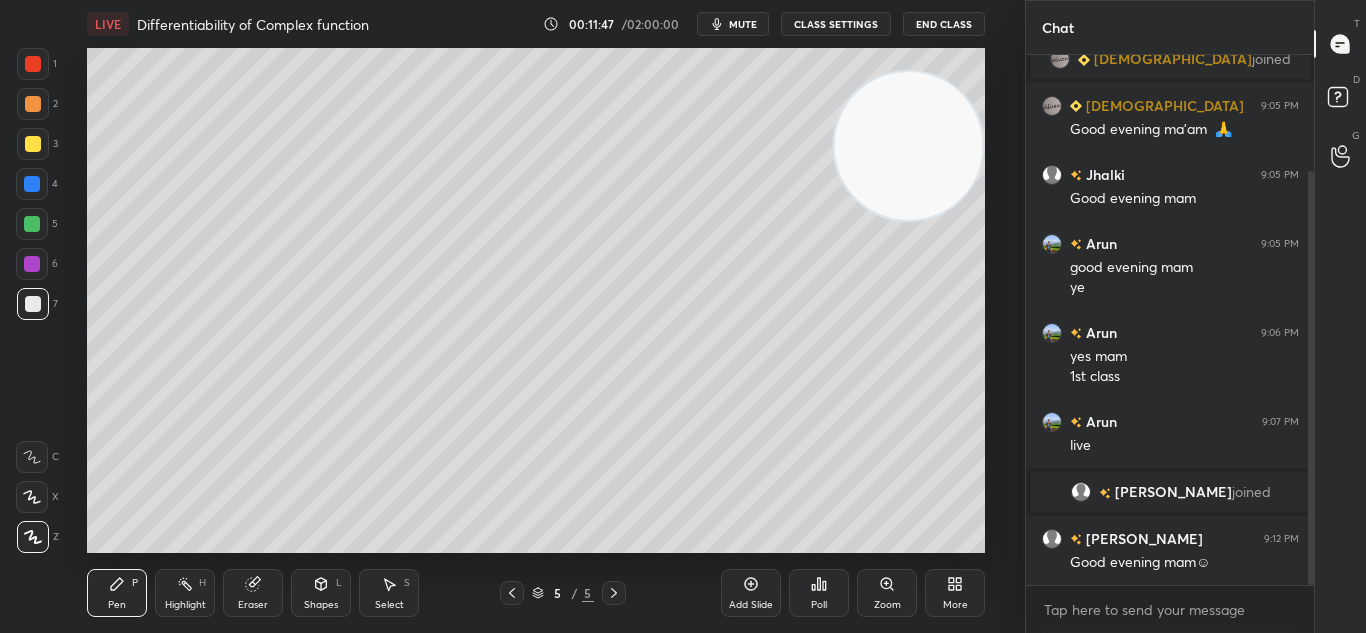click at bounding box center (33, 304) 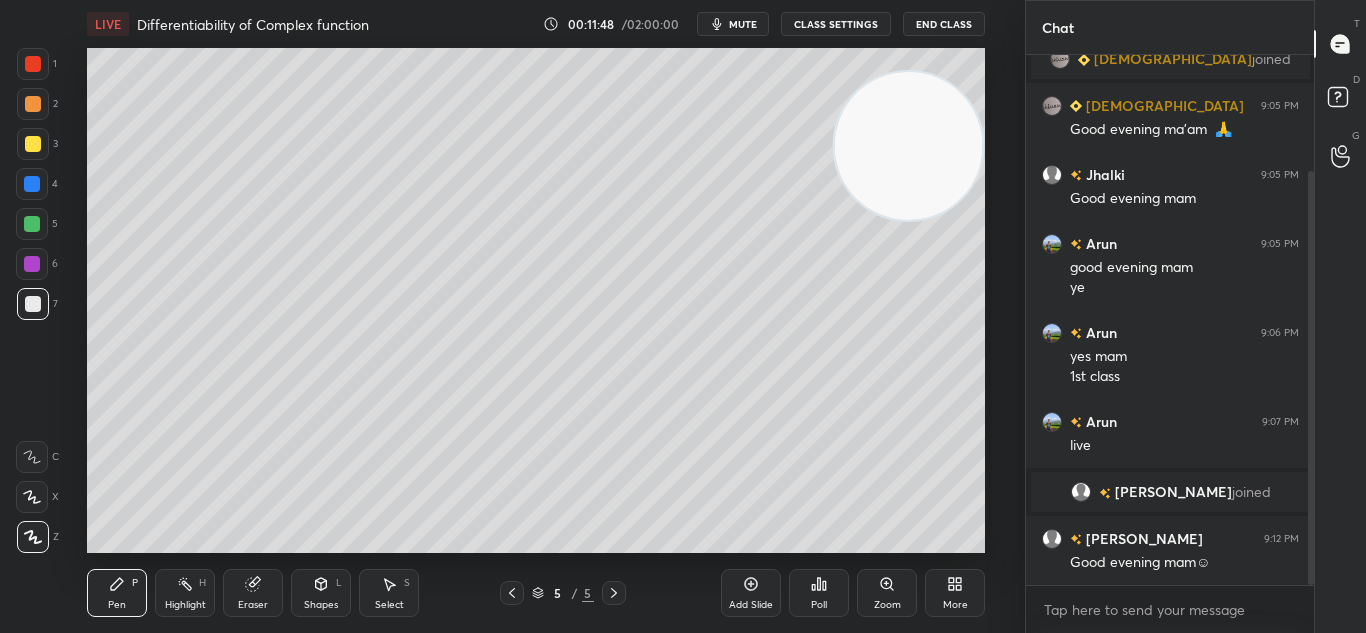 click at bounding box center [33, 304] 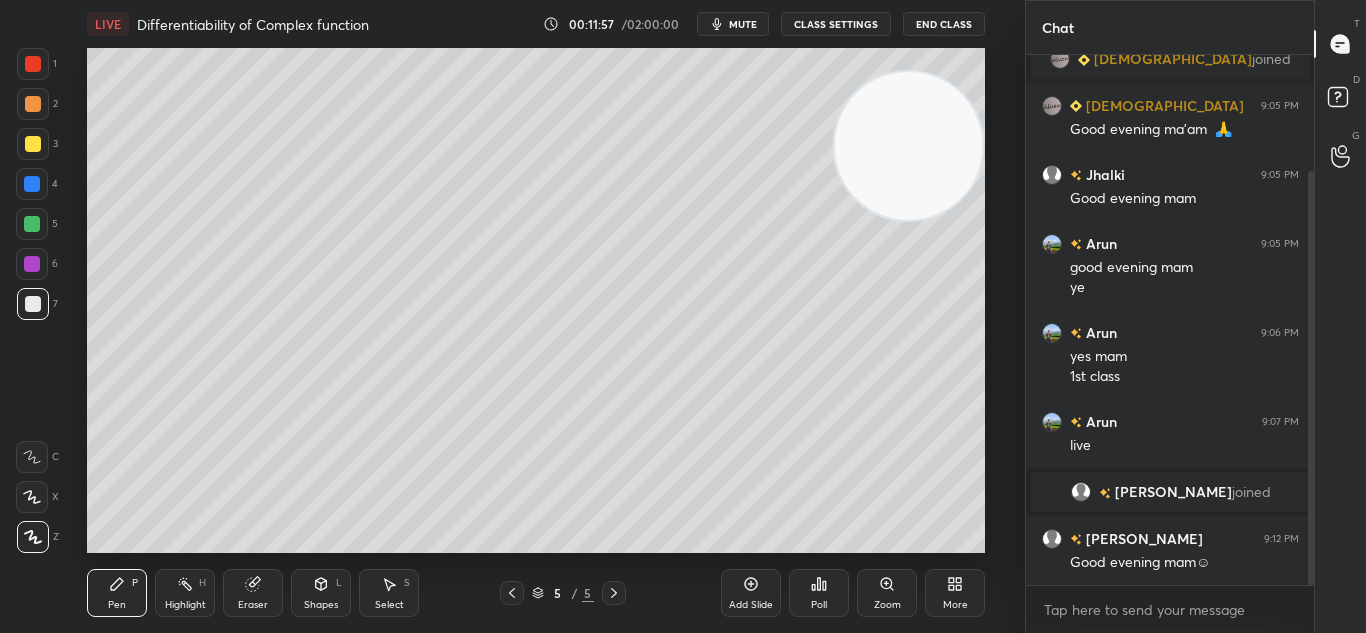 click at bounding box center (32, 184) 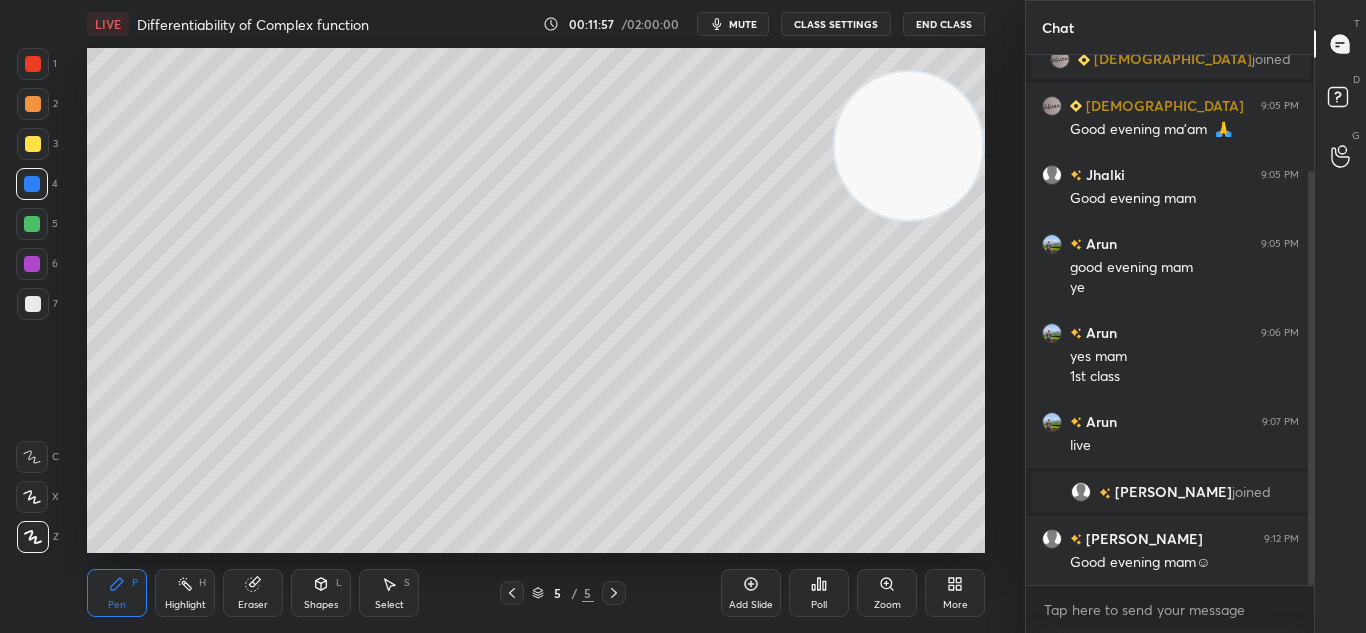 click at bounding box center [32, 184] 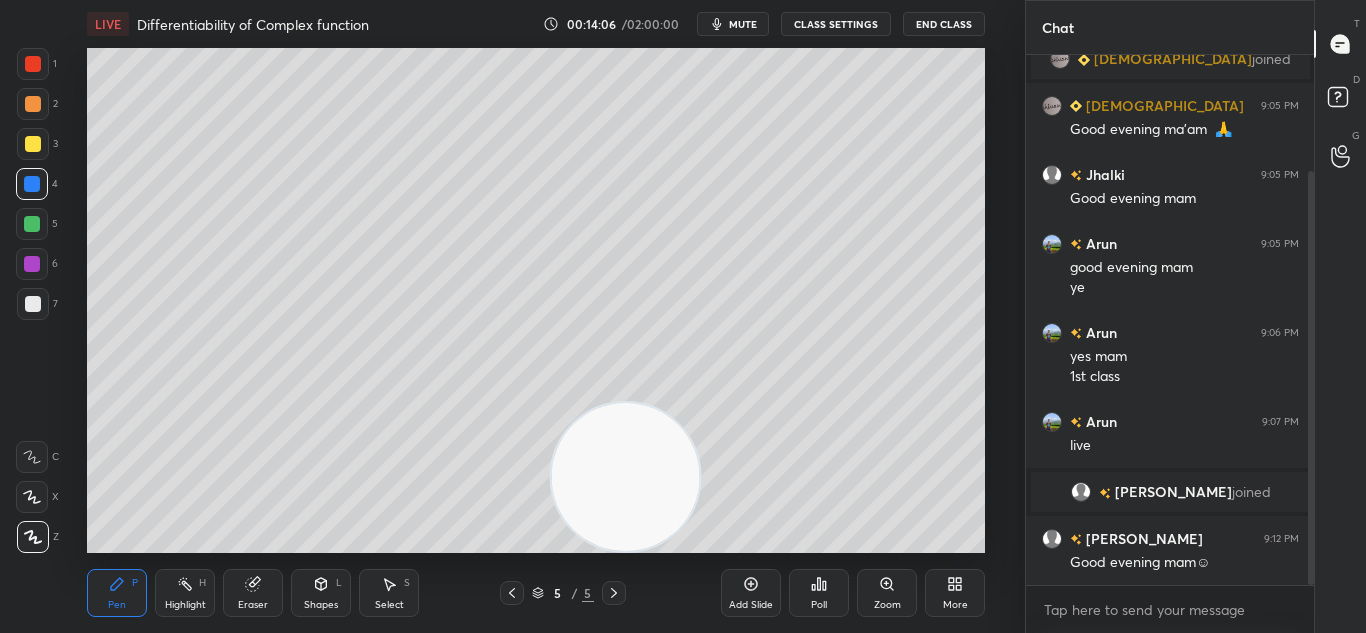 click on "Setting up your live class Poll for   secs No correct answer Start poll" at bounding box center [536, 300] 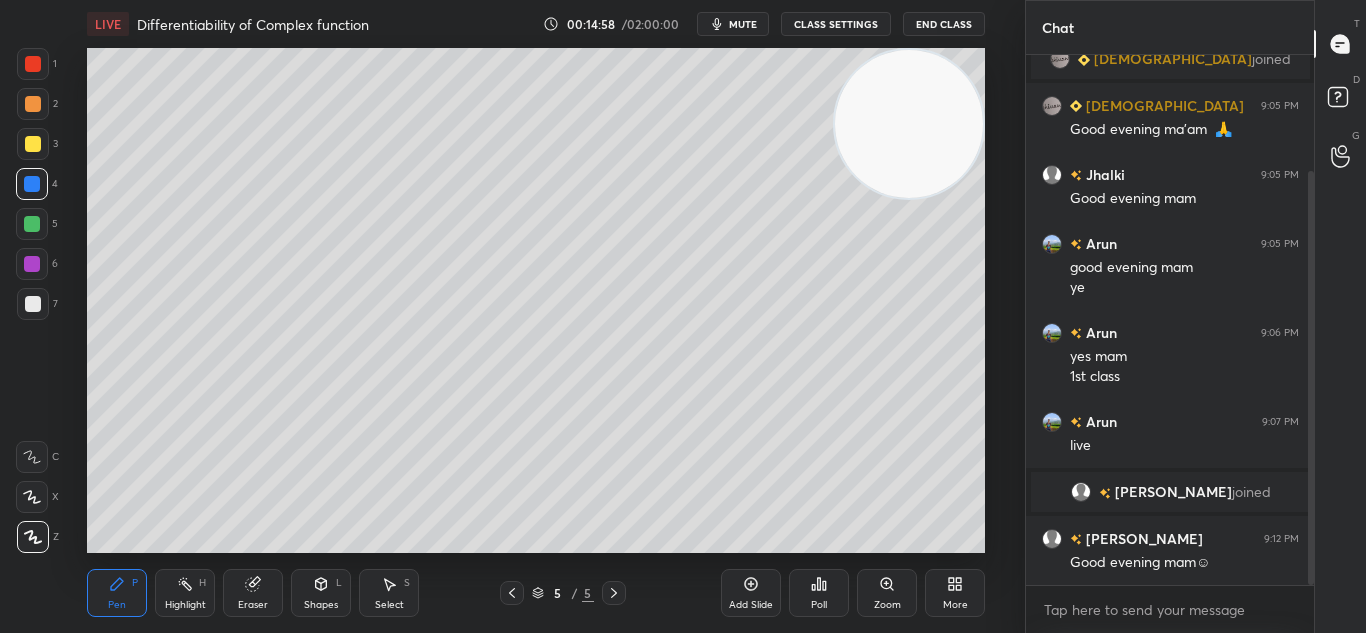 click on "1 2 3 4 5 6 7 C X Z C X Z E E Erase all   H H" at bounding box center (32, 300) 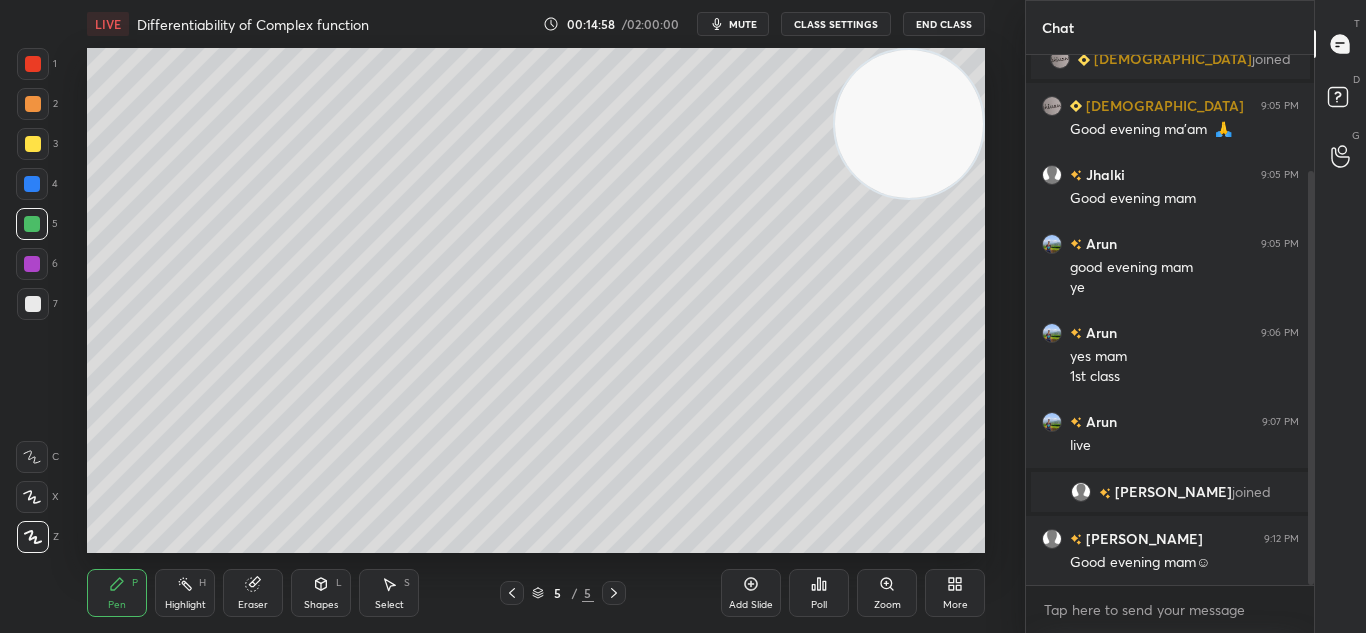 click at bounding box center [32, 224] 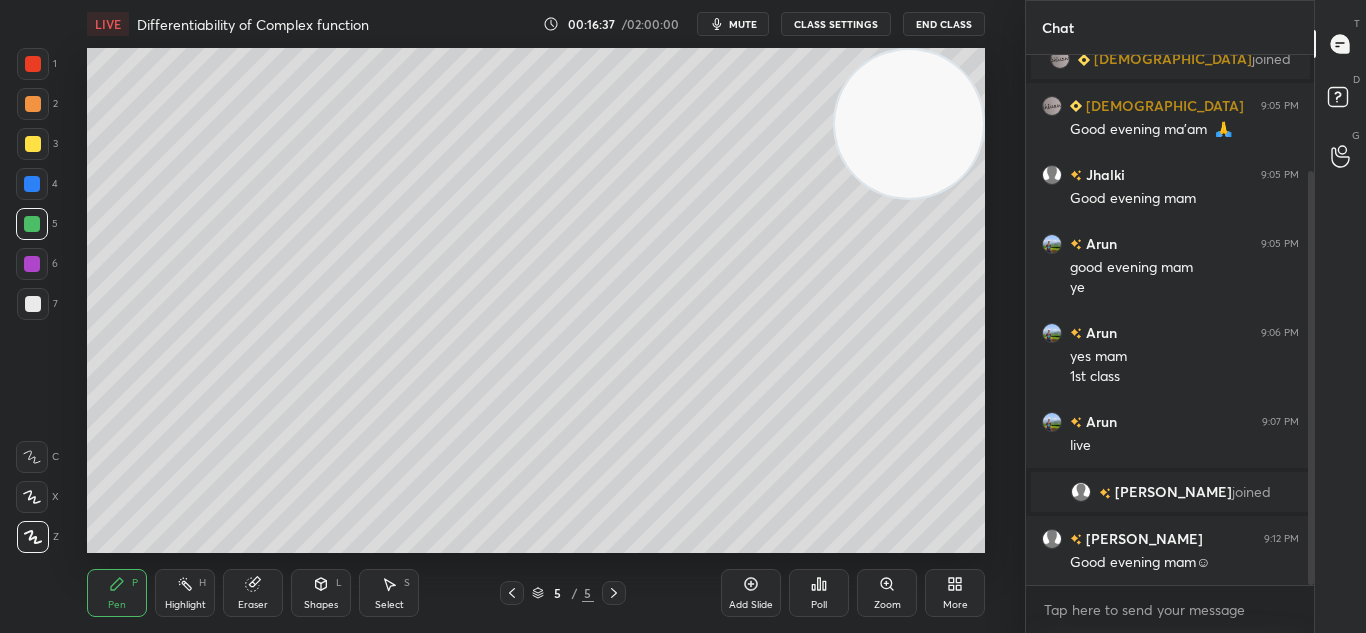 click on "Add Slide" at bounding box center (751, 593) 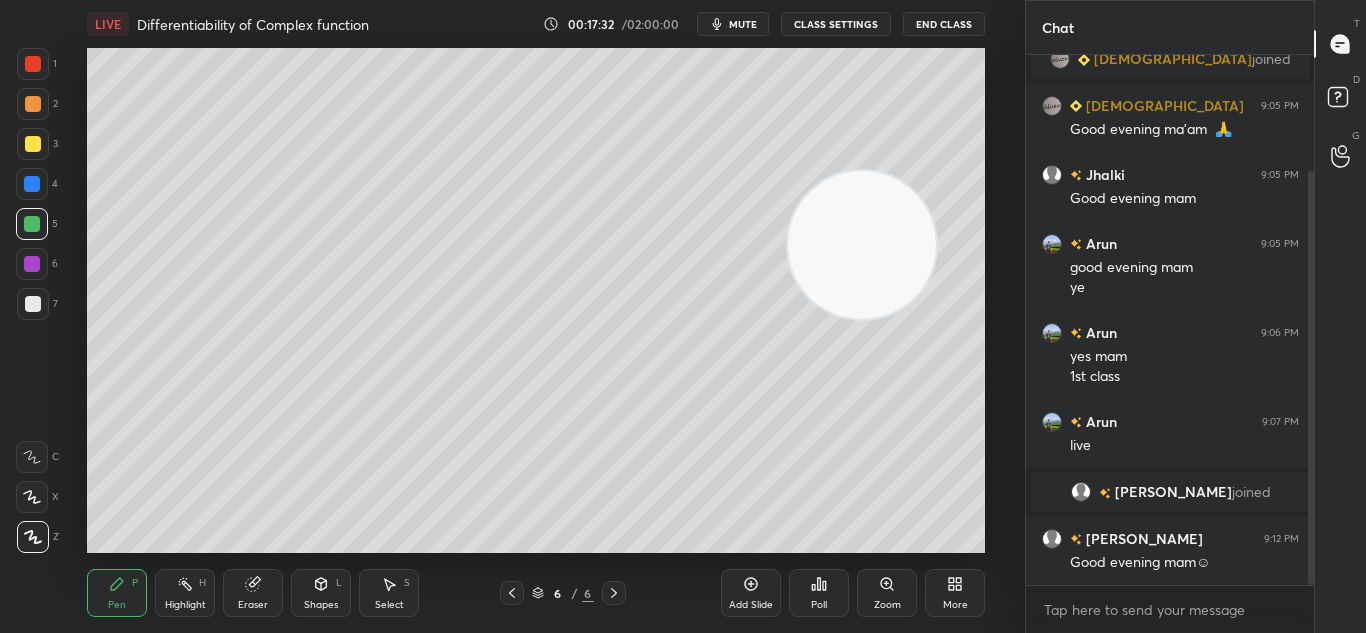click at bounding box center [32, 264] 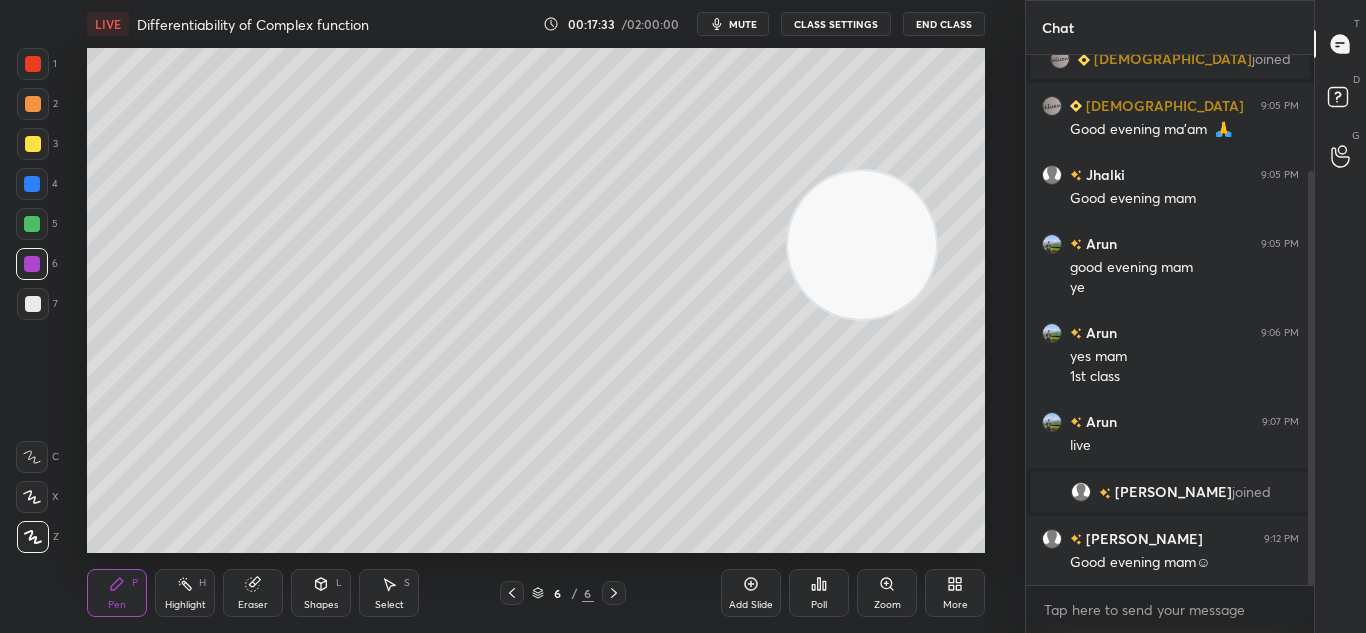 click at bounding box center (32, 264) 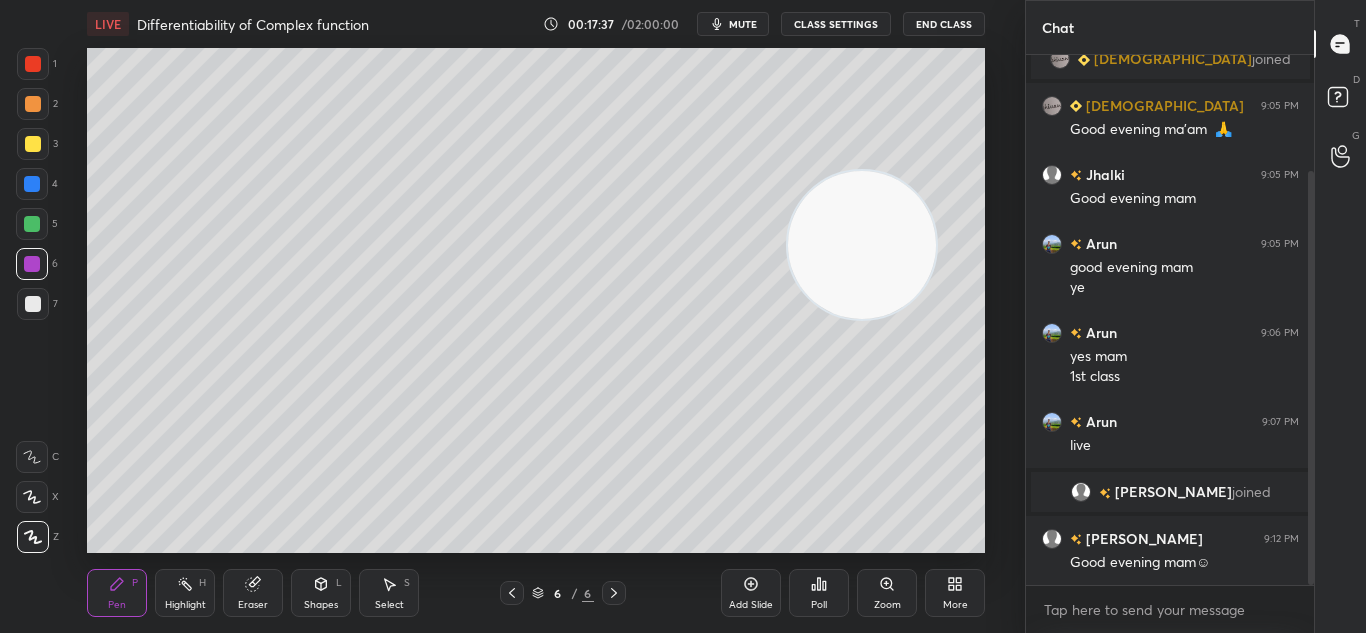 click on "Shapes" at bounding box center [321, 605] 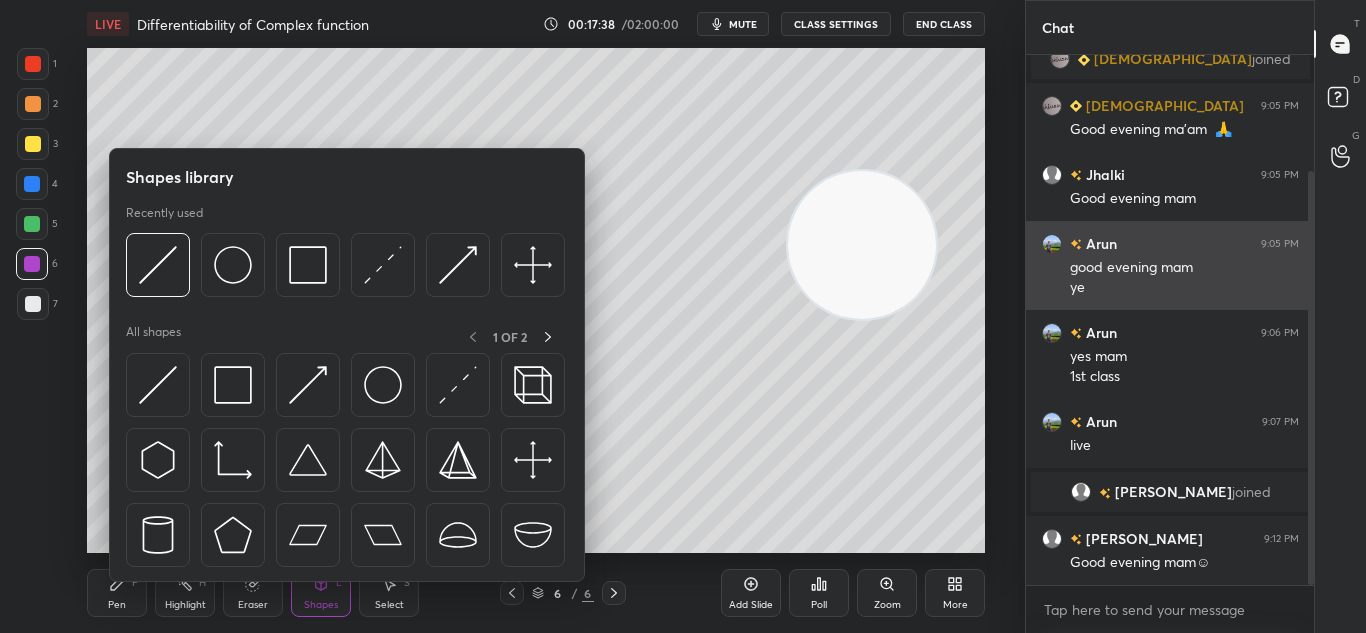 click at bounding box center (233, 265) 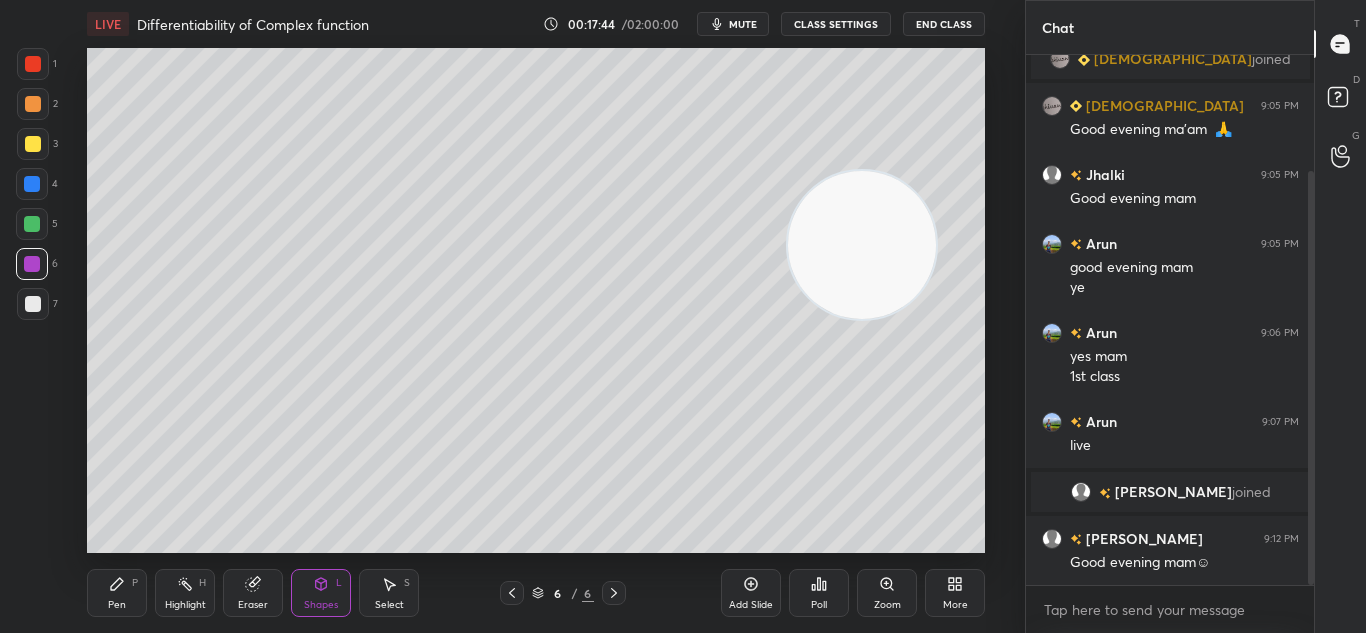 click on "Pen P" at bounding box center [117, 593] 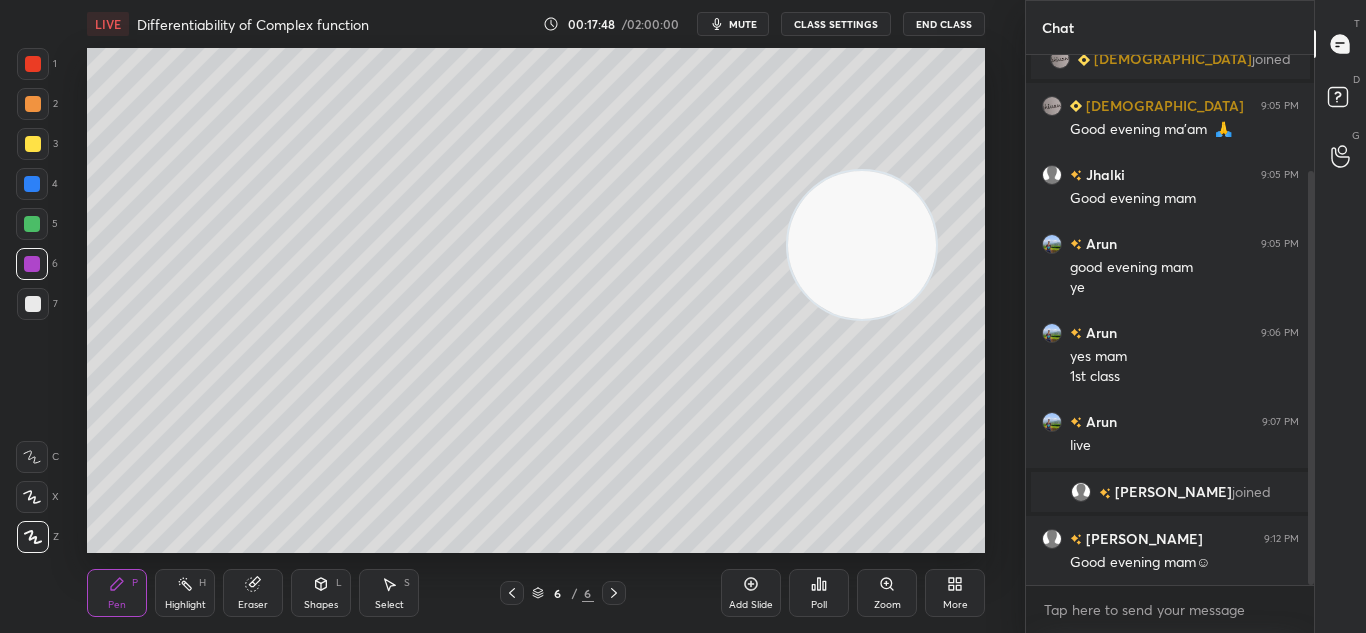 click at bounding box center (33, 304) 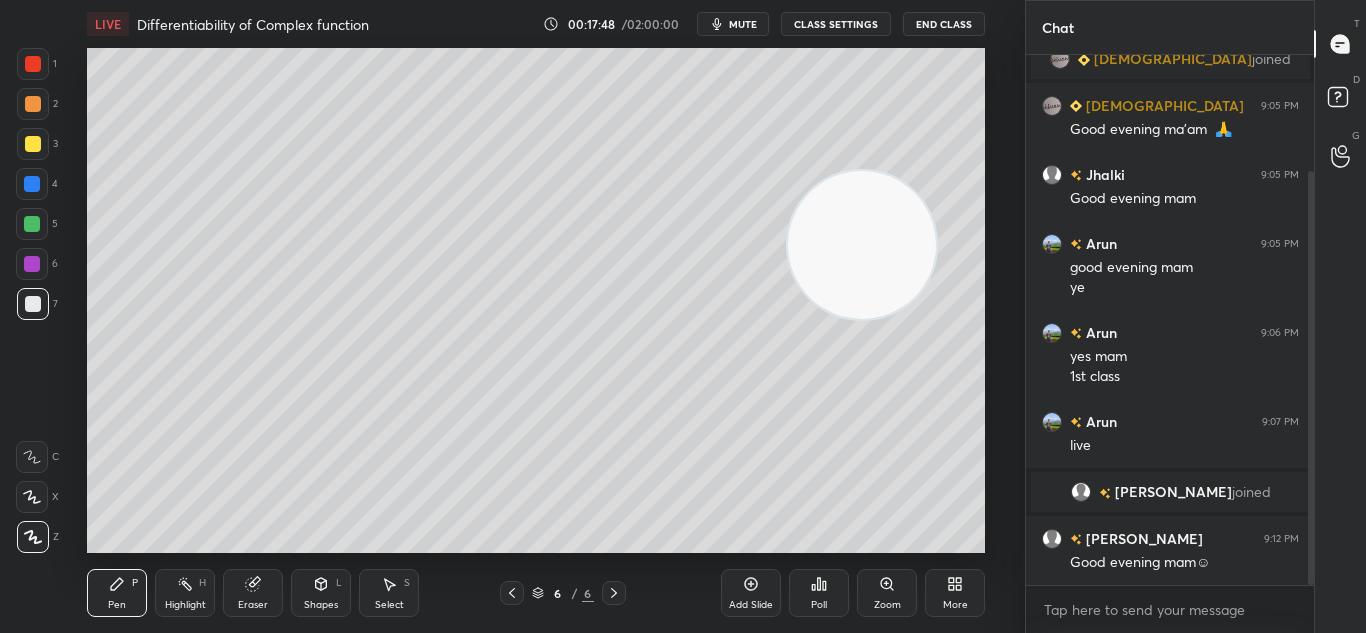 click at bounding box center (33, 304) 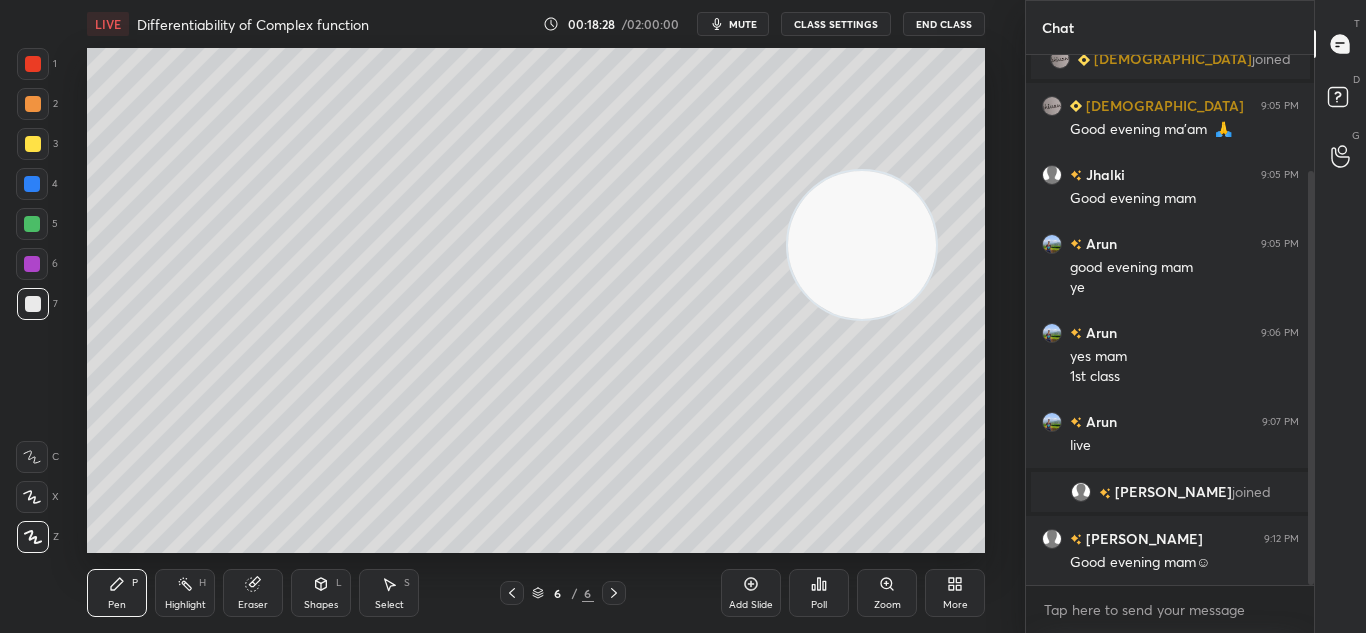 click on "1 2 3 4 5 6 7 C X Z C X Z E E Erase all   H H" at bounding box center [32, 300] 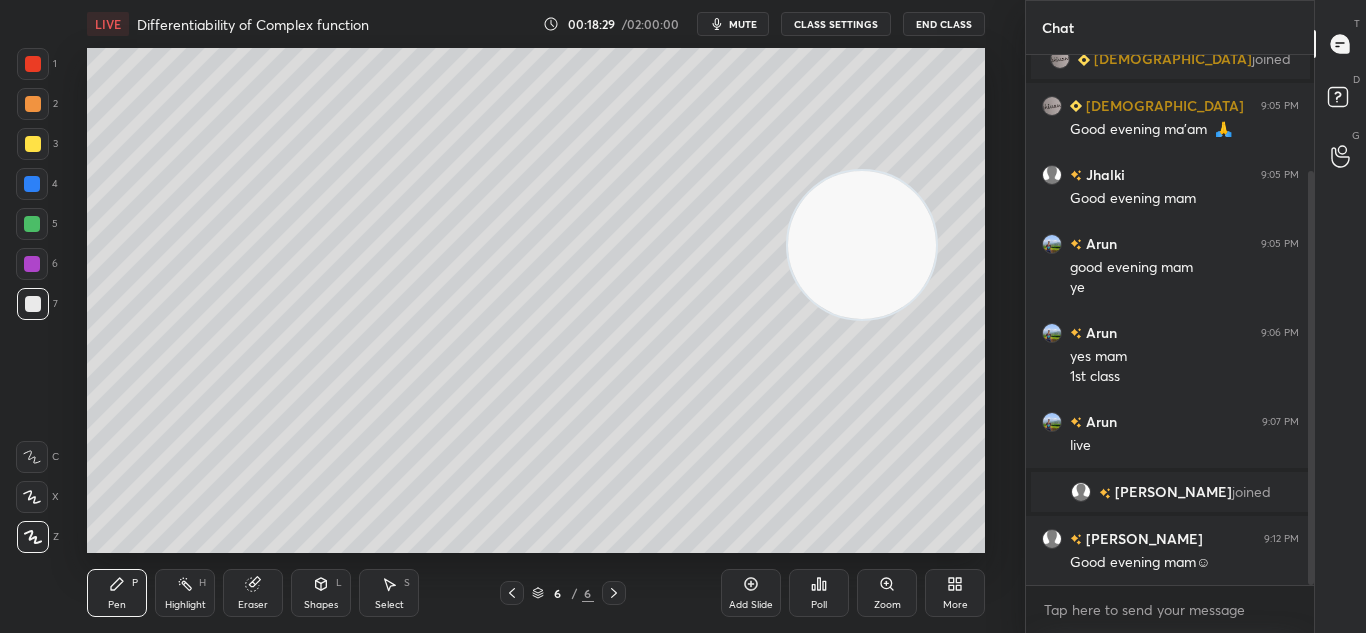 click at bounding box center (32, 264) 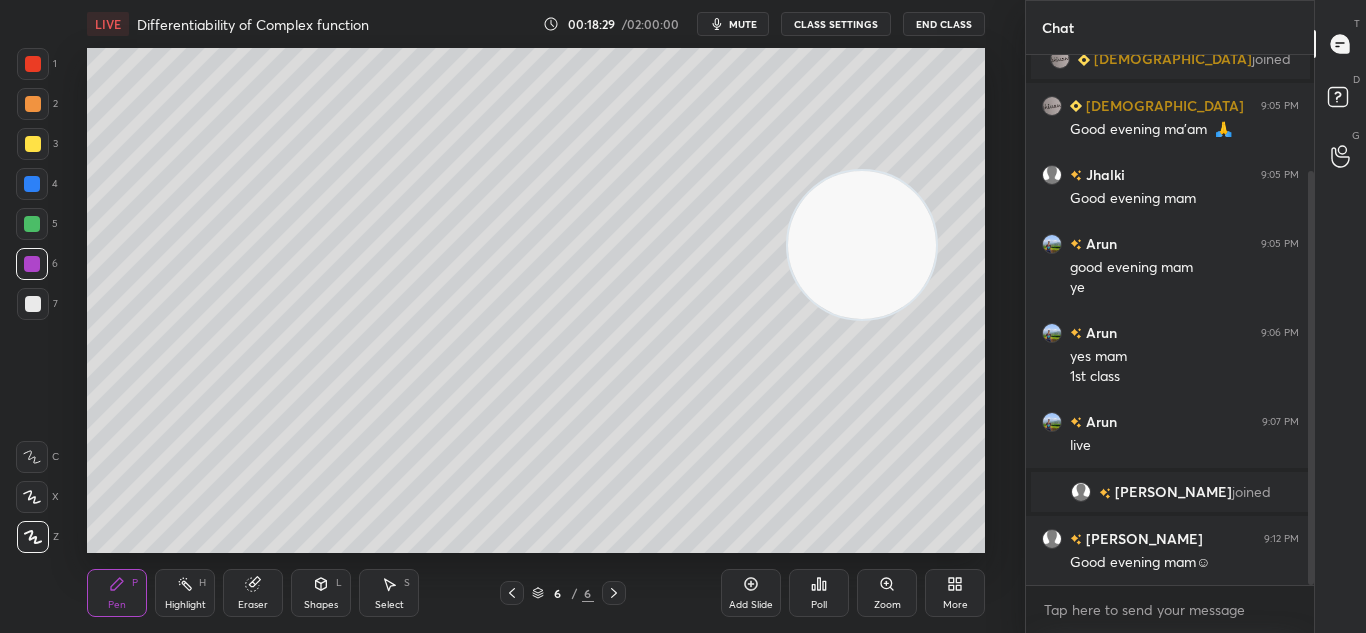 click at bounding box center (32, 264) 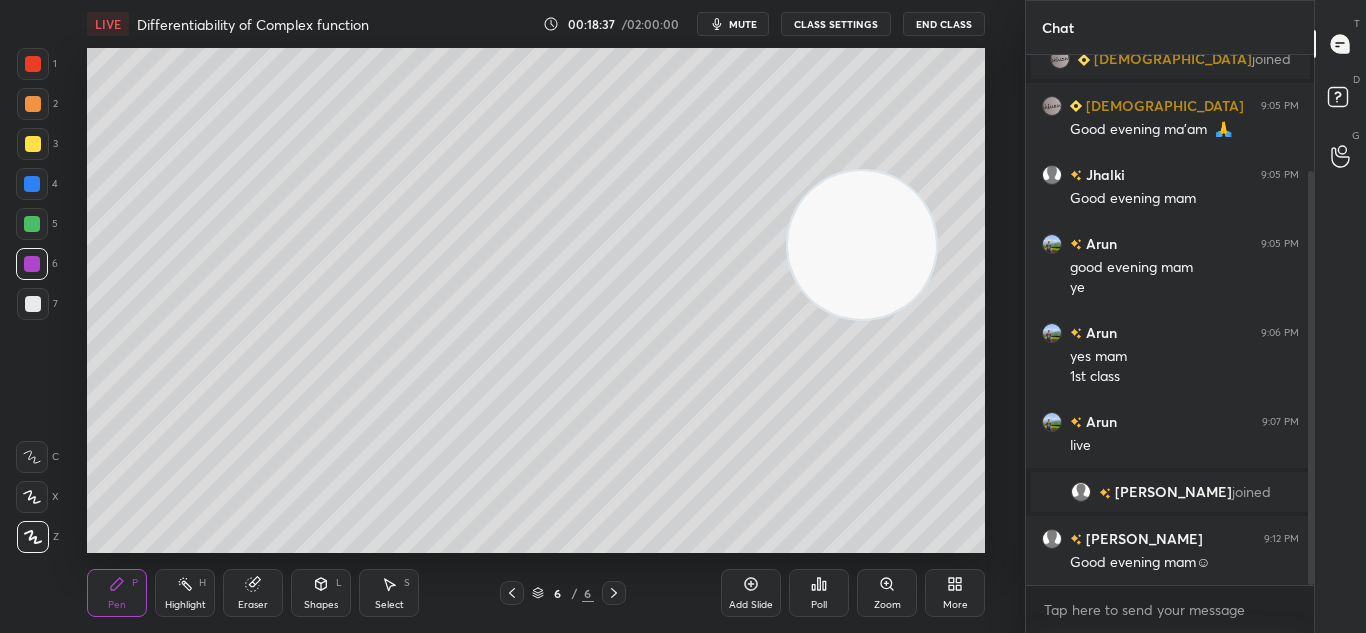 click on "5" at bounding box center (37, 224) 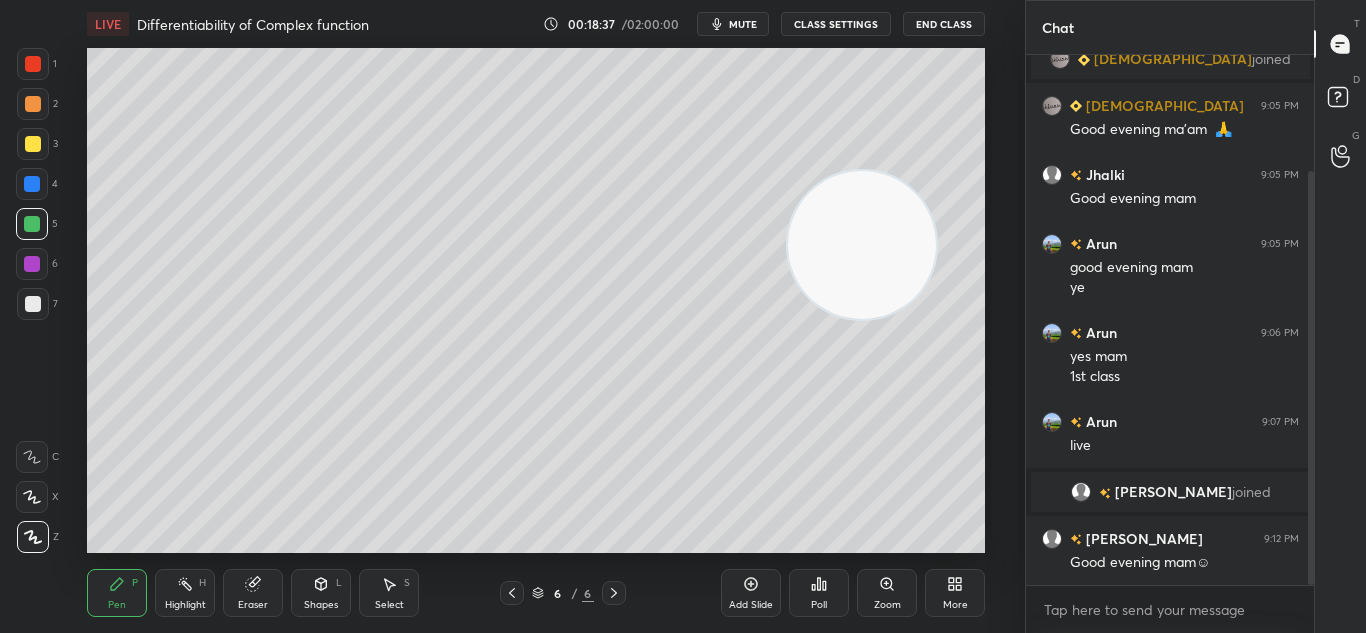 click on "1 2 3 4 5 6 7 C X Z C X Z E E Erase all   H H" at bounding box center (32, 300) 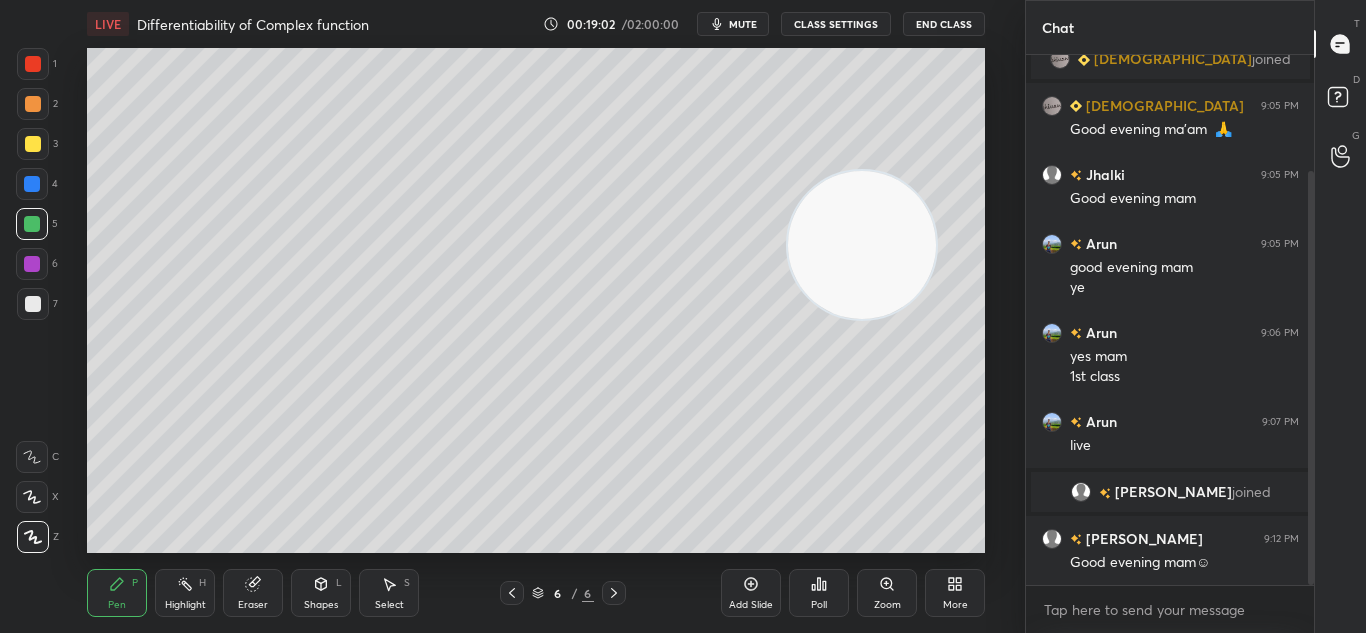 click 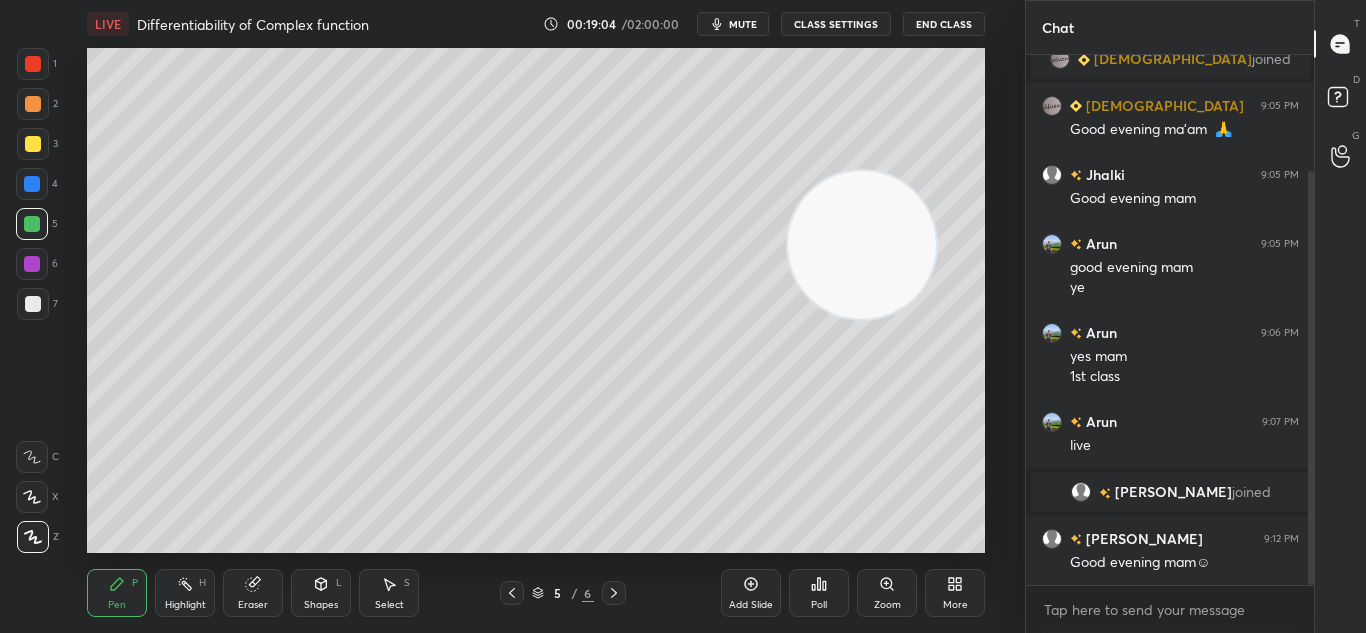 click 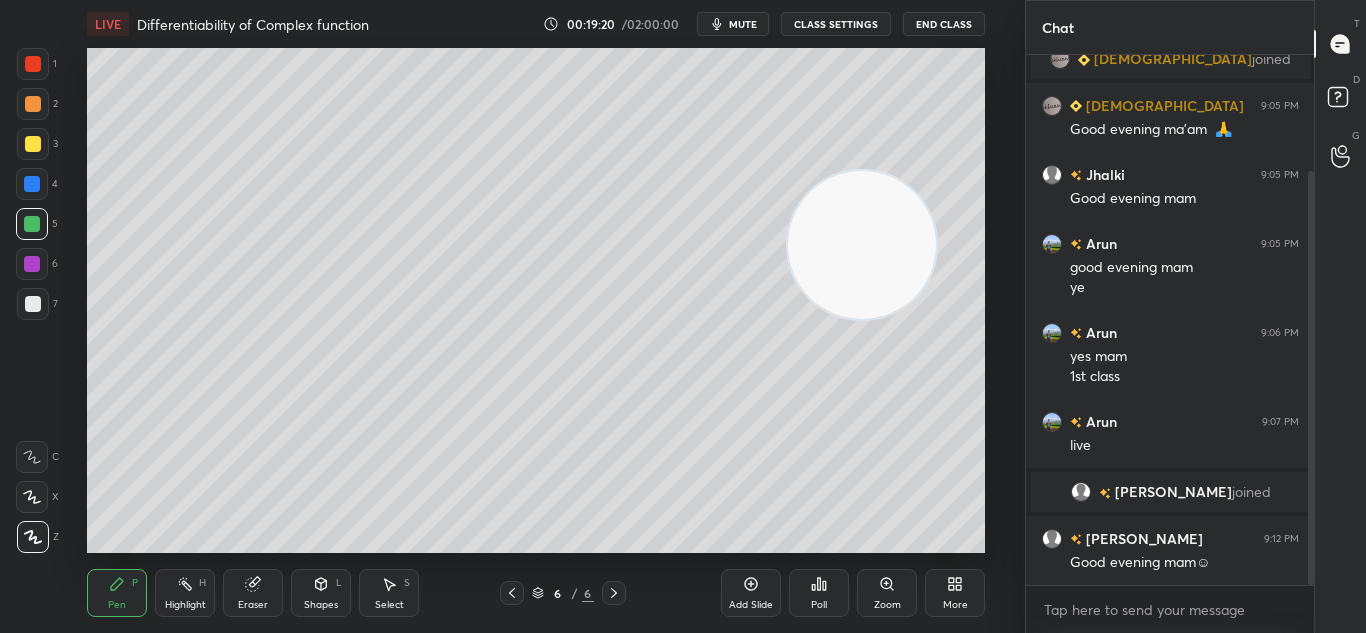 scroll, scrollTop: 217, scrollLeft: 0, axis: vertical 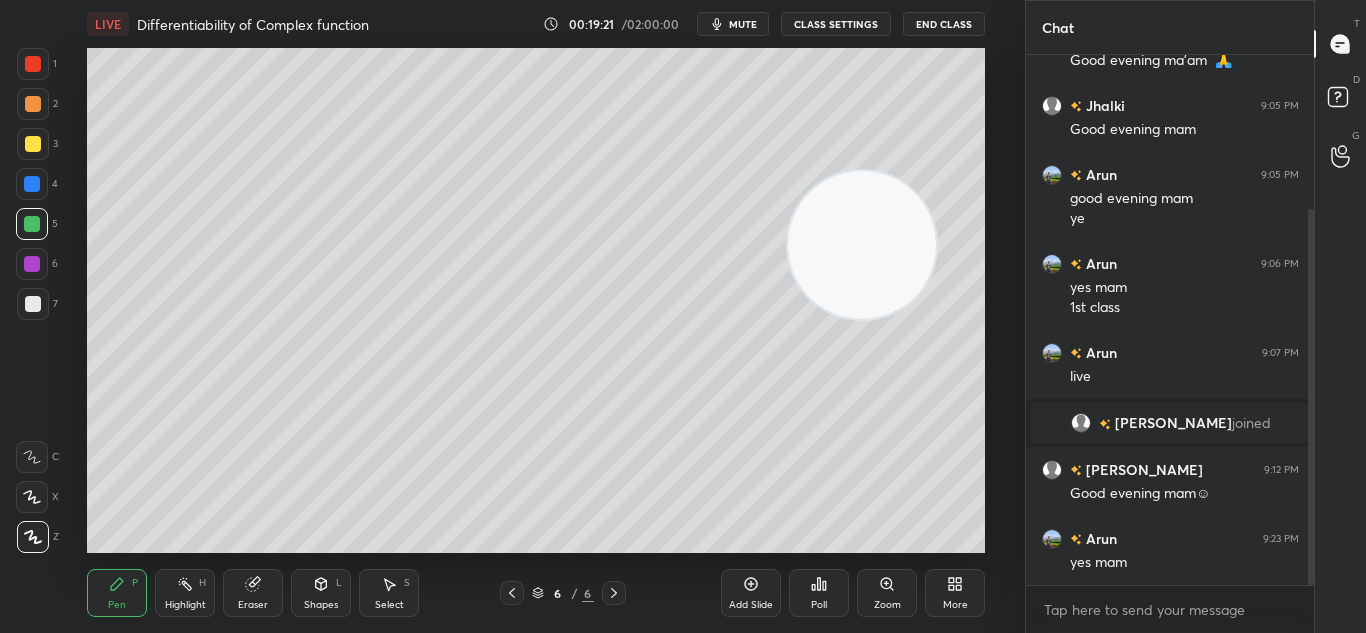 click at bounding box center [32, 264] 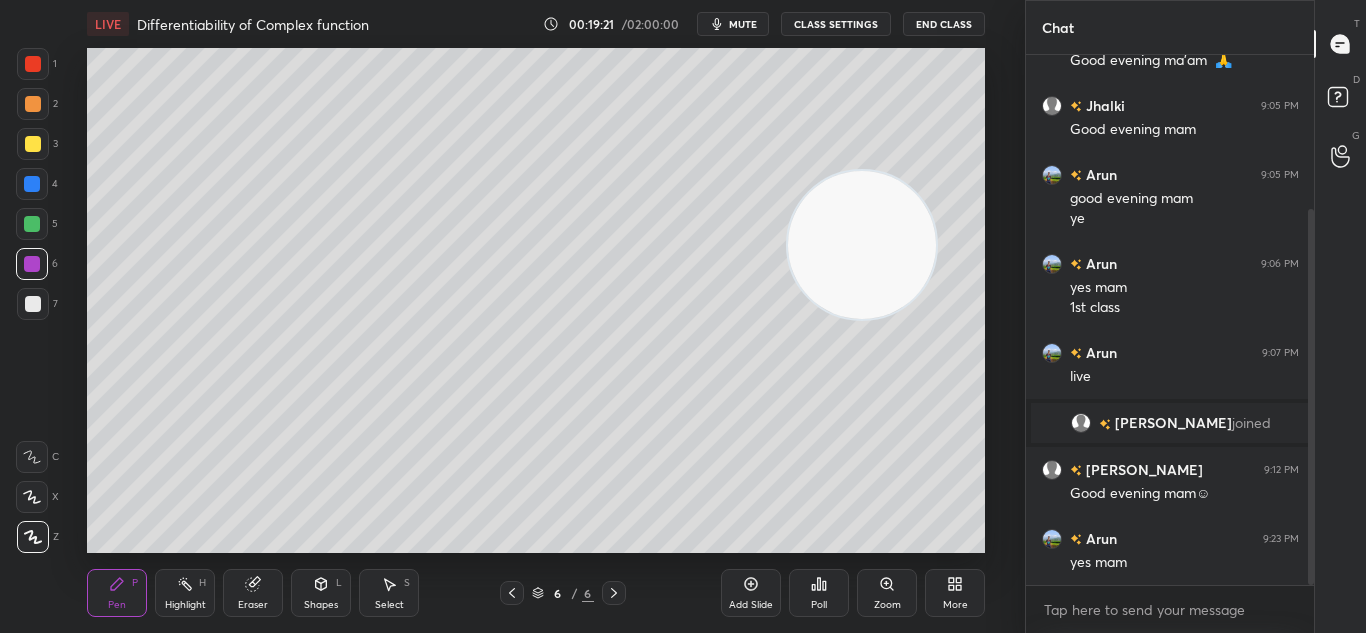 click at bounding box center (32, 264) 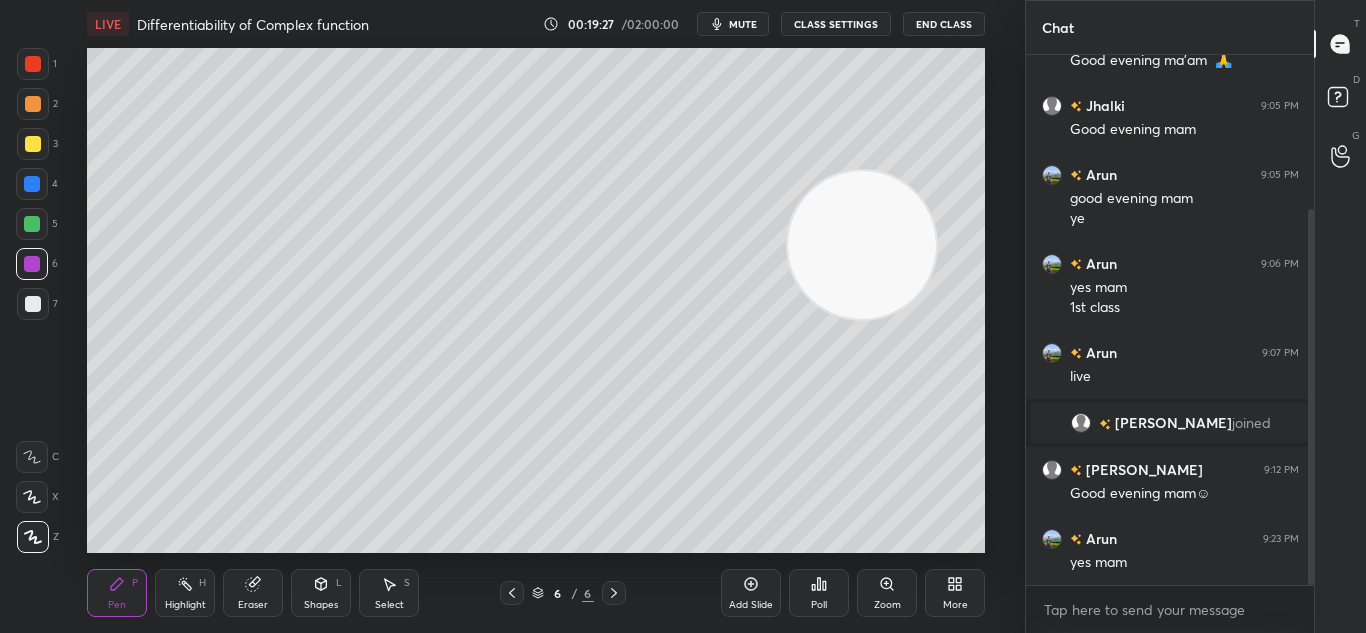 click on "1 2 3 4 5 6 7 C X Z C X Z E E Erase all   H H" at bounding box center (32, 300) 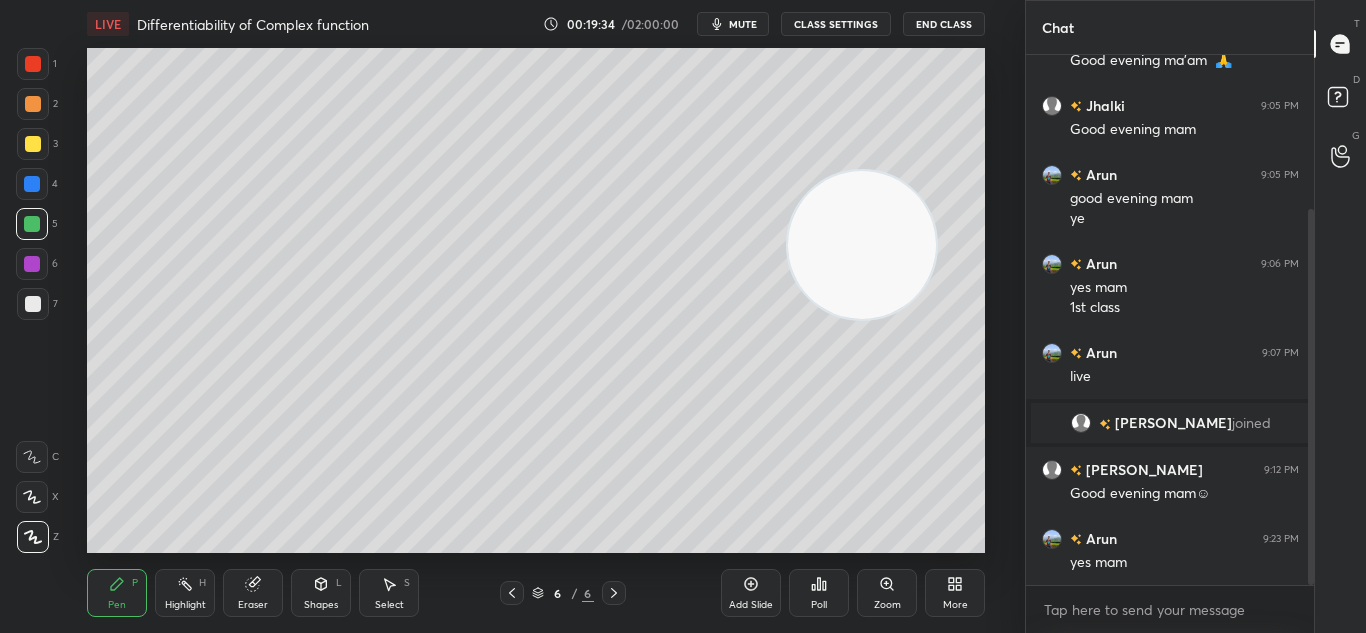 click at bounding box center (33, 304) 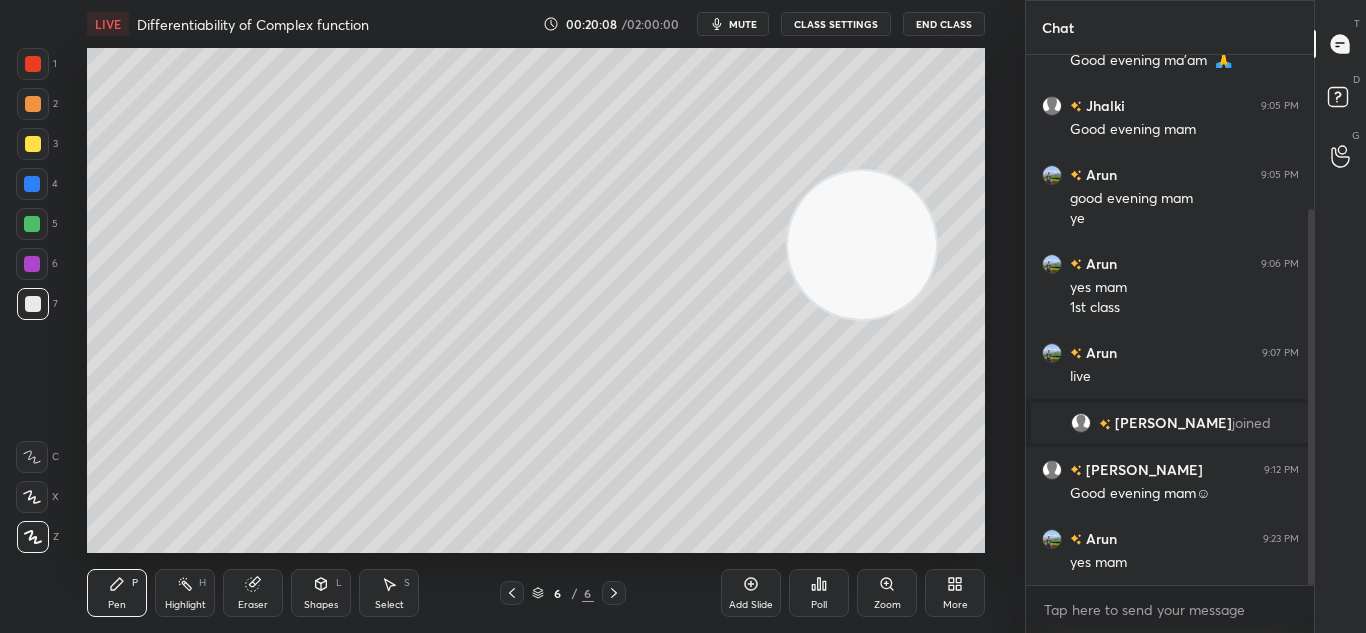 click 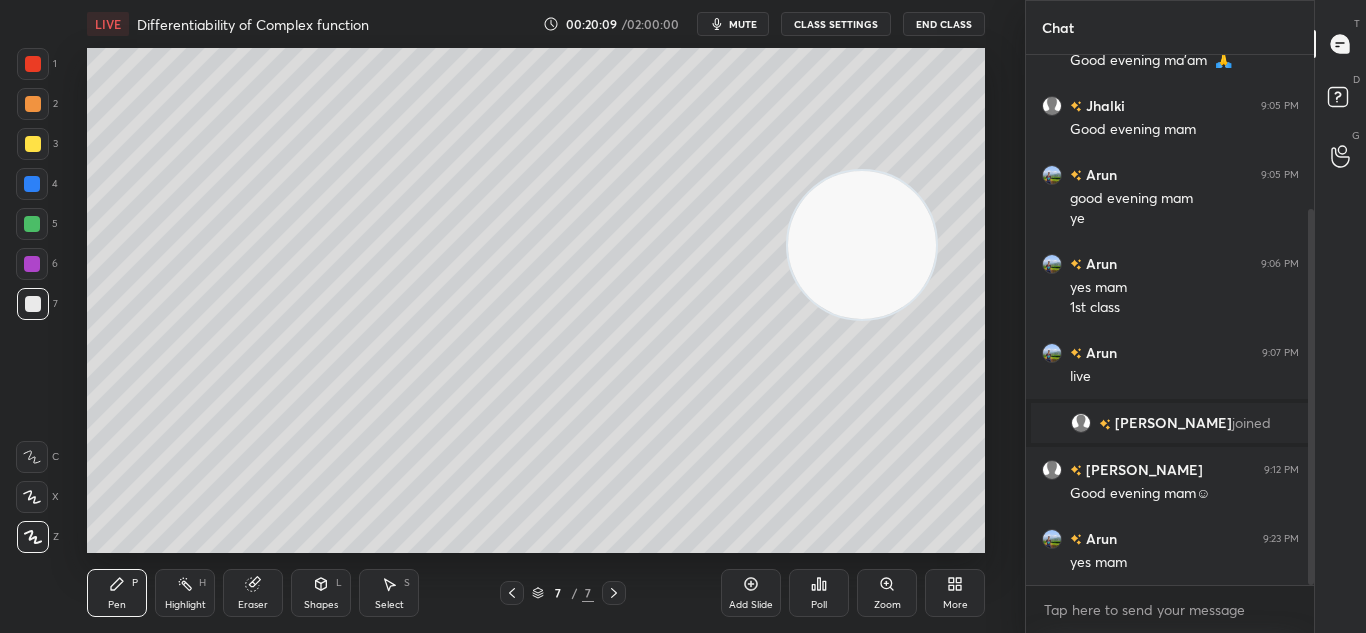 click at bounding box center [32, 184] 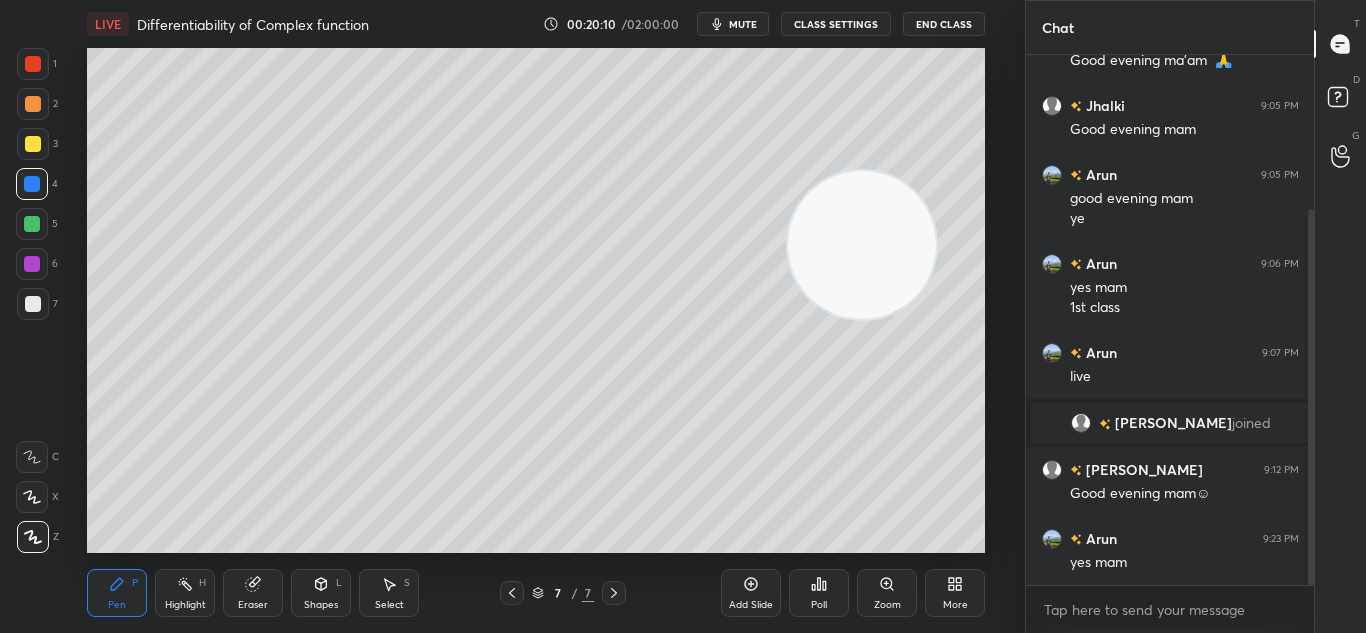click at bounding box center (32, 184) 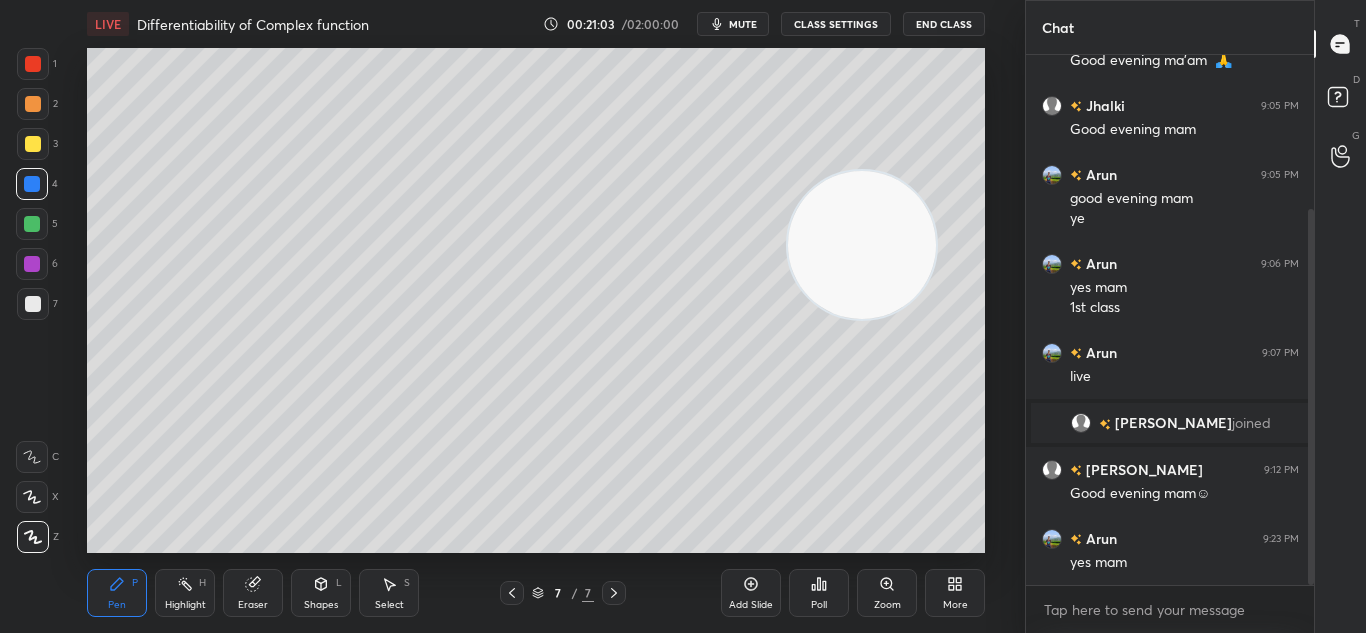 click at bounding box center [32, 264] 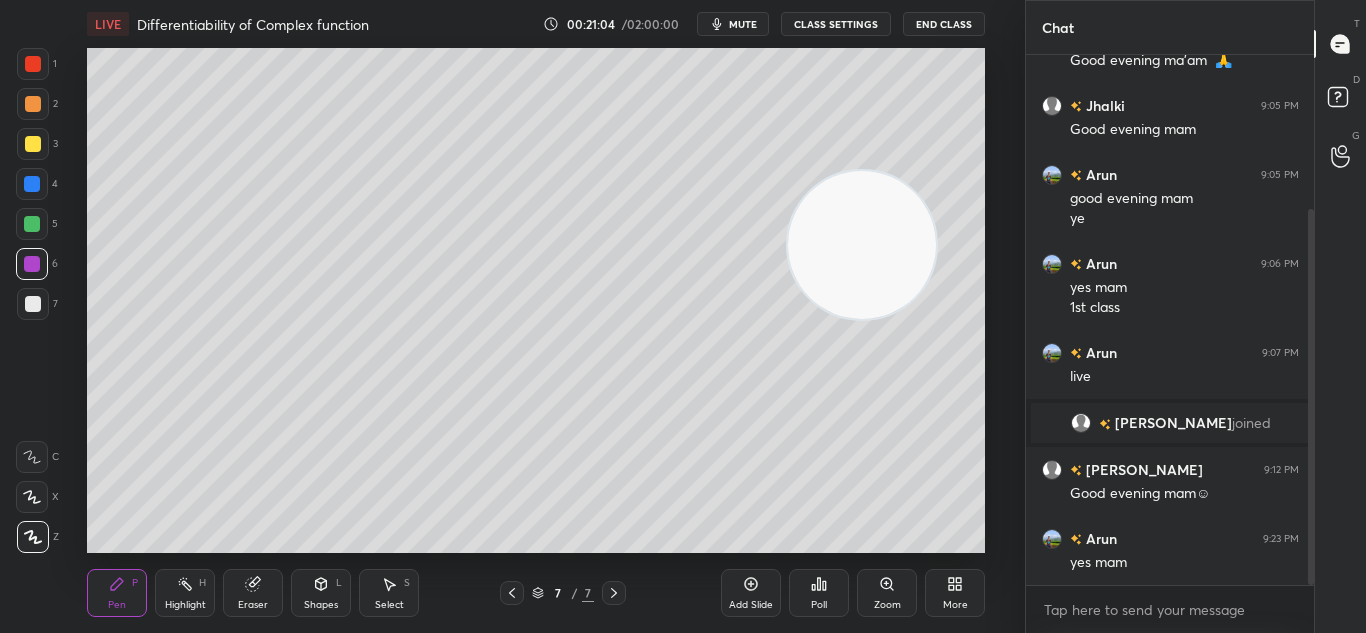 click at bounding box center (33, 304) 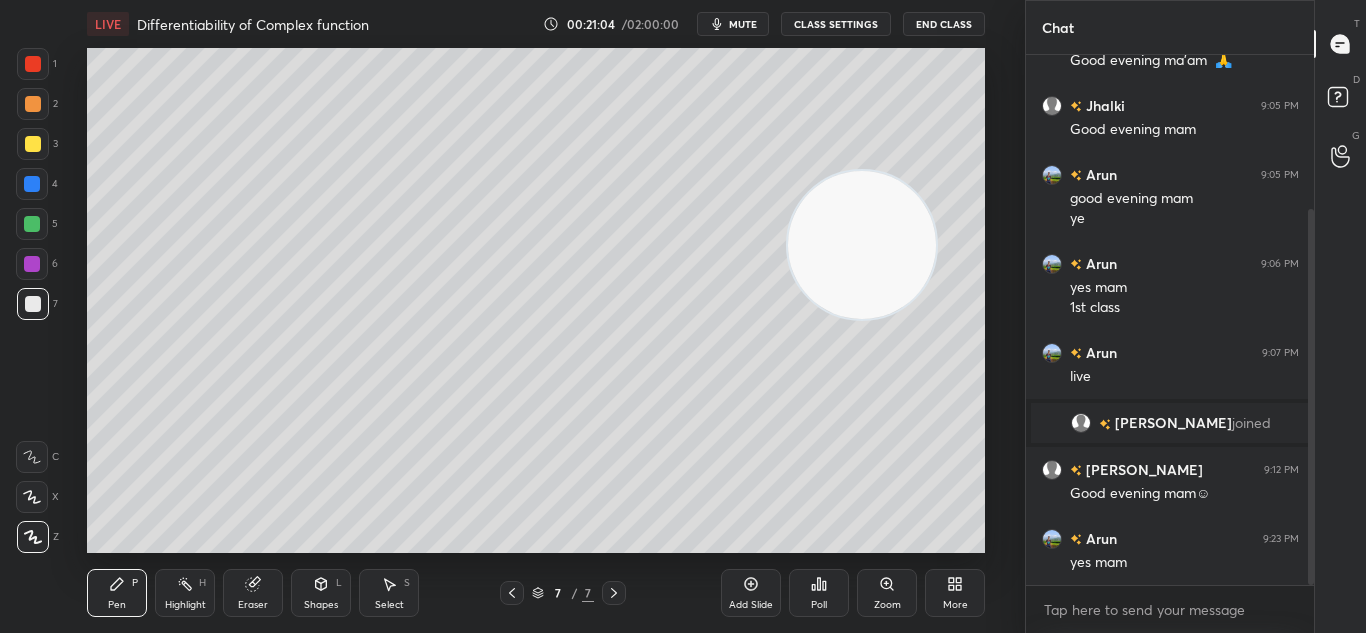click on "1 2 3 4 5 6 7 C X Z C X Z E E Erase all   H H" at bounding box center (32, 300) 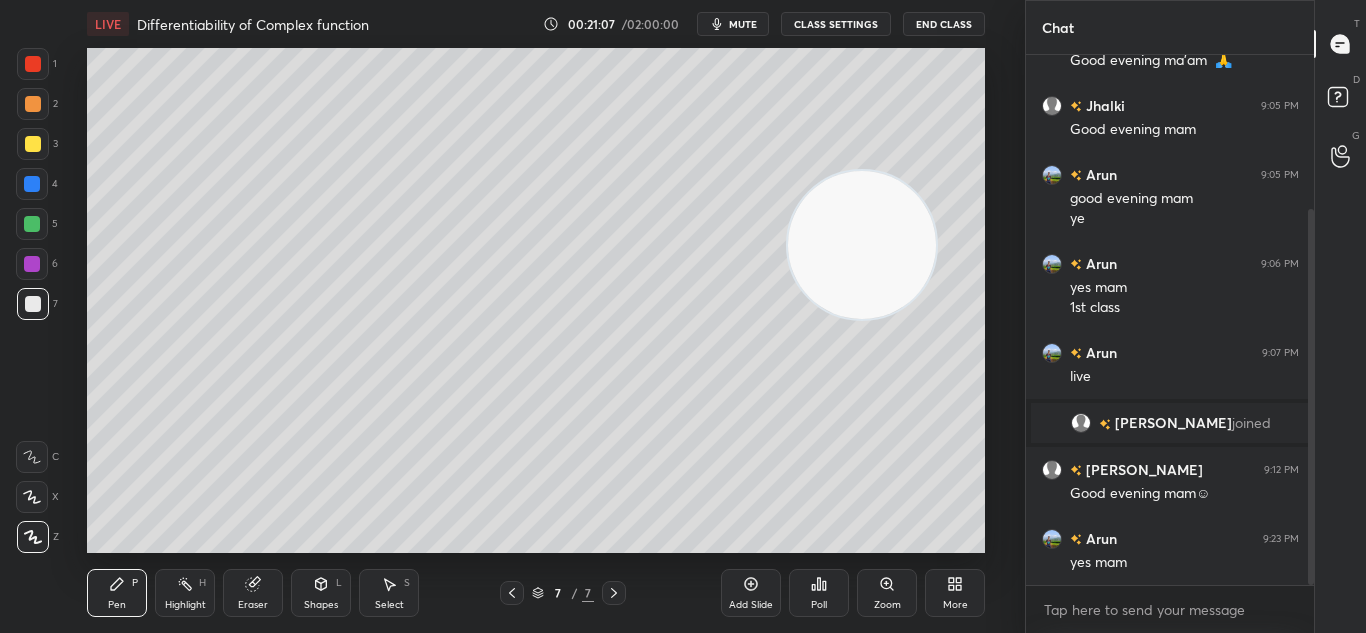 click on "Add Slide" at bounding box center [751, 605] 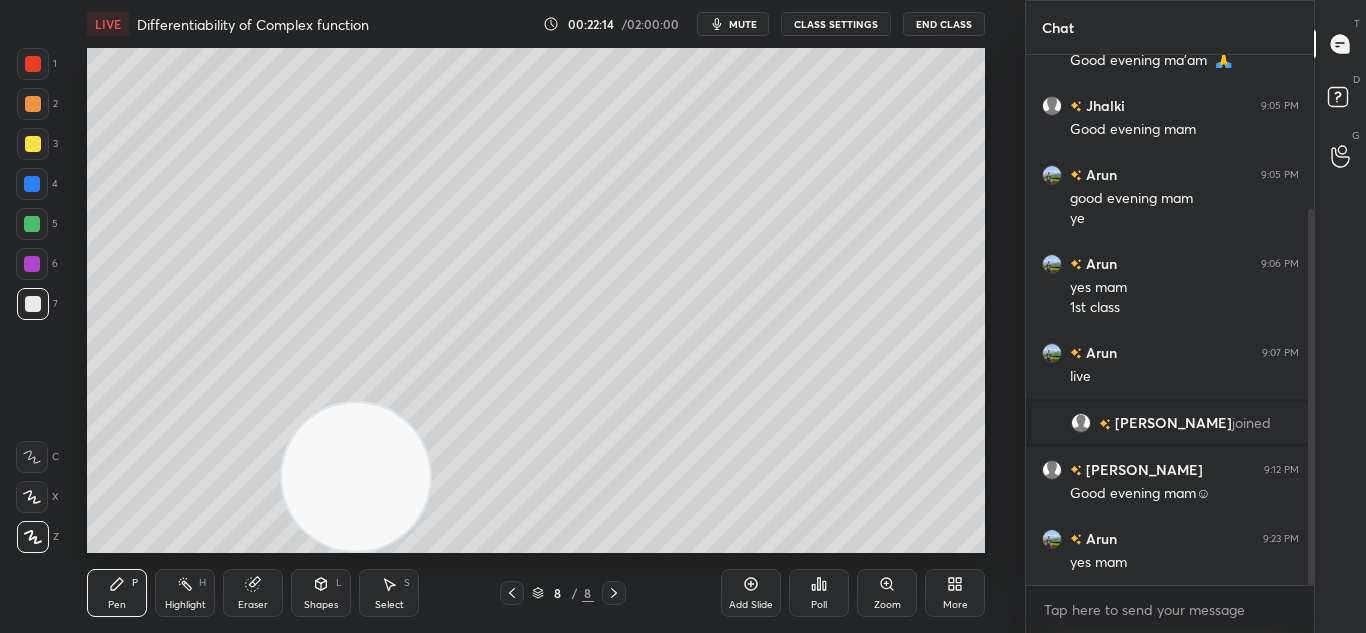 click at bounding box center [512, 593] 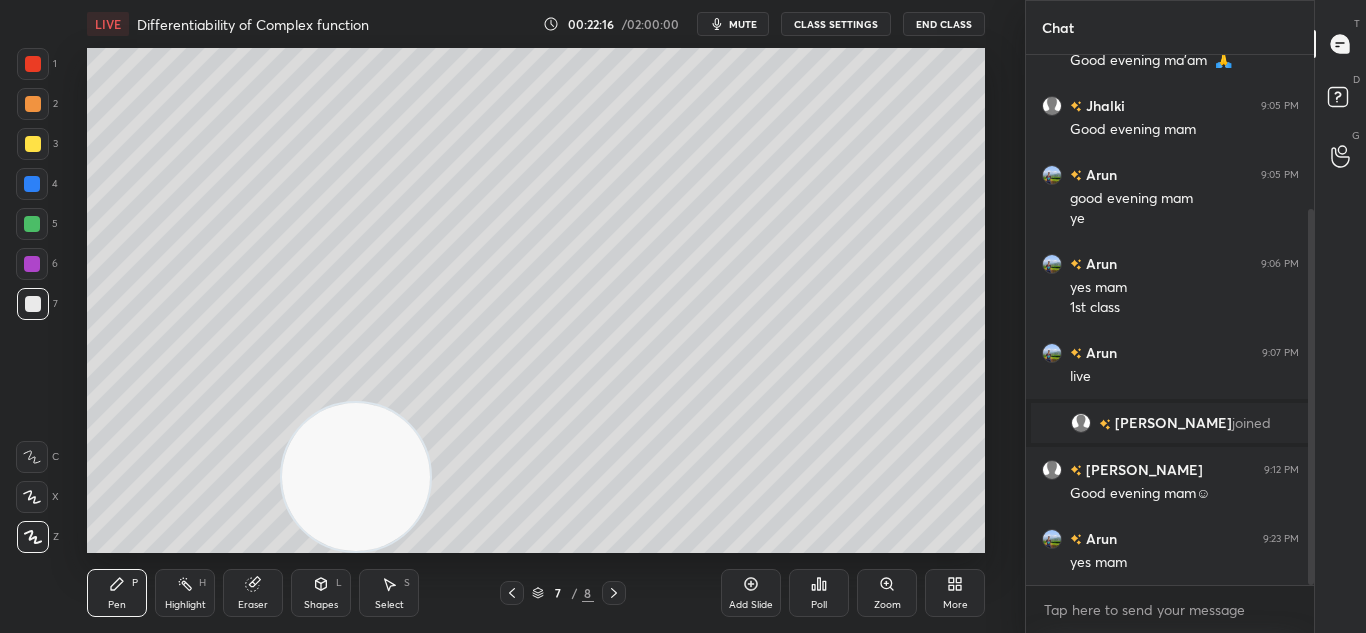 click on "Pen P Highlight H Eraser Shapes L Select S 7 / 8 Add Slide Poll Zoom More" at bounding box center (536, 593) 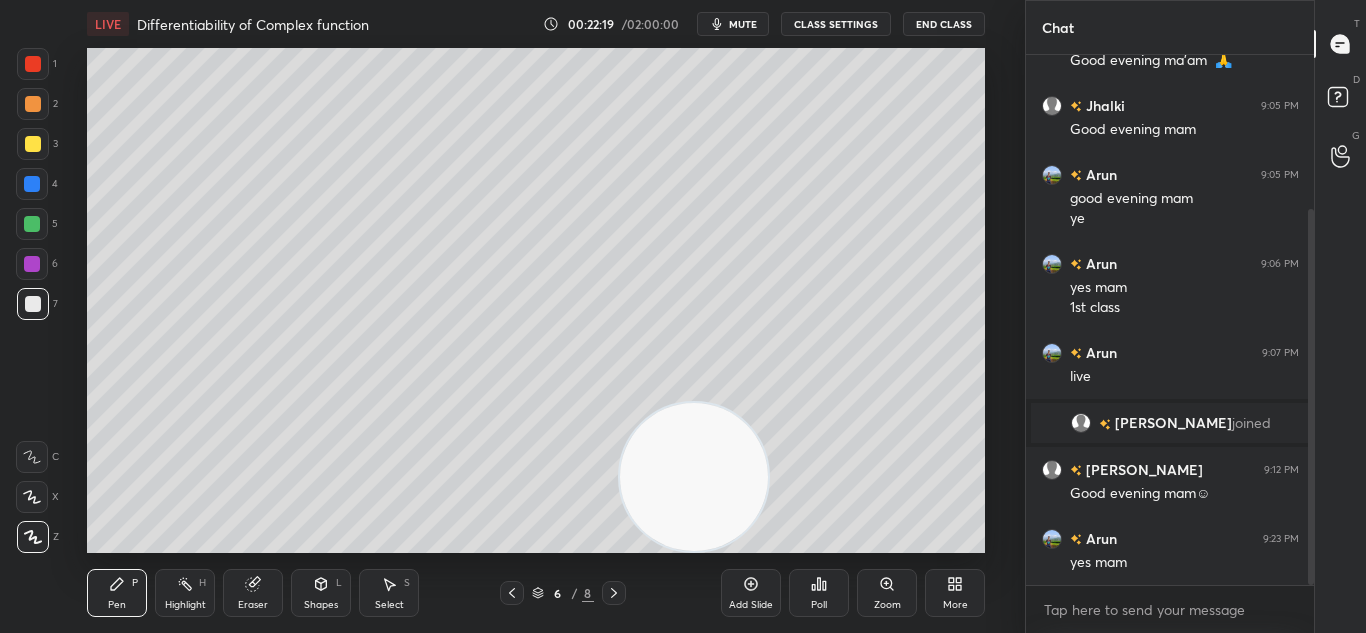 click on "6 / 8" at bounding box center [562, 593] 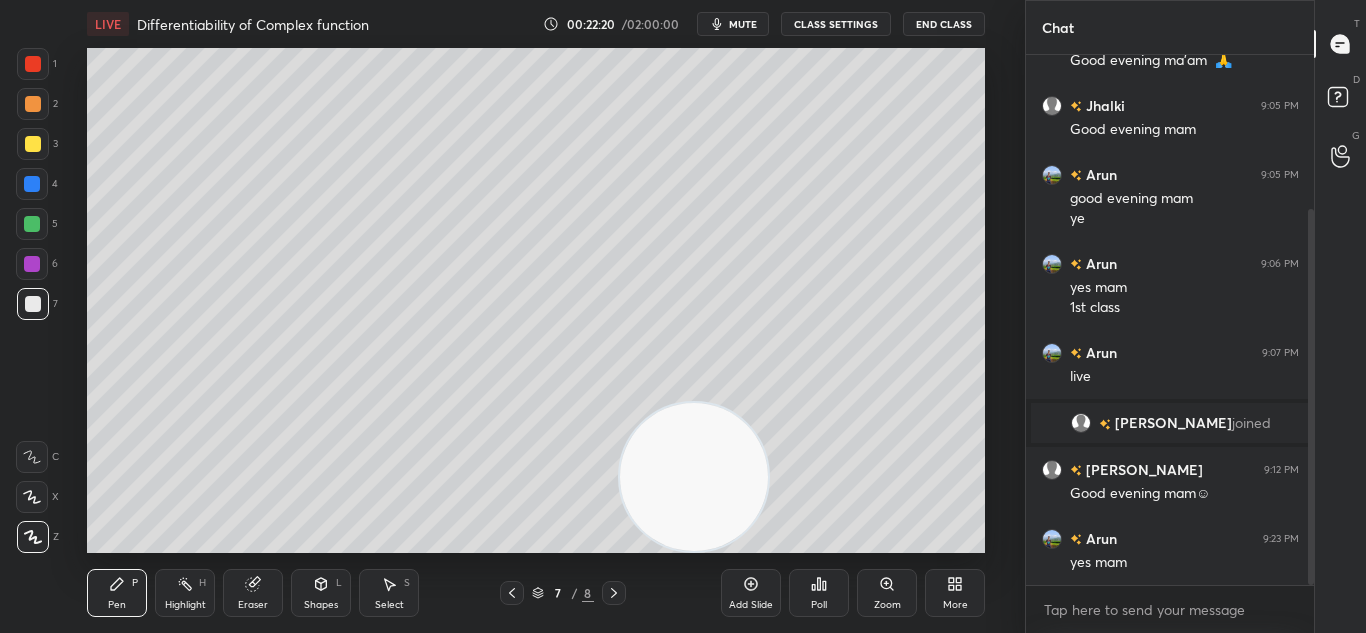 click at bounding box center (614, 593) 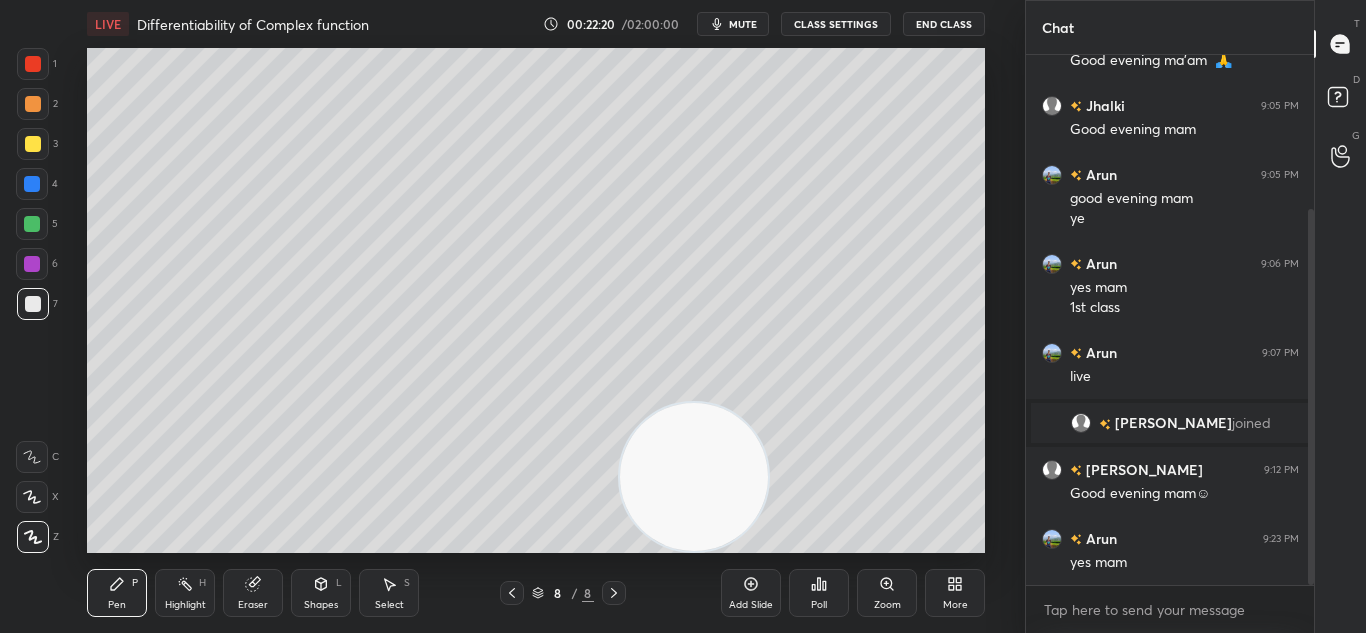 click at bounding box center [614, 593] 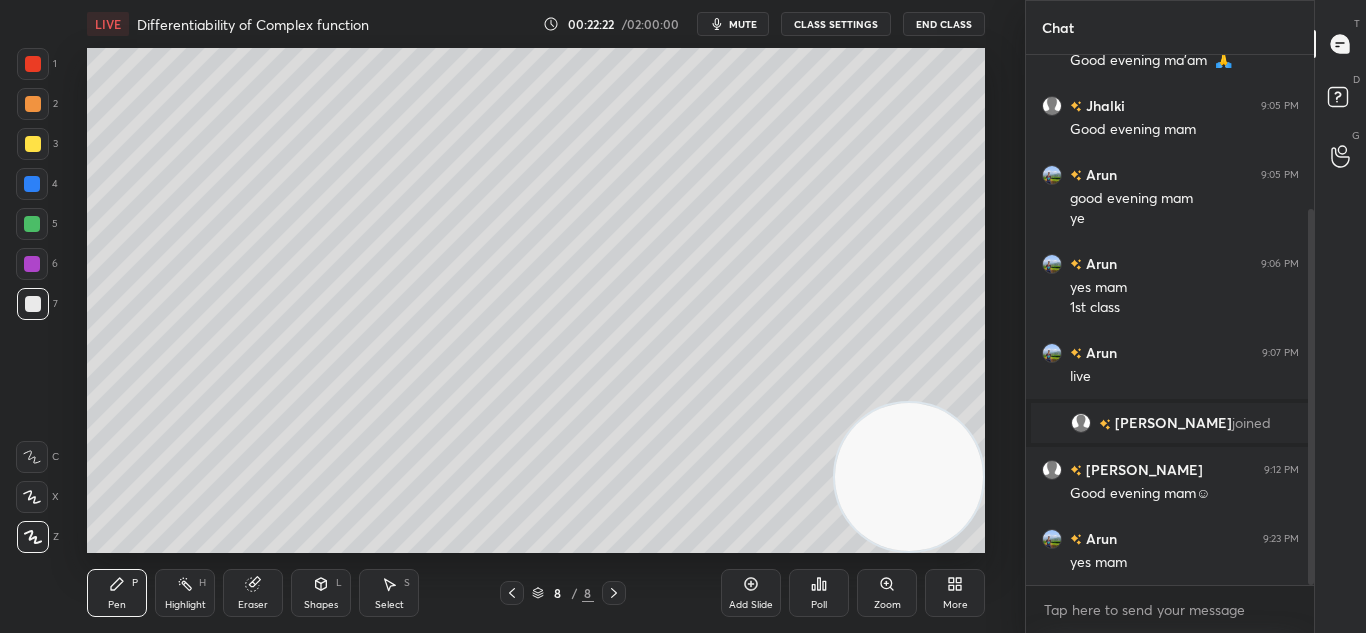 click at bounding box center [32, 264] 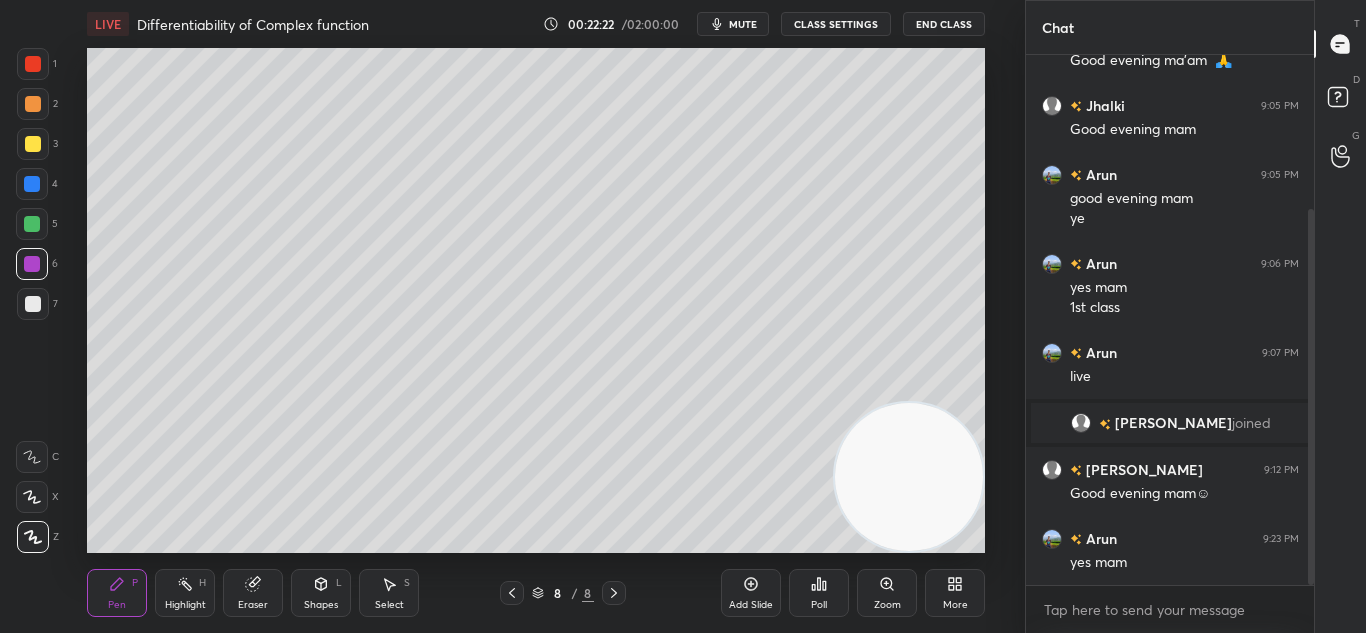 click at bounding box center [32, 264] 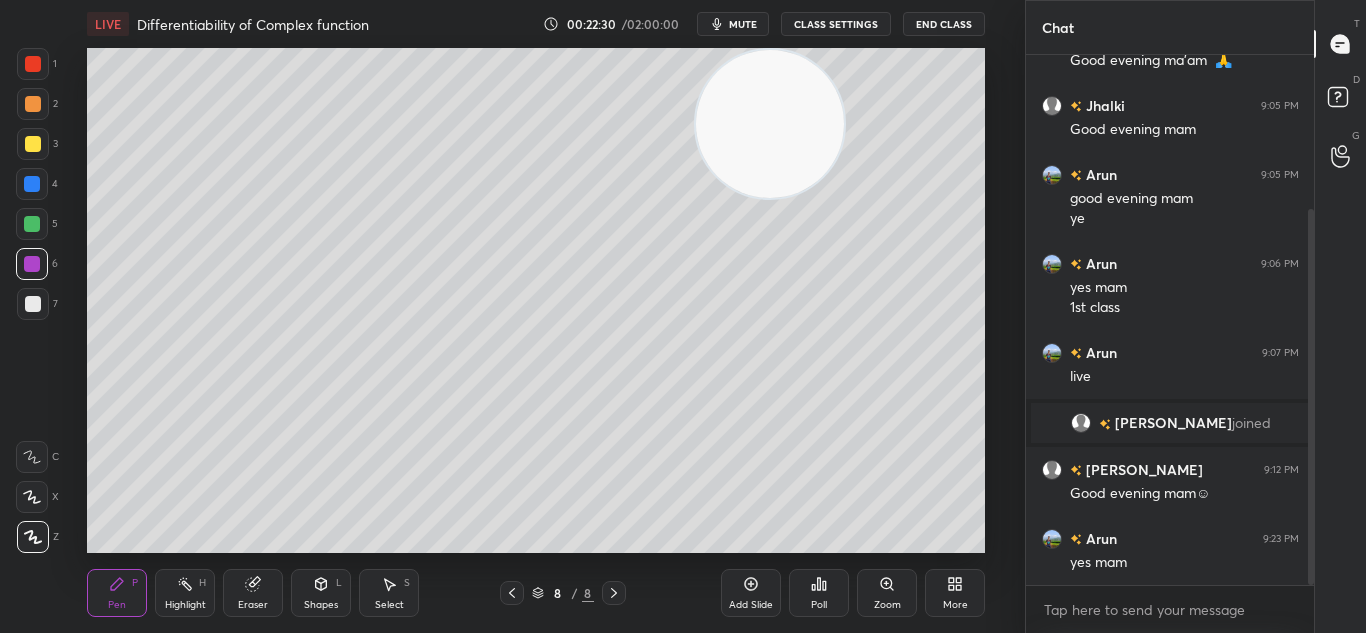 click on "Eraser" at bounding box center (253, 605) 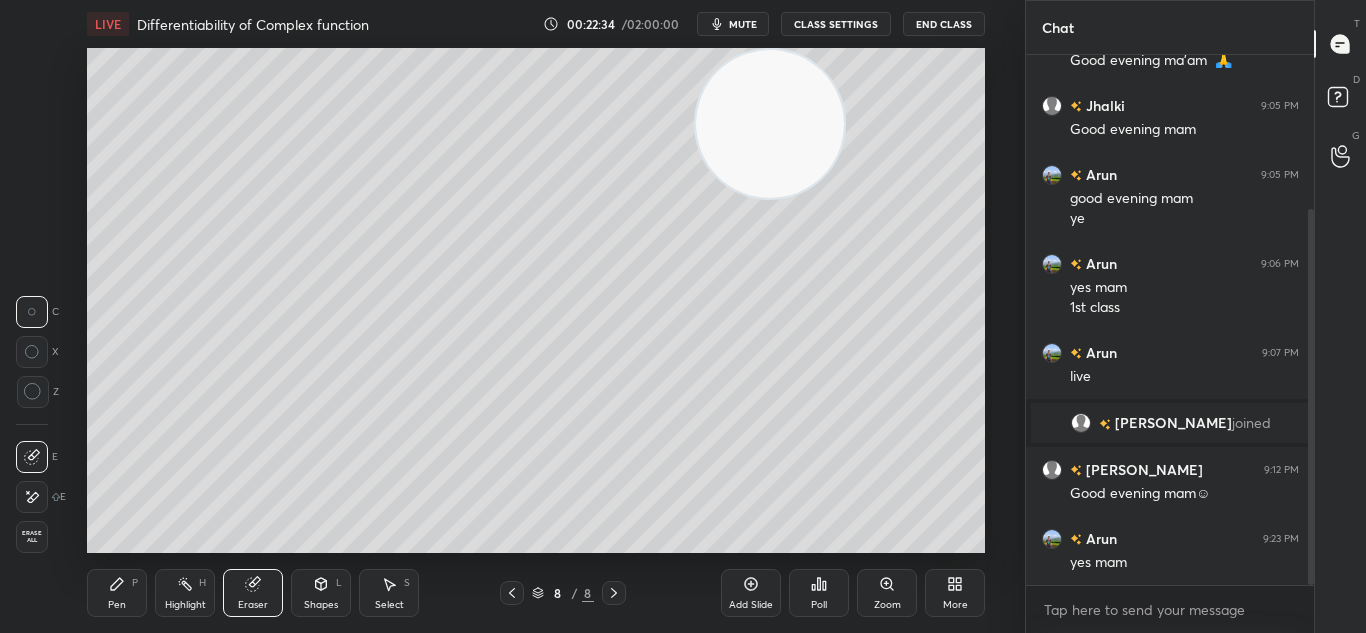 click on "Pen" at bounding box center [117, 605] 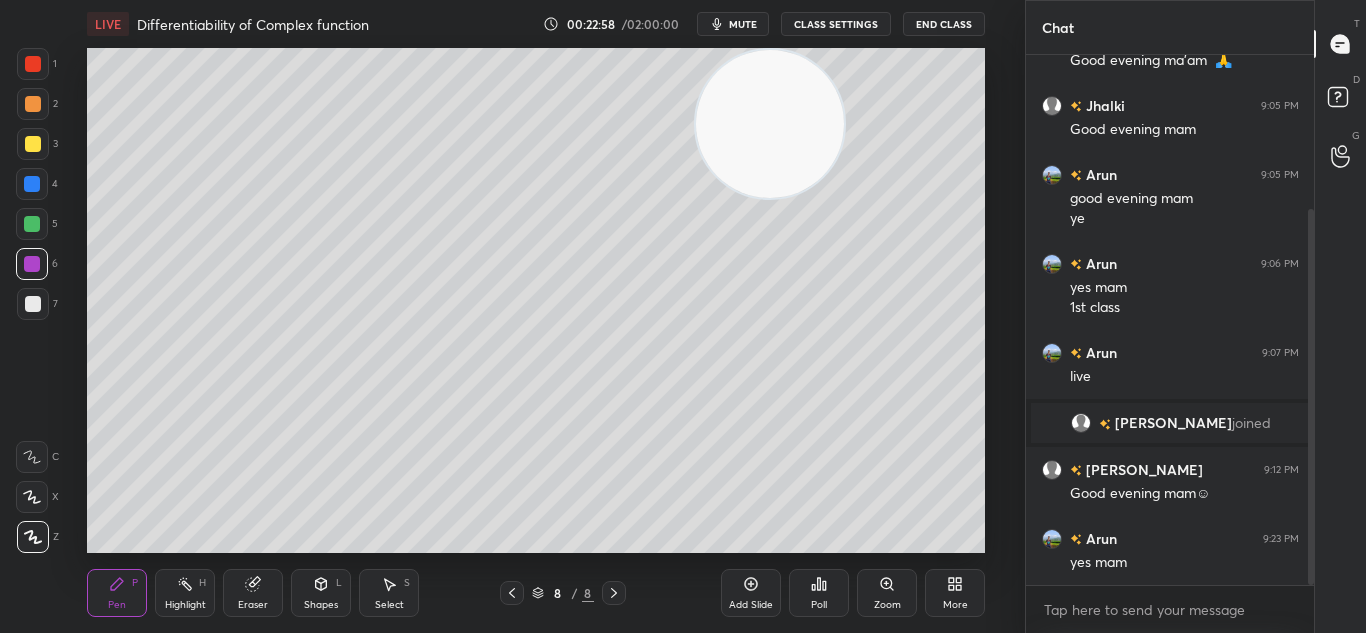 click 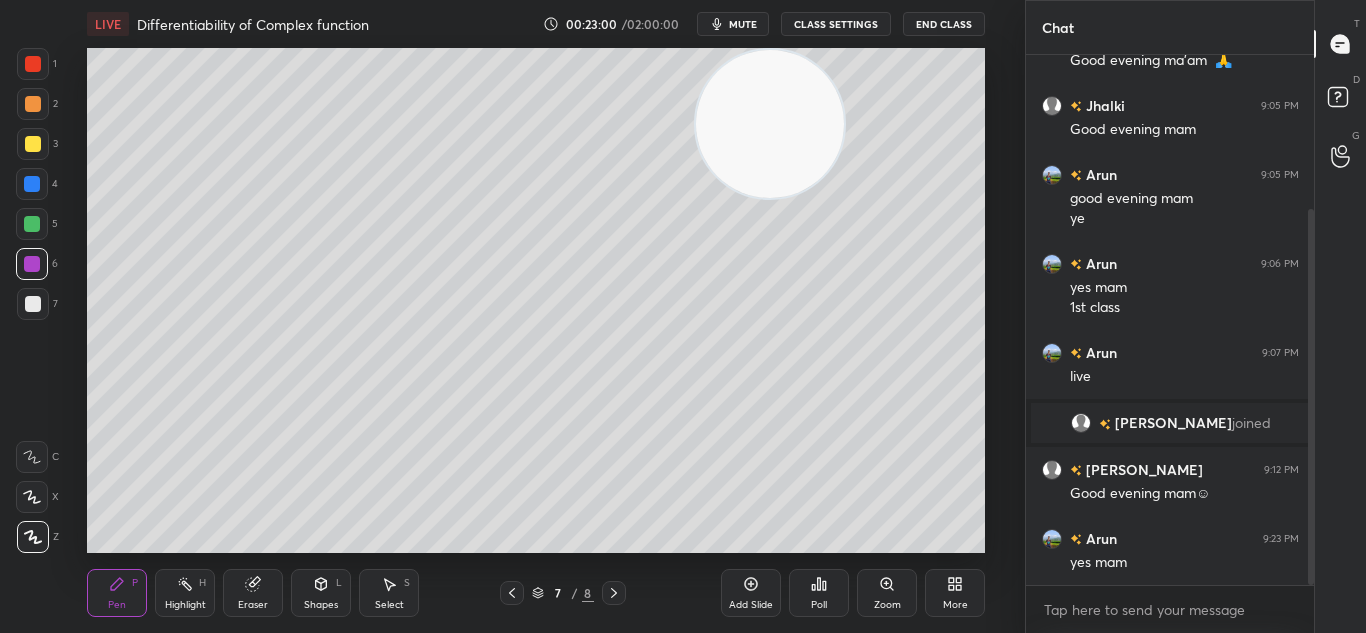 click at bounding box center (614, 593) 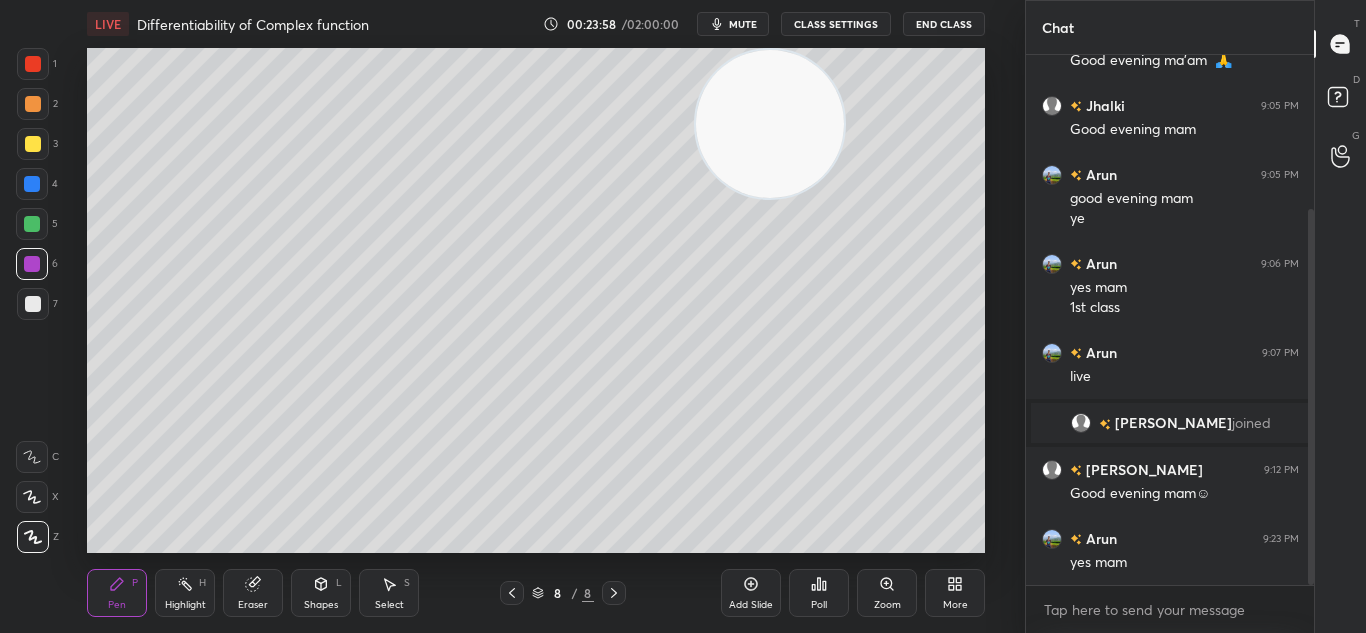 click at bounding box center (614, 593) 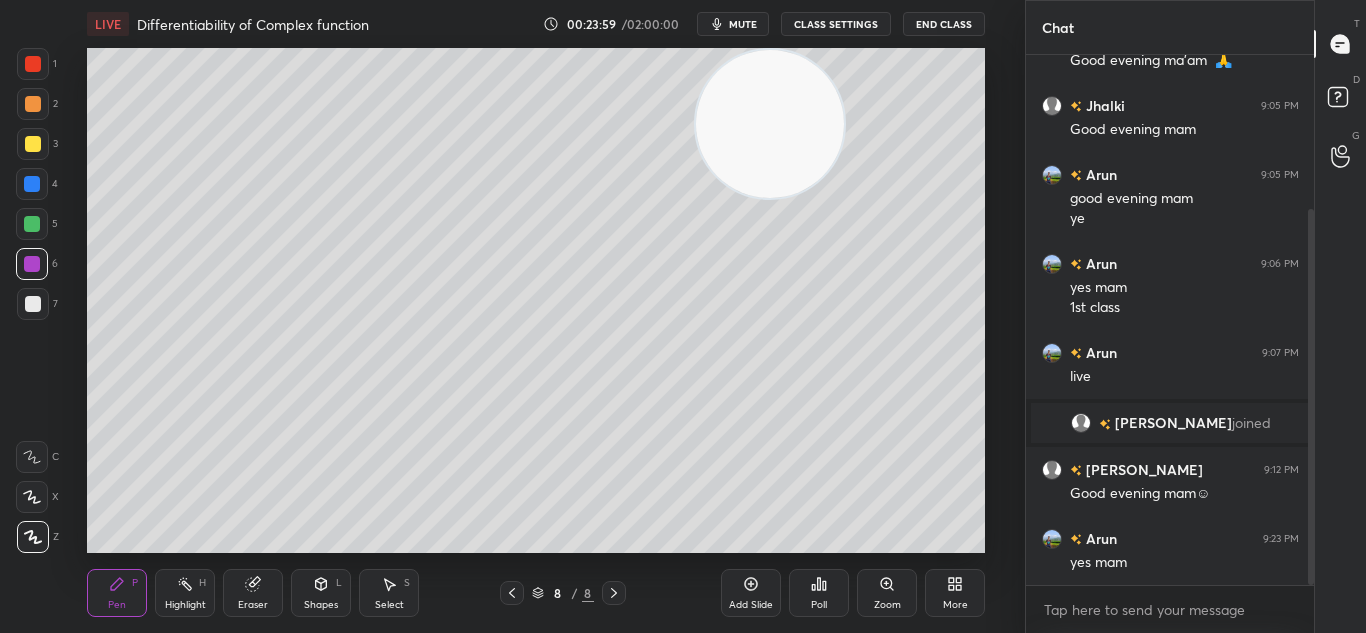 click on "Add Slide" at bounding box center (751, 605) 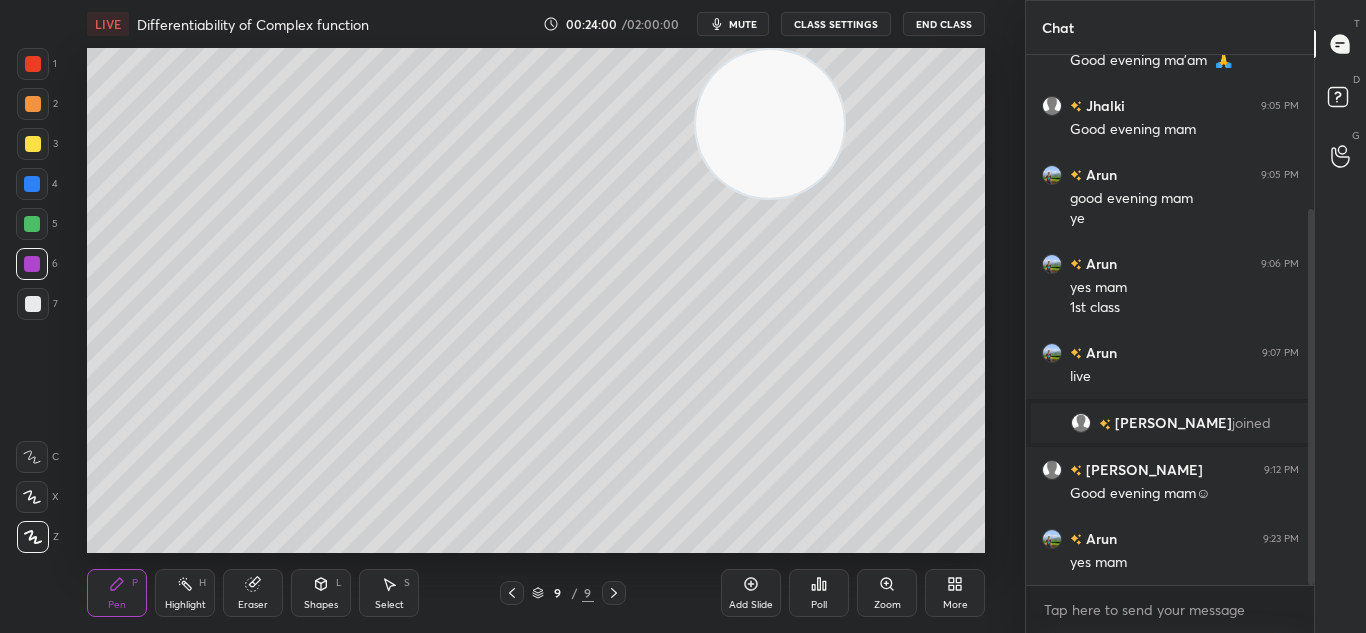 click at bounding box center (33, 304) 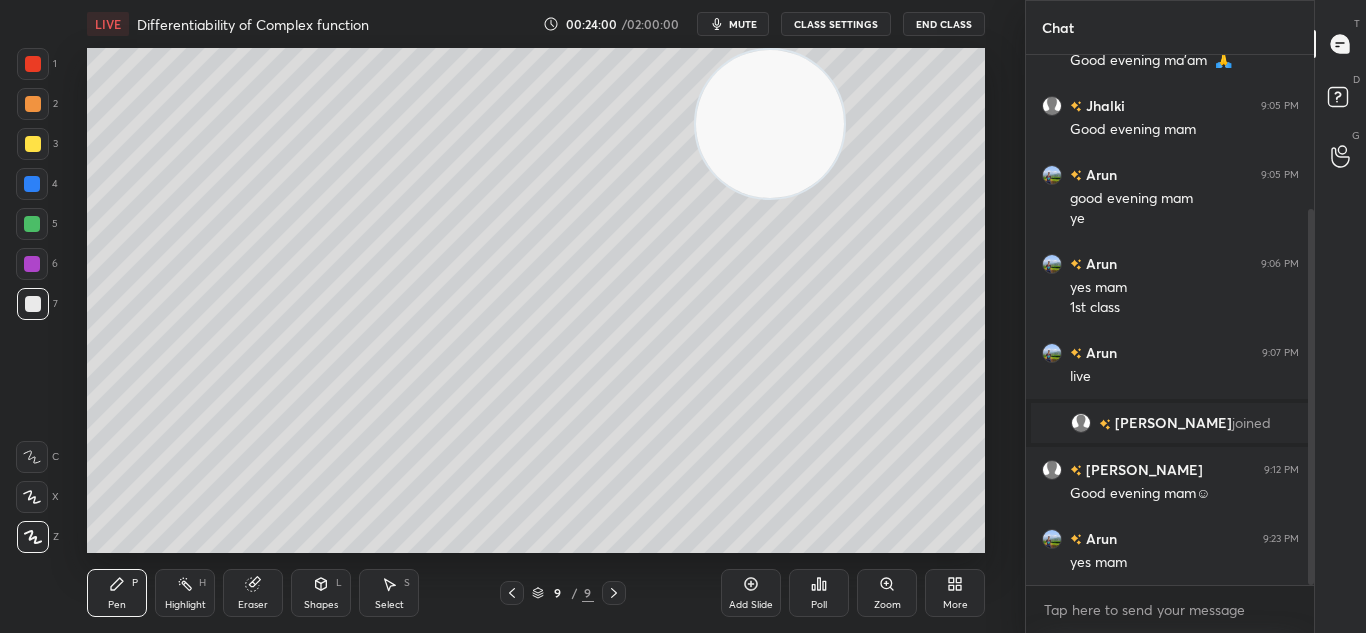 click at bounding box center (33, 304) 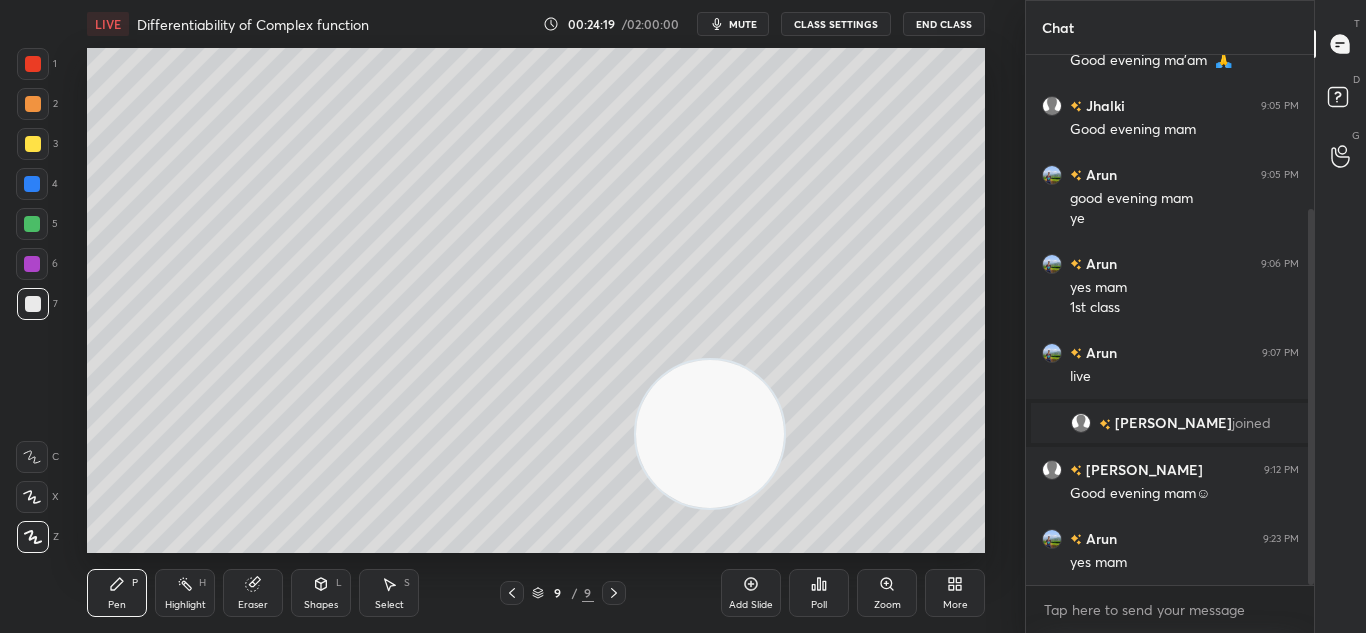 click at bounding box center [32, 184] 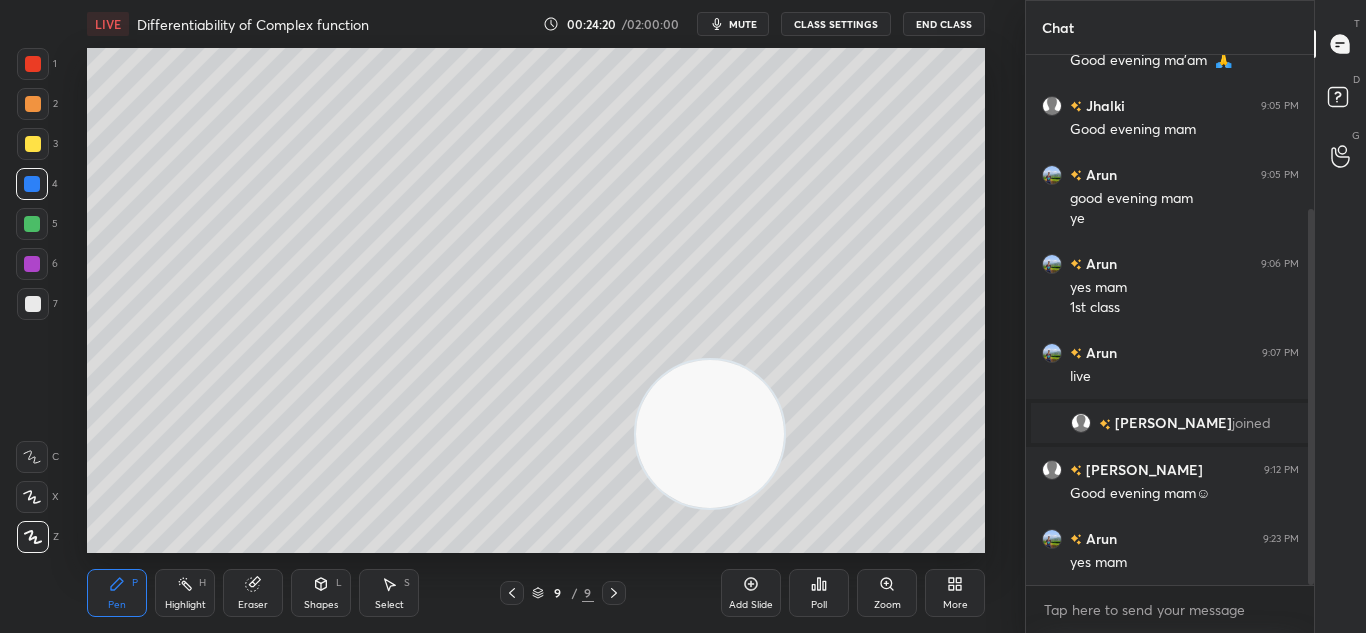 click at bounding box center (32, 184) 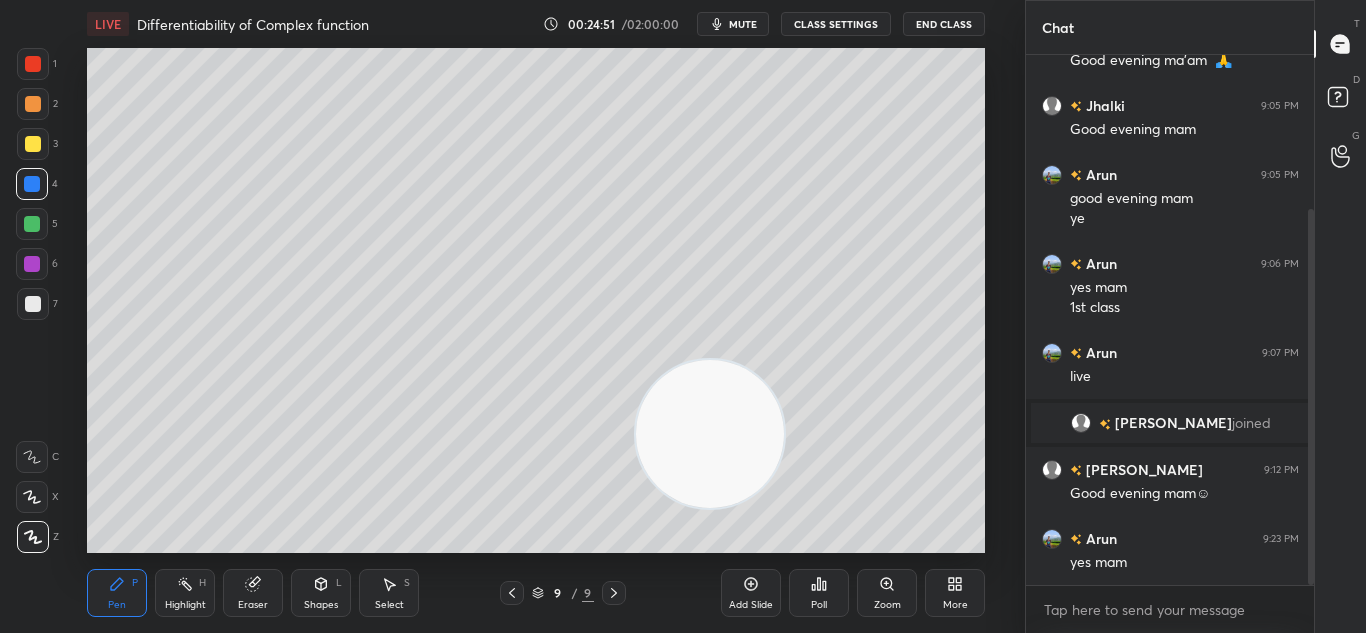 click on "Eraser" at bounding box center (253, 605) 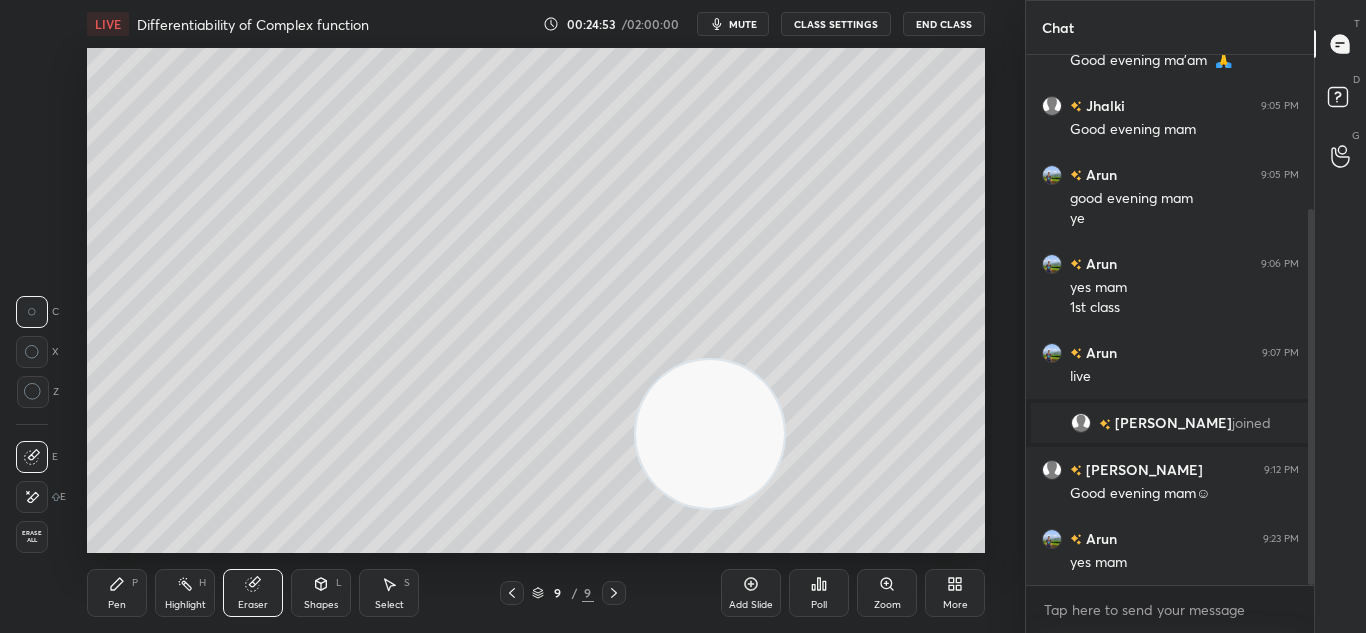 click on "Pen P" at bounding box center [117, 593] 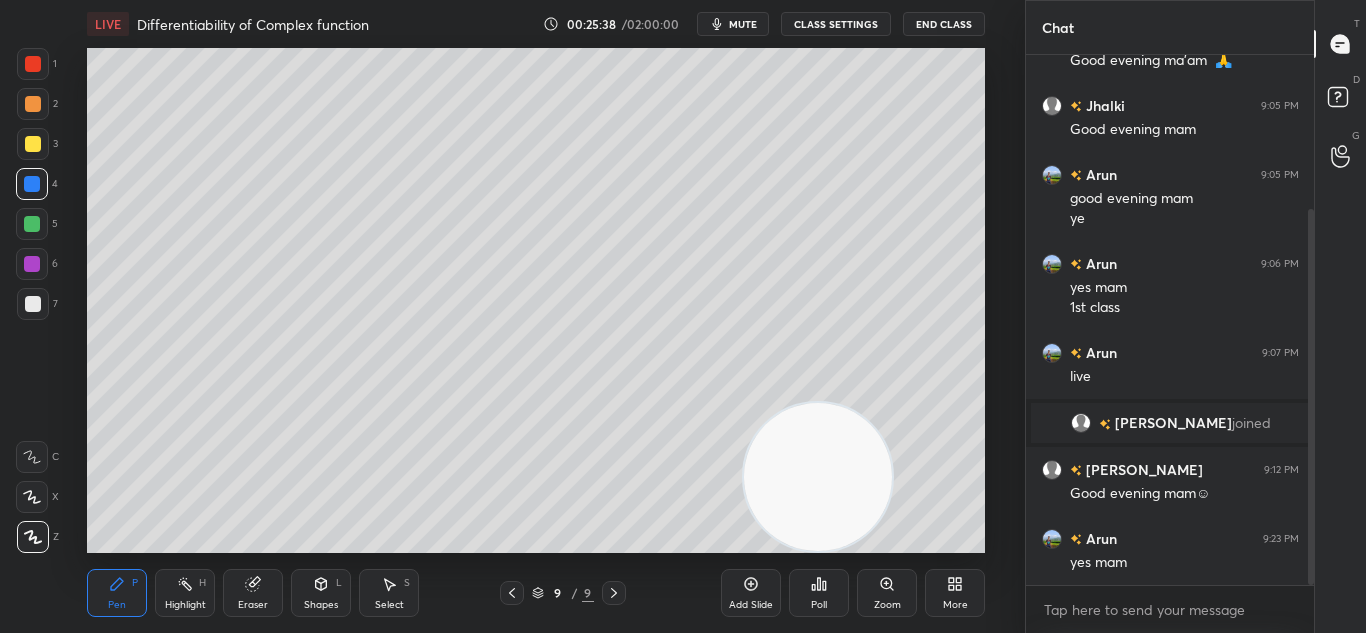 click on "Eraser" at bounding box center (253, 605) 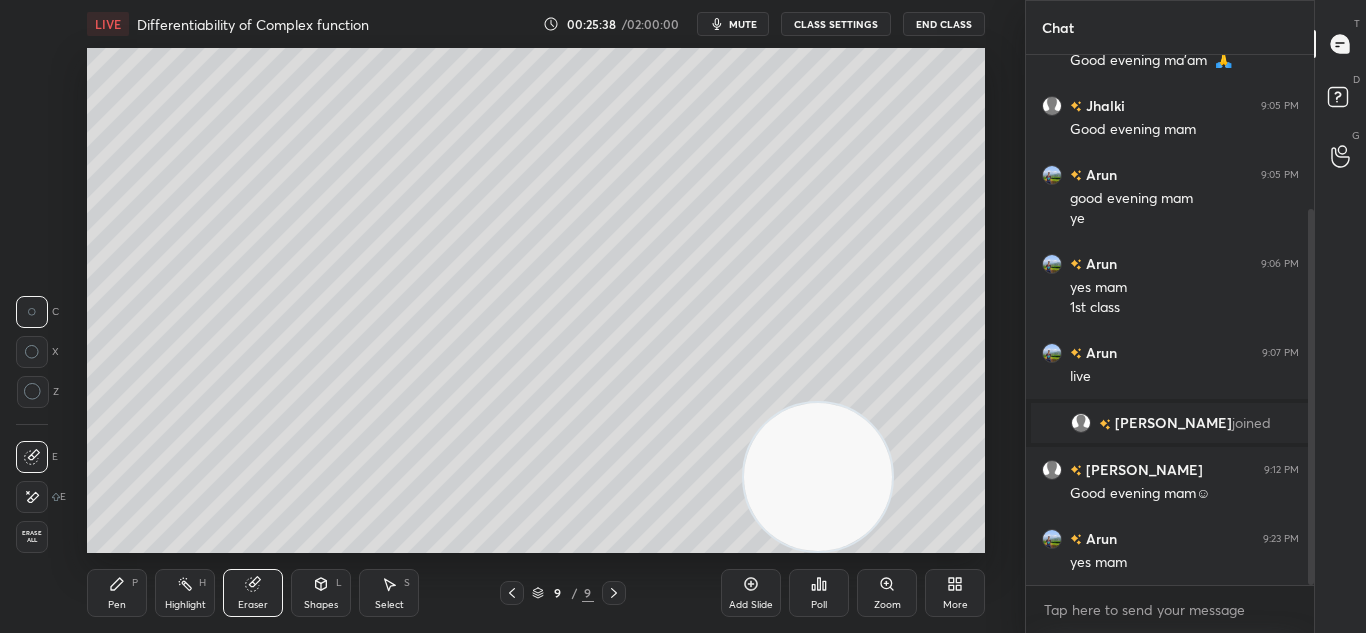 click on "Eraser" at bounding box center [253, 593] 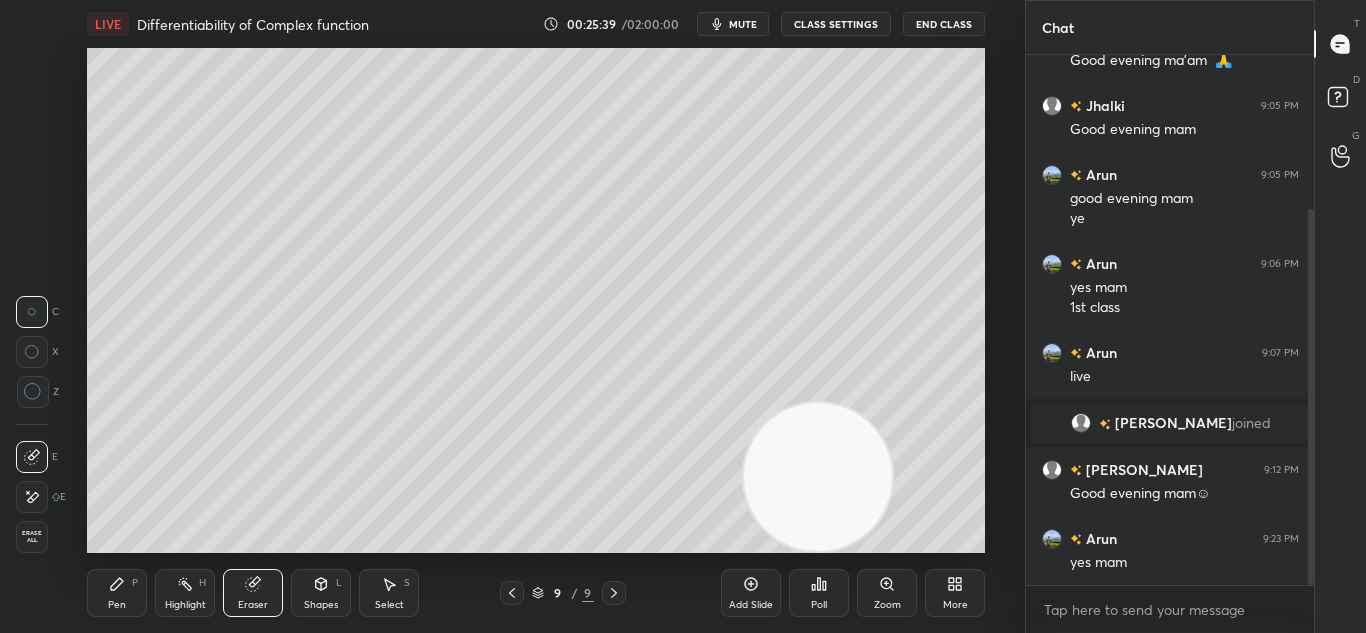 click on "Pen P" at bounding box center (117, 593) 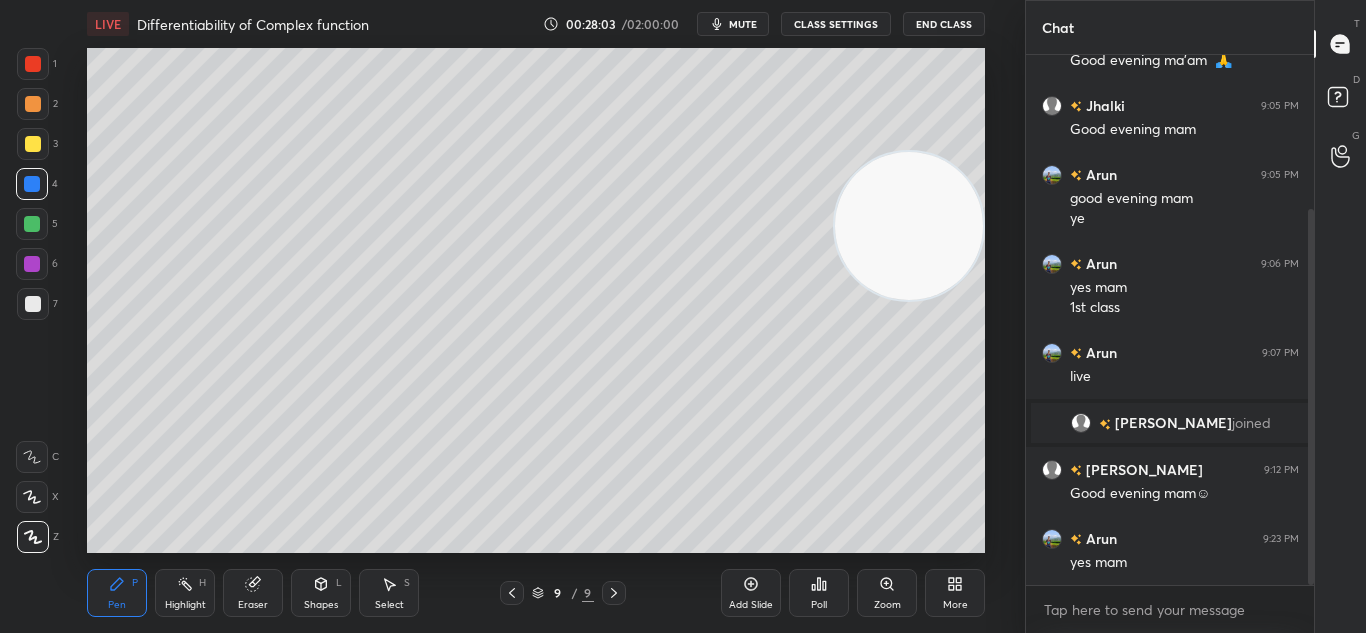 click on "Add Slide" at bounding box center [751, 605] 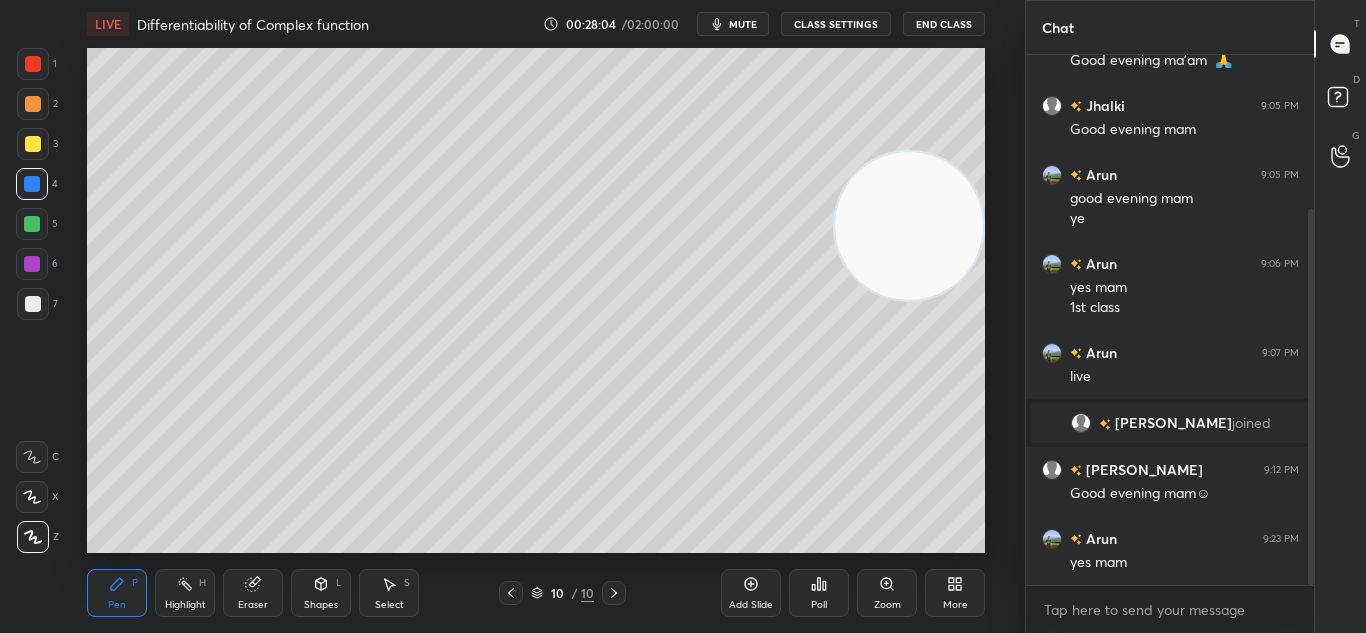 click at bounding box center [32, 224] 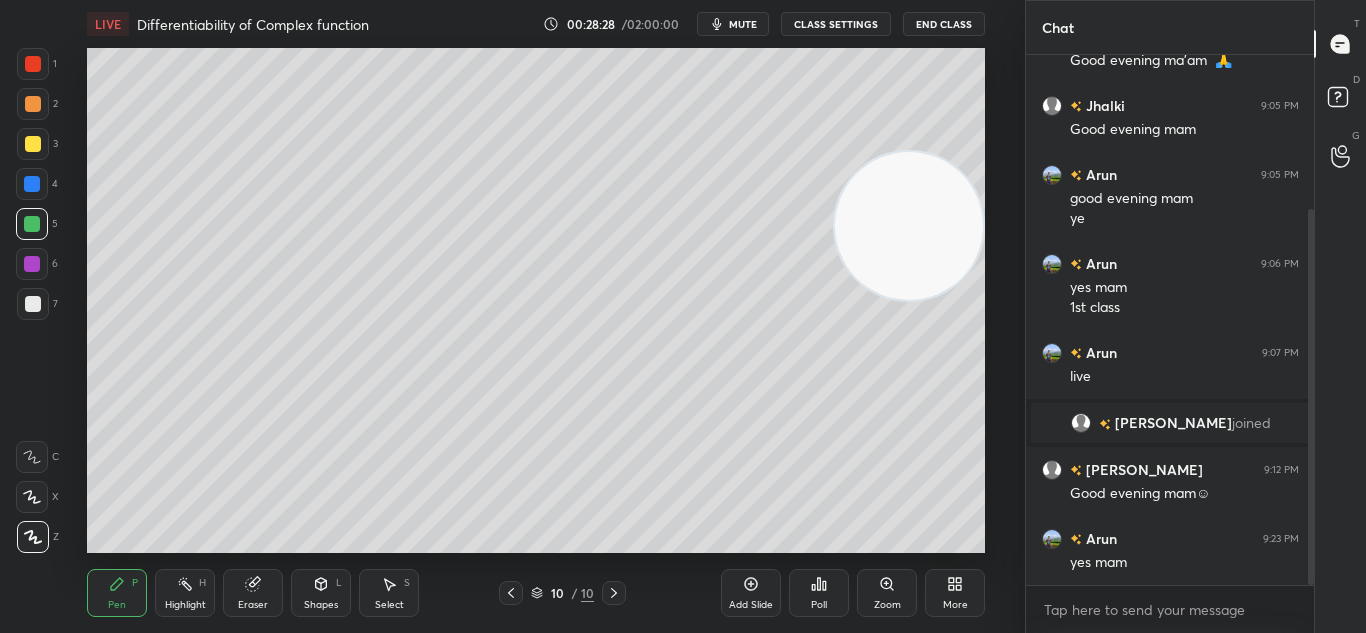 click on "Pen P Highlight H Eraser Shapes L Select S 10 / 10 Add Slide Poll Zoom More" at bounding box center (536, 593) 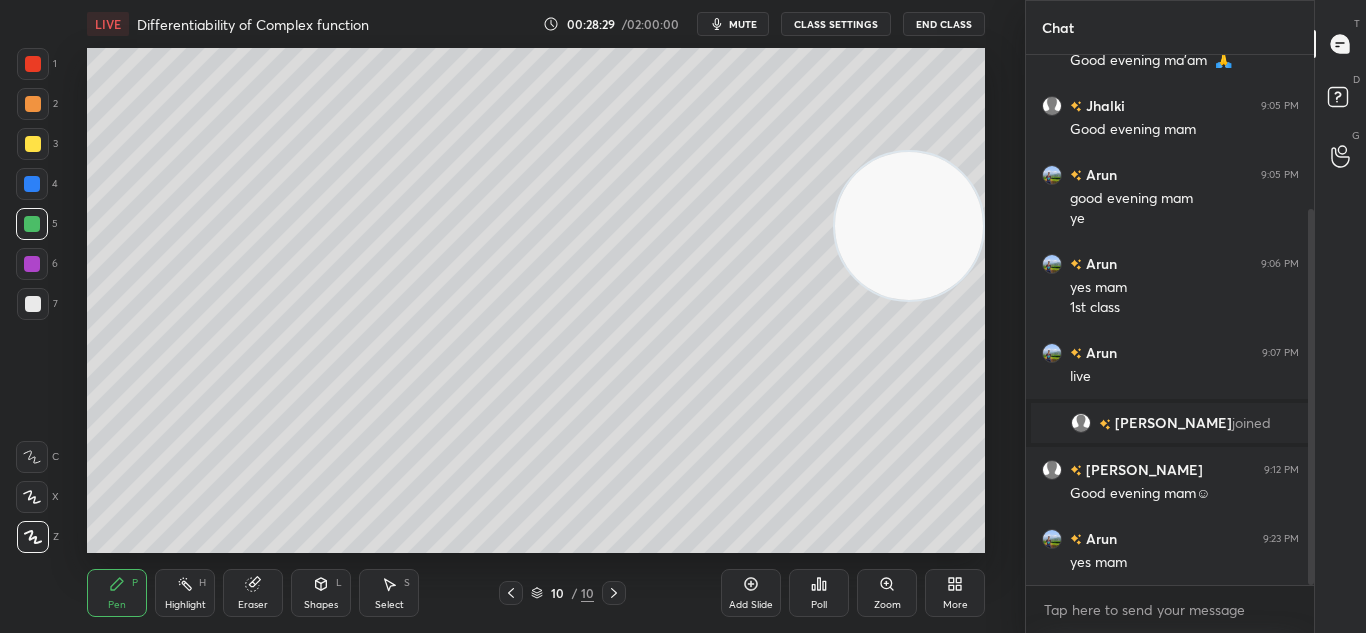 click 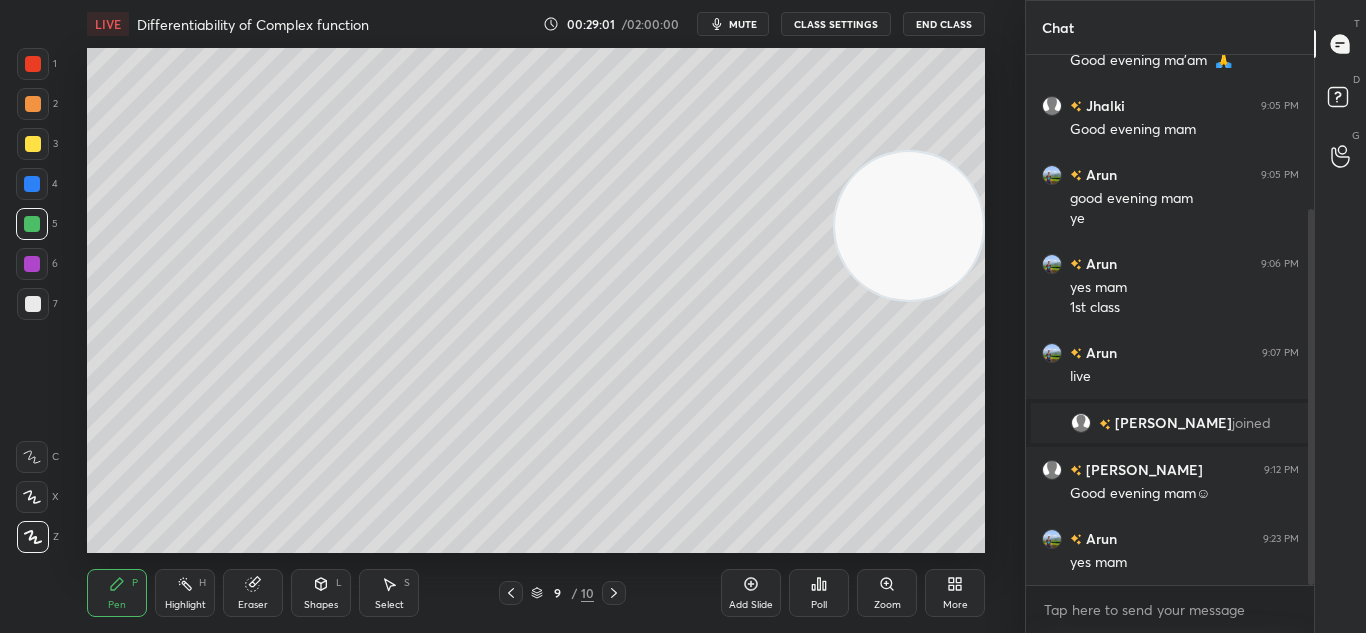 click on "Pen P Highlight H Eraser Shapes L Select S 9 / 10 Add Slide Poll Zoom More" at bounding box center (536, 593) 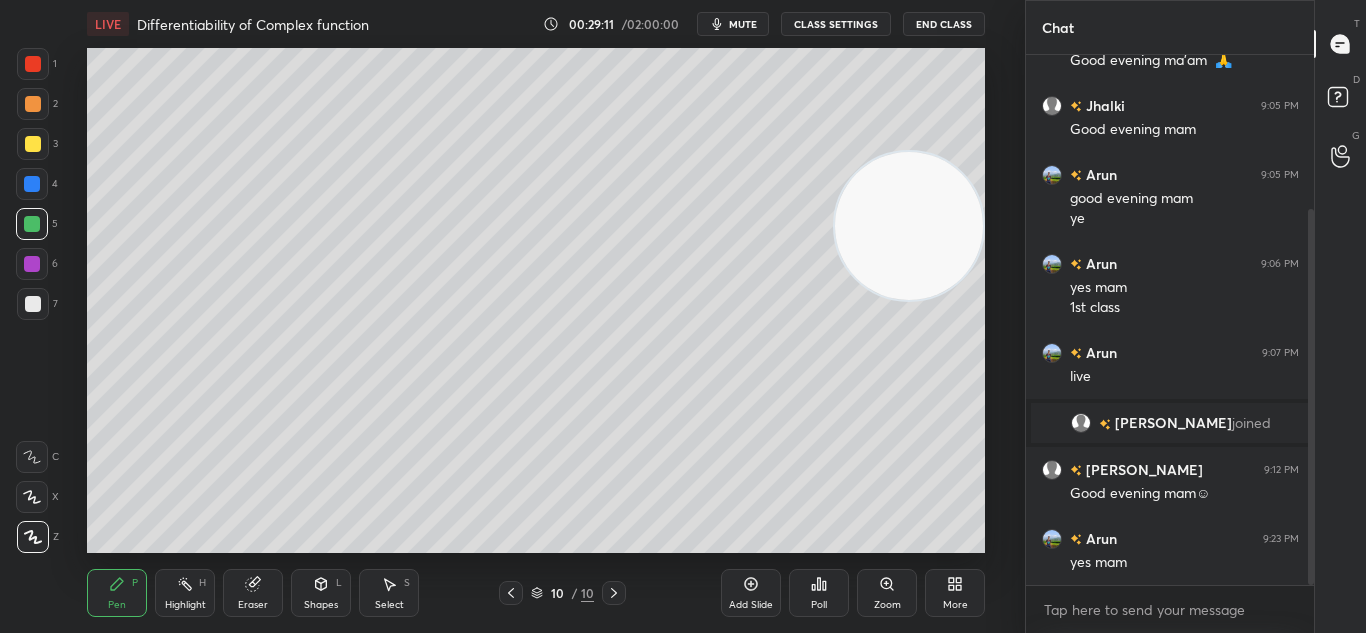 click on "Pen P Highlight H Eraser Shapes L Select S 10 / 10 Add Slide Poll Zoom More" at bounding box center (536, 593) 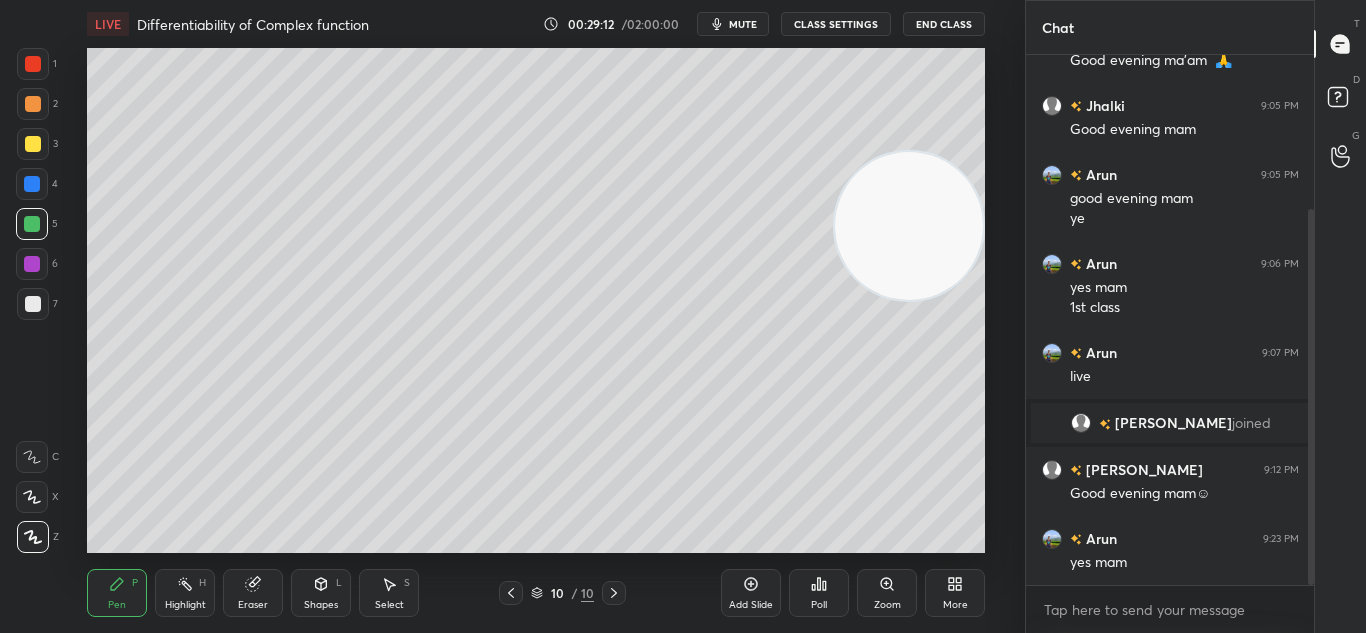click 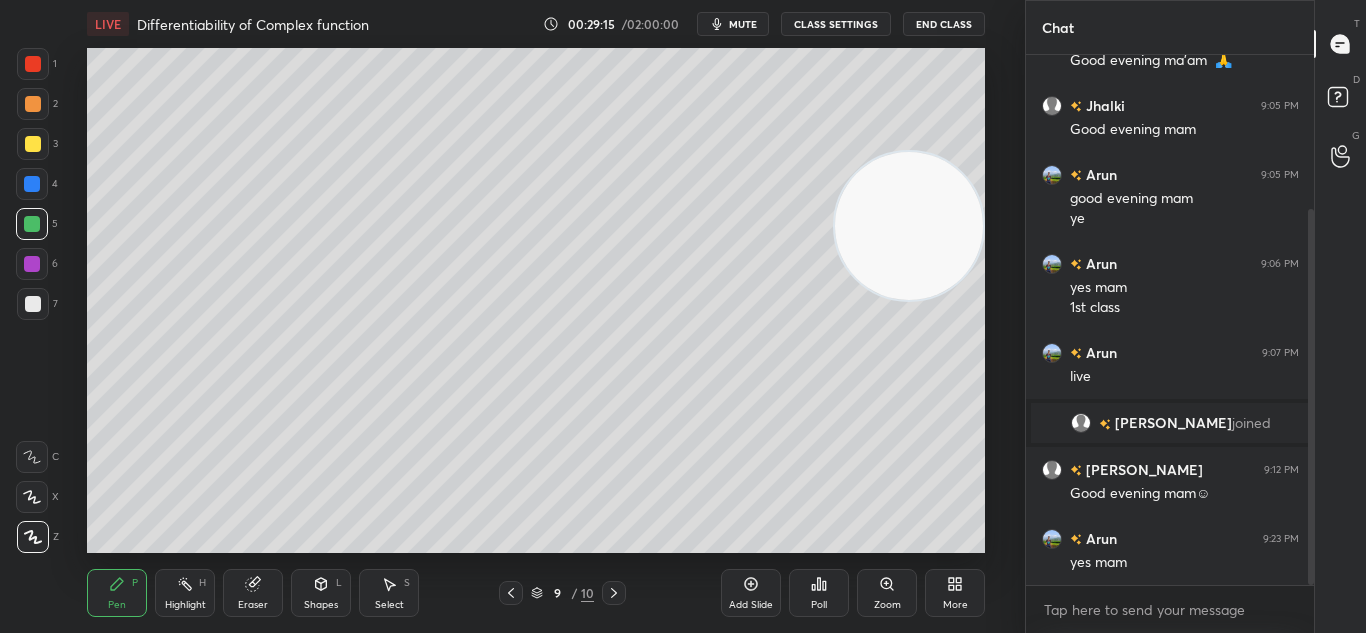 click 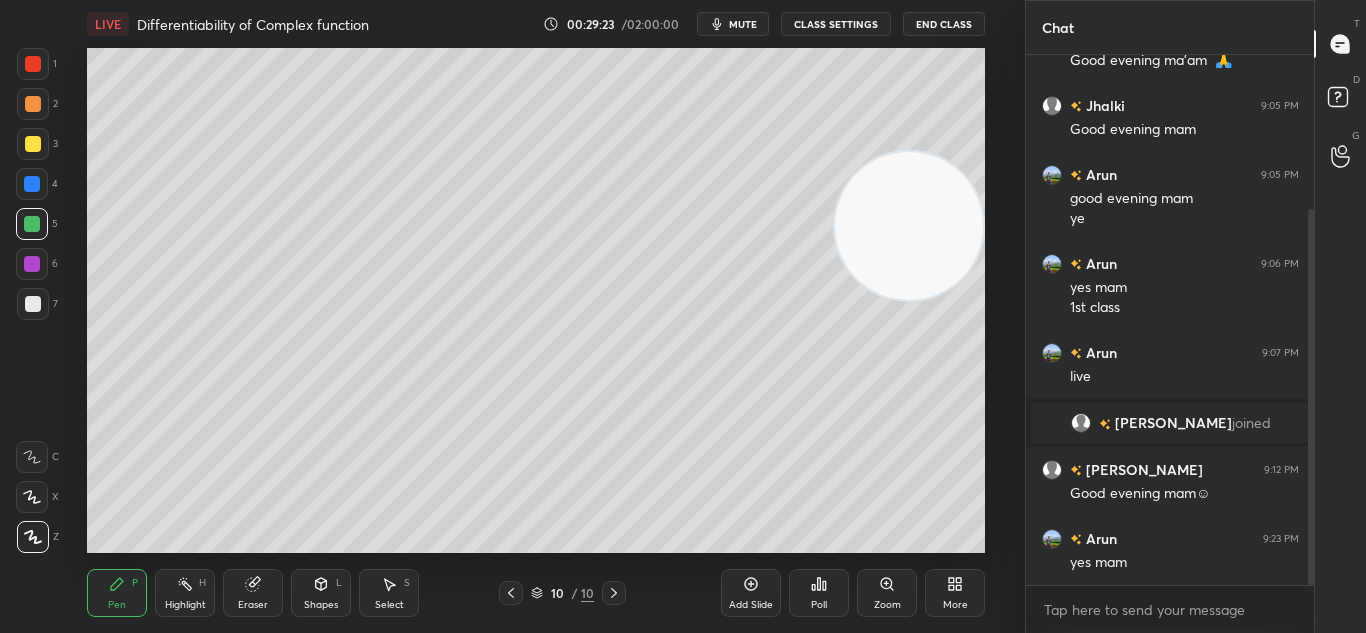 click on "Pen P Highlight H Eraser Shapes L Select S 10 / 10 Add Slide Poll Zoom More" at bounding box center [536, 593] 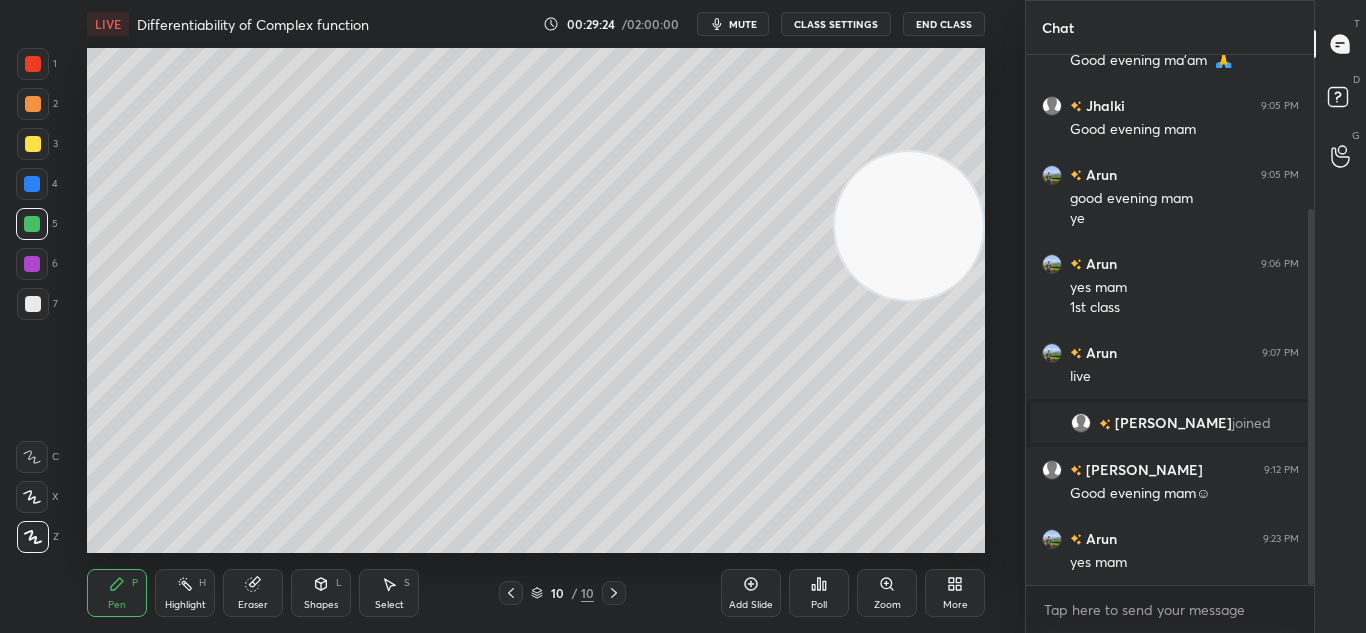 click 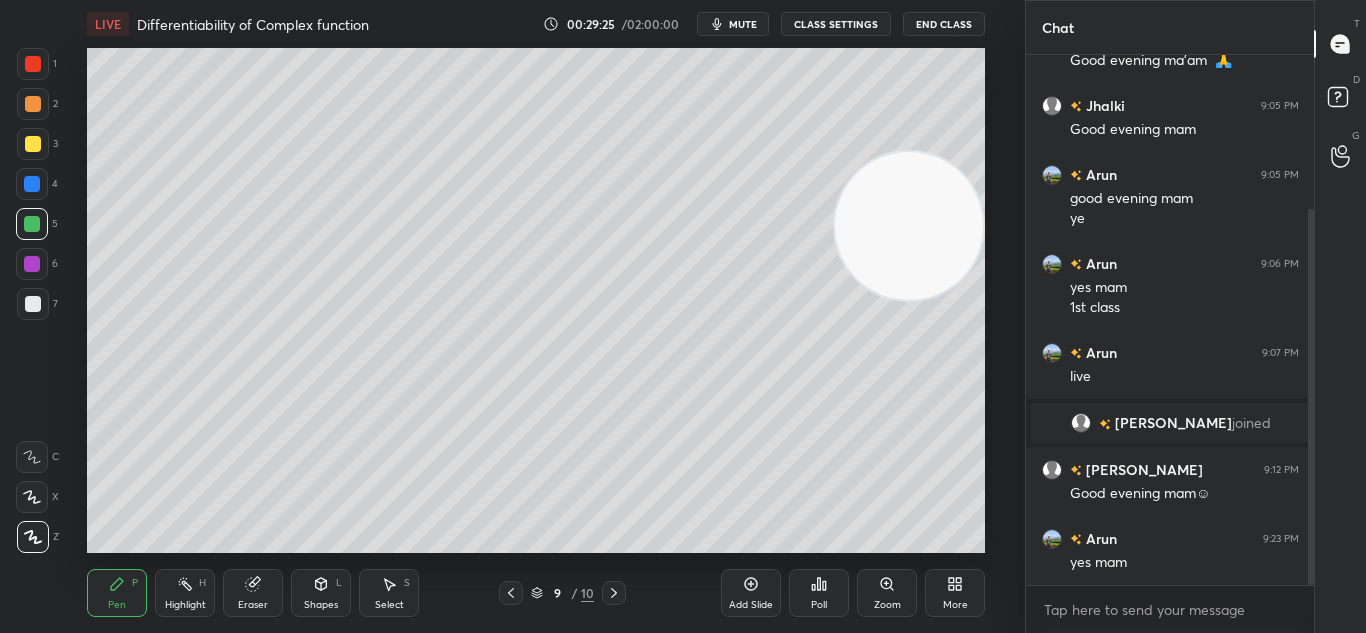 click 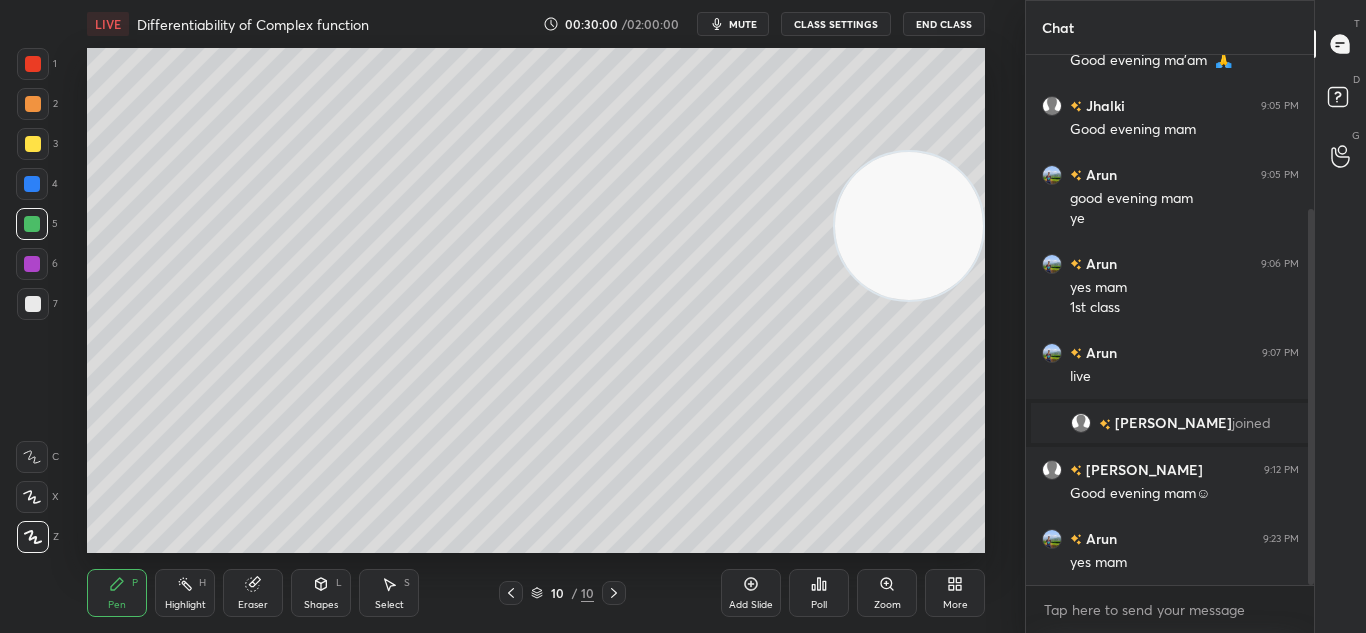click on "Eraser" at bounding box center [253, 605] 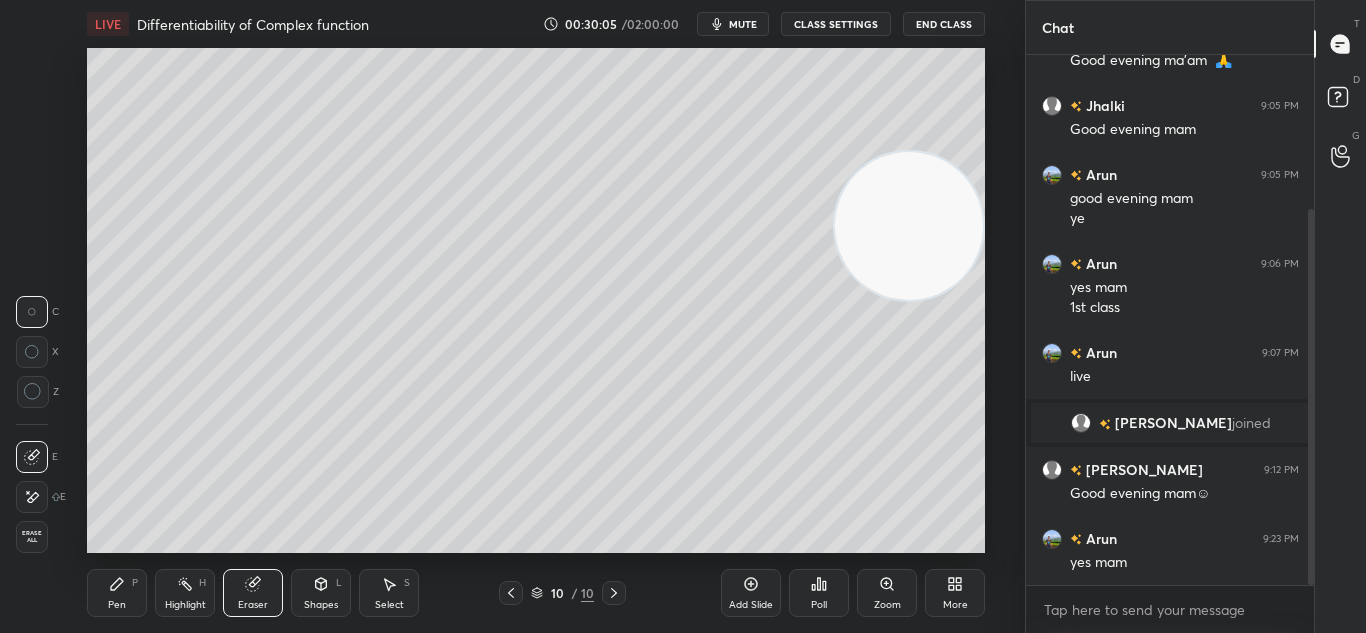 click on "Pen P" at bounding box center [117, 593] 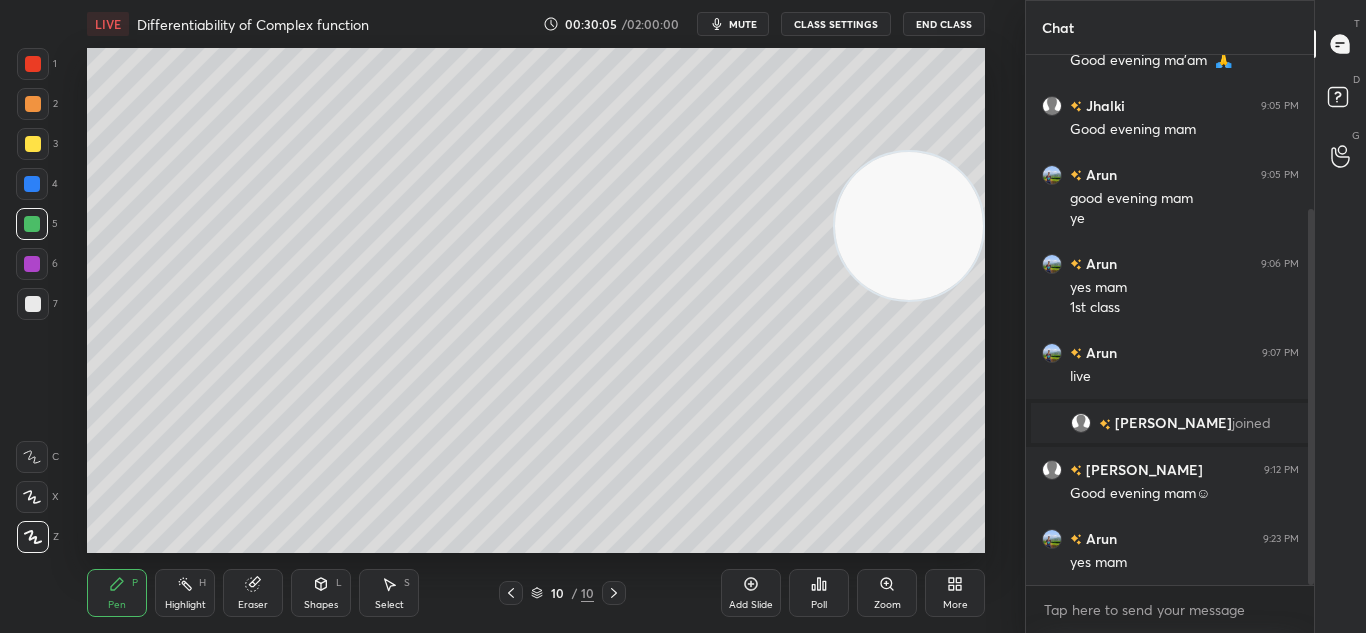 click on "Pen P" at bounding box center (117, 593) 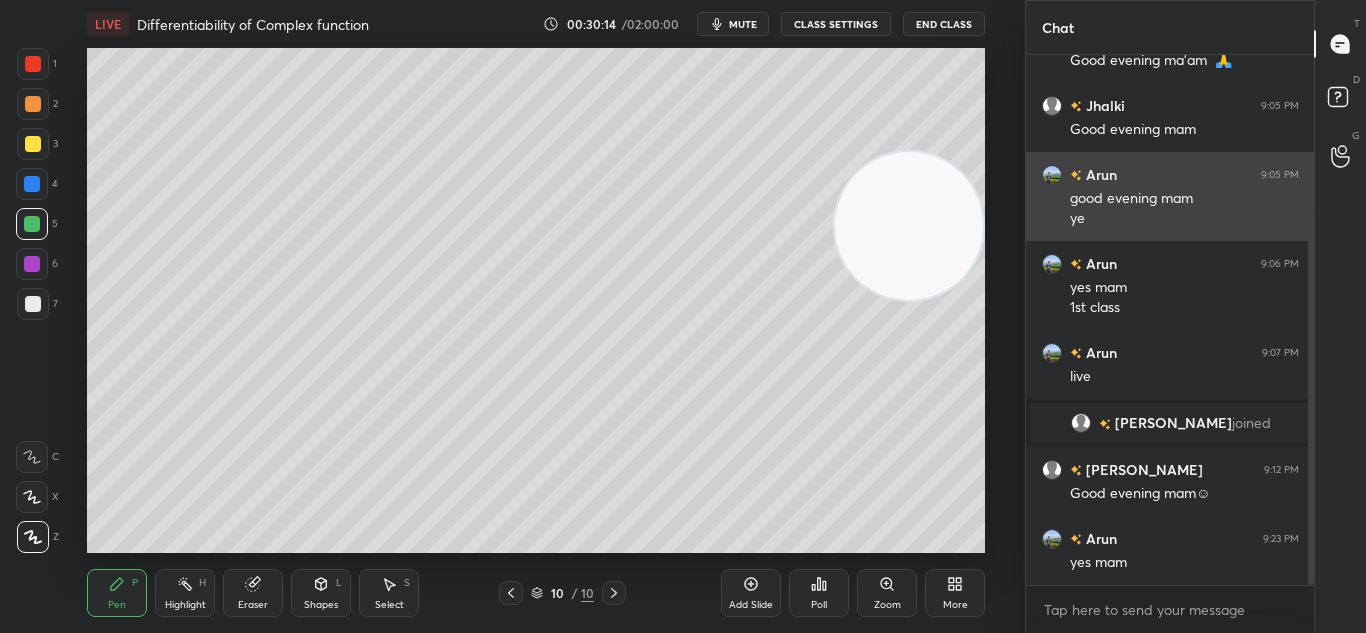 scroll, scrollTop: 286, scrollLeft: 0, axis: vertical 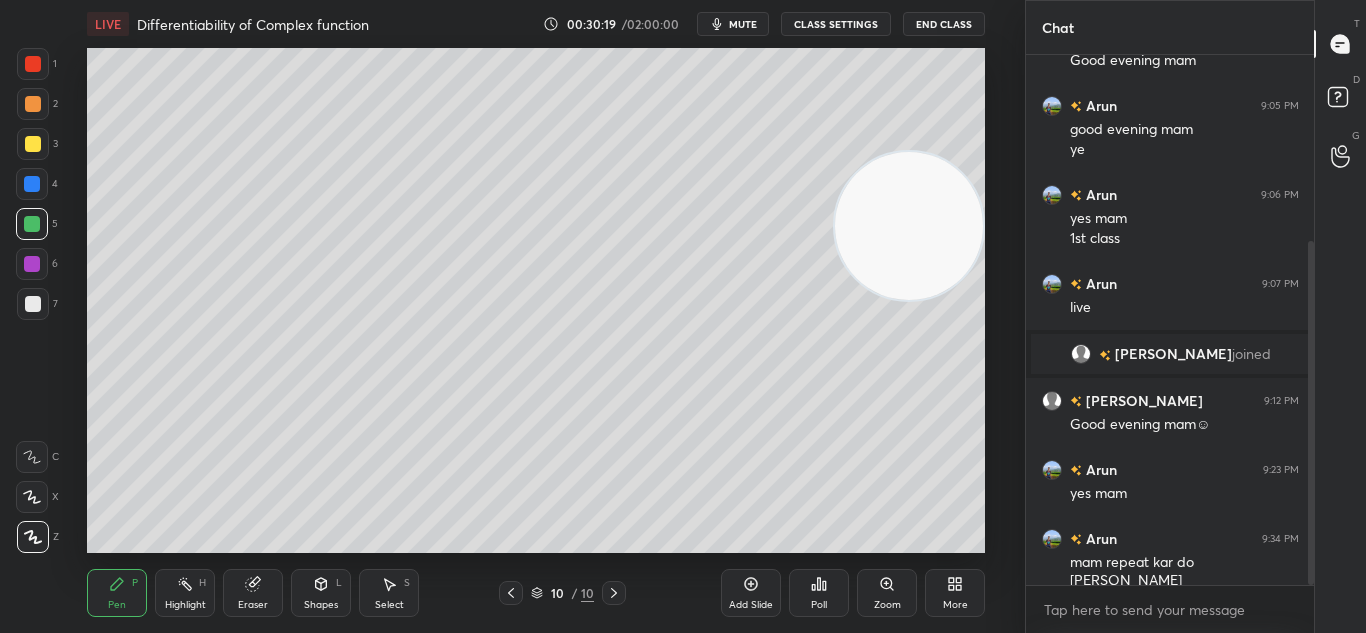 click on "Pen P Highlight H Eraser Shapes L Select S 10 / 10 Add Slide Poll Zoom More" at bounding box center [536, 593] 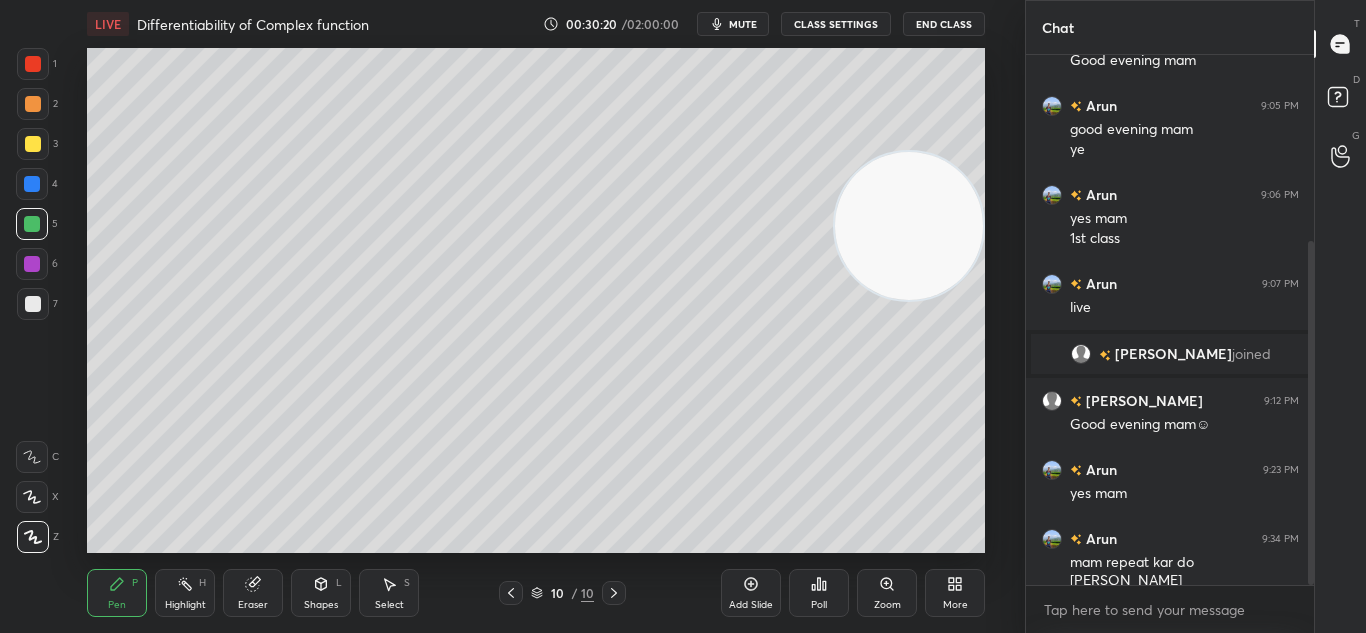 click 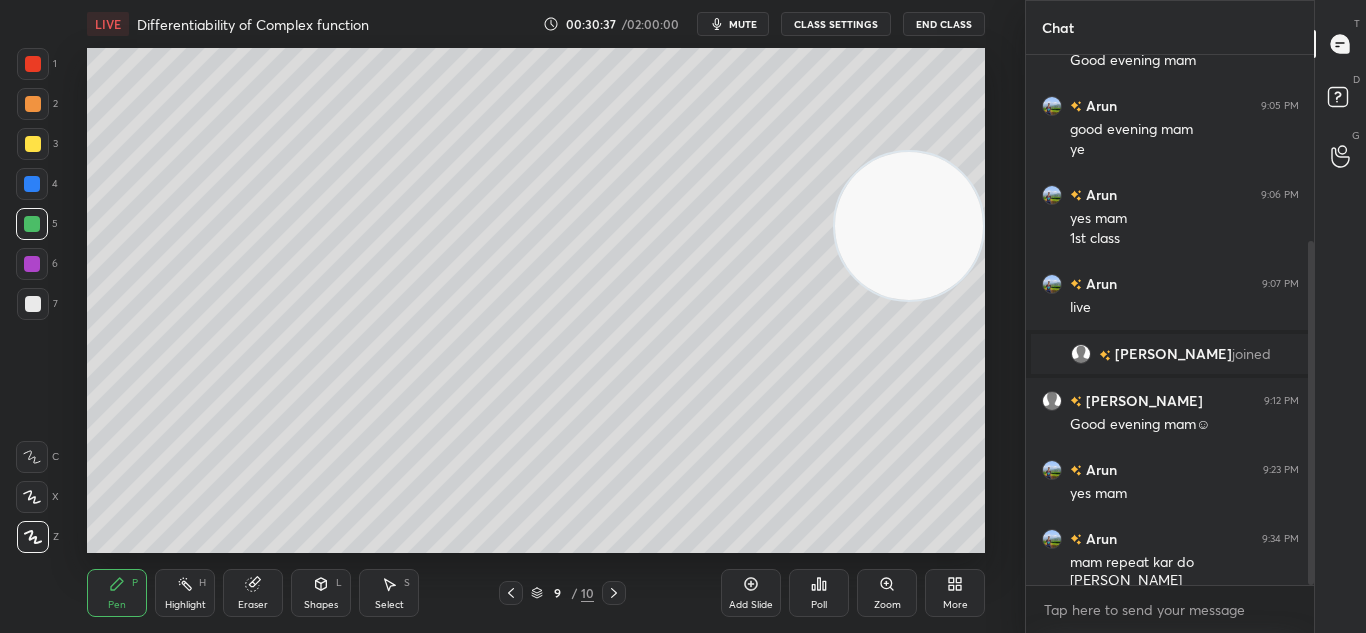 click 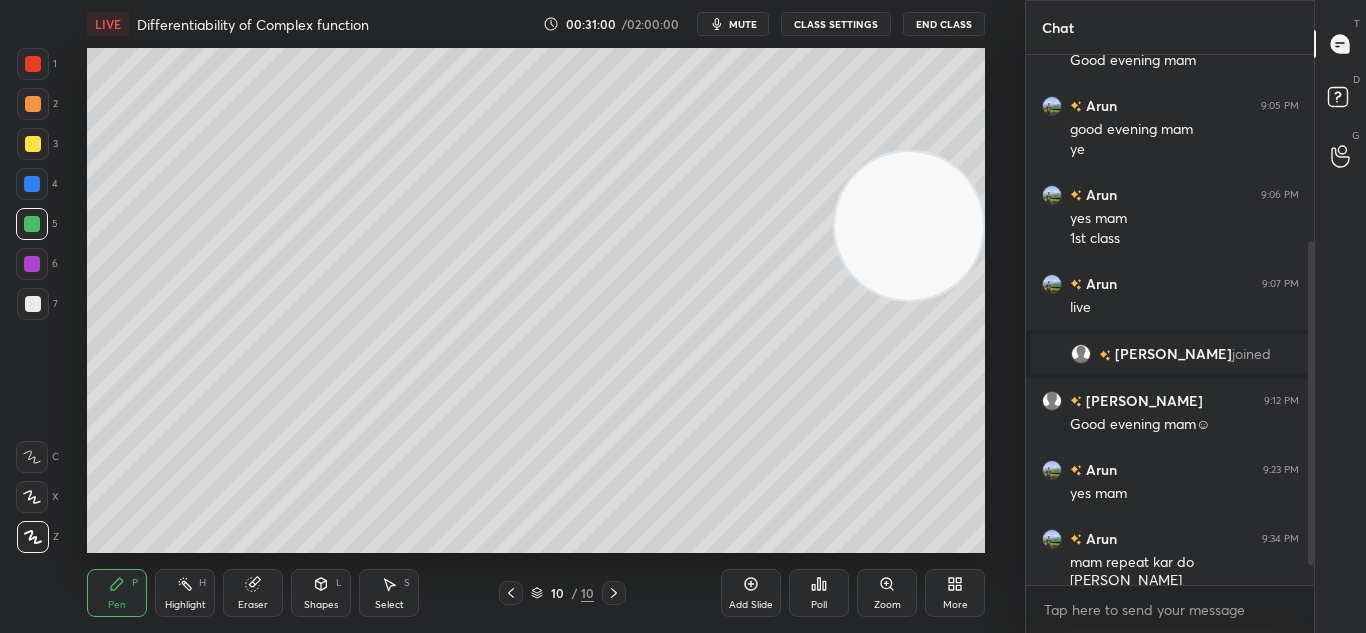 scroll, scrollTop: 355, scrollLeft: 0, axis: vertical 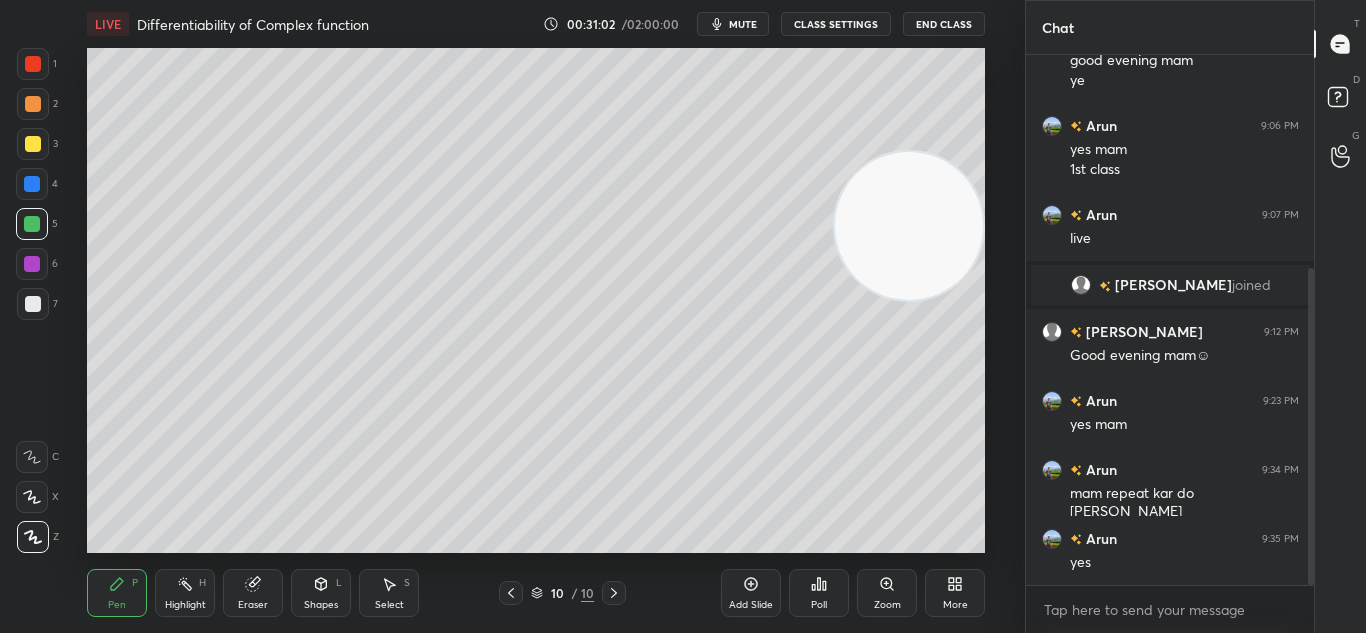 click at bounding box center (511, 593) 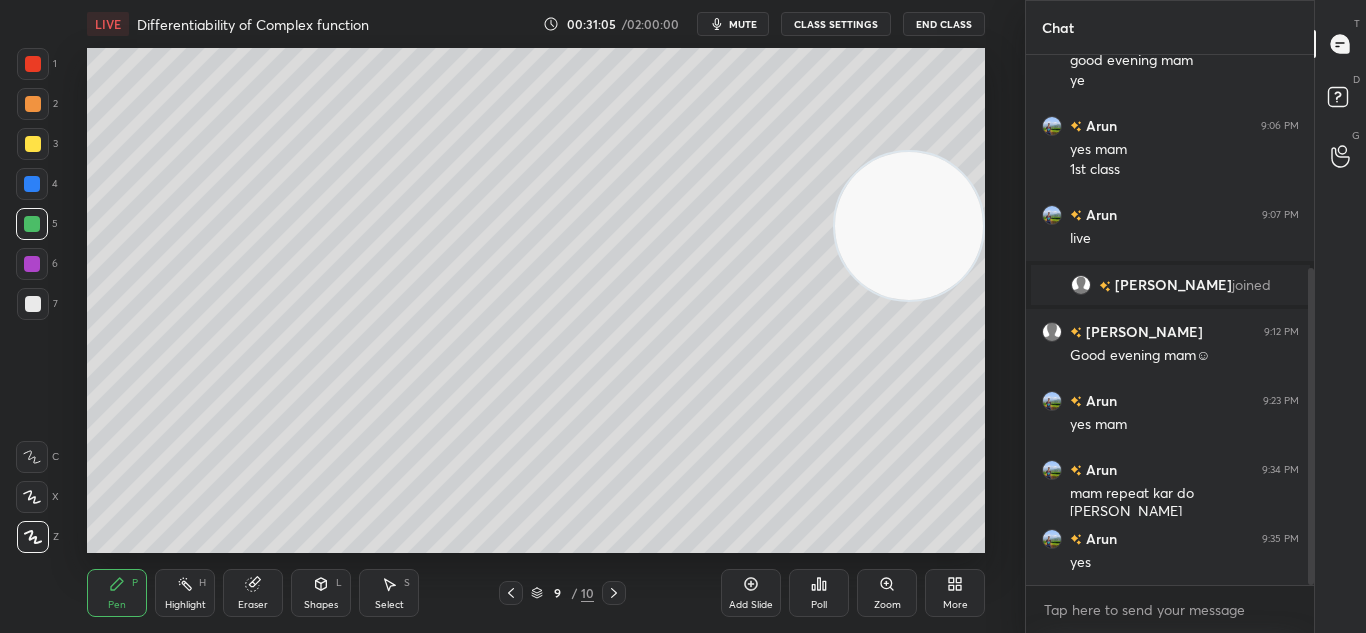 click on "Pen P Highlight H Eraser Shapes L Select S 9 / 10 Add Slide Poll Zoom More" at bounding box center [536, 593] 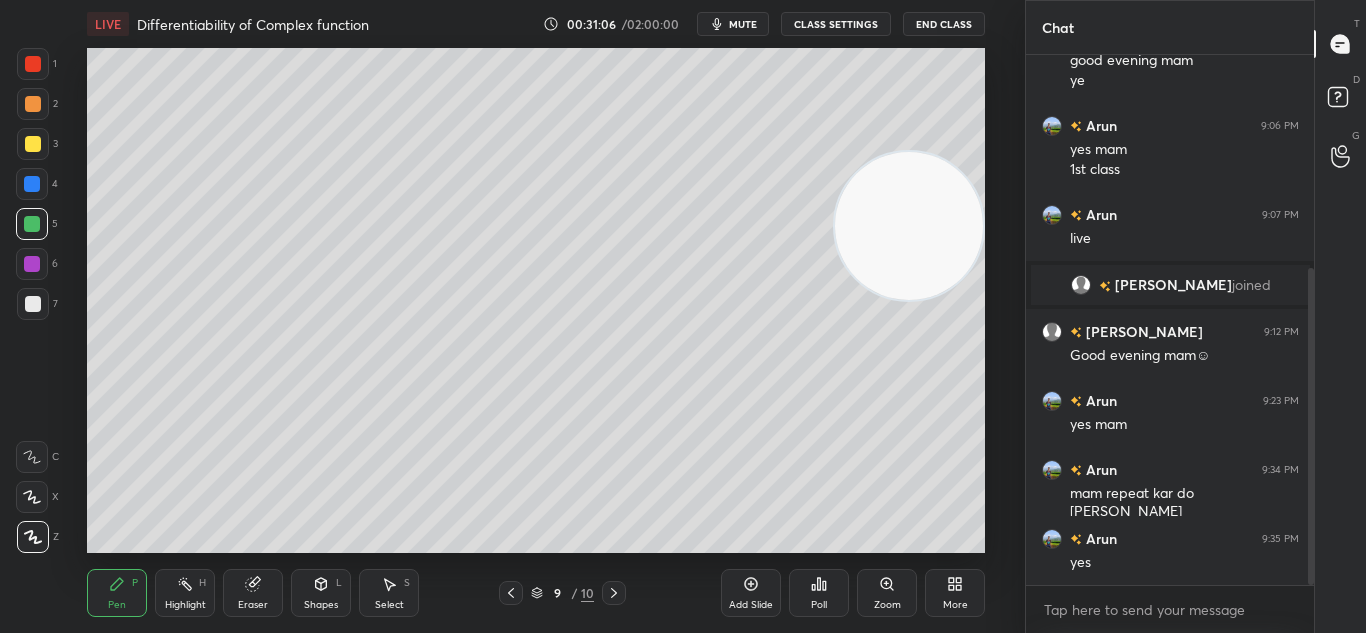 click 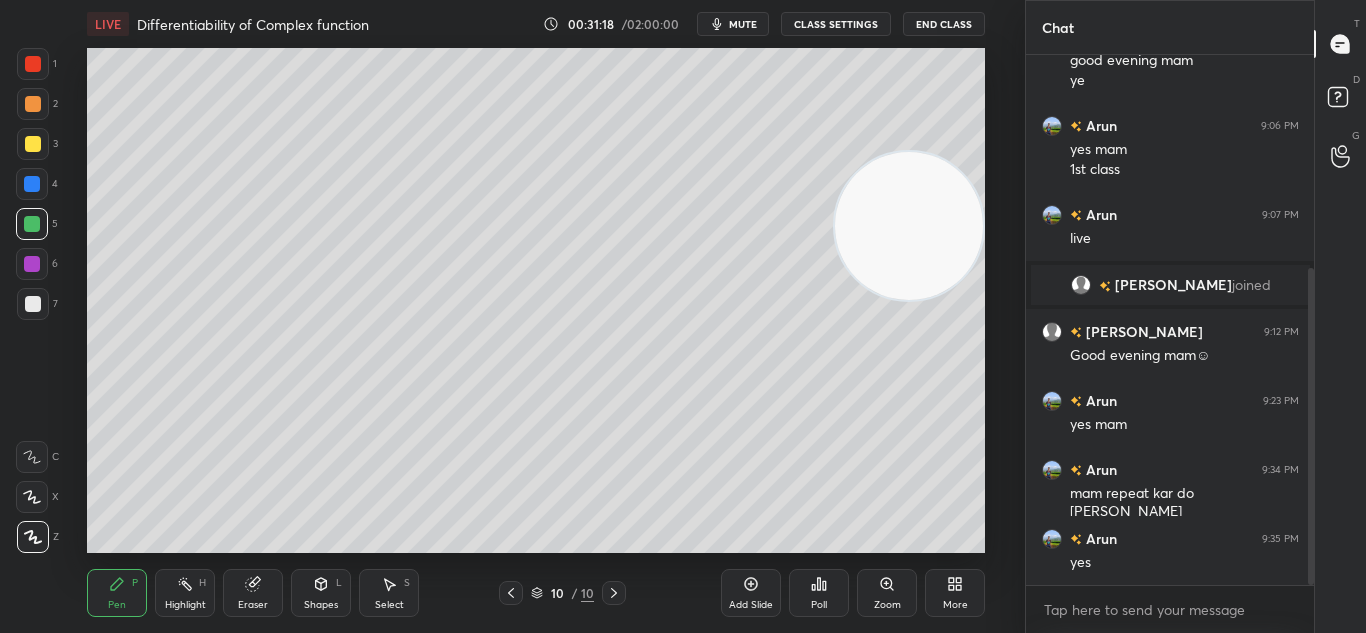scroll, scrollTop: 375, scrollLeft: 0, axis: vertical 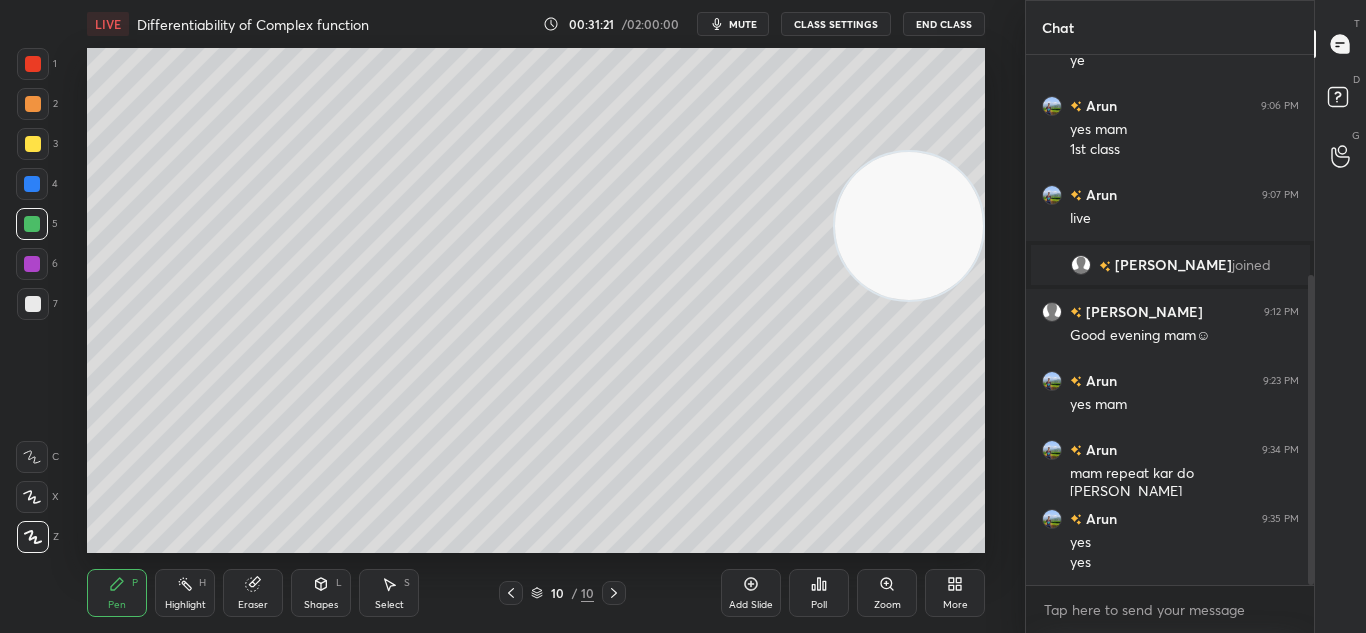 click on "Highlight" at bounding box center [185, 605] 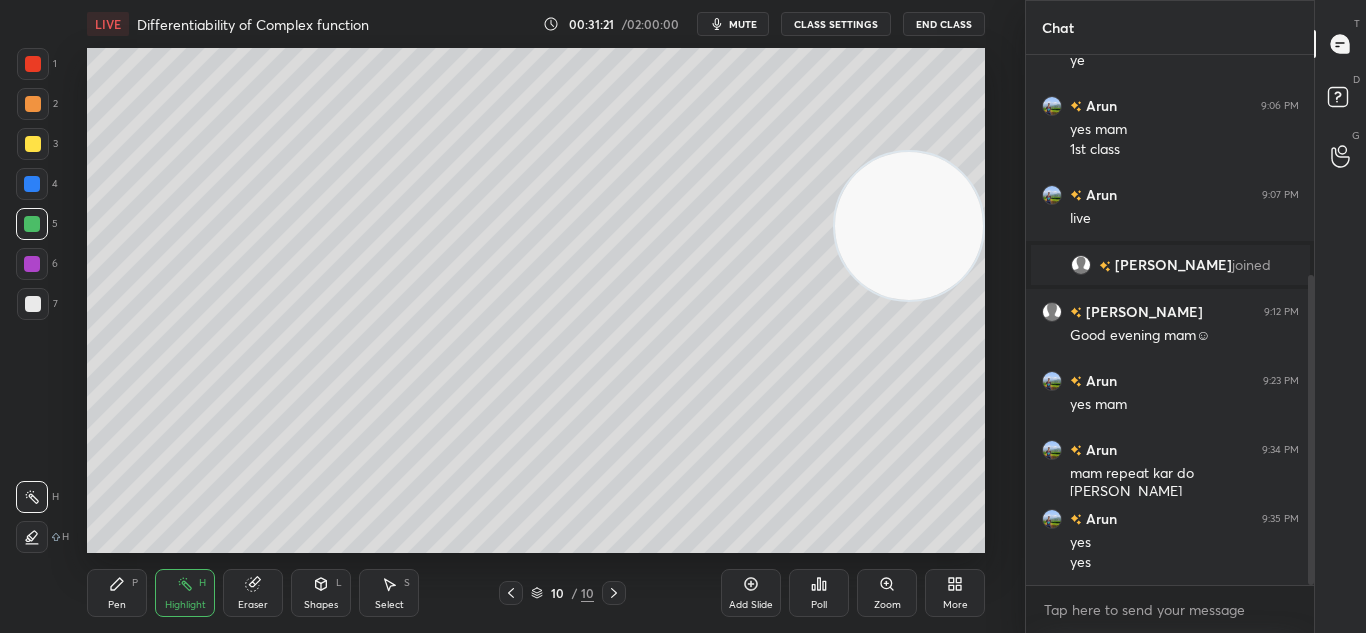 click on "Highlight" at bounding box center (185, 605) 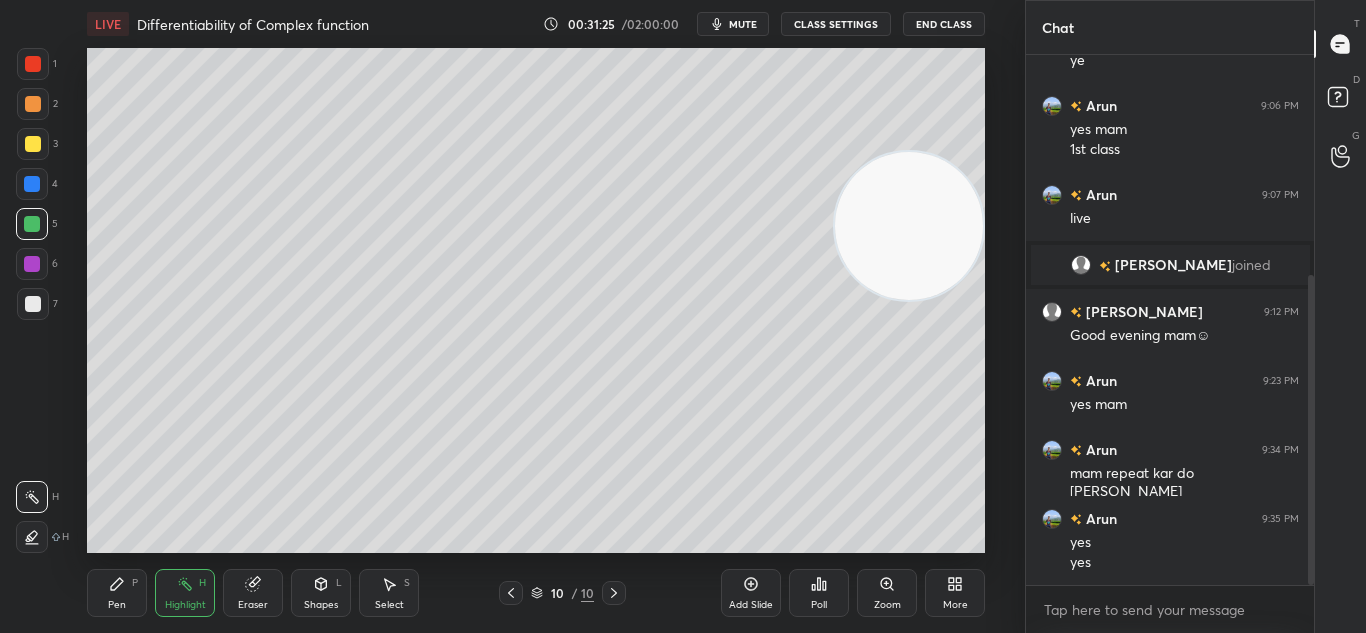 click on "Pen" at bounding box center [117, 605] 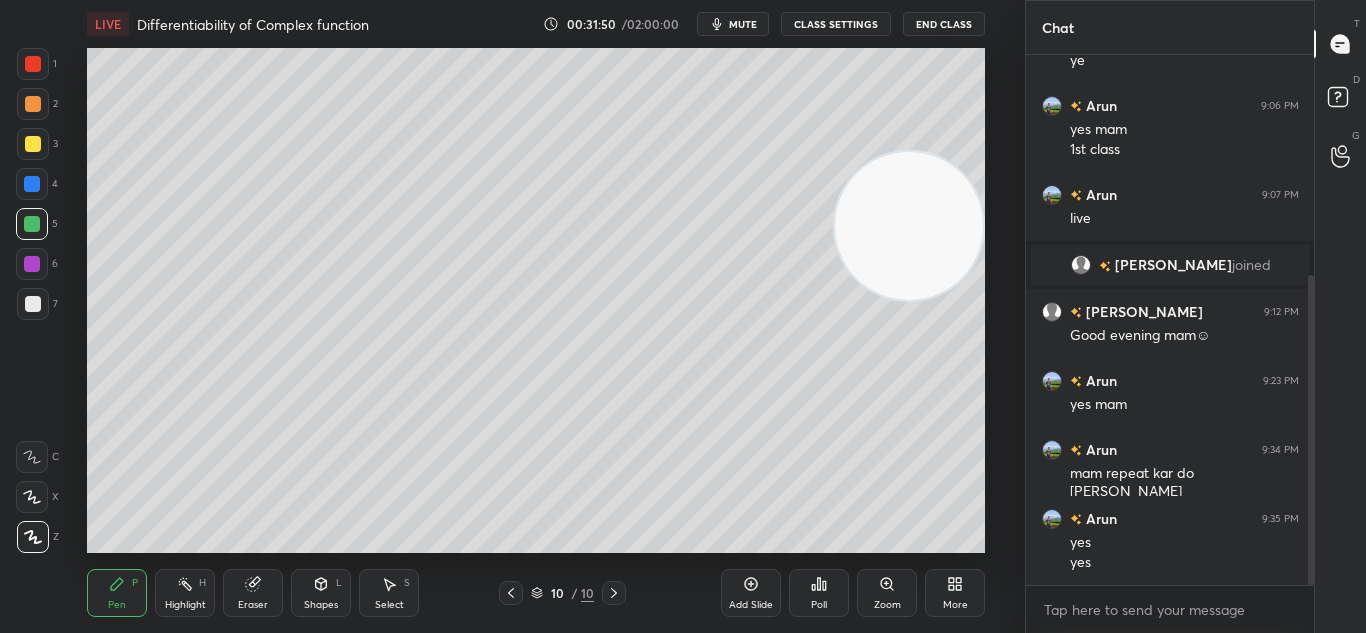 click 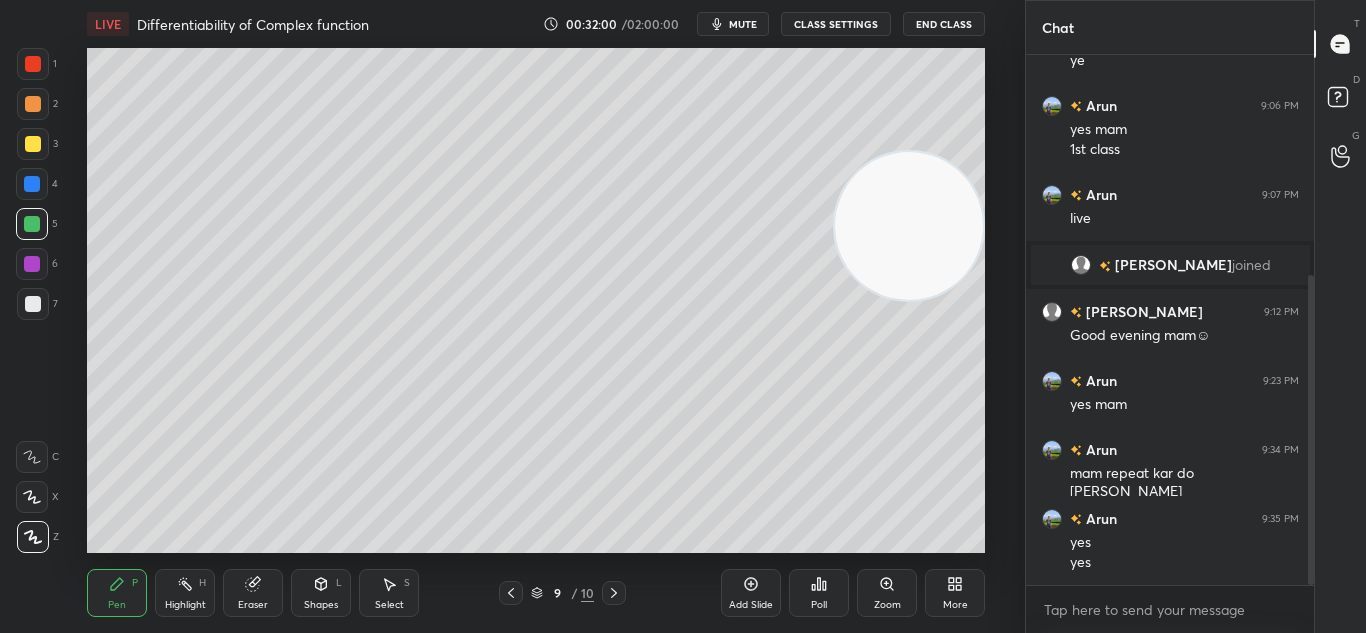 click 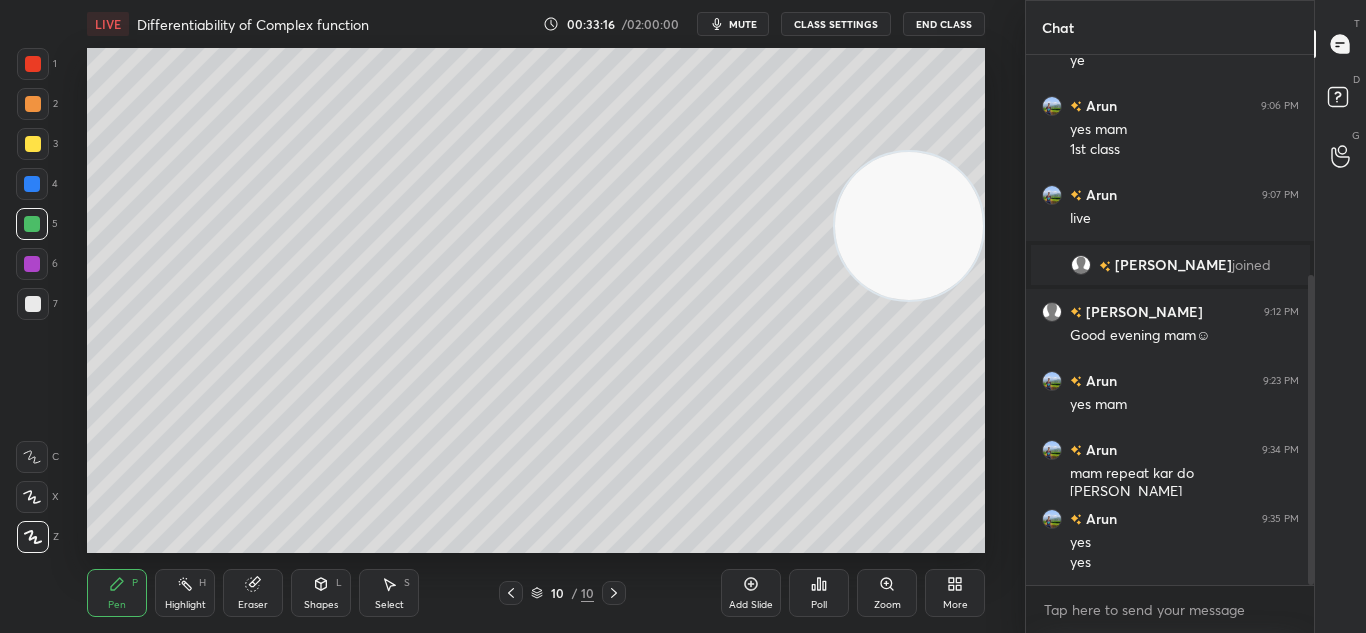 click at bounding box center [511, 593] 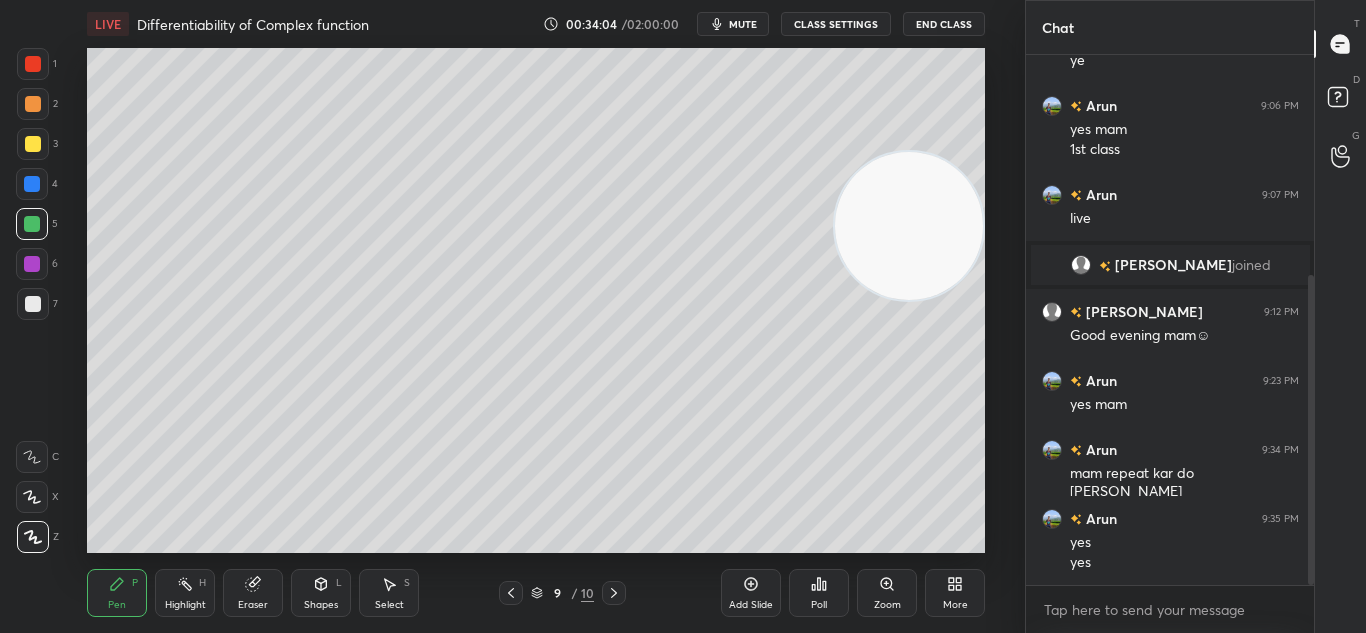 click 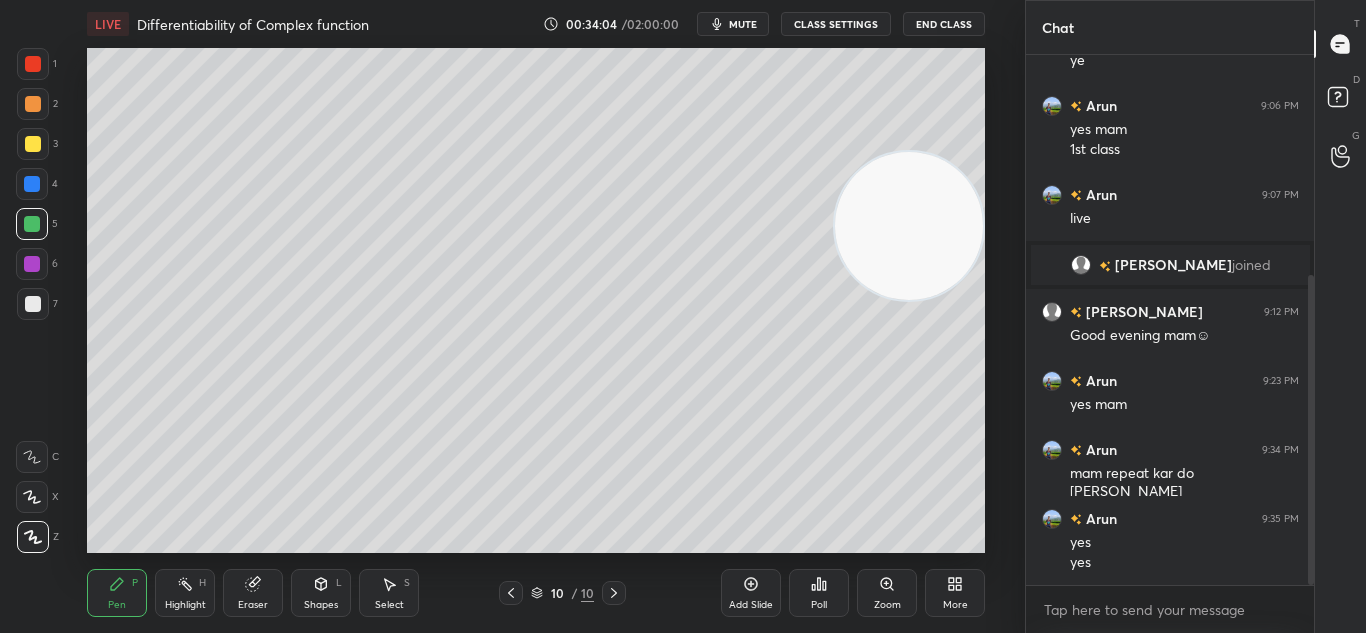 click 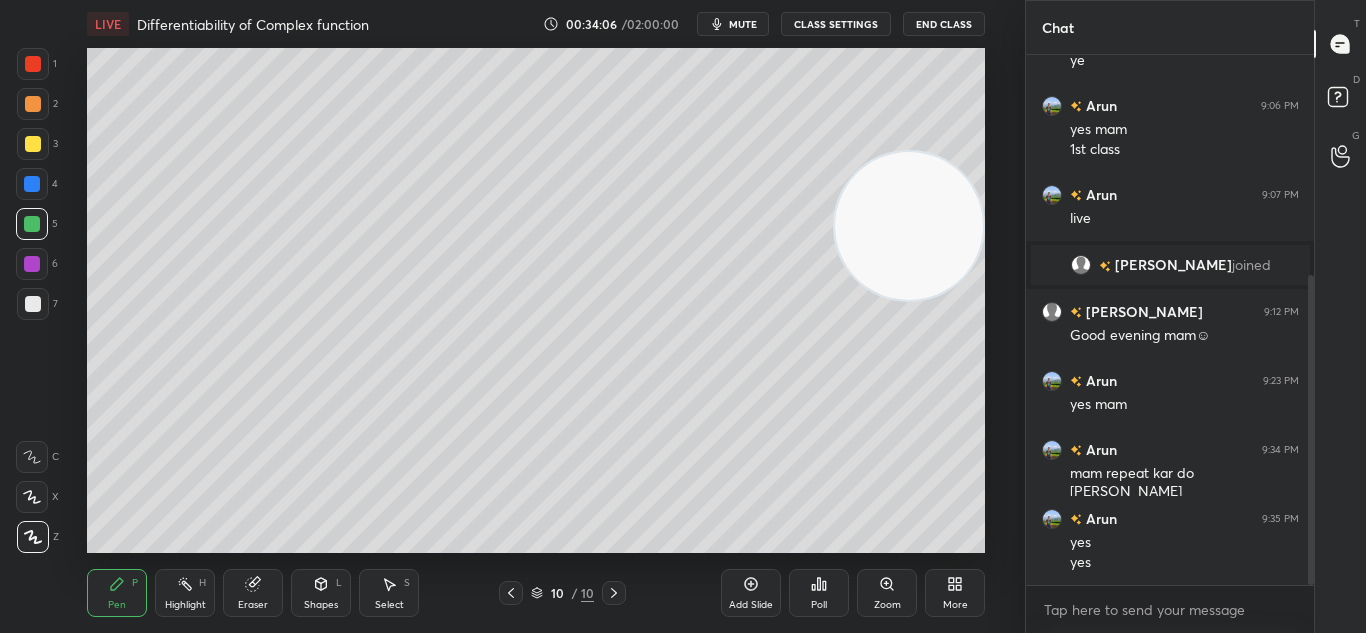 click on "Add Slide" at bounding box center (751, 605) 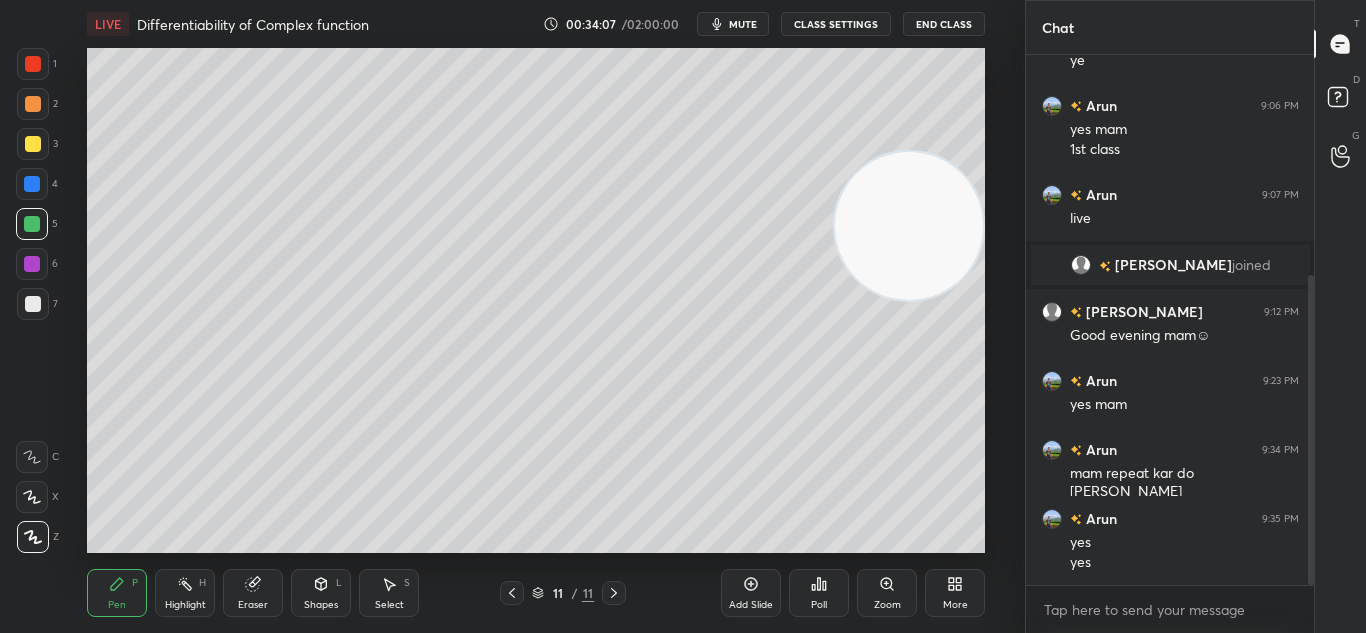 click at bounding box center [33, 304] 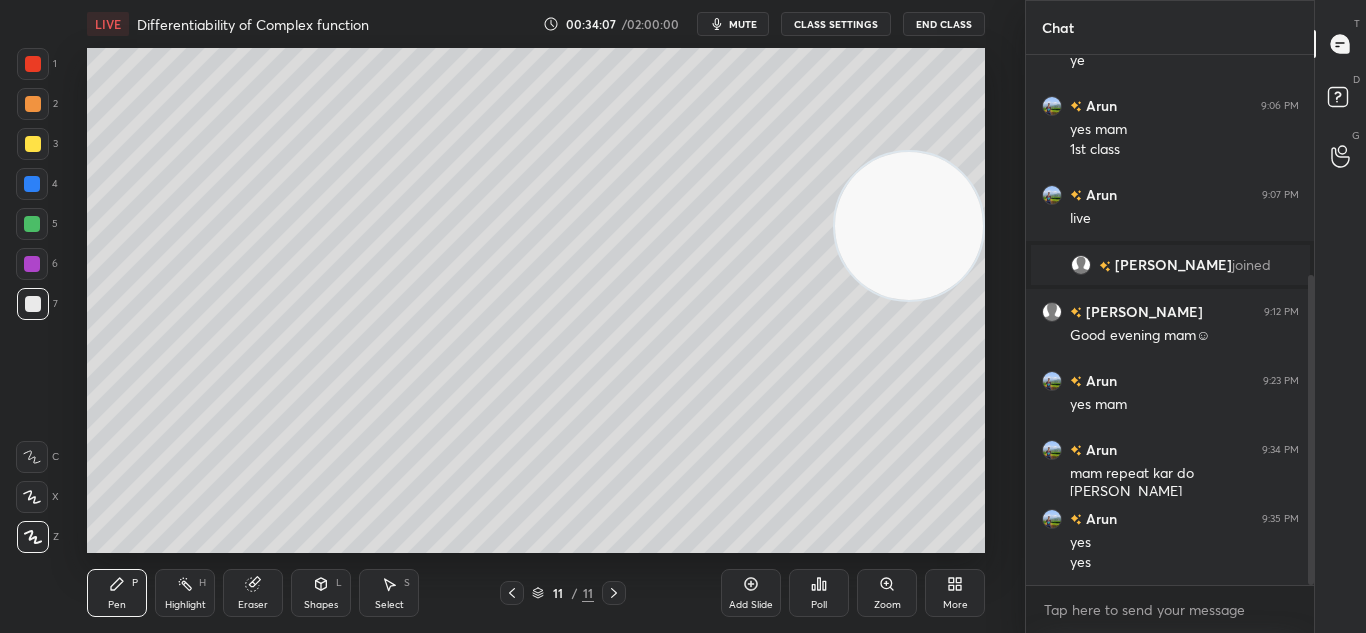 click at bounding box center [33, 304] 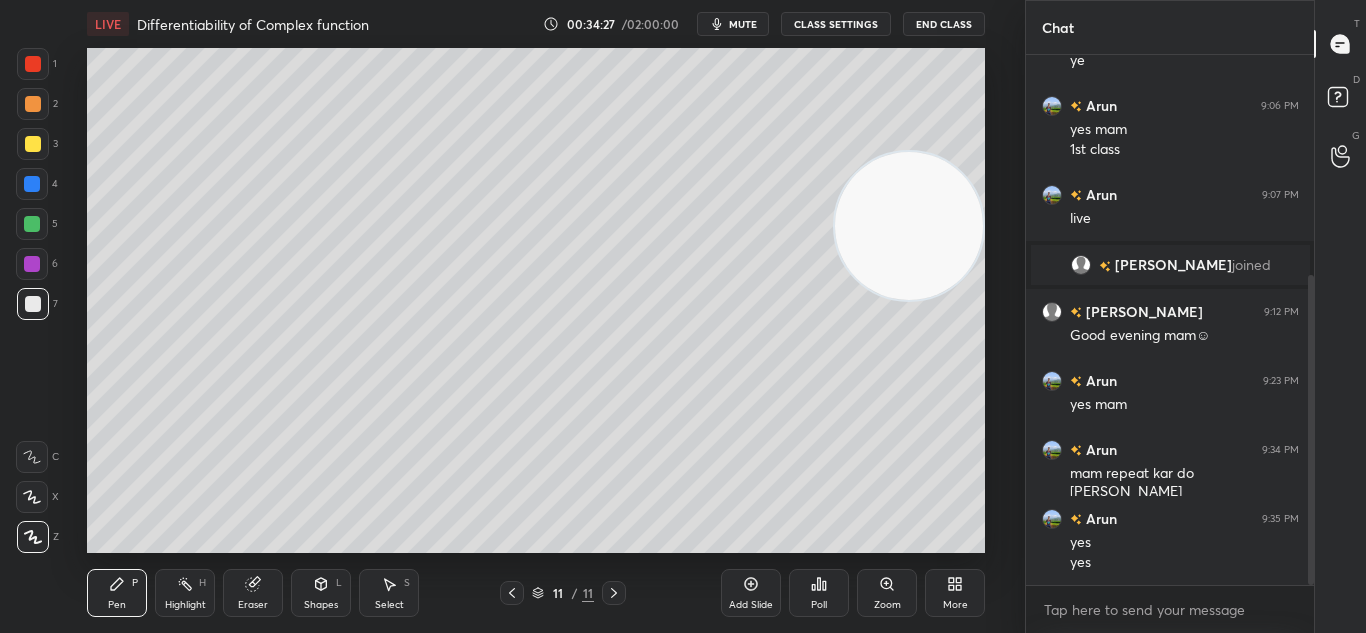 click 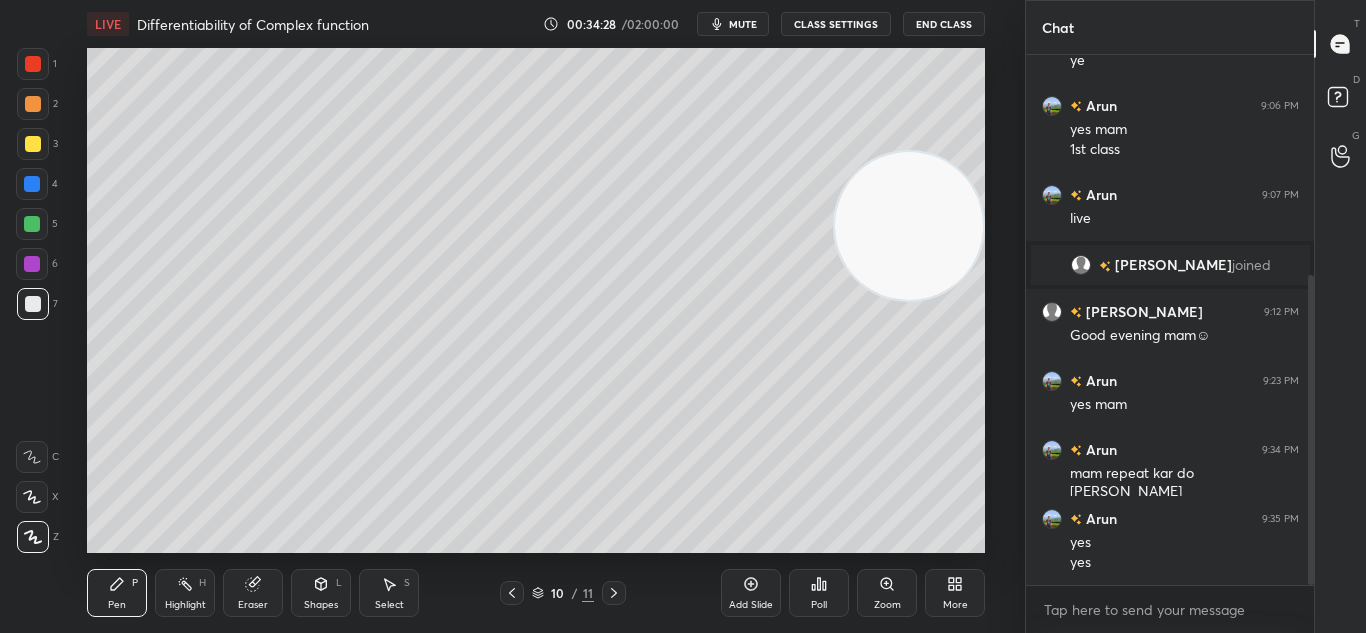 click at bounding box center (512, 593) 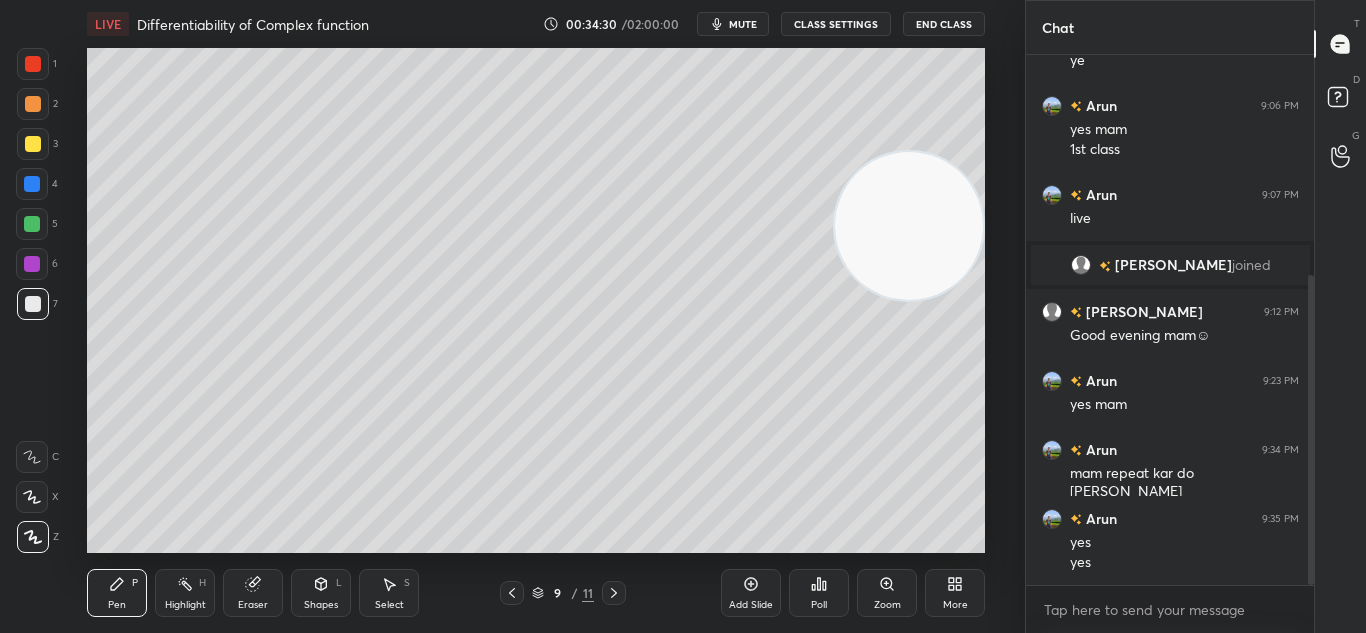 click 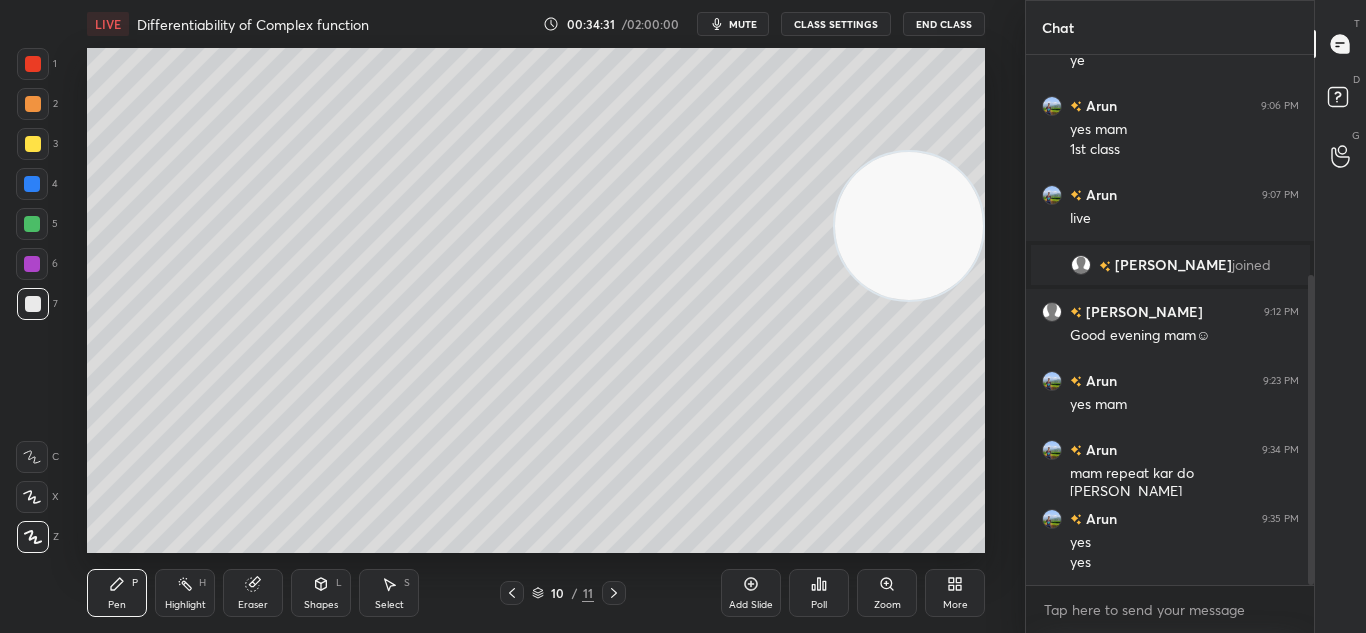 click 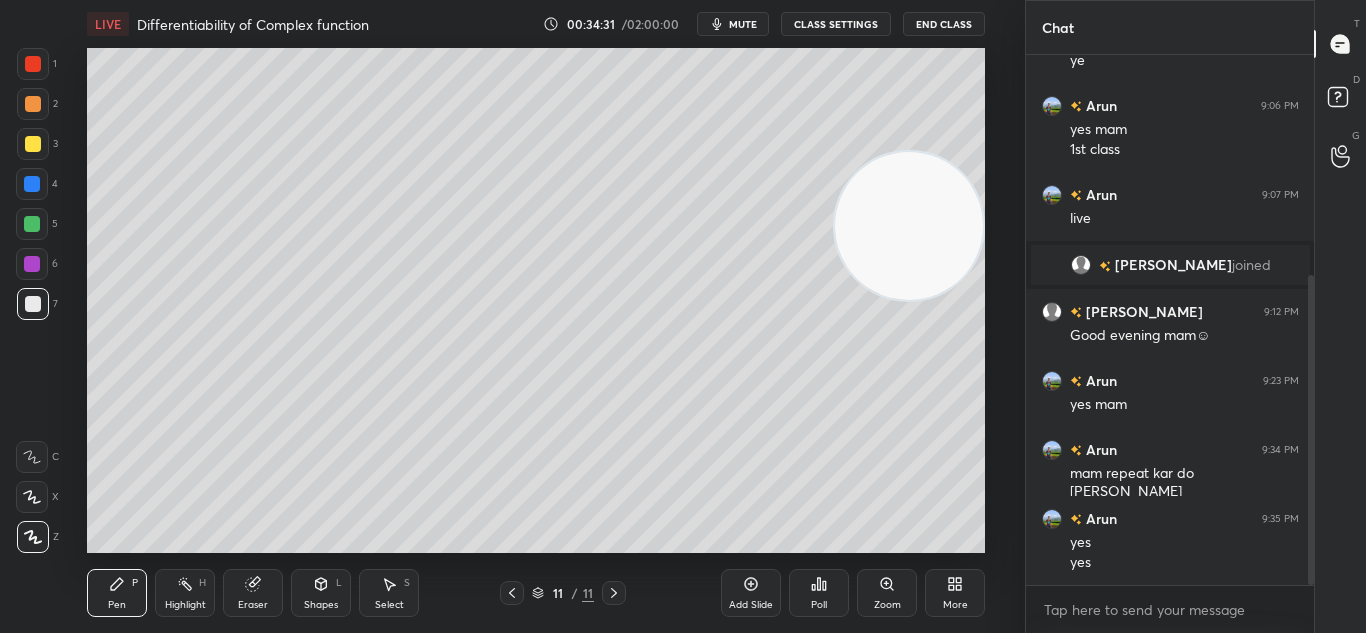 click at bounding box center (614, 593) 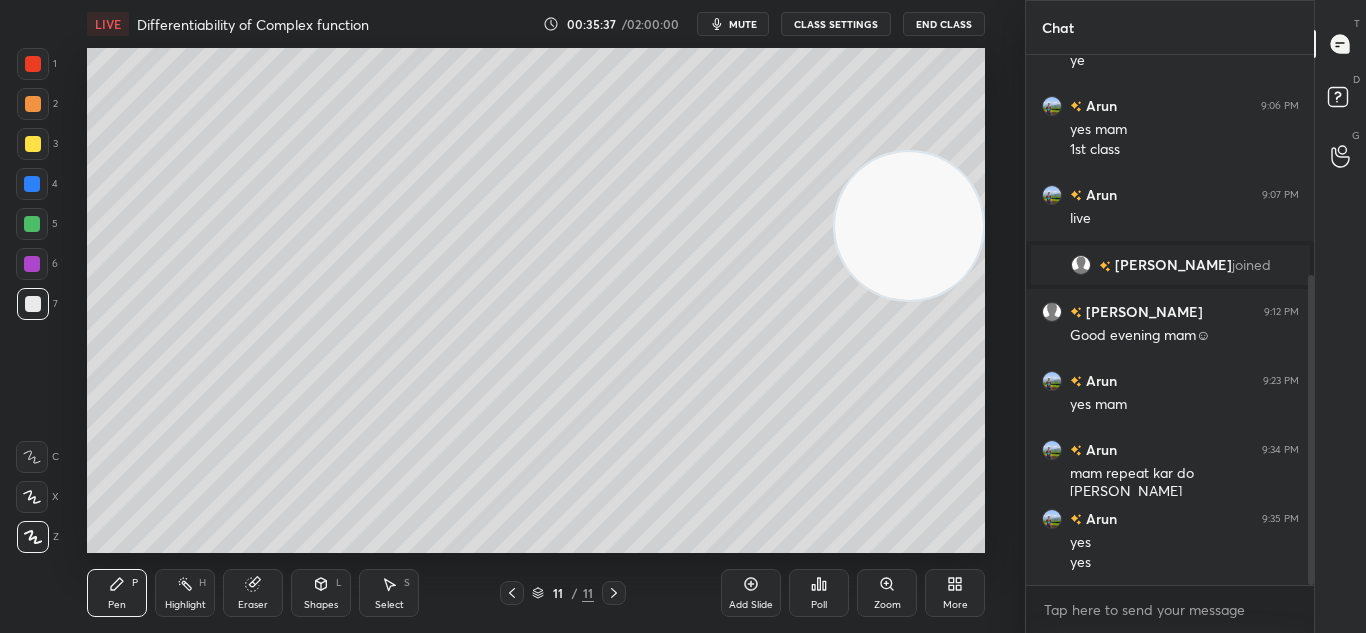 click 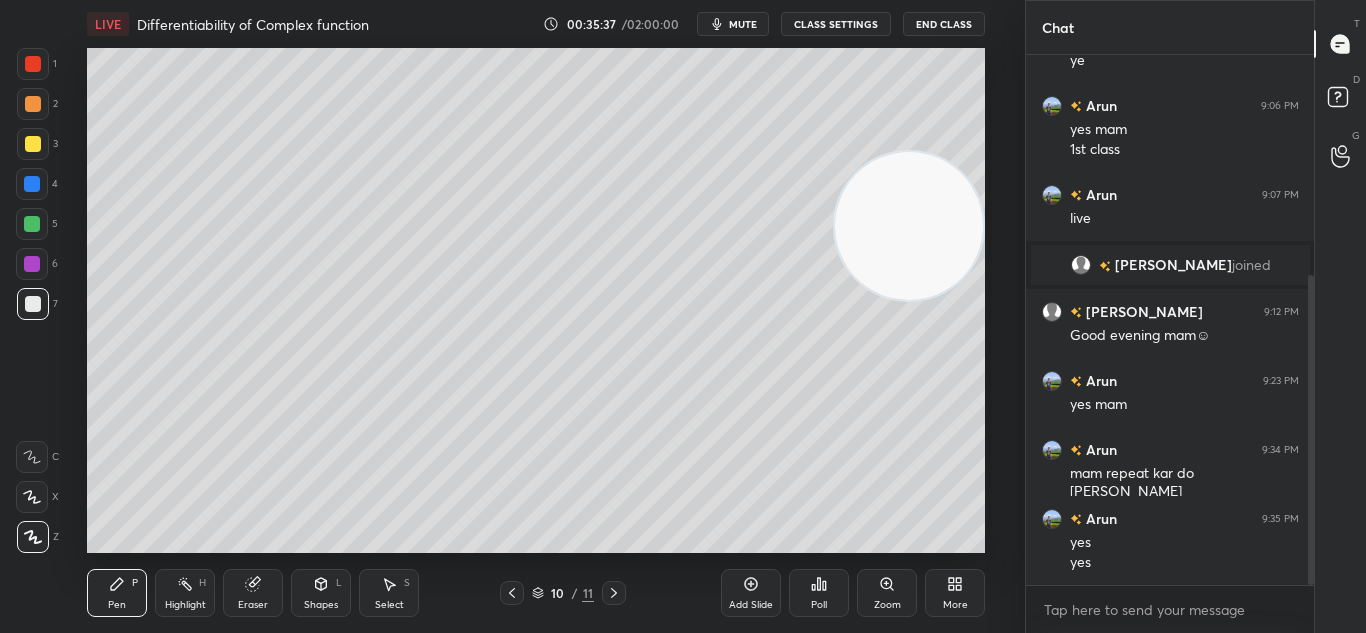 click 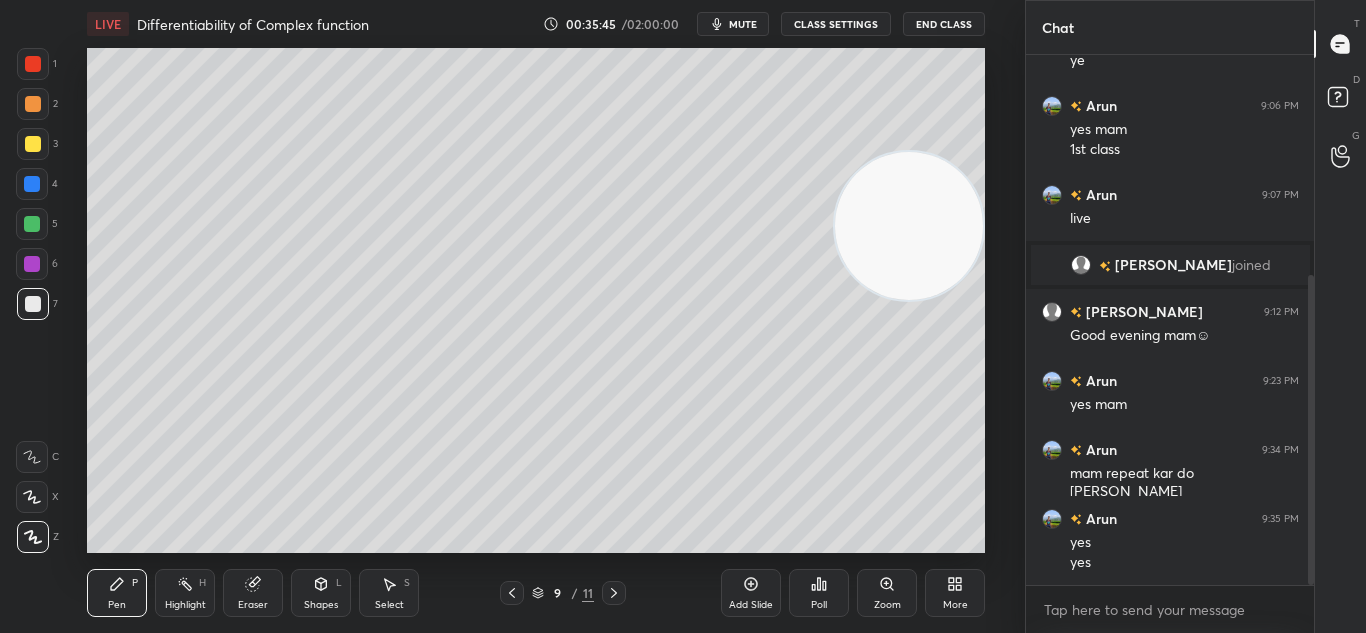 click 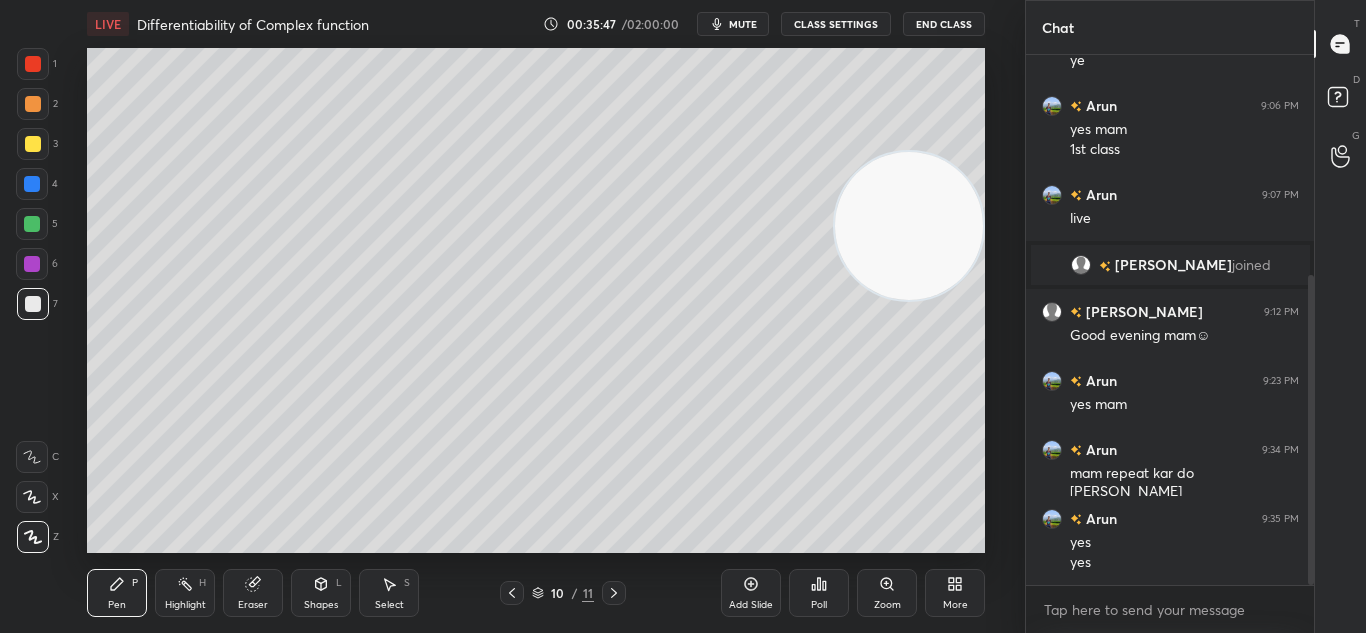 click 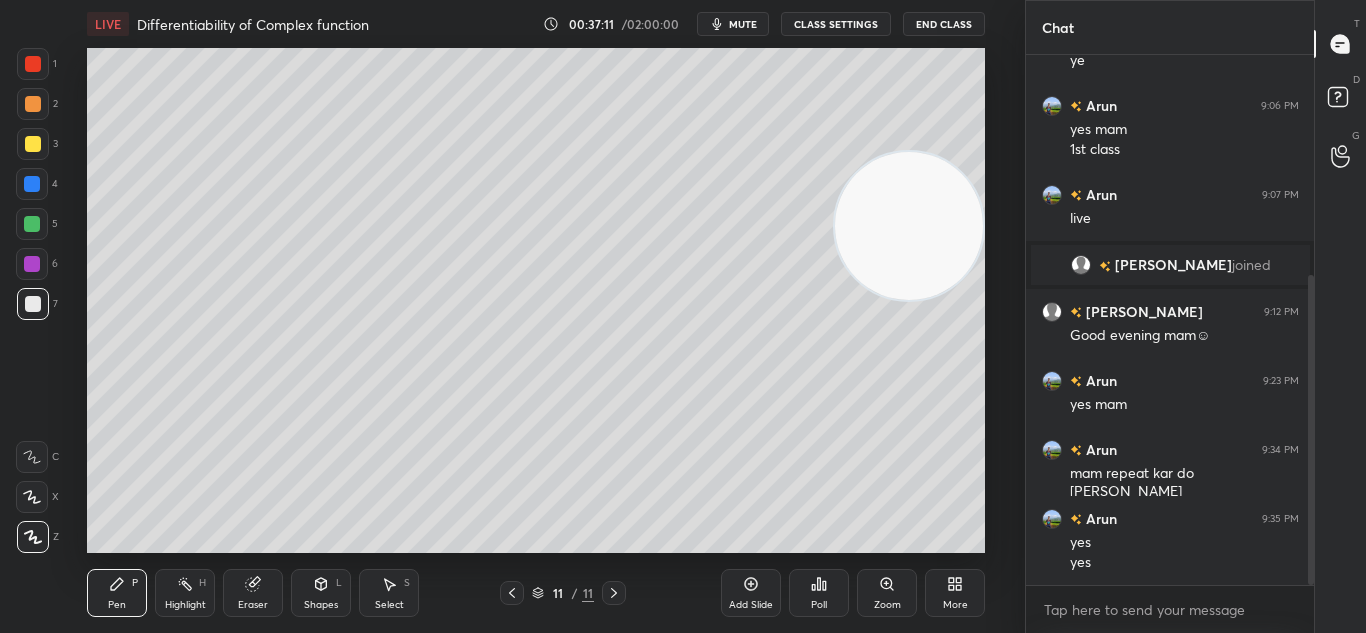 click at bounding box center (32, 224) 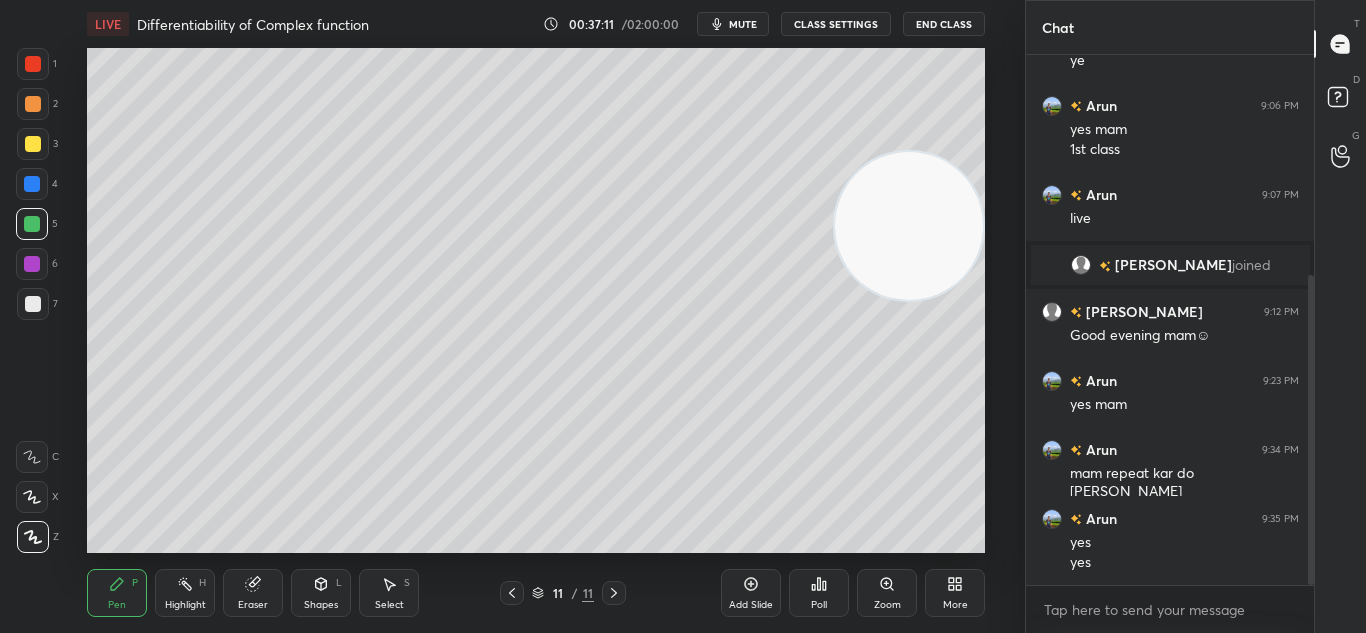 click at bounding box center [32, 224] 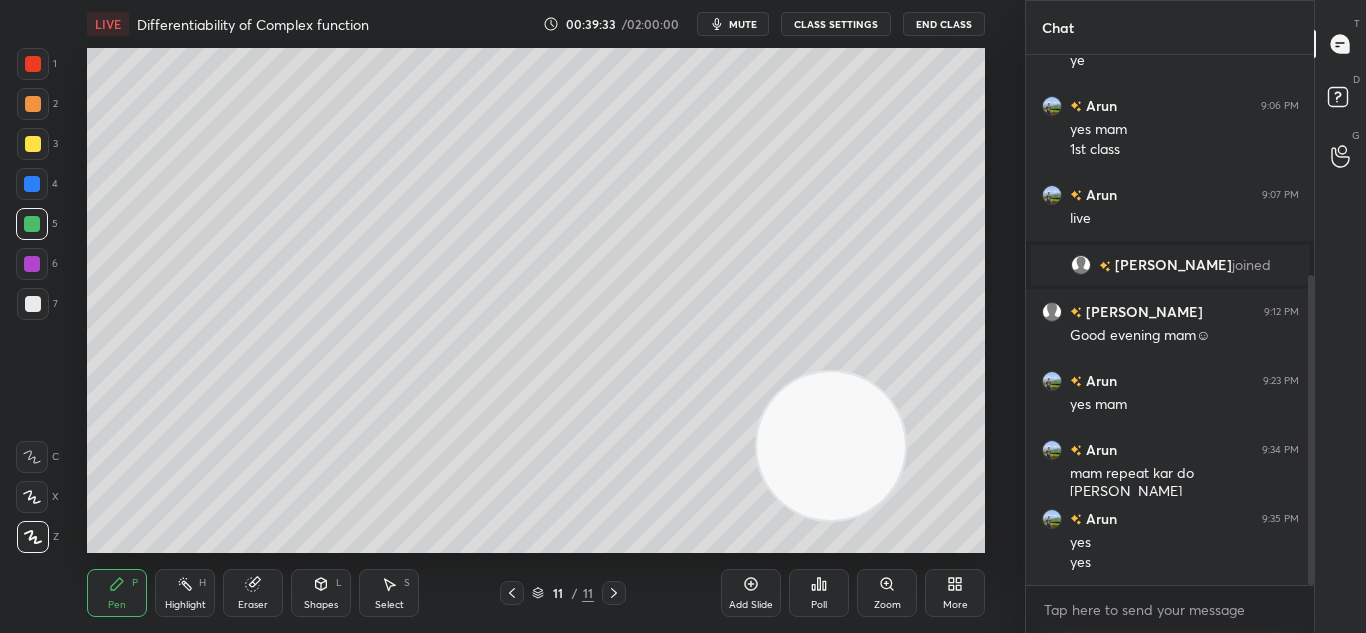 click on "Add Slide" at bounding box center [751, 593] 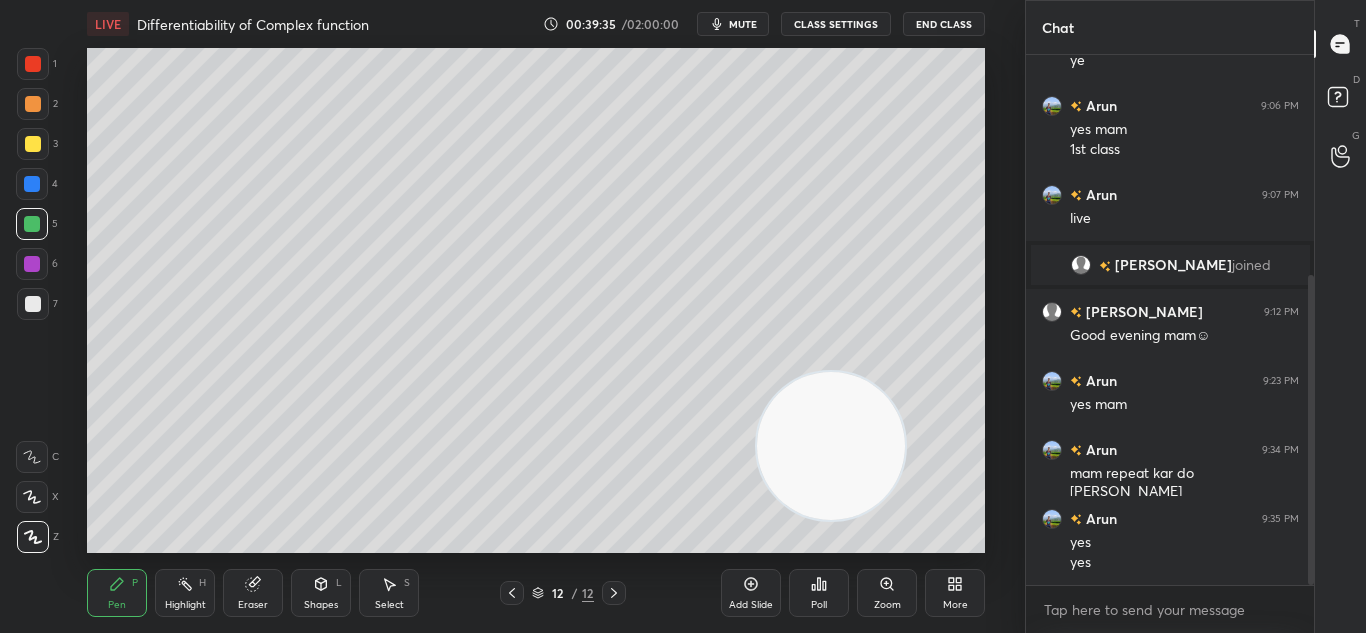 click on "1 2 3 4 5 6 7 C X Z C X Z E E Erase all   H H" at bounding box center [32, 300] 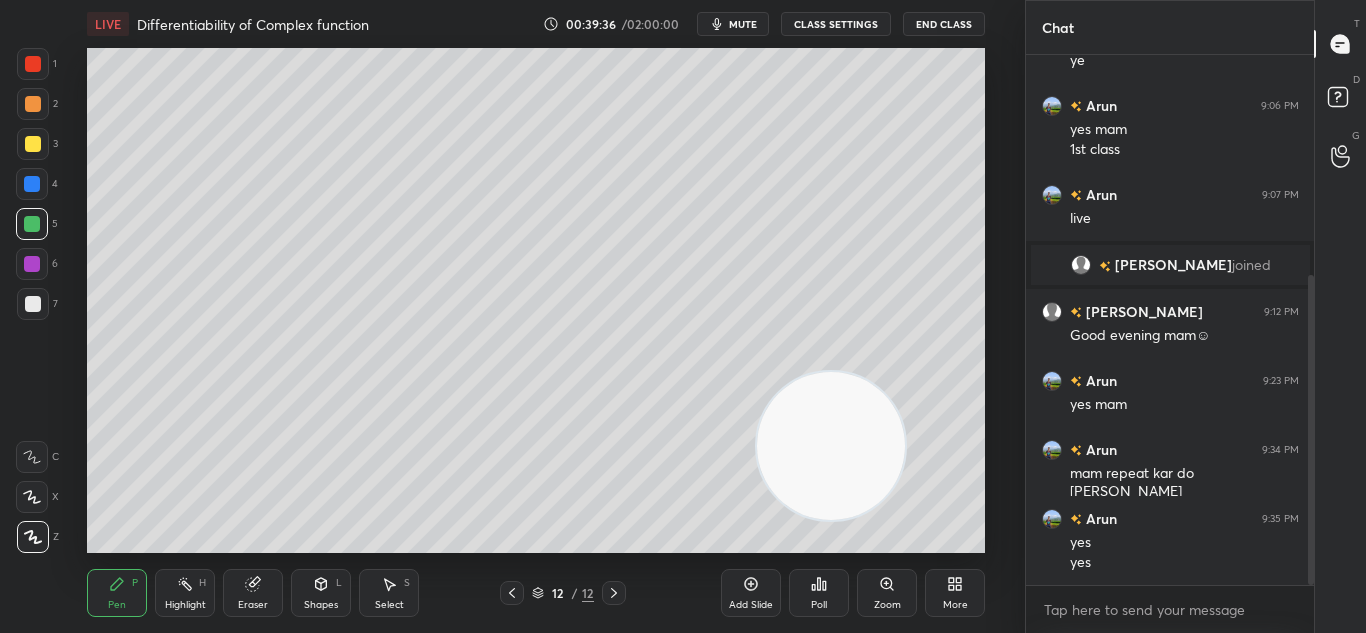 click at bounding box center (33, 304) 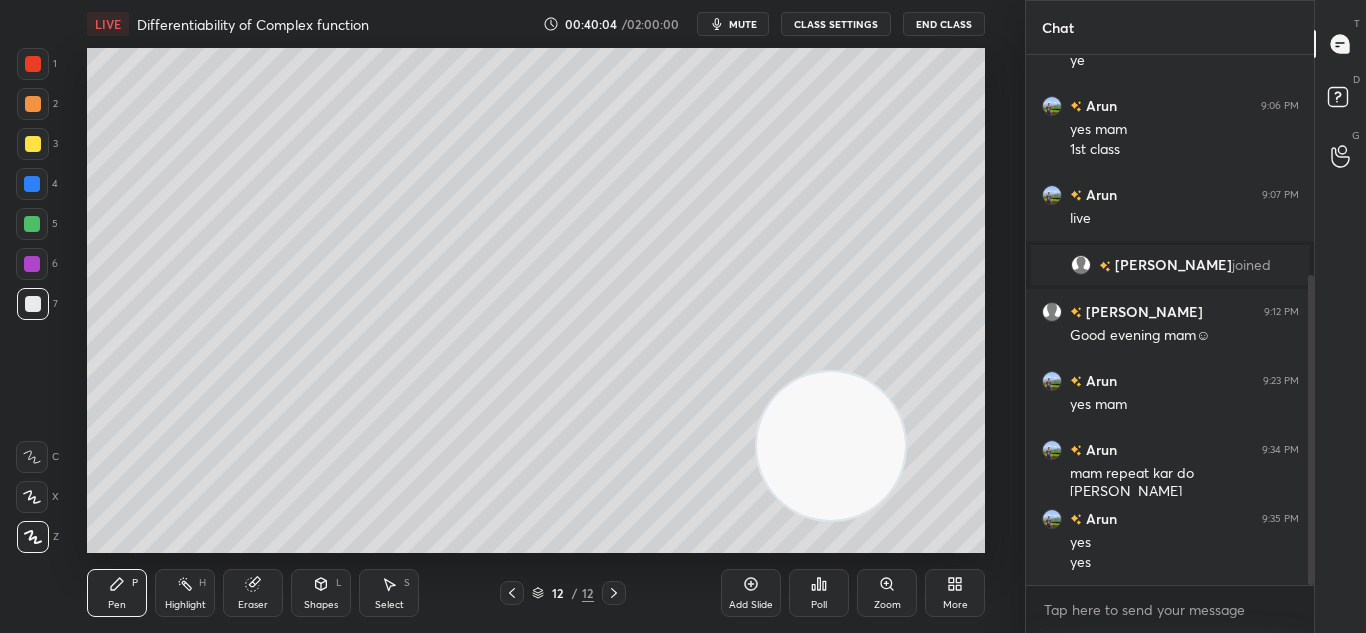 click at bounding box center (32, 184) 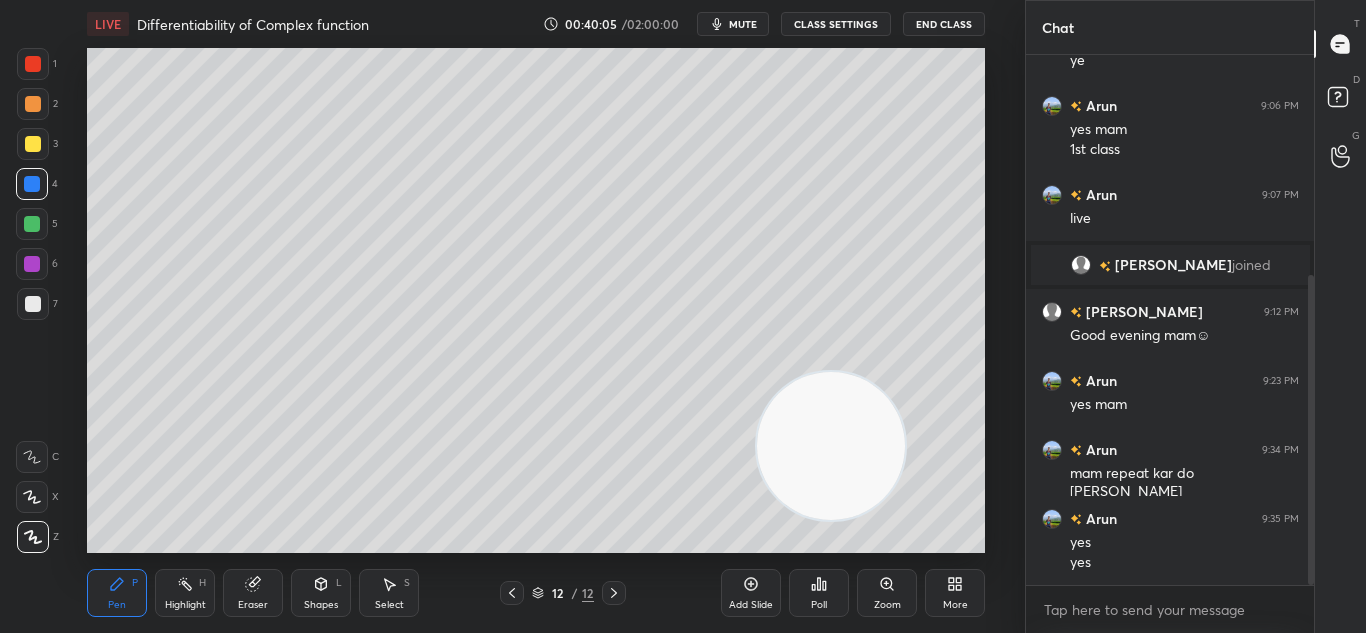 click at bounding box center [32, 184] 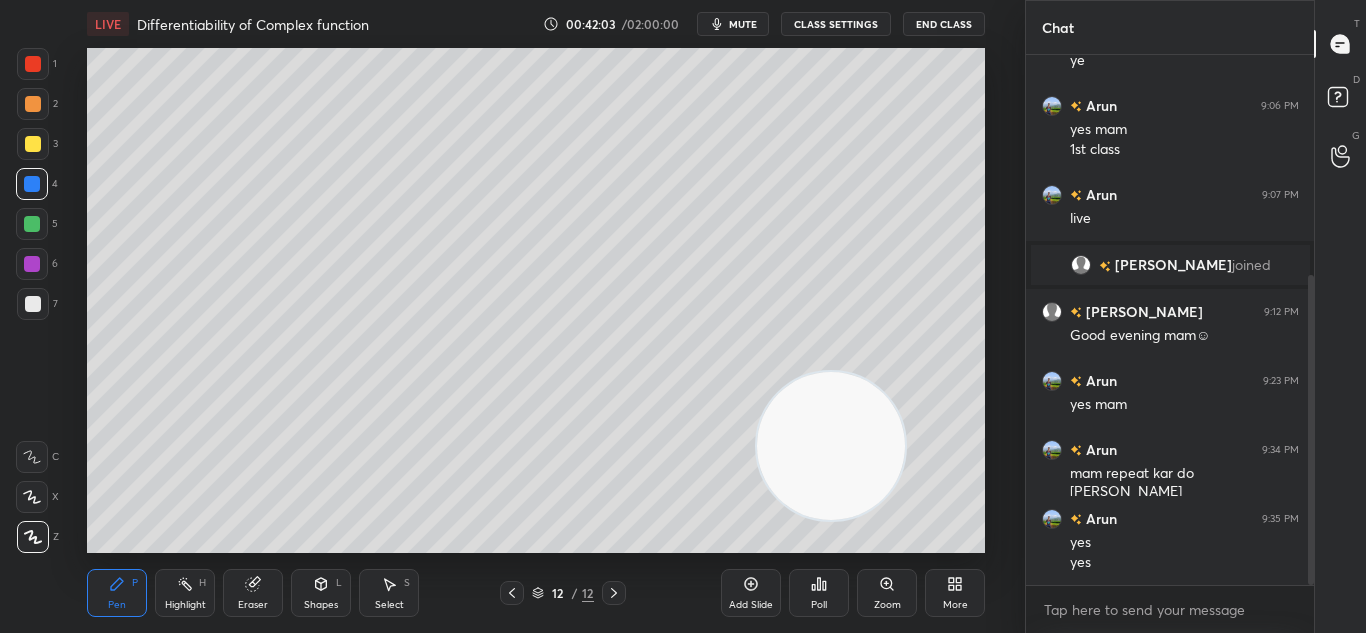 click on "Add Slide" at bounding box center (751, 605) 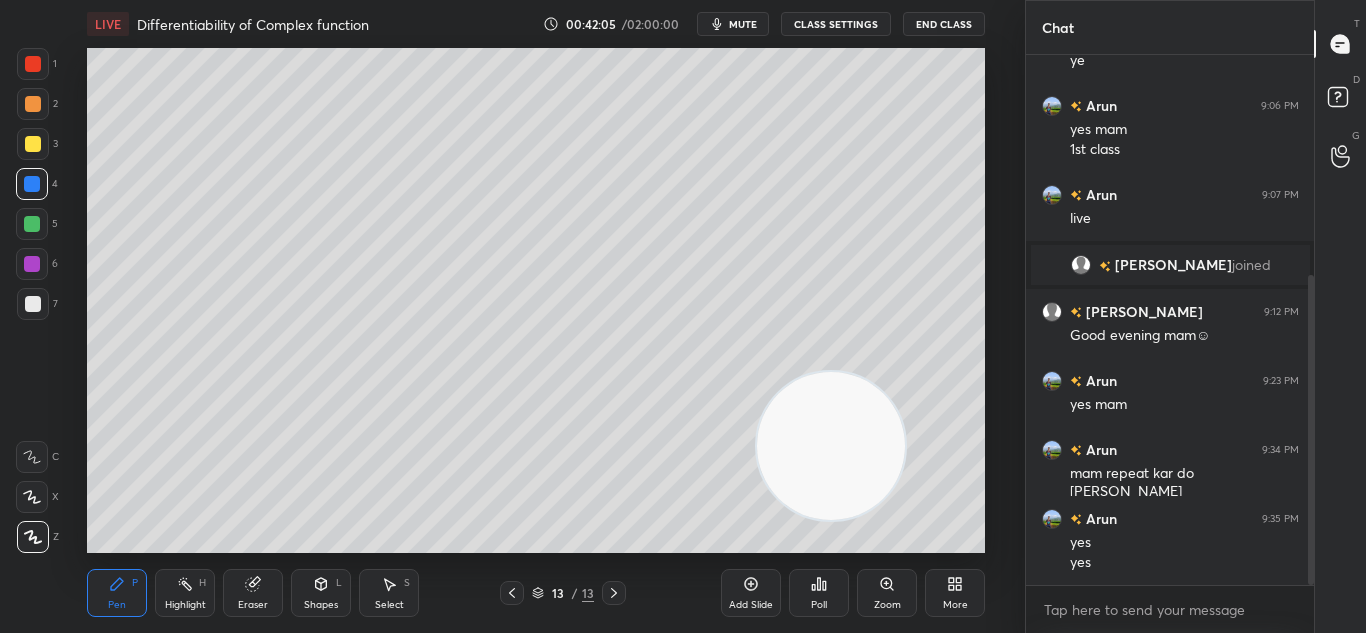 click at bounding box center [33, 304] 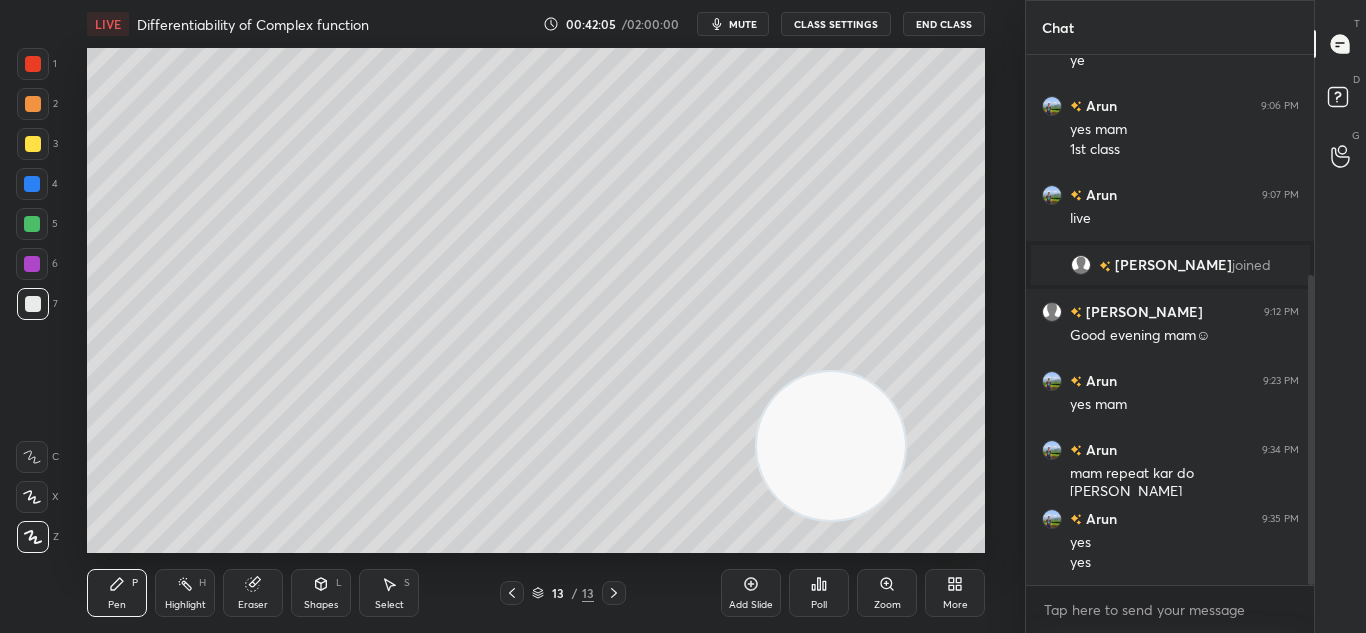 click at bounding box center (33, 304) 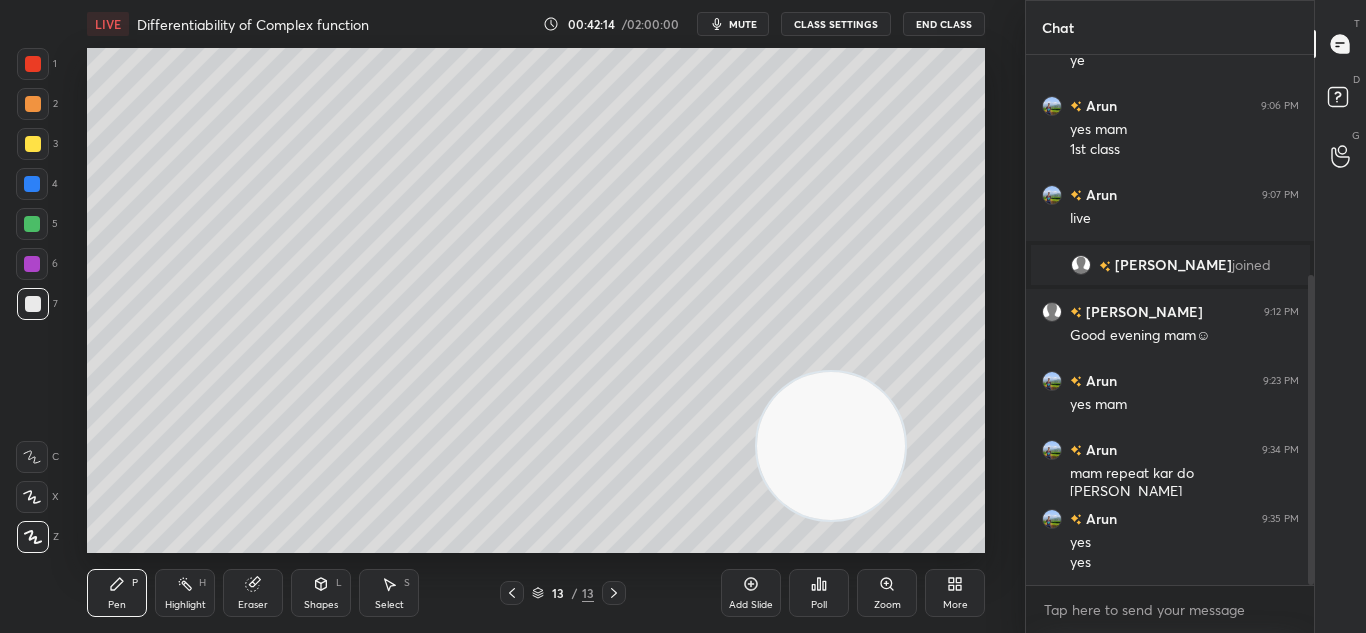click at bounding box center (33, 144) 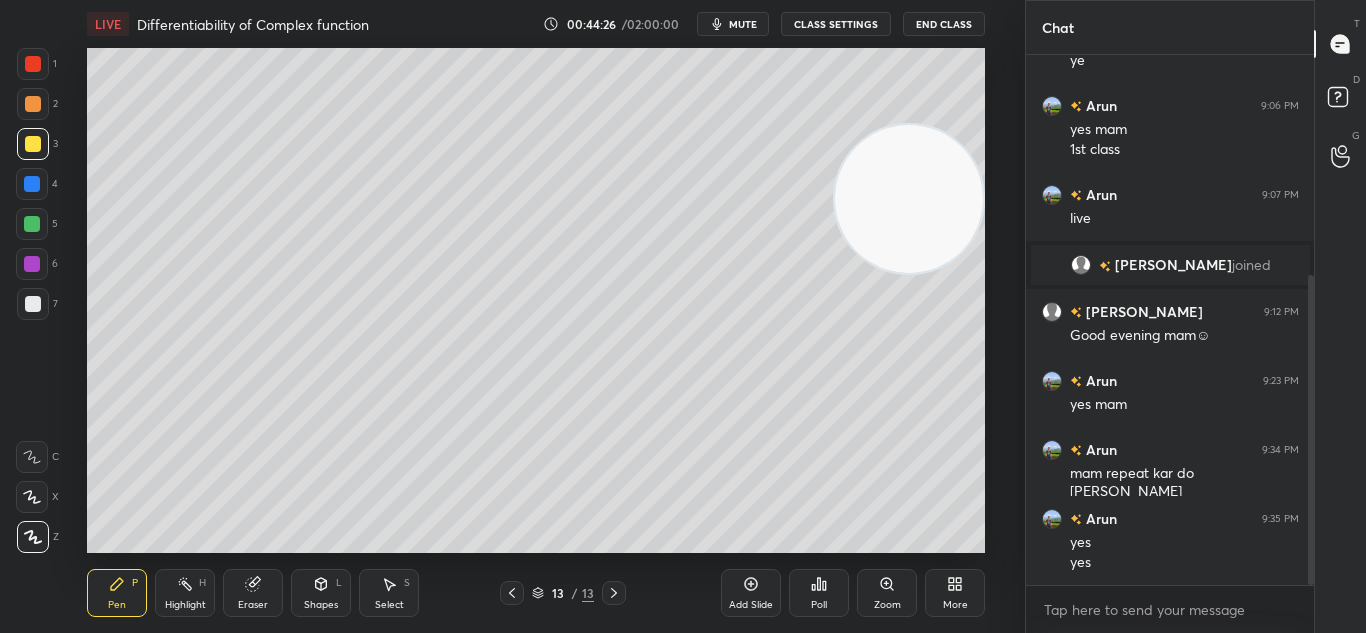 click on "Add Slide" at bounding box center [751, 605] 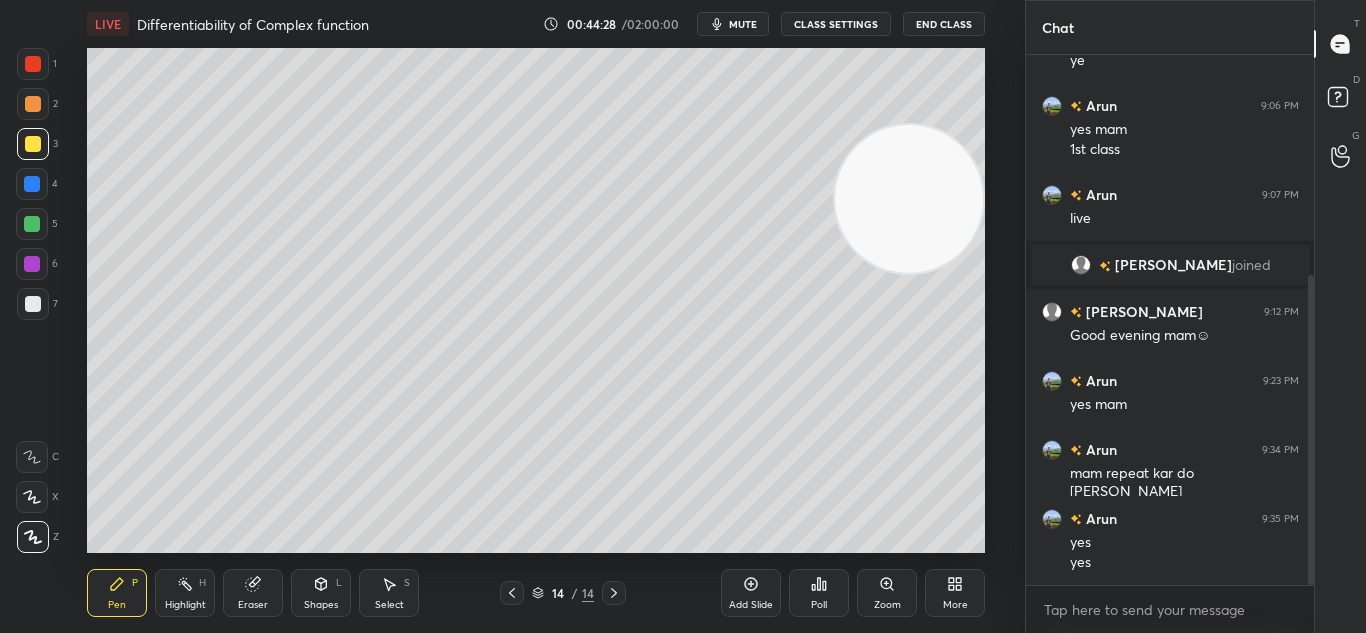 click at bounding box center (33, 304) 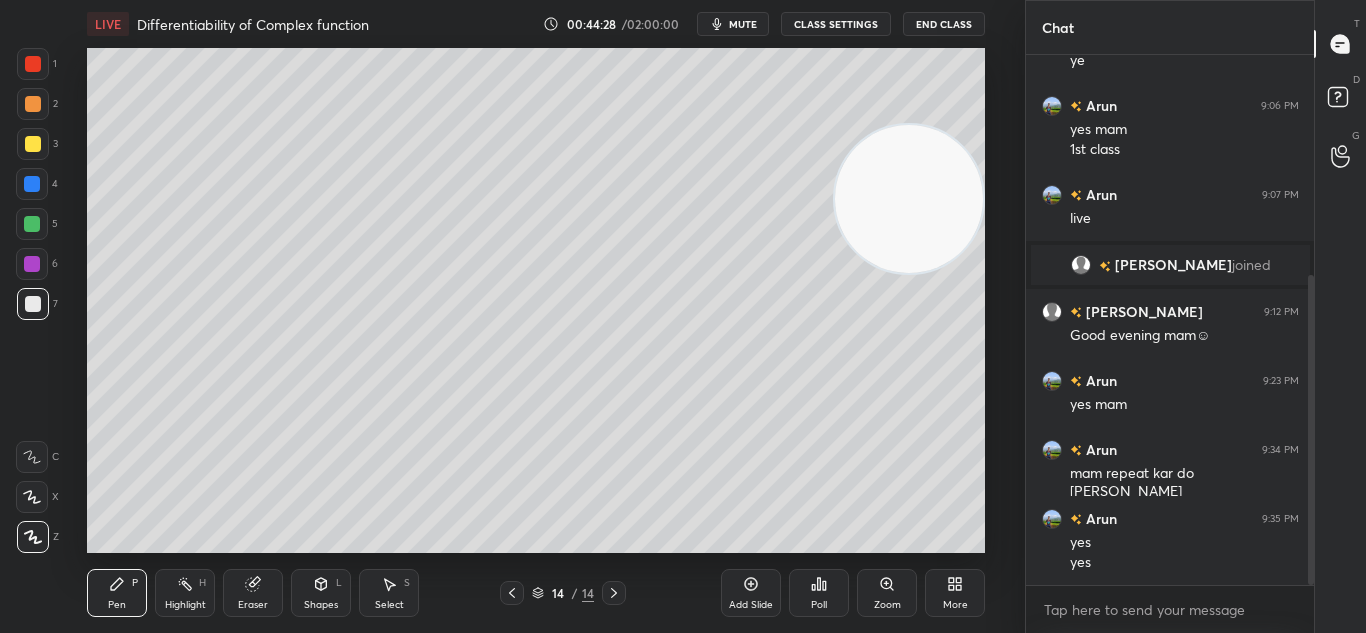 click at bounding box center (33, 304) 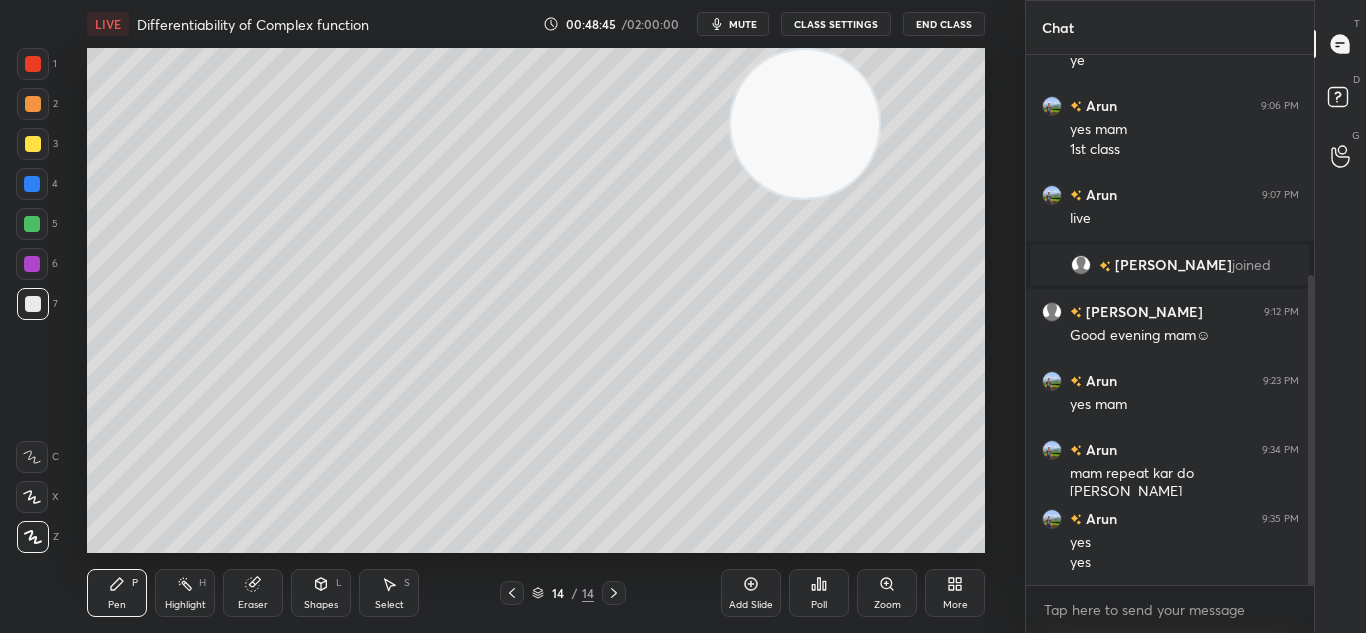 click on "Eraser" at bounding box center [253, 593] 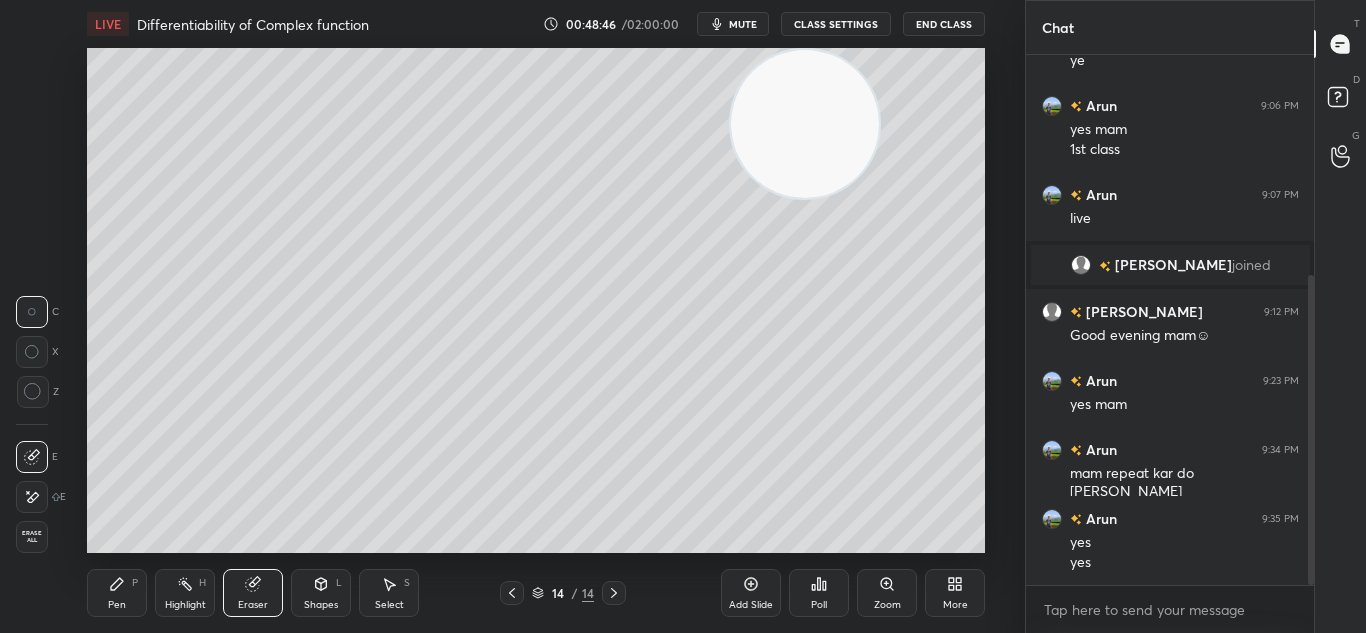 click on "Eraser" at bounding box center (253, 605) 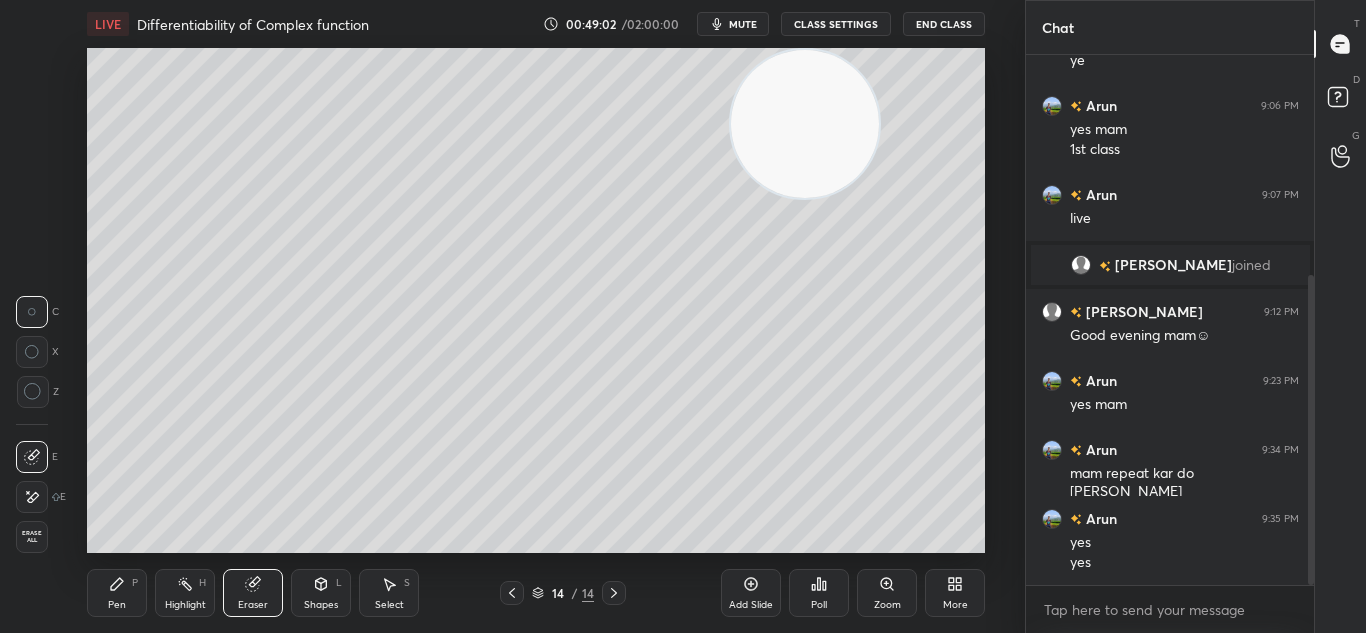 click on "Eraser" at bounding box center (253, 593) 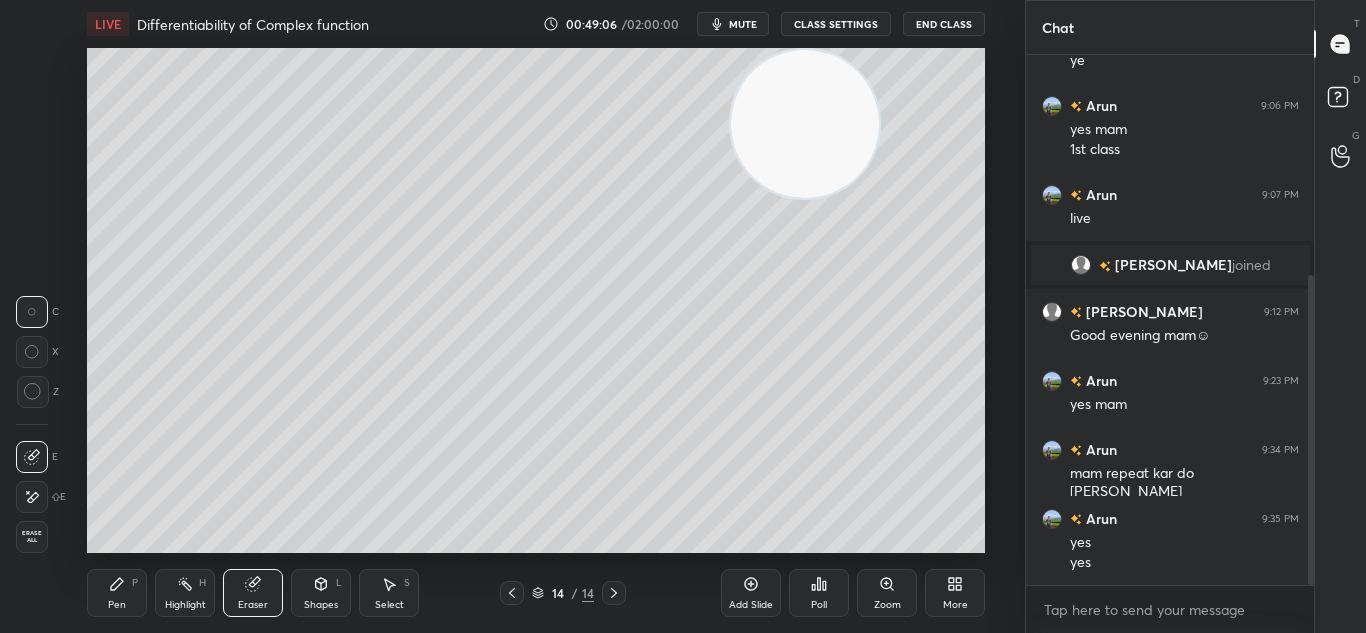 click on "Pen" at bounding box center (117, 605) 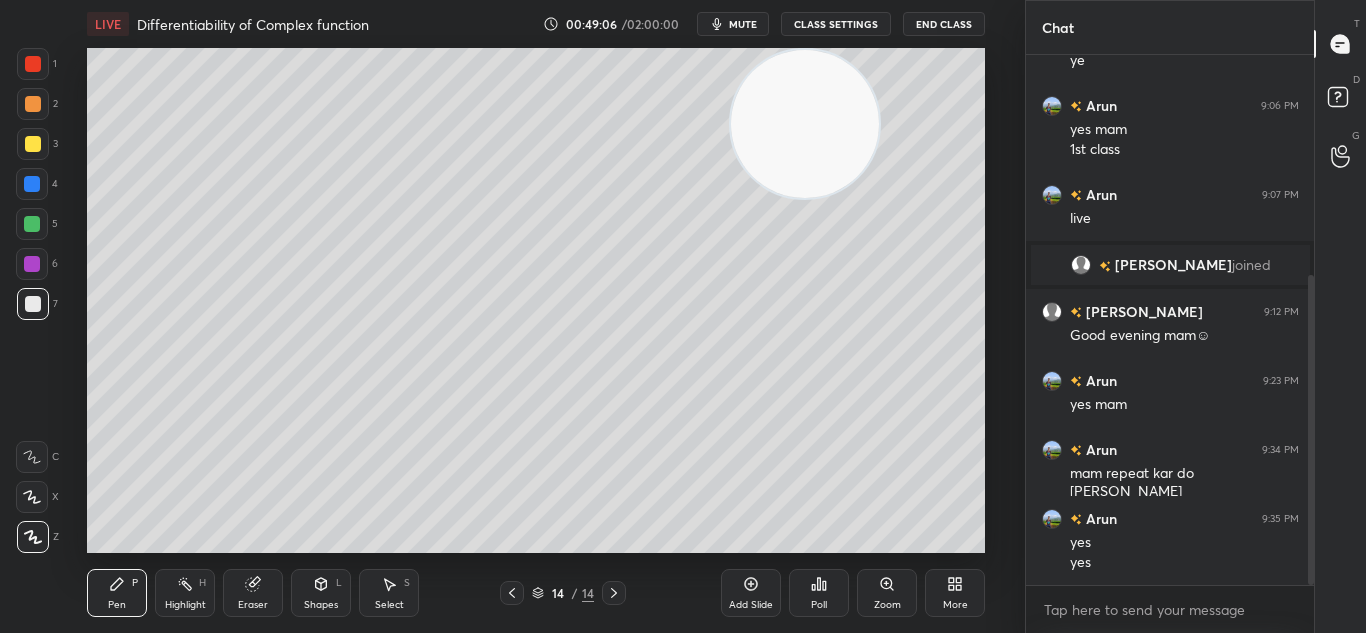 click on "Pen" at bounding box center (117, 605) 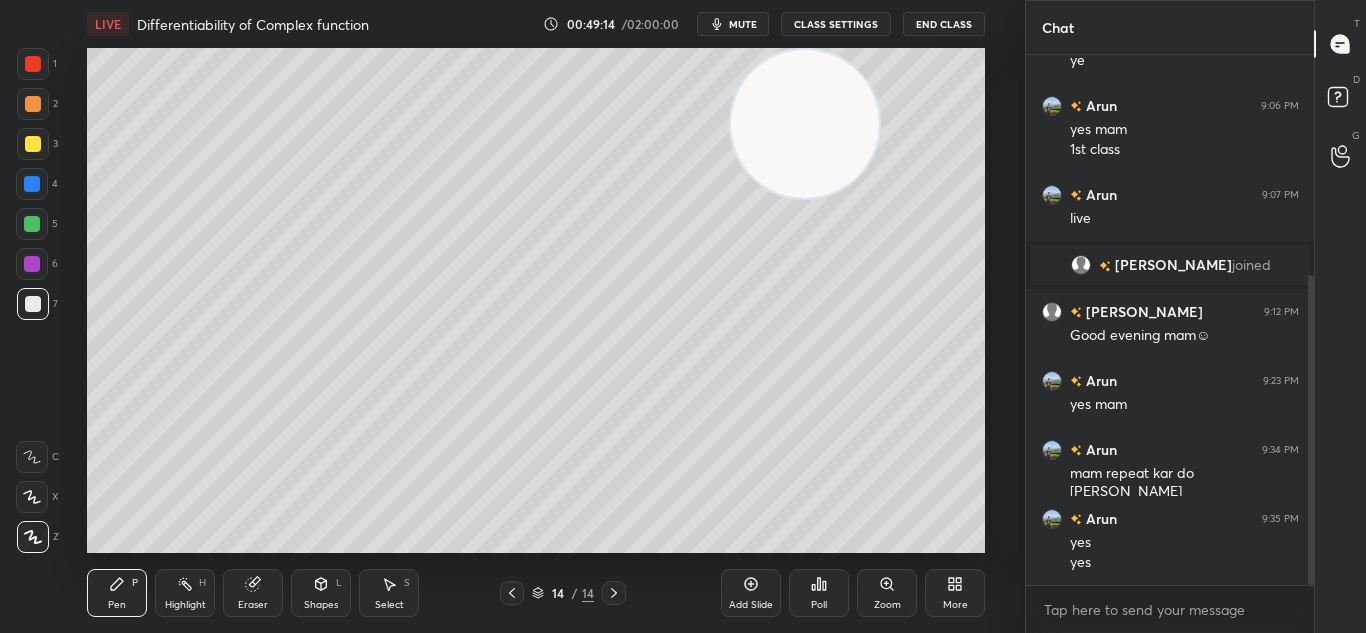 click 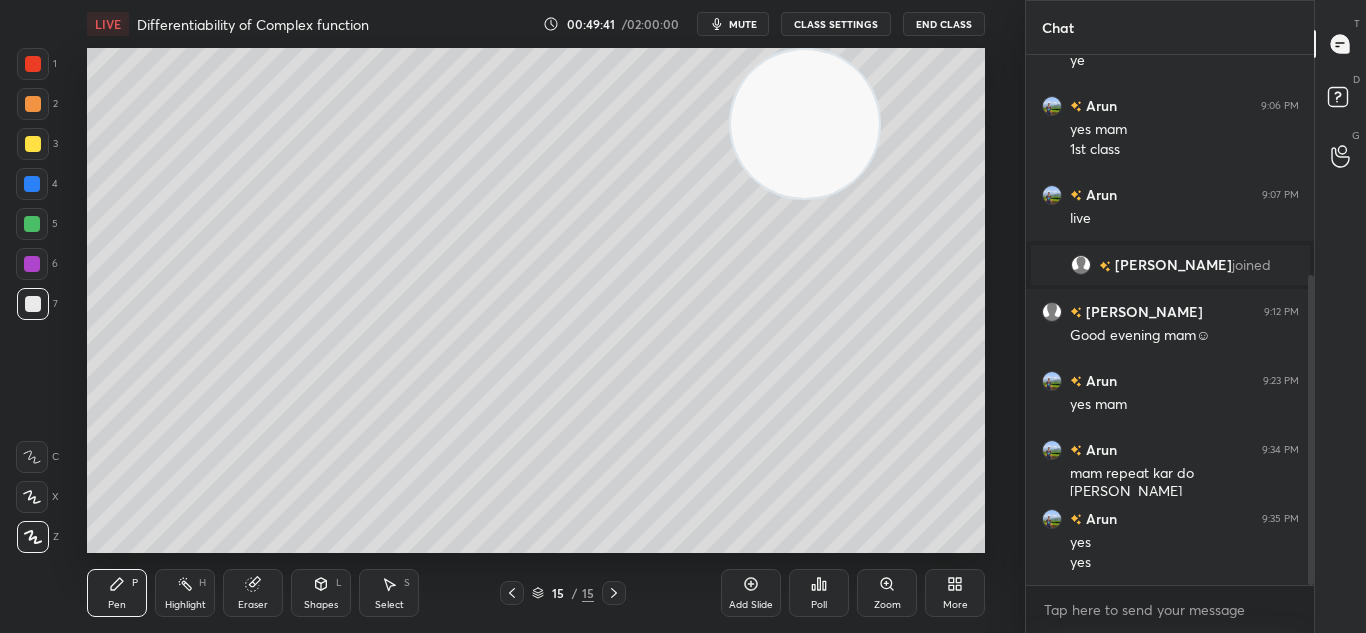 click at bounding box center (32, 184) 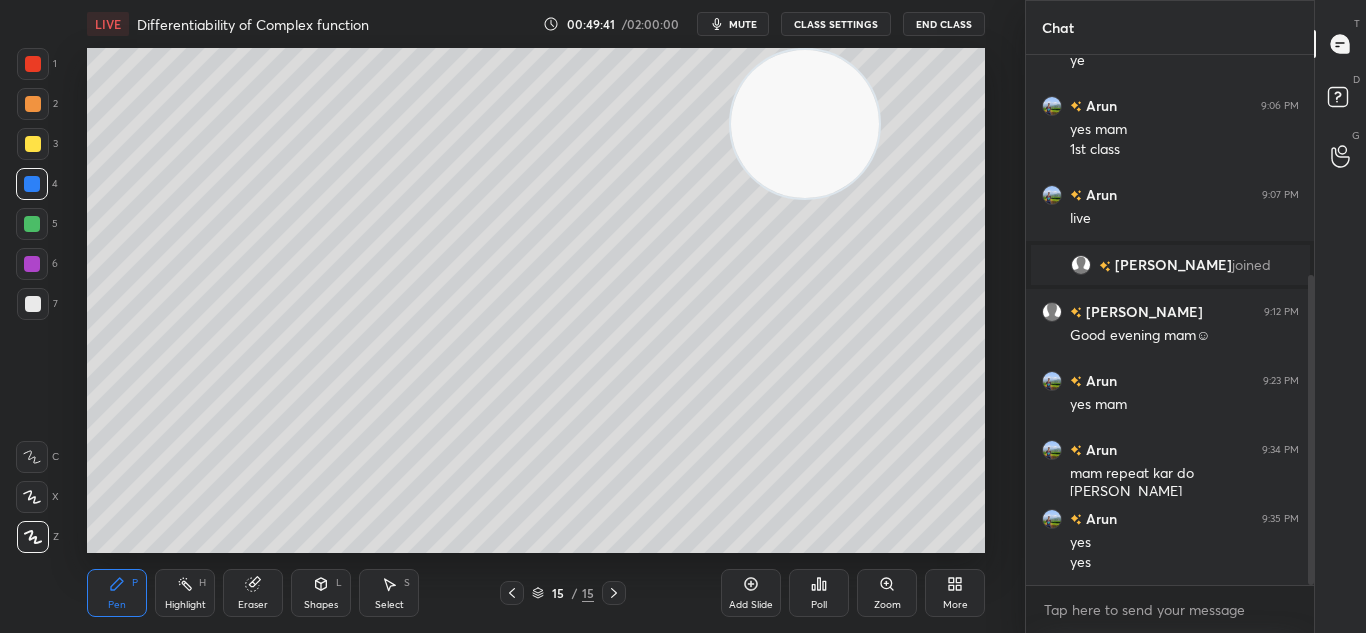 click at bounding box center [32, 184] 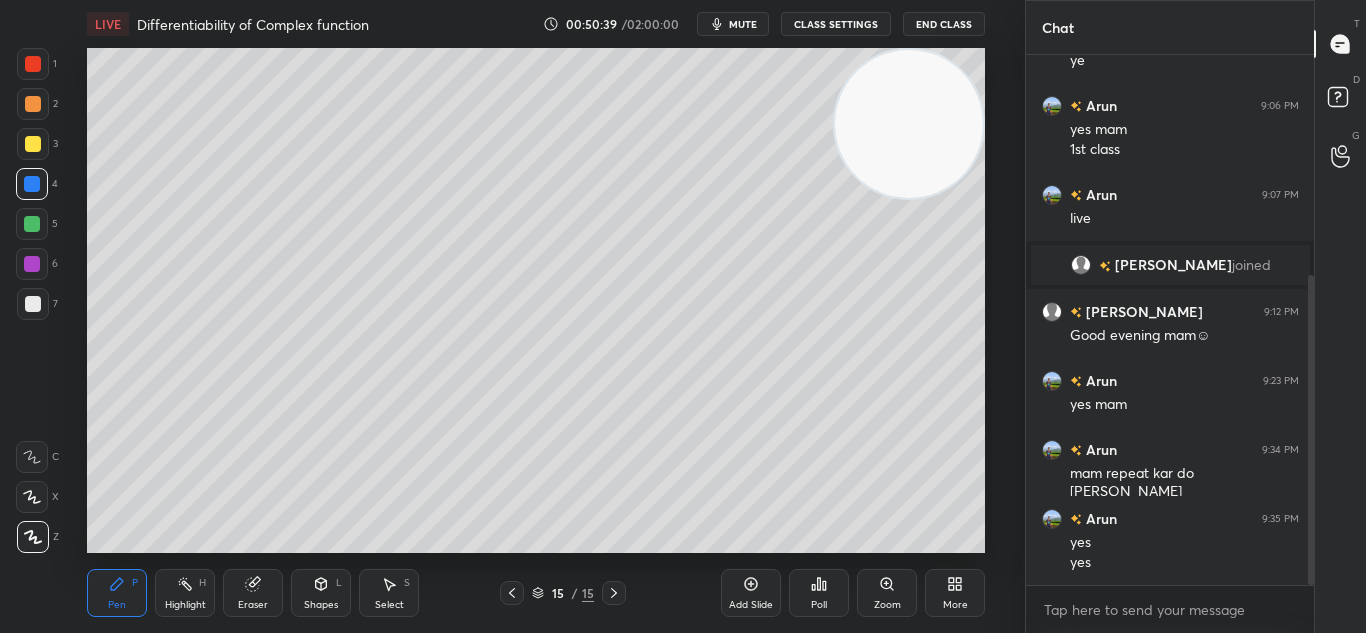 click on "1 2 3 4 5 6 7 C X Z C X Z E E Erase all   H H" at bounding box center (32, 300) 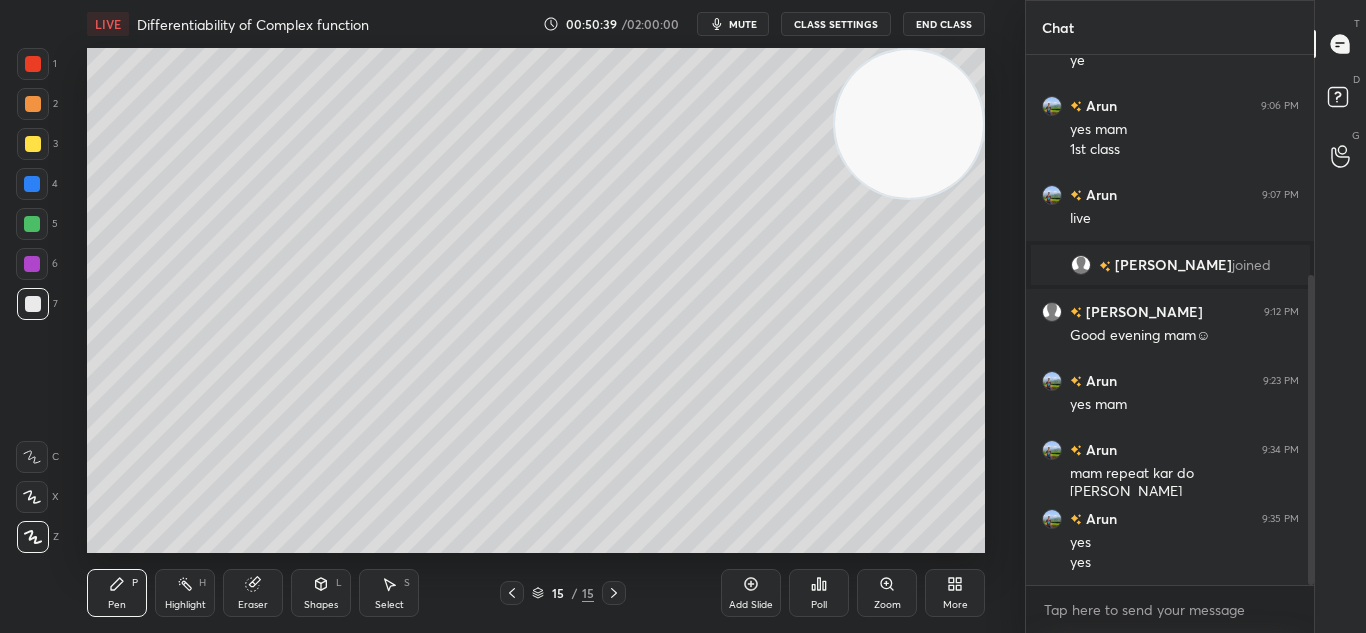click at bounding box center (33, 304) 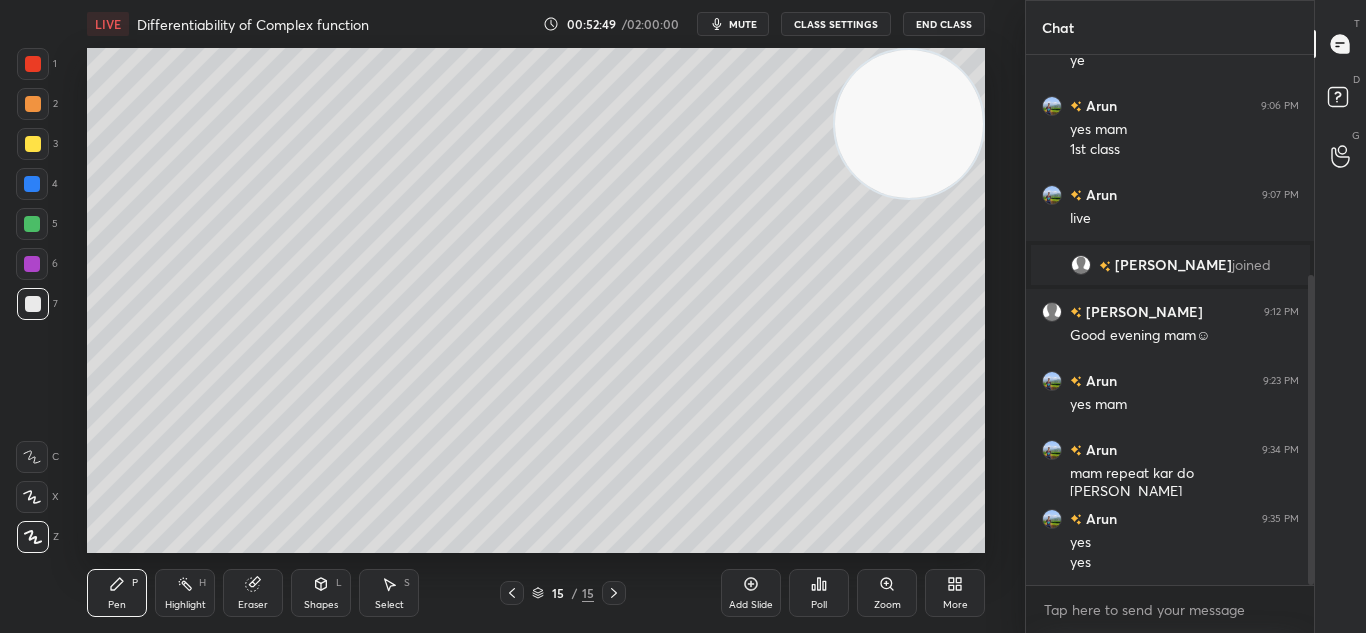 click on "Add Slide" at bounding box center (751, 593) 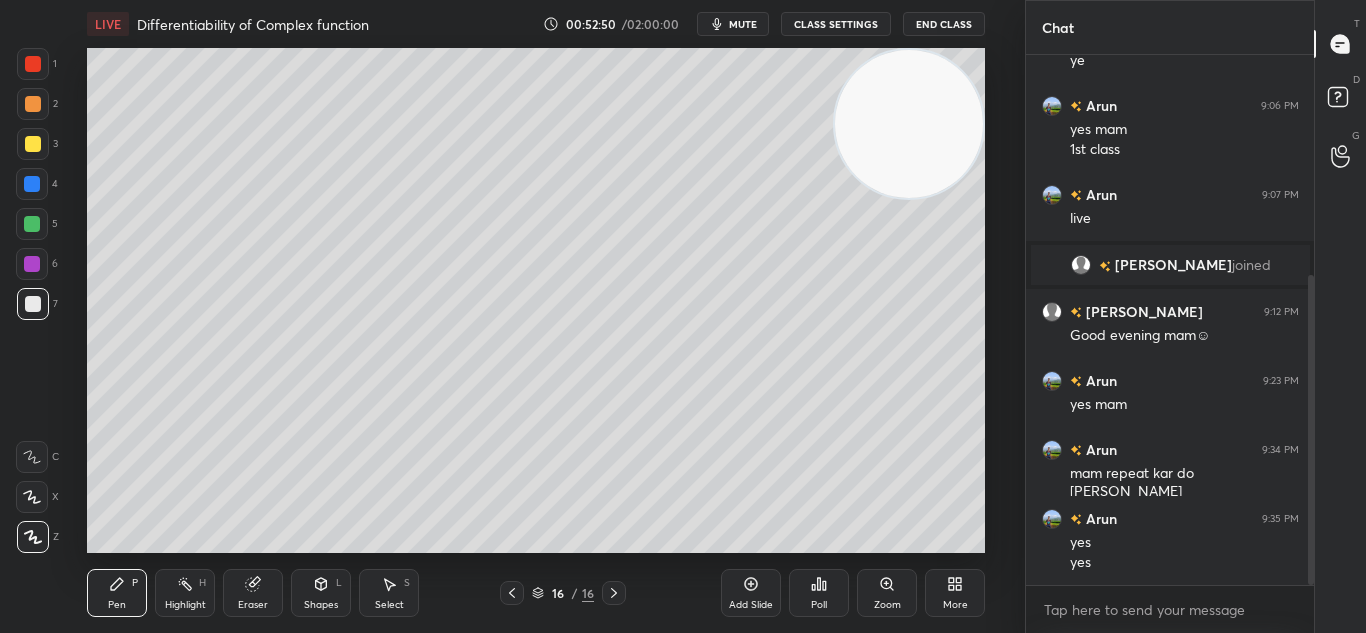 click at bounding box center (33, 304) 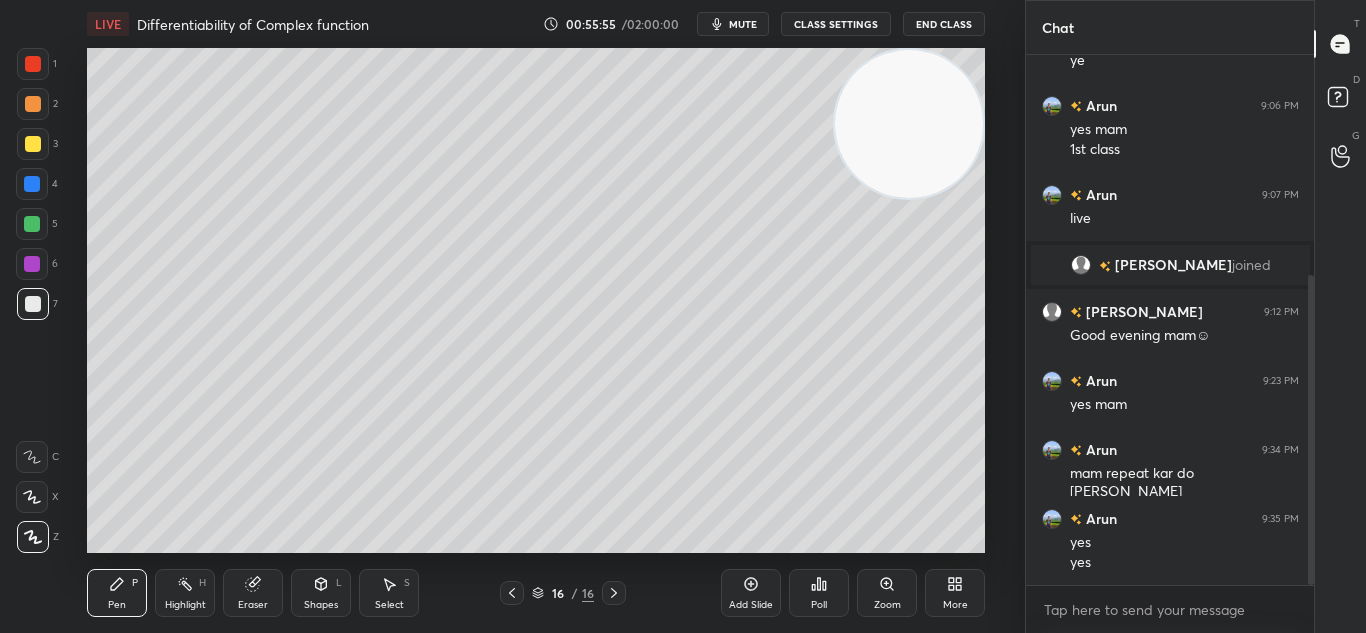 click on "1 2 3 4 5 6 7 C X Z C X Z E E Erase all   H H" at bounding box center [32, 300] 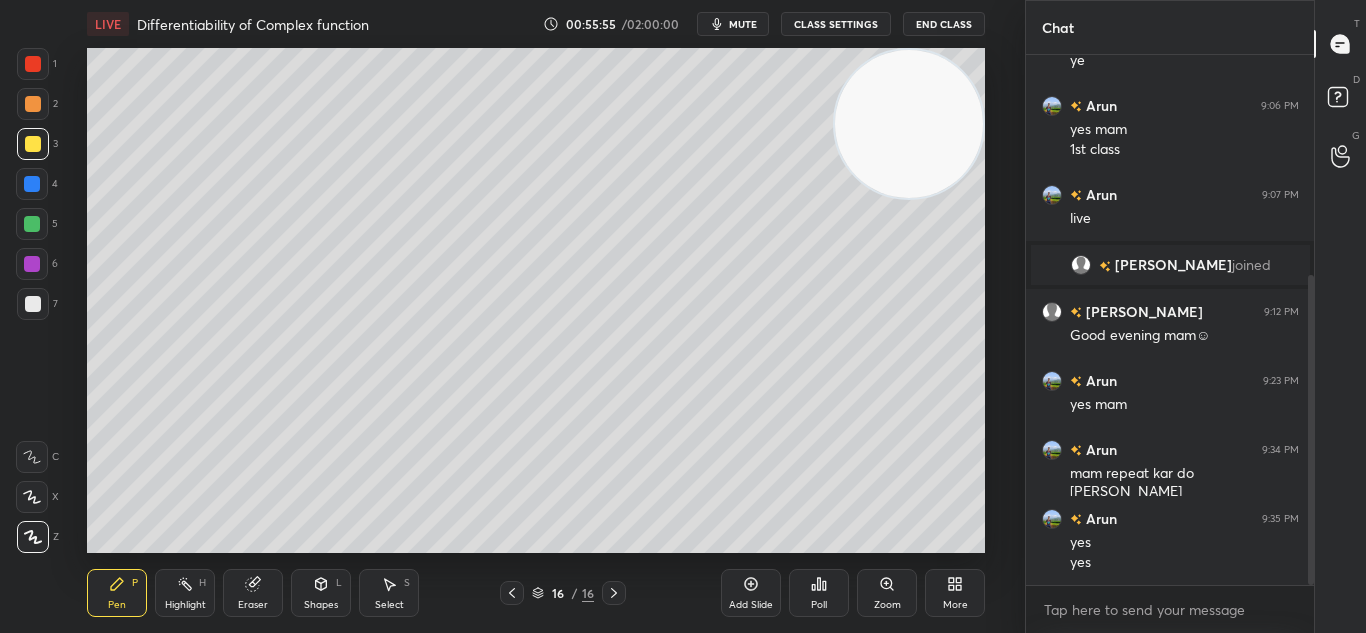click at bounding box center [33, 144] 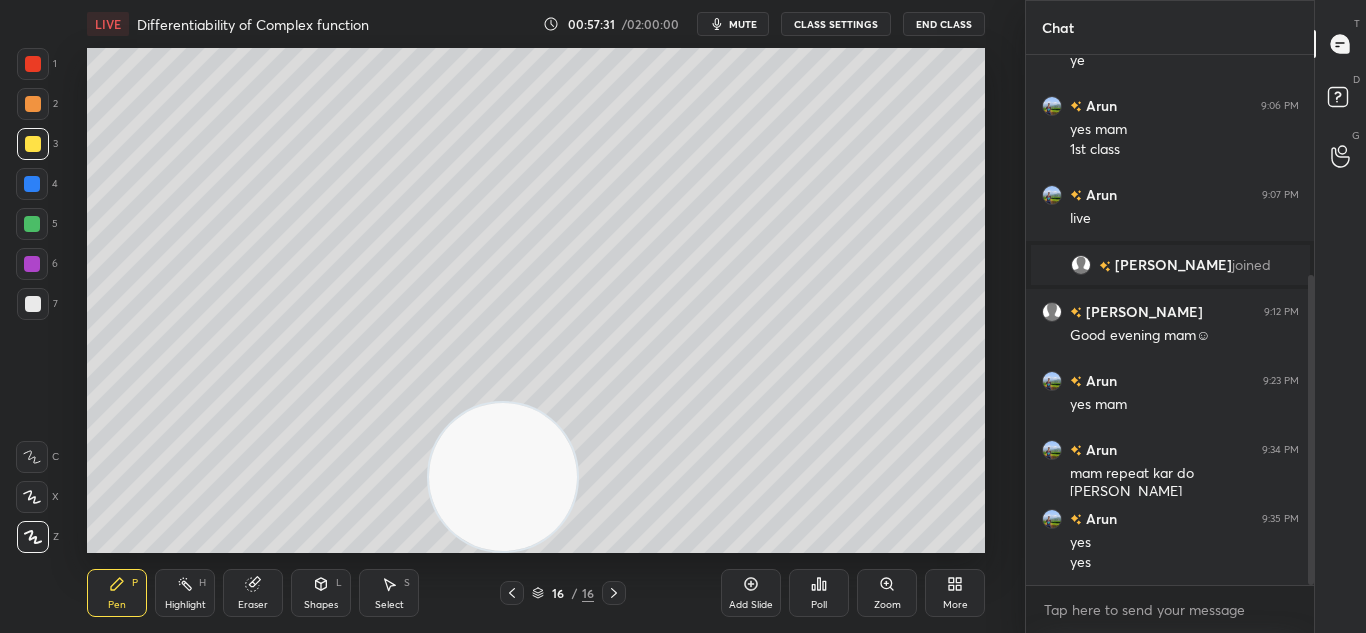 click at bounding box center (32, 264) 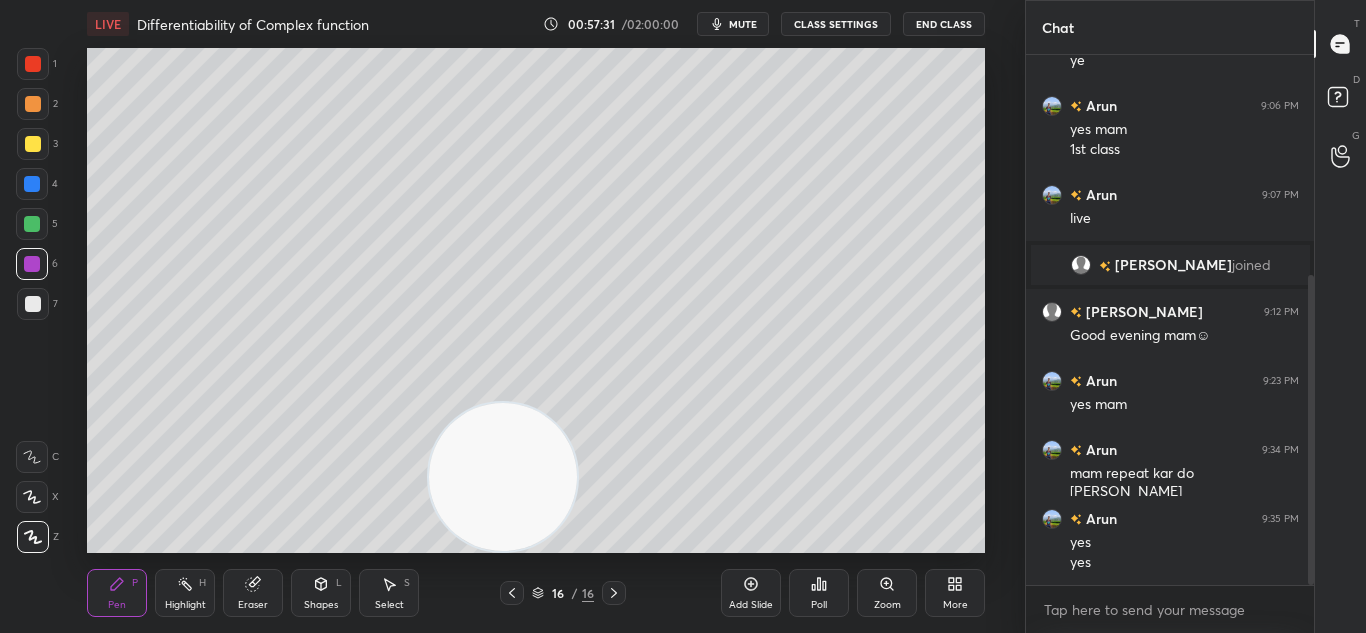 click at bounding box center (32, 264) 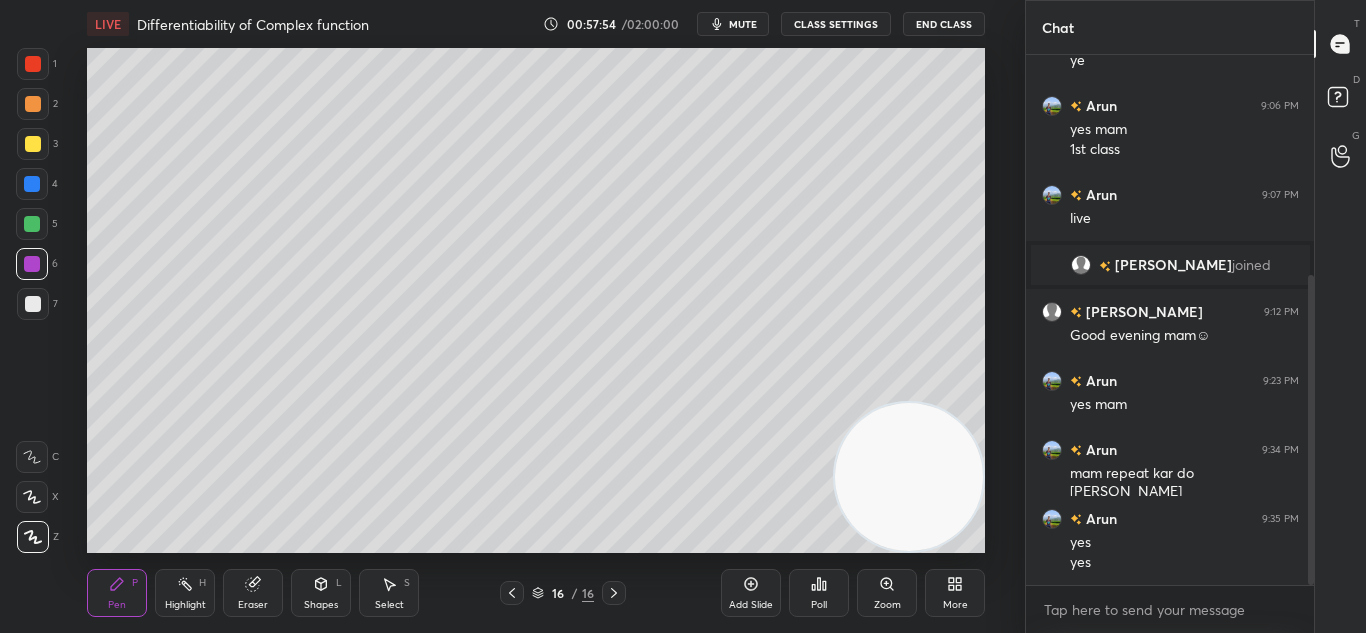 click on "Eraser" at bounding box center (253, 605) 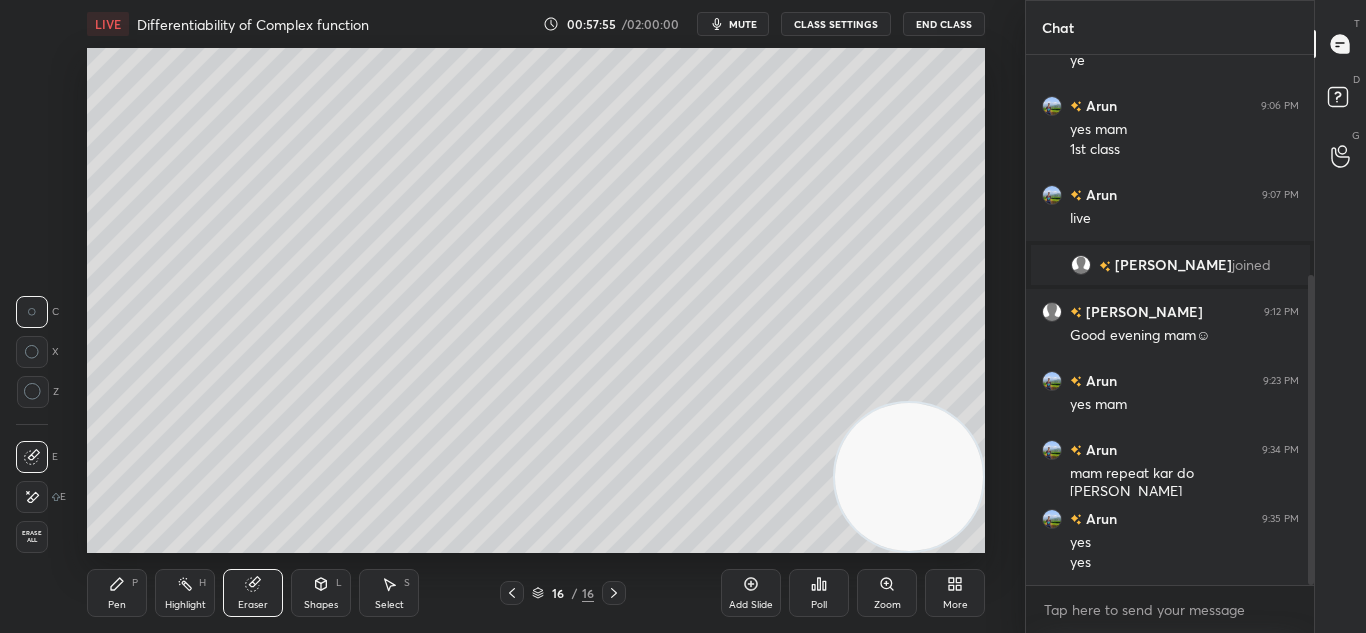 click on "Pen" at bounding box center [117, 605] 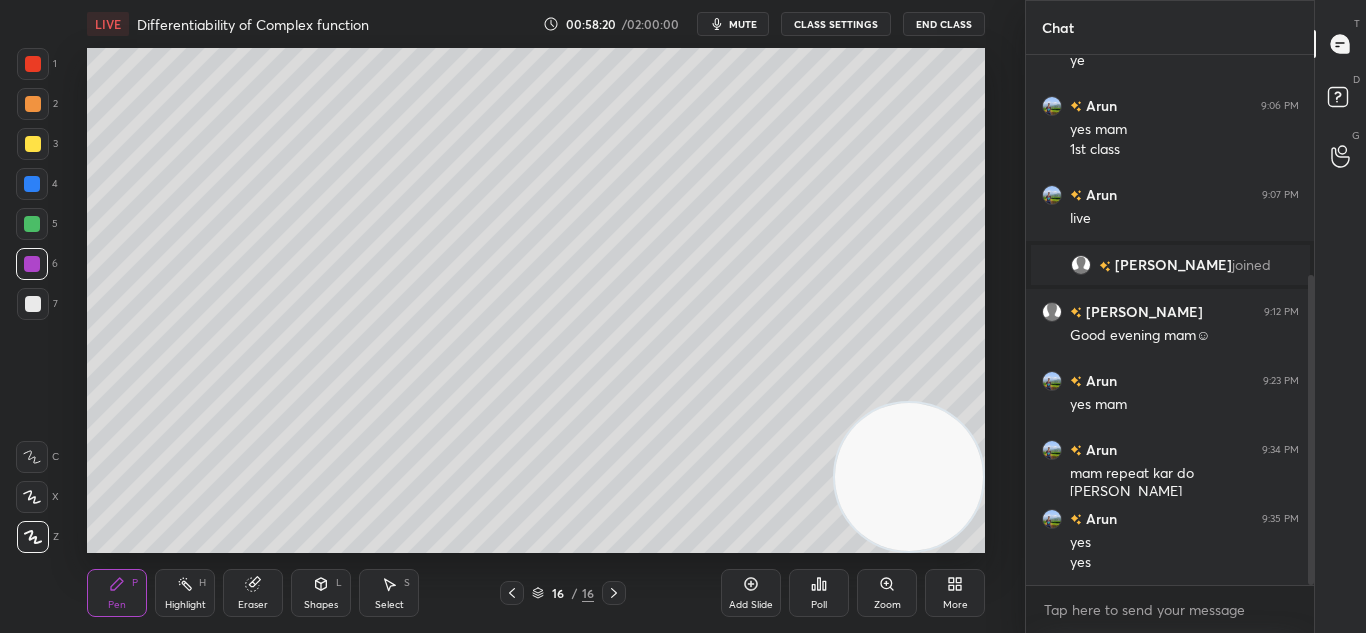 click 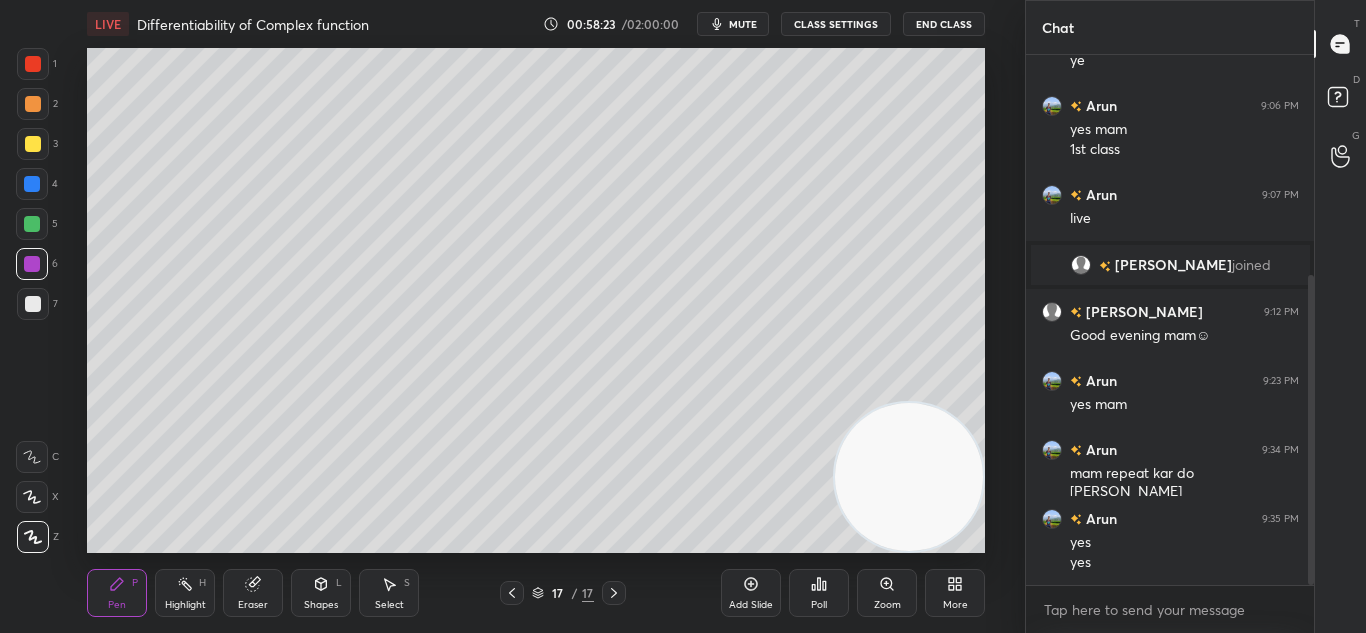 click on "1 2 3 4 5 6 7 C X Z C X Z E E Erase all   H H" at bounding box center [32, 300] 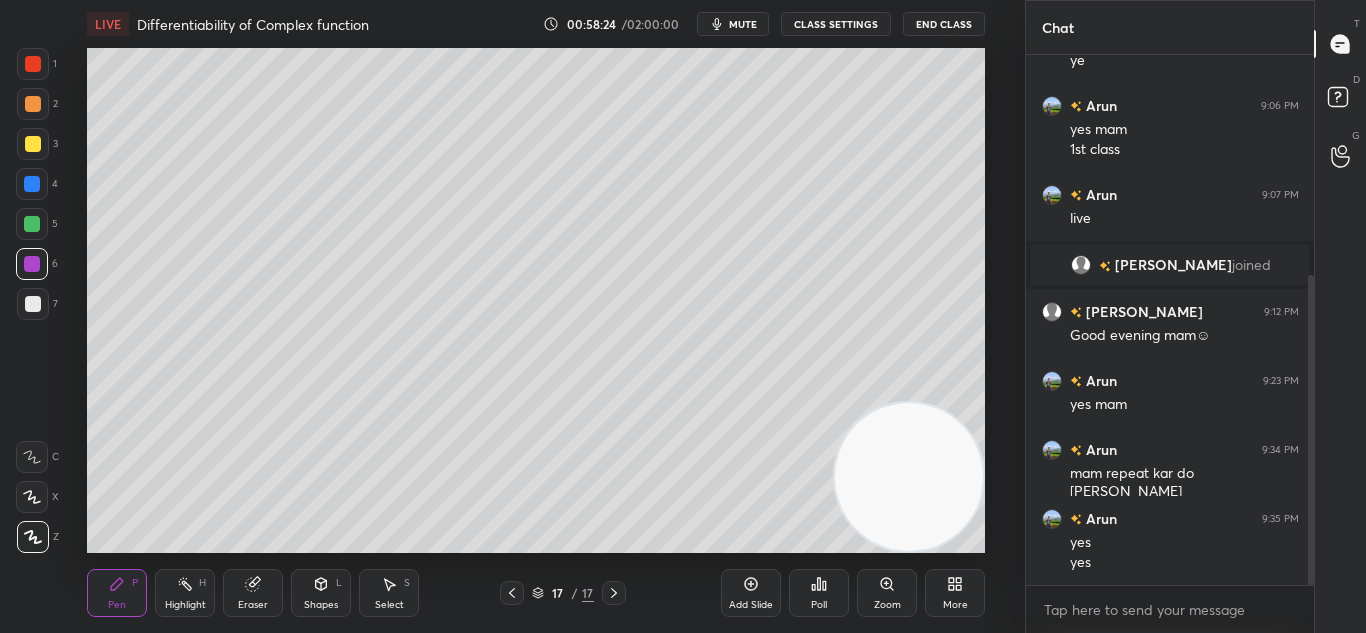 click at bounding box center (33, 304) 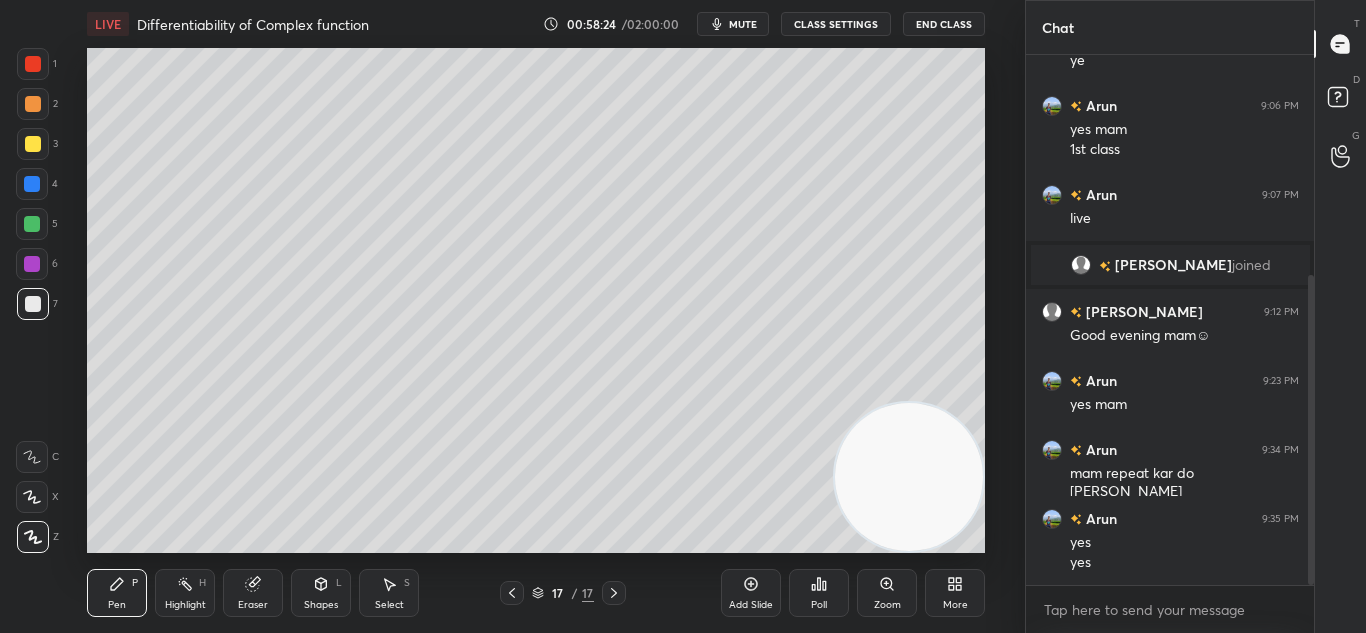 click at bounding box center (33, 304) 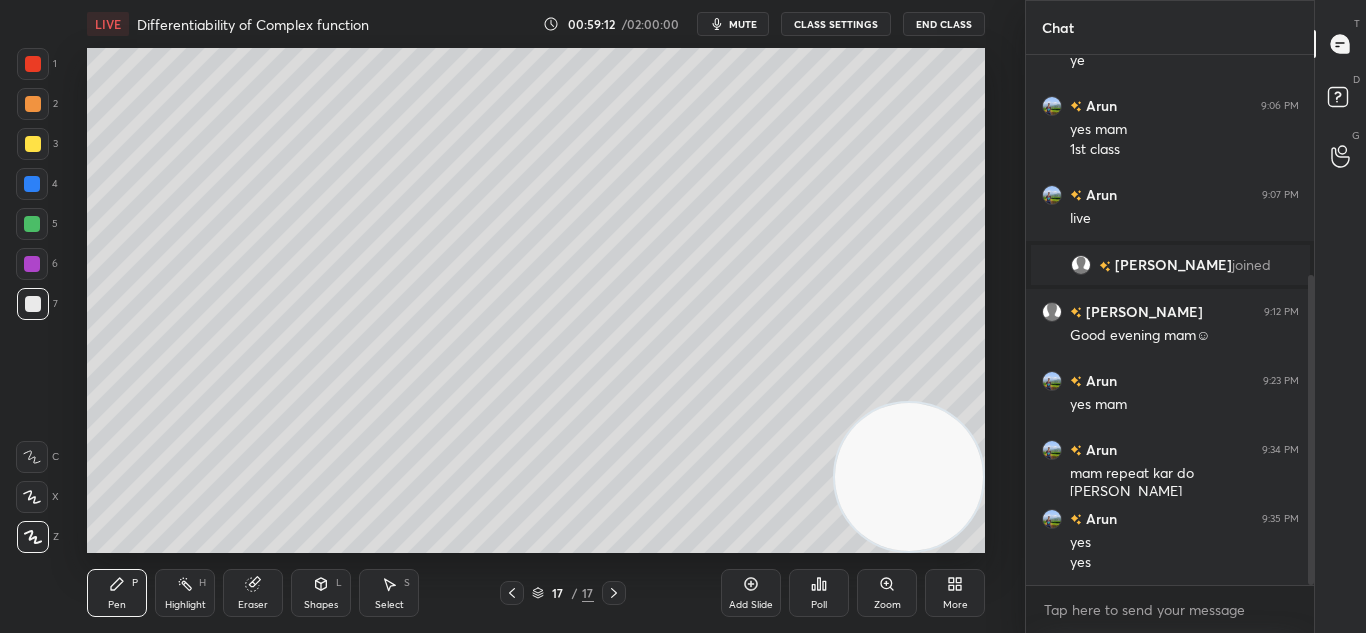click on "LIVE Differentiability of Complex function 00:59:12 /  02:00:00 mute CLASS SETTINGS End Class" at bounding box center [536, 24] 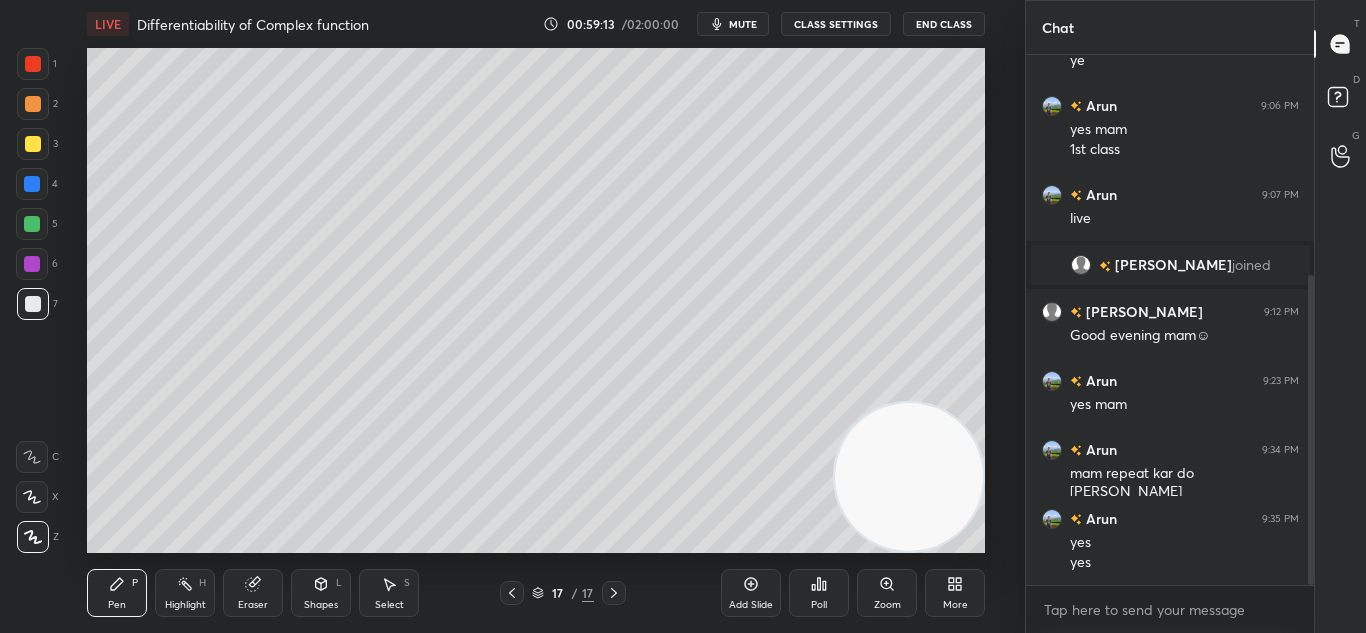 click on "LIVE Differentiability of Complex function 00:59:13 /  02:00:00 mute CLASS SETTINGS End Class" at bounding box center (536, 24) 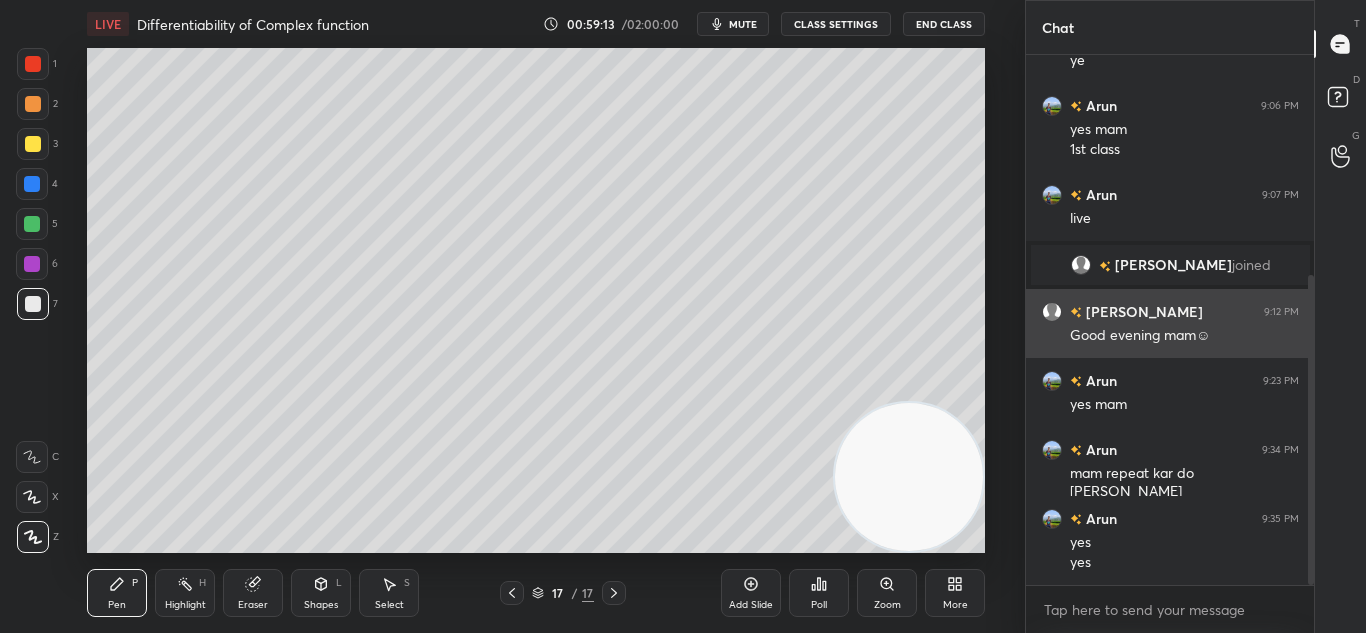 click on "End Class" at bounding box center [944, 24] 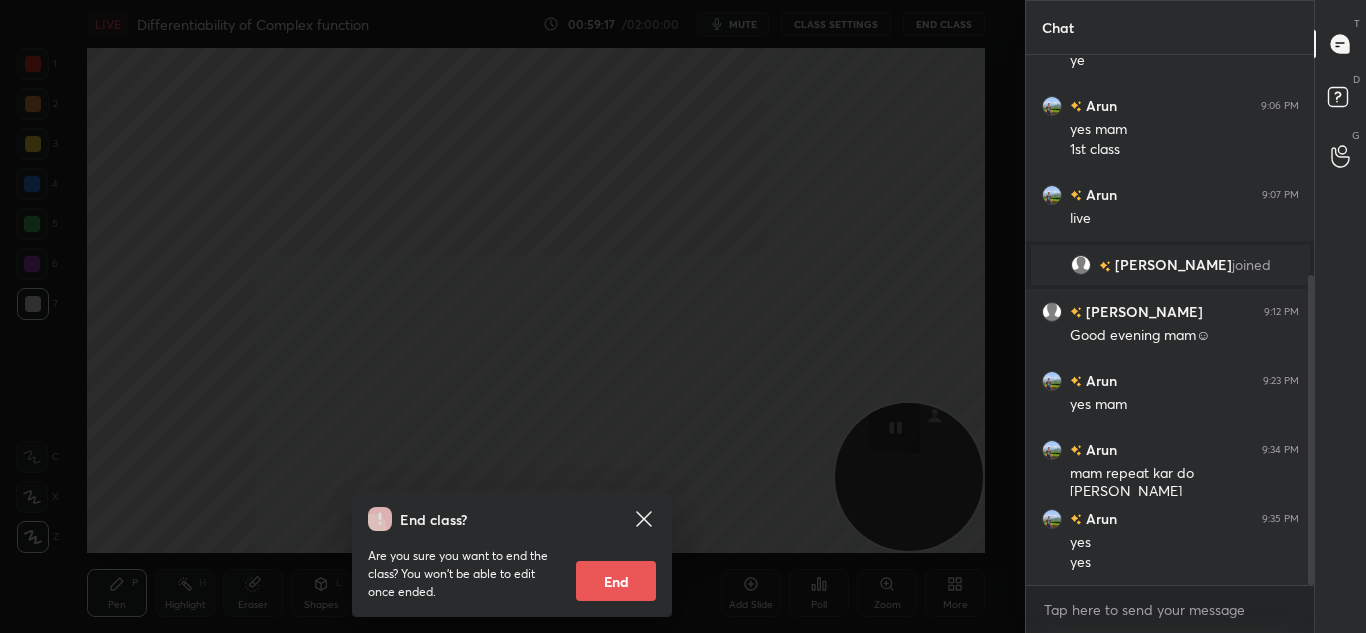 click on "End class? Are you sure you want to end the class? You won’t be able to edit once ended. End" at bounding box center (512, 316) 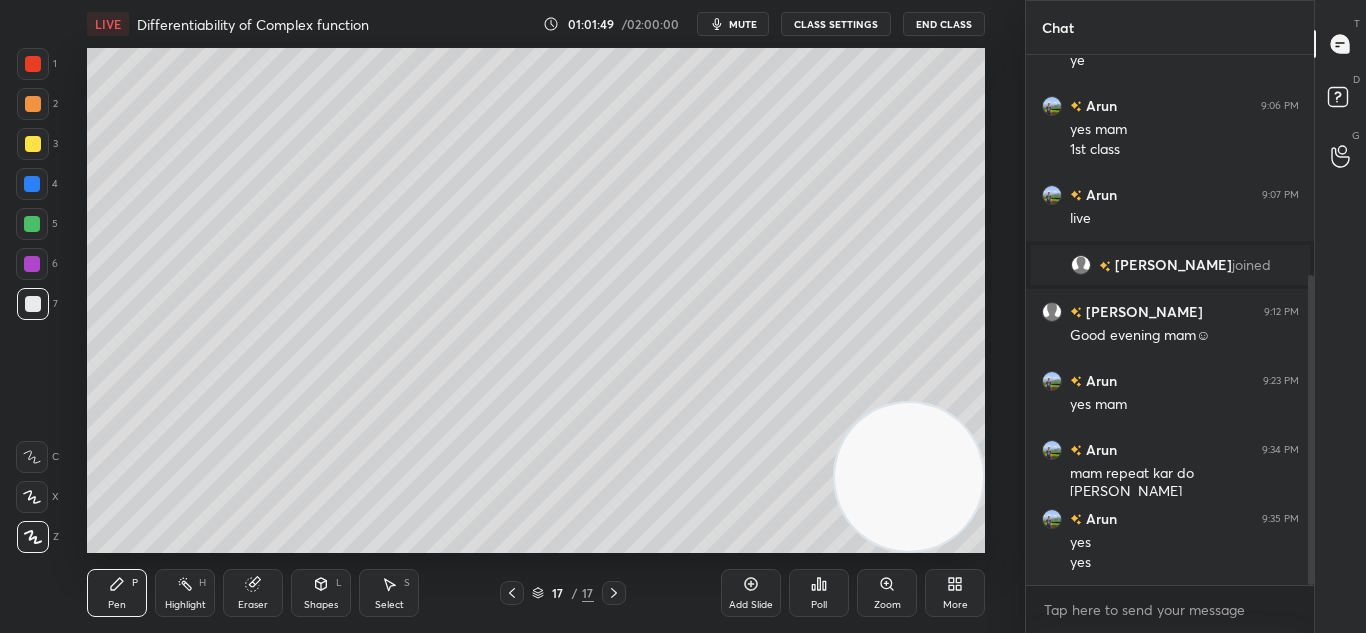 click on "Idle time detected You have been inactive for more than a minute while taking the class. Your audio and video will be  paused in 58s" at bounding box center (512, 949) 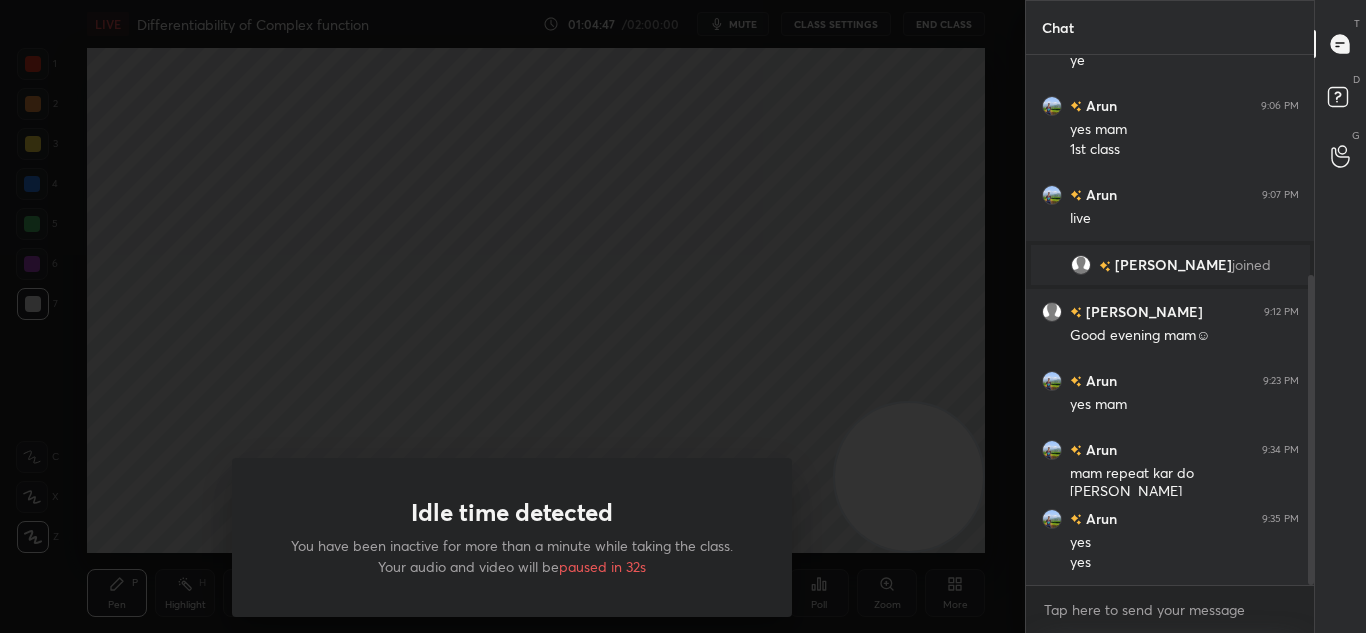click on "Idle time detected You have been inactive for more than a minute while taking the class. Your audio and video will be  paused in 32s" at bounding box center [512, 316] 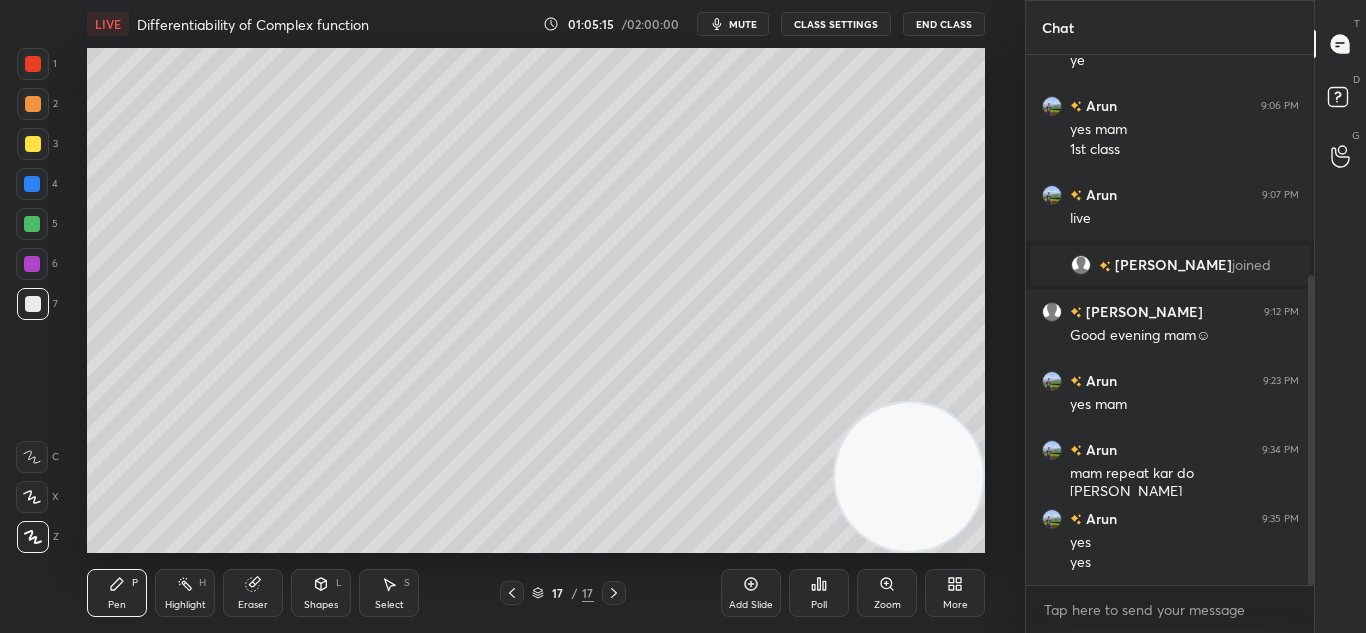 click at bounding box center (614, 593) 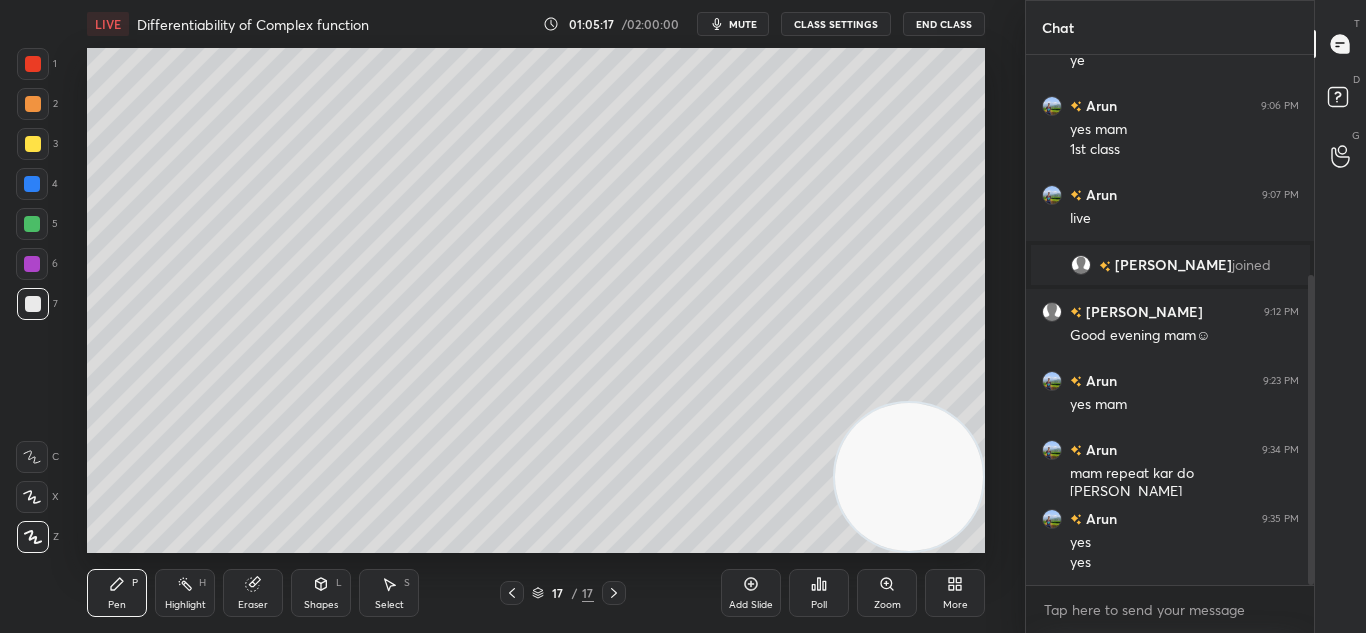 click on "Add Slide" at bounding box center (751, 593) 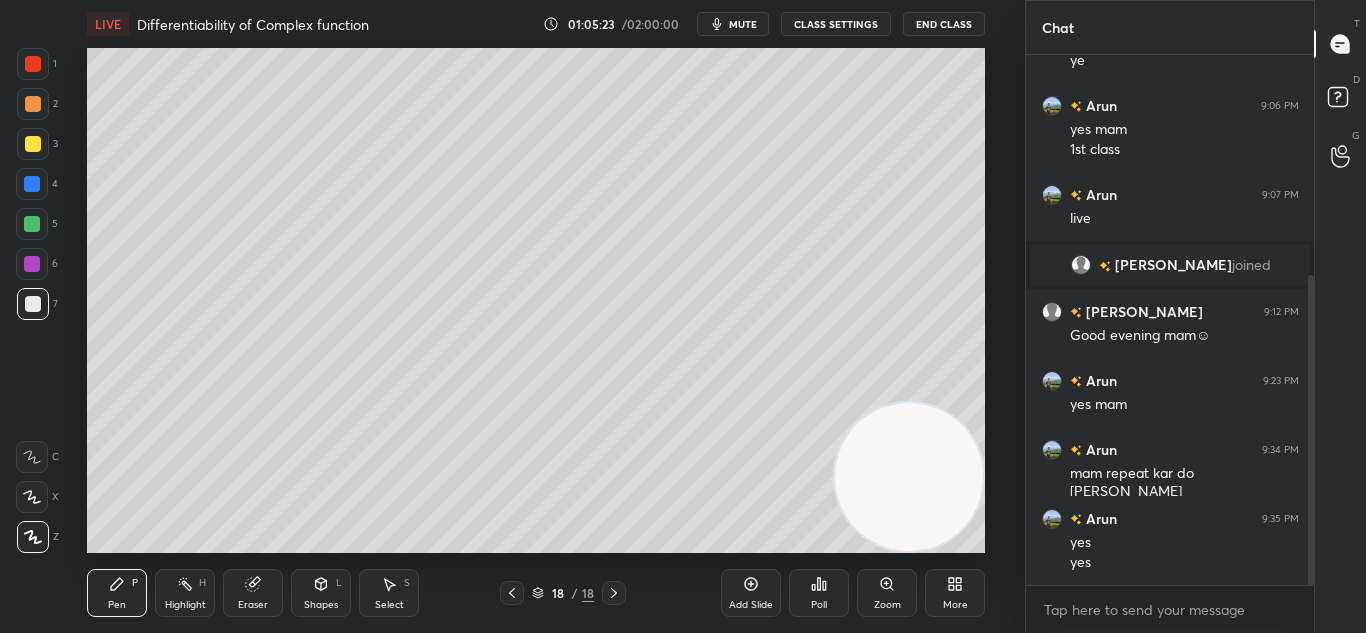 click at bounding box center [33, 304] 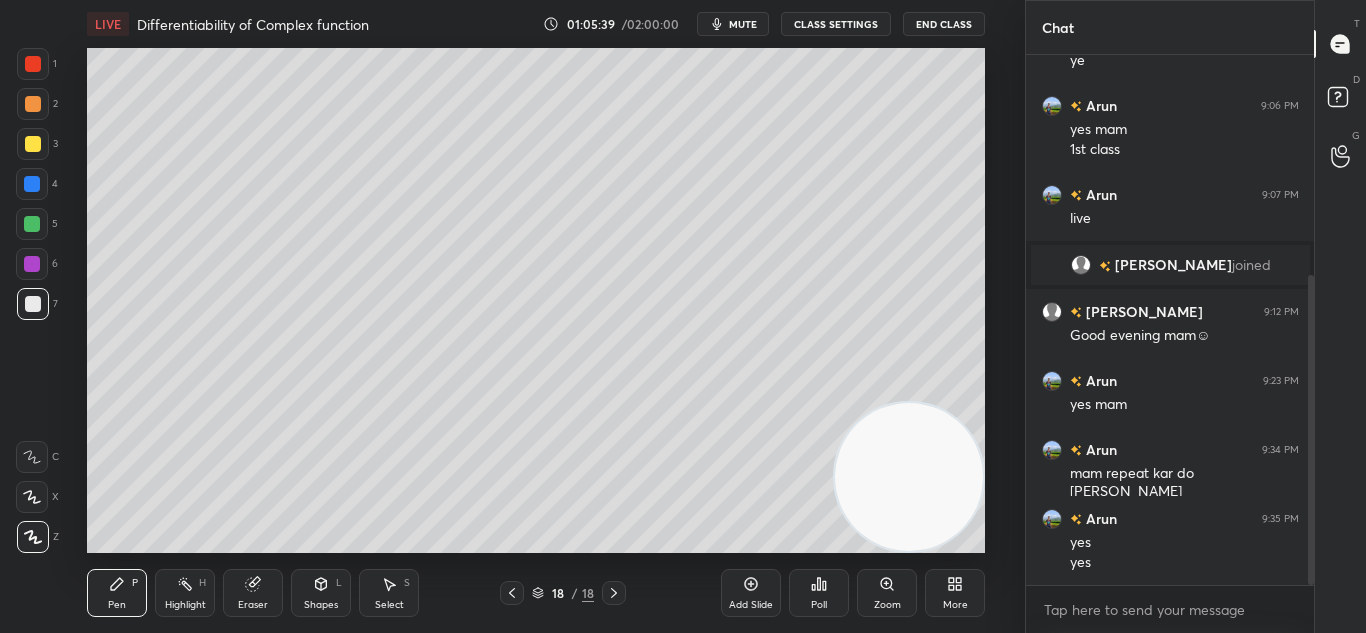 click at bounding box center (32, 224) 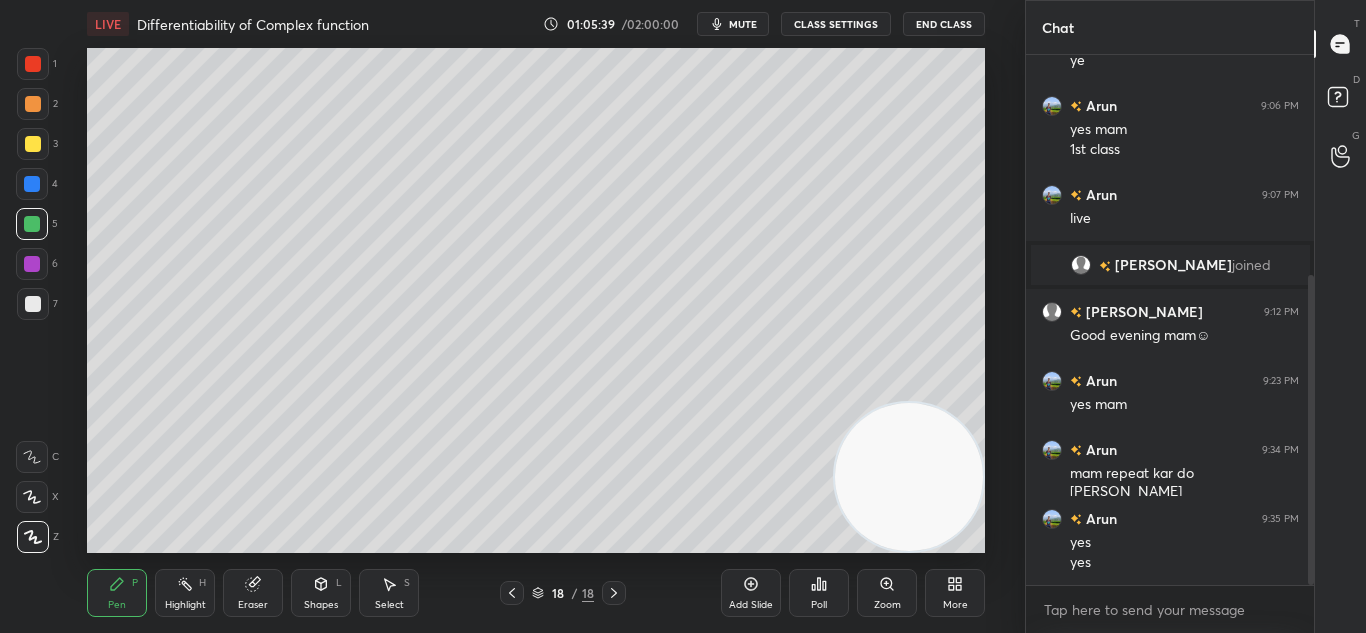 click at bounding box center [32, 224] 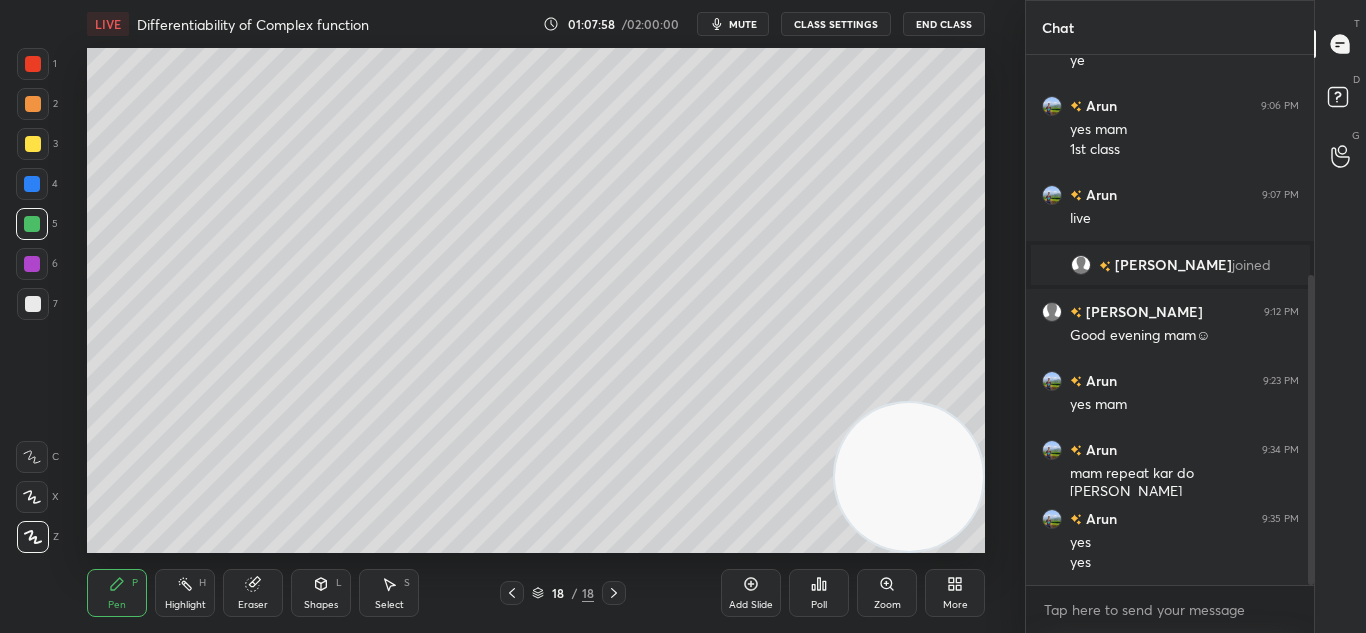 click on "Add Slide" at bounding box center [751, 593] 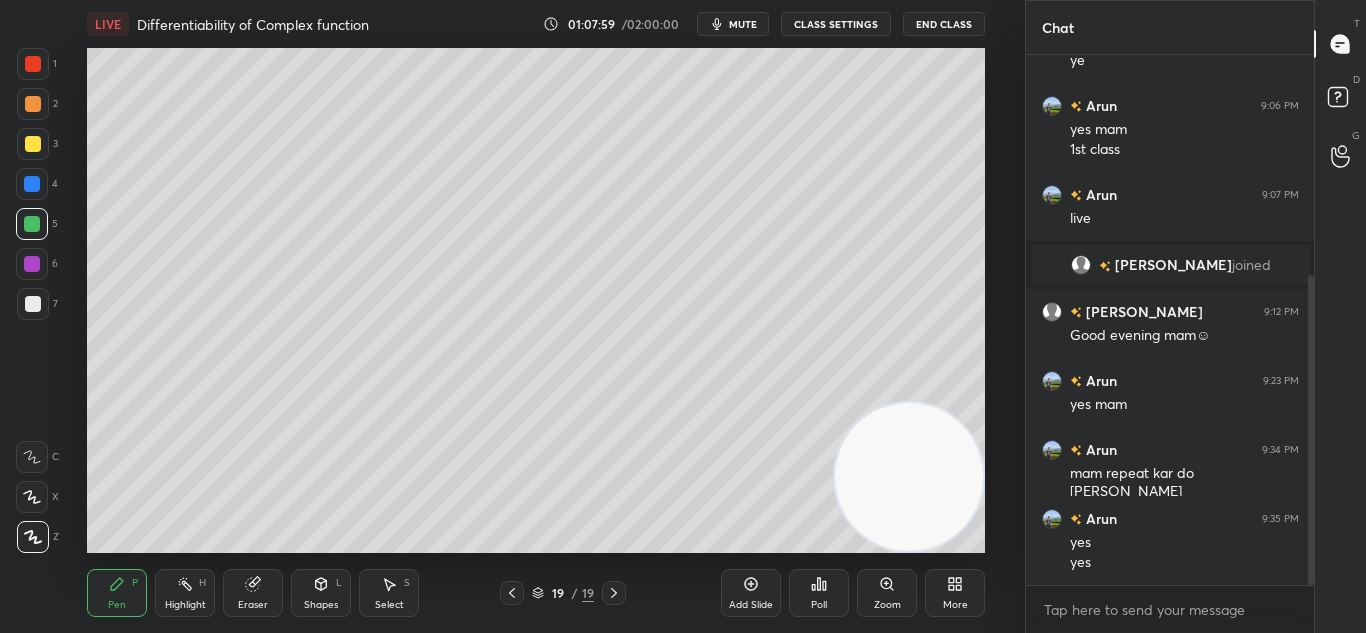 click at bounding box center (33, 304) 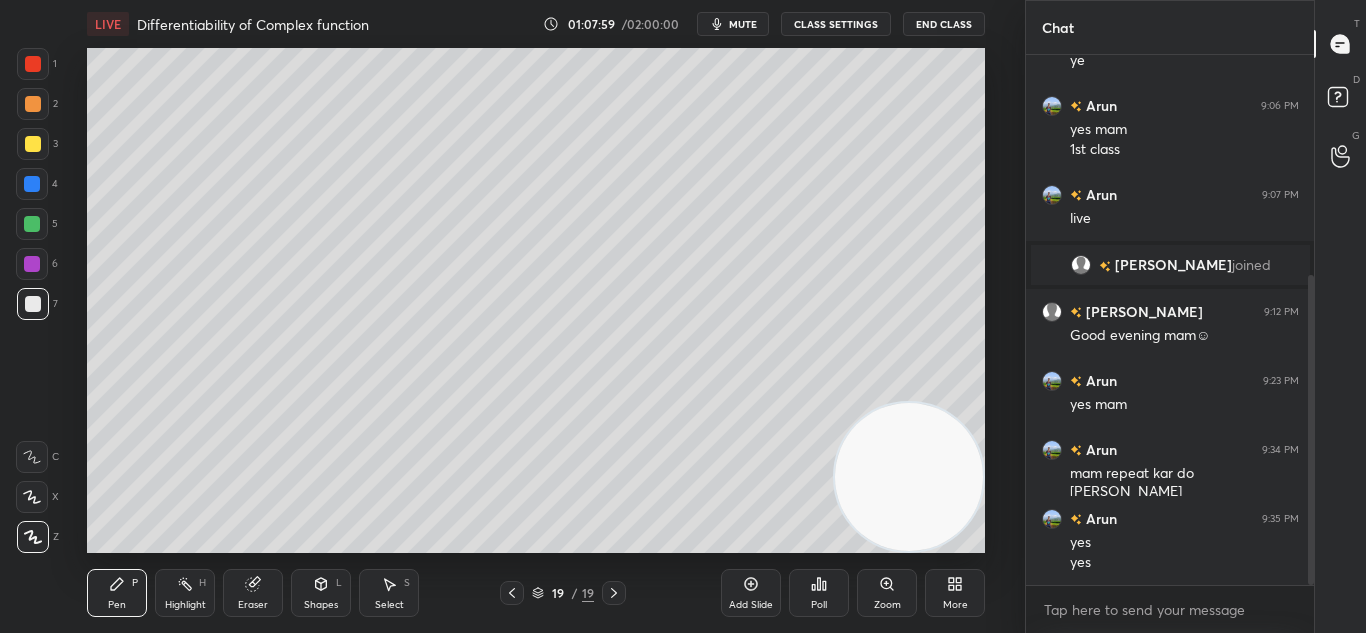 click at bounding box center [33, 304] 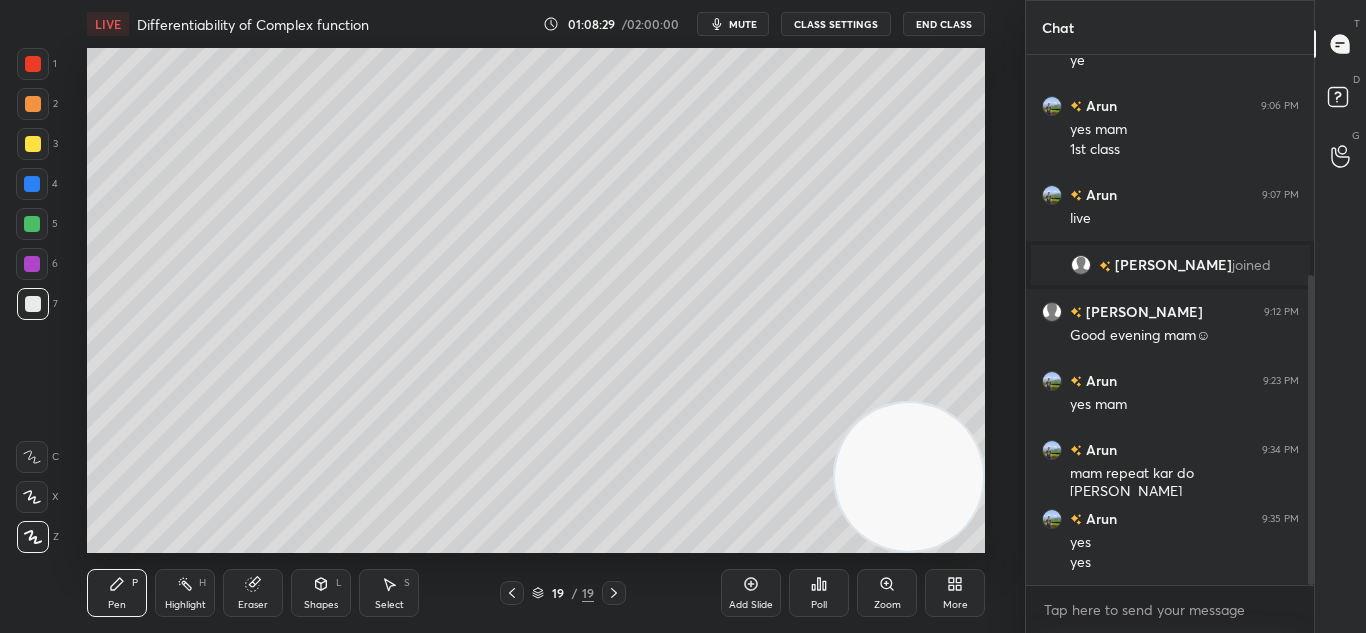 click at bounding box center [32, 184] 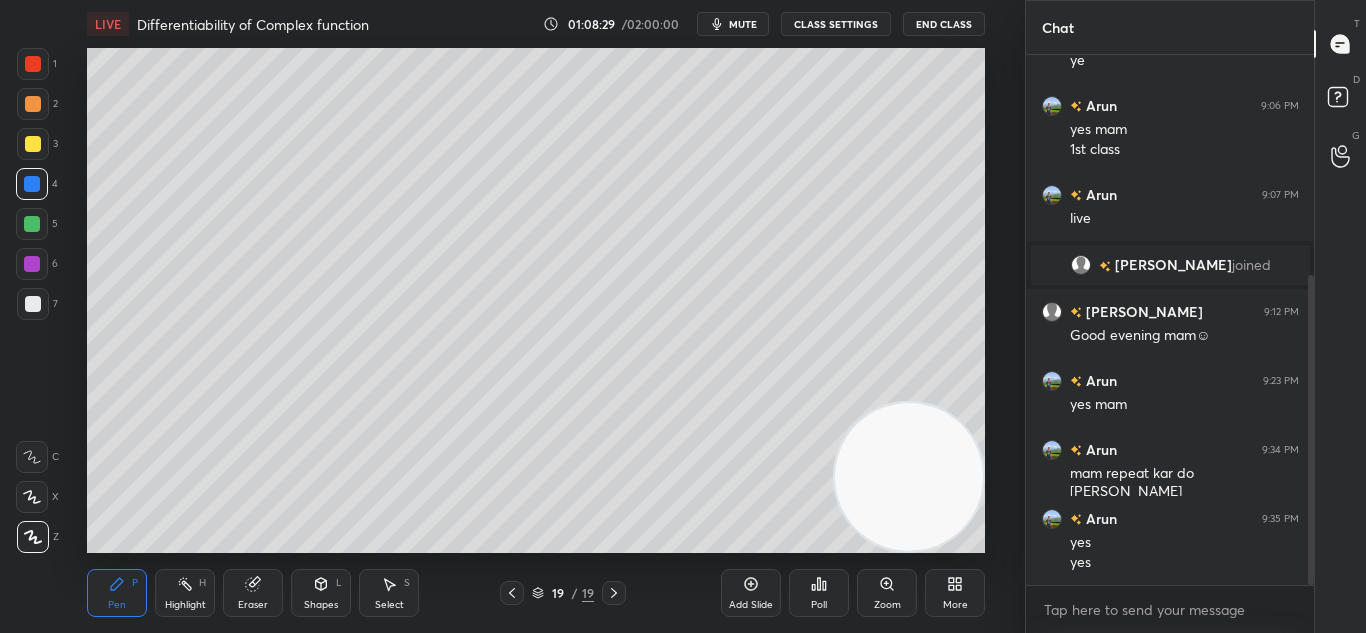 click at bounding box center (32, 184) 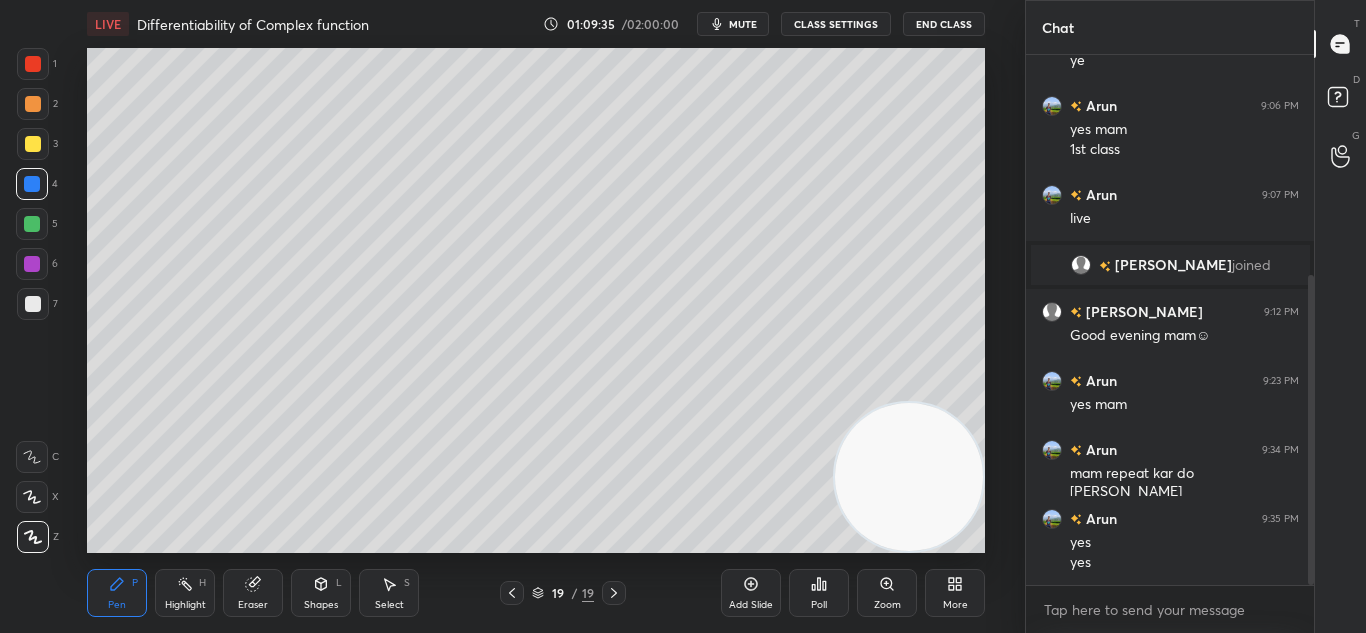click at bounding box center [32, 264] 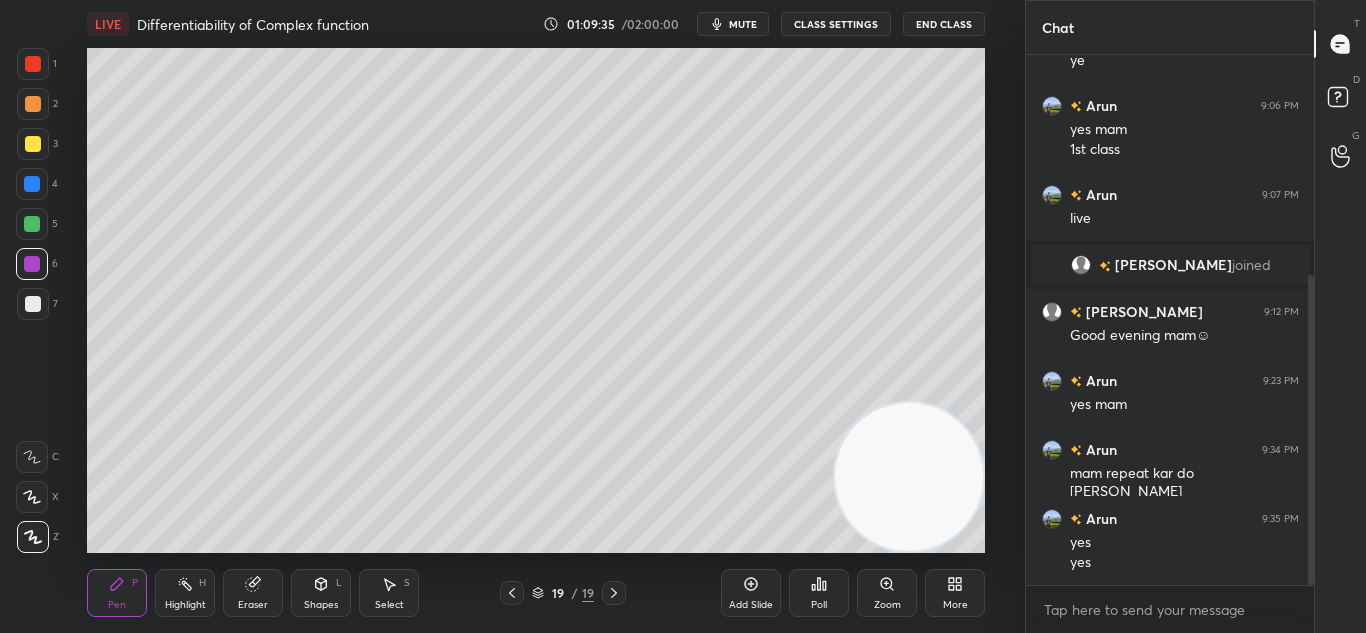 click at bounding box center (32, 264) 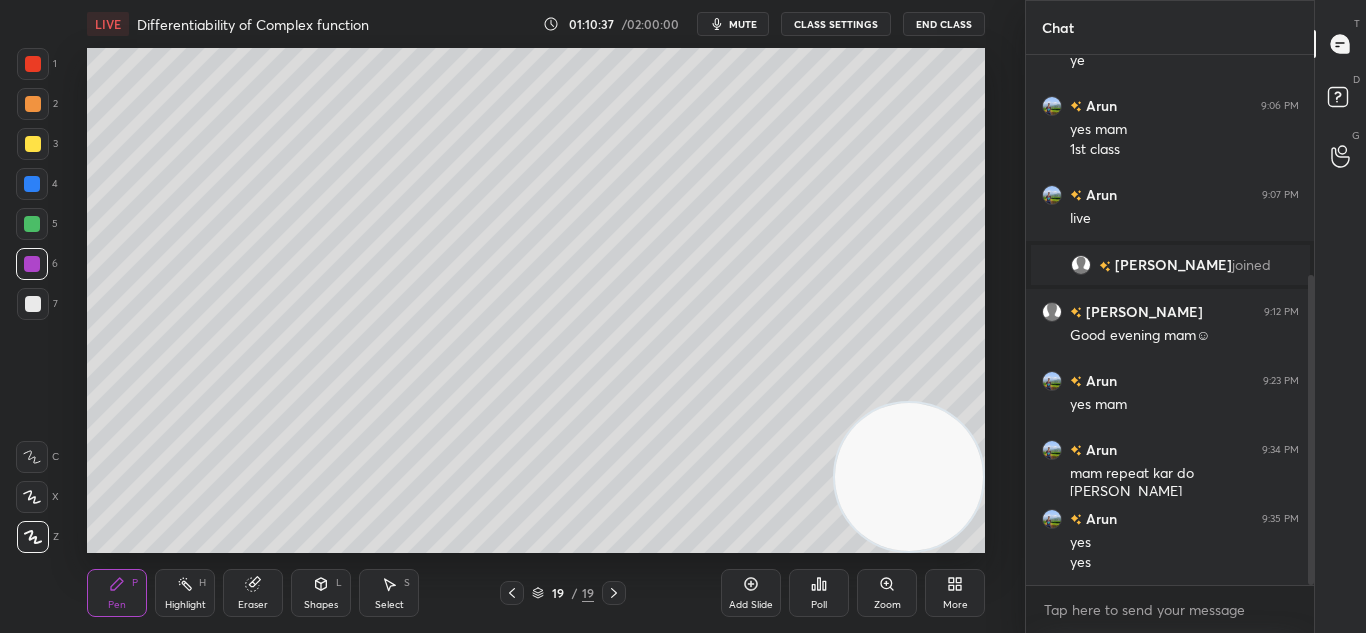 click at bounding box center [33, 304] 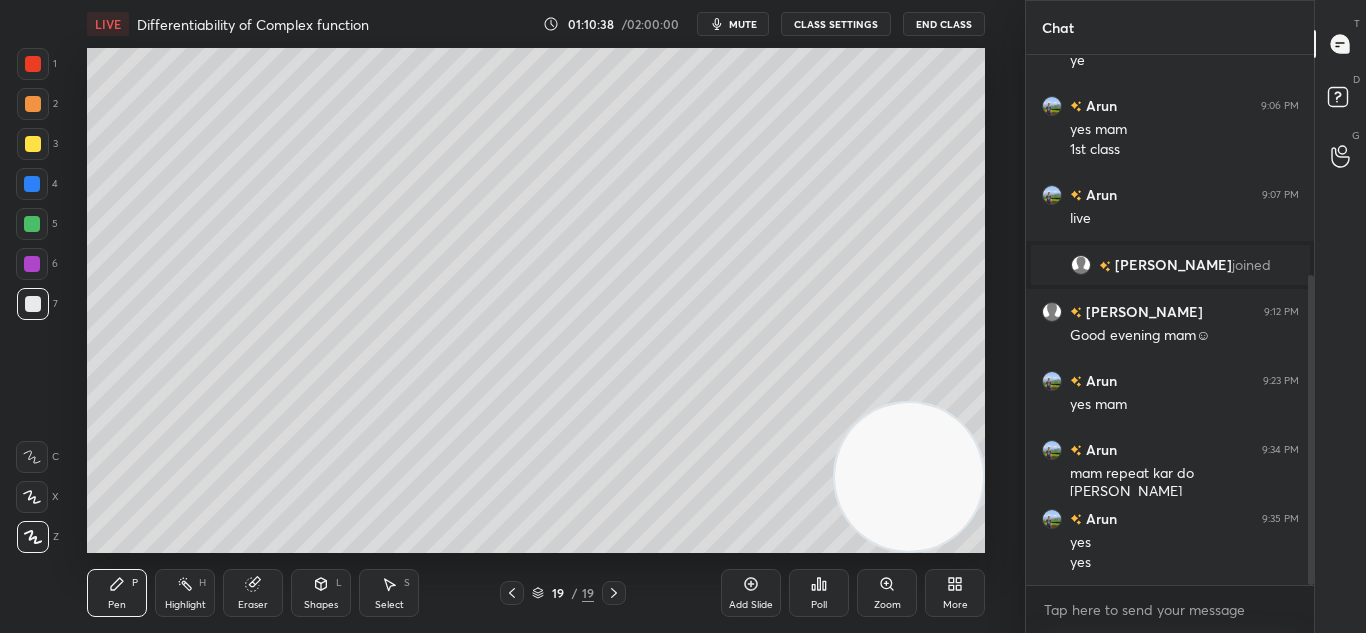 click at bounding box center [33, 304] 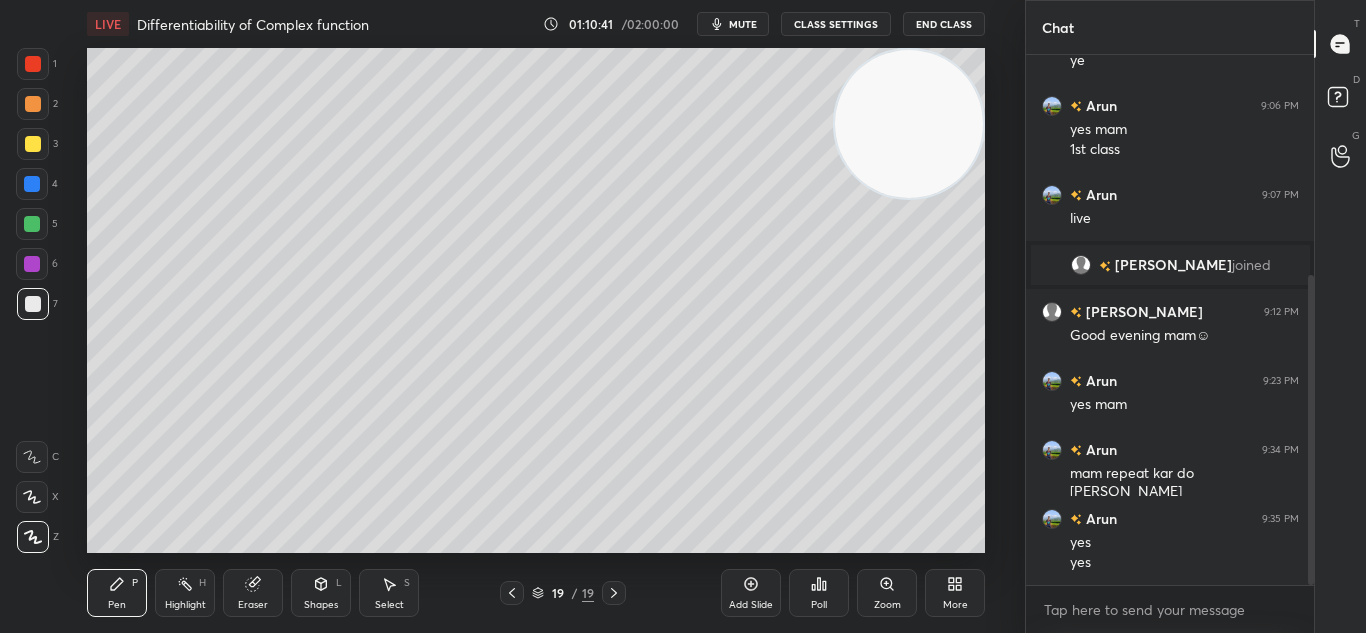 click on "Add Slide" at bounding box center [751, 593] 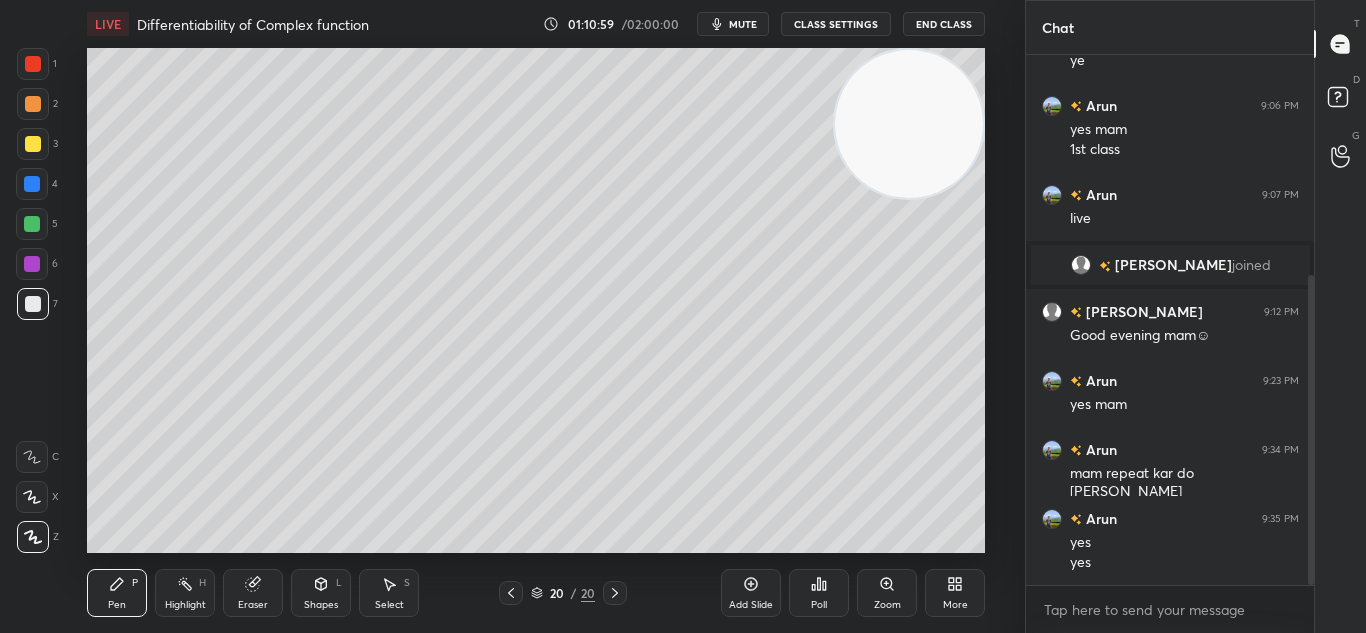 click at bounding box center (32, 184) 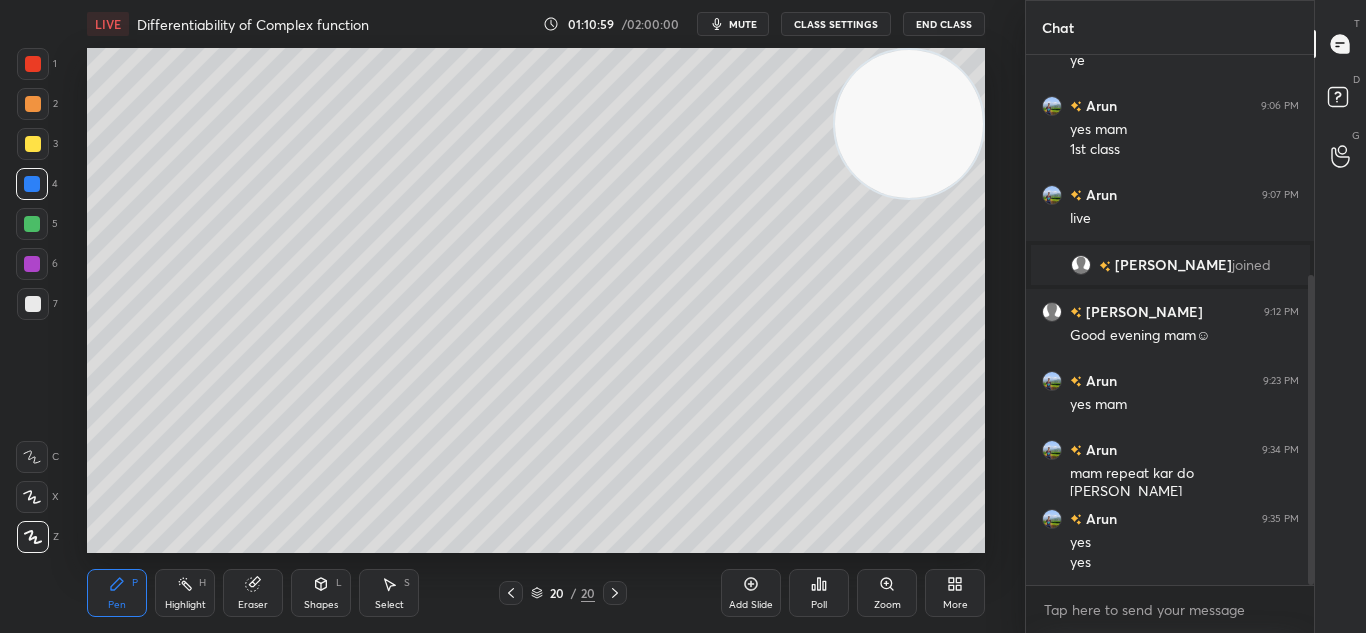 click at bounding box center [32, 184] 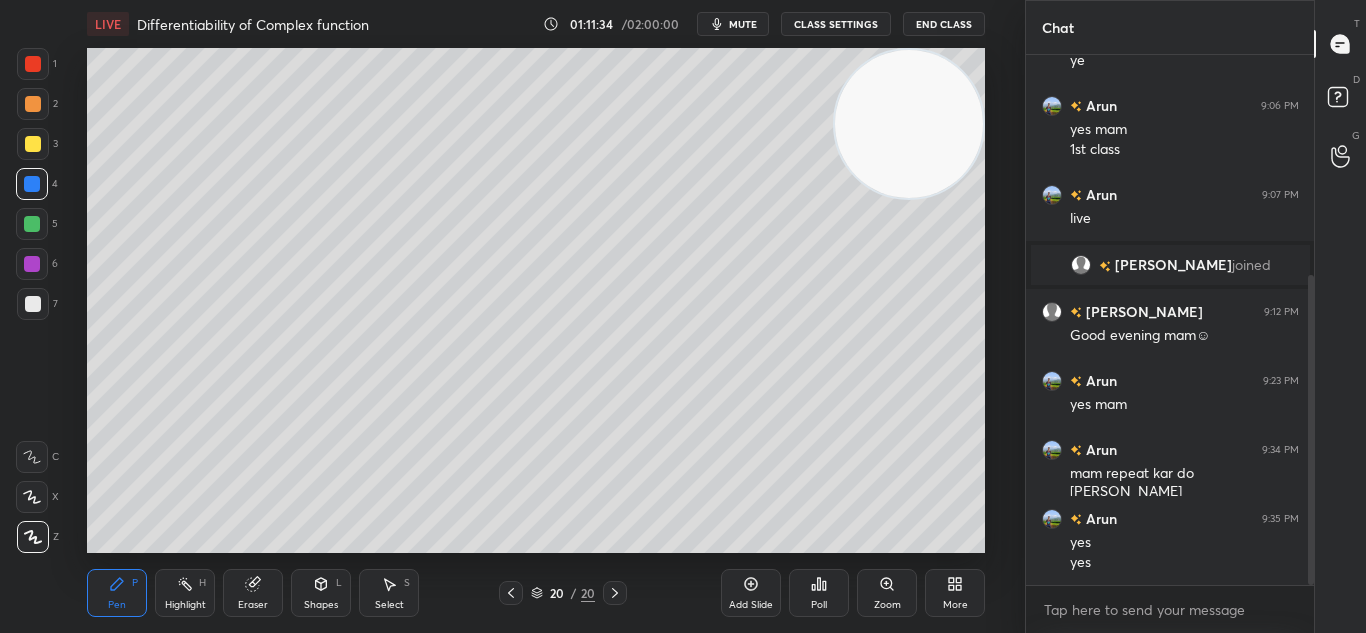 click at bounding box center [33, 304] 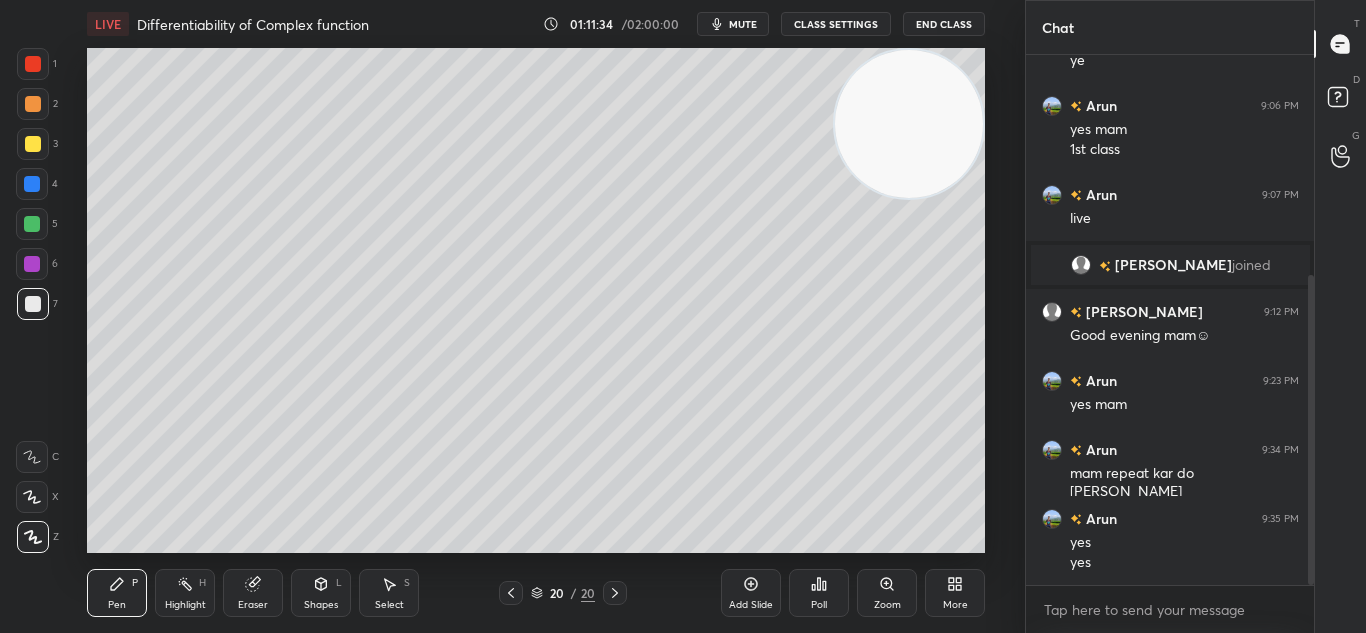 click at bounding box center (33, 304) 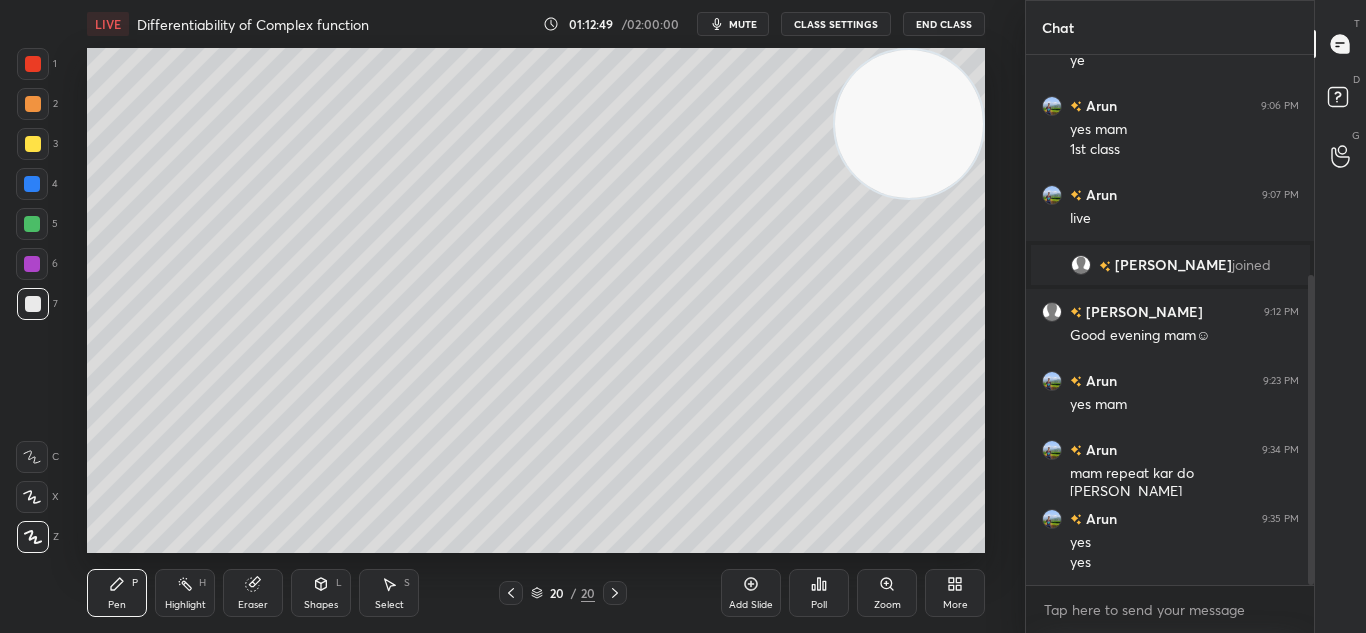 click on "Eraser" at bounding box center [253, 593] 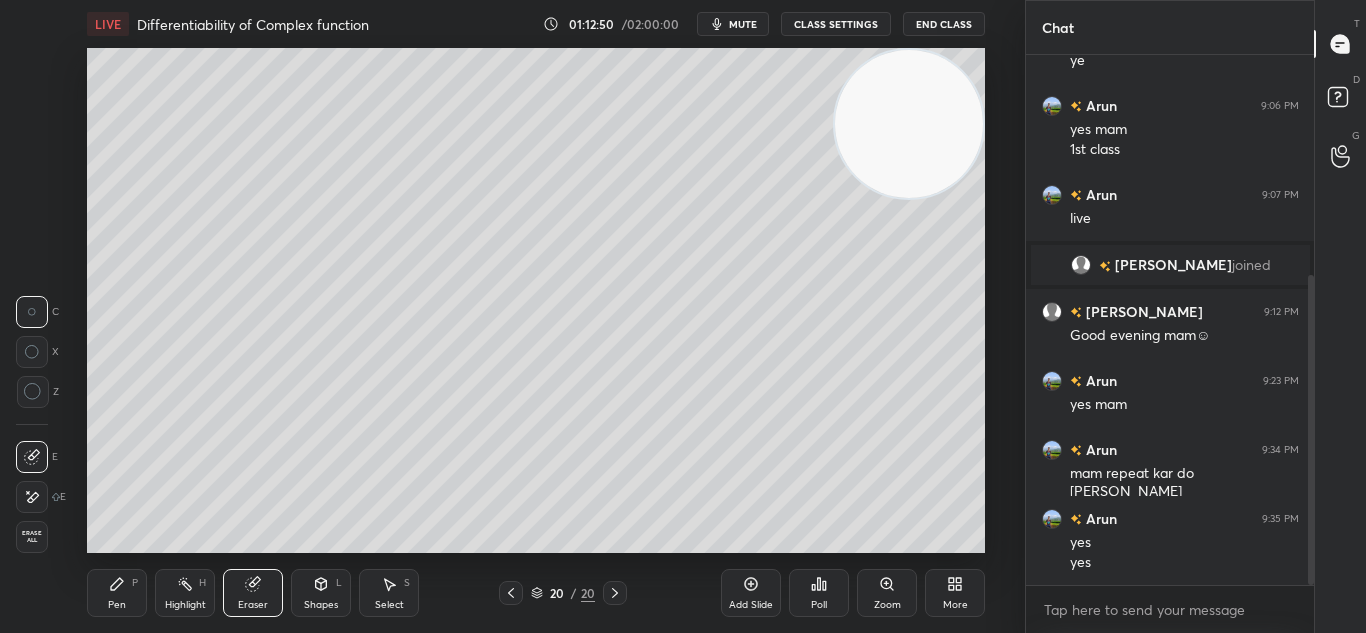 click on "Highlight" at bounding box center (185, 605) 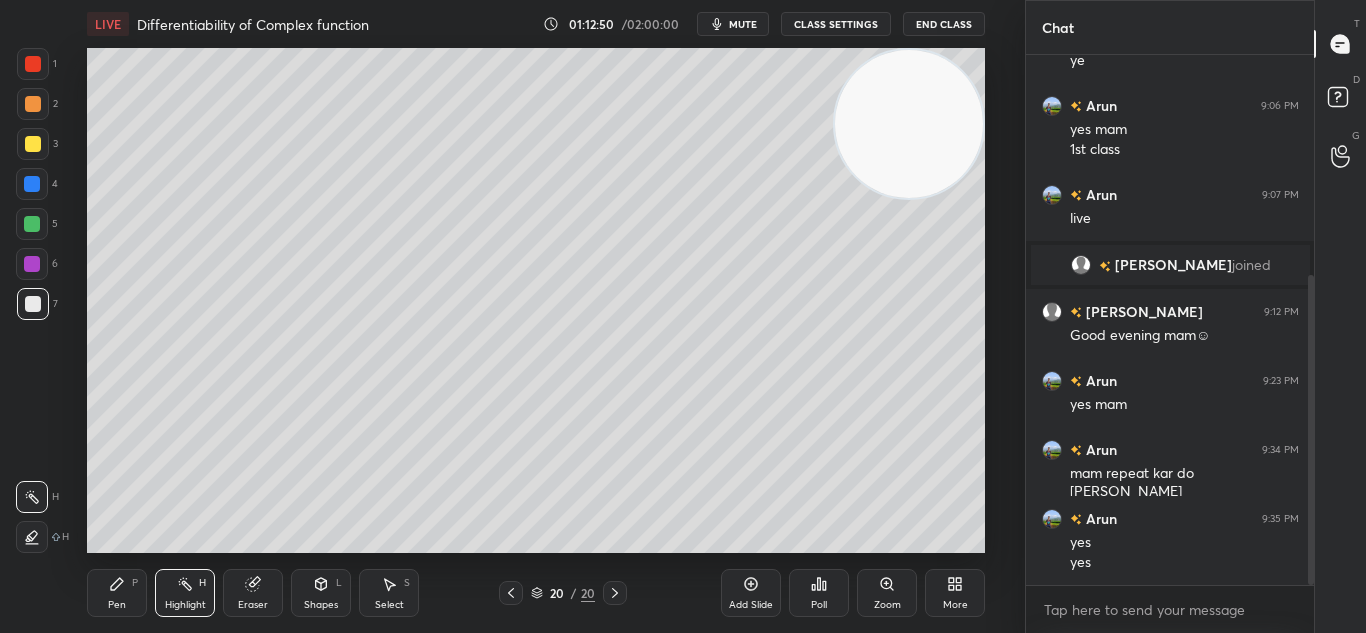 click on "Pen P" at bounding box center [117, 593] 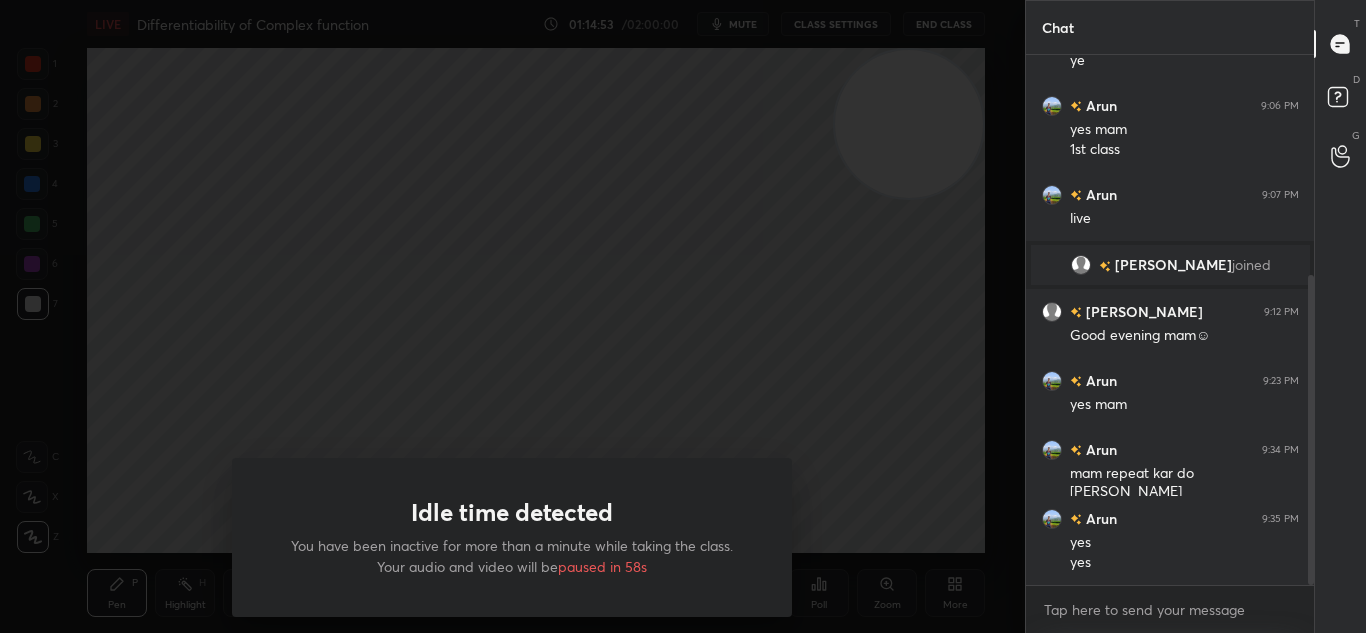 click at bounding box center (512, 316) 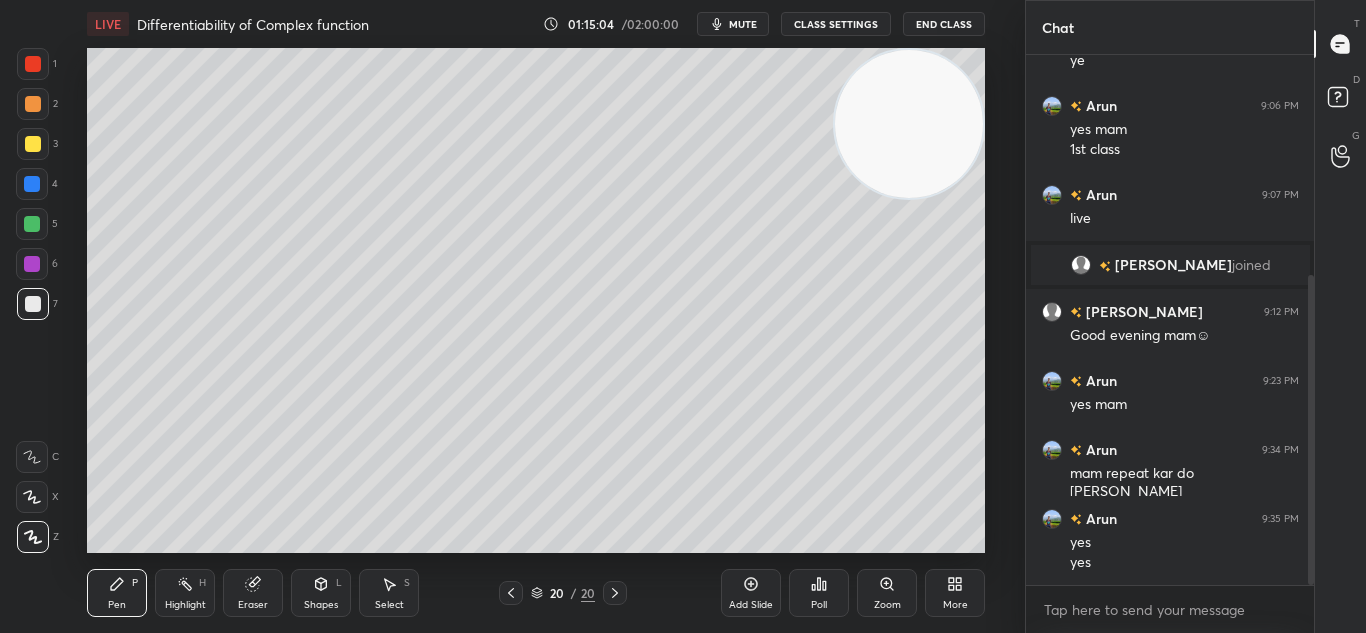 click at bounding box center [33, 144] 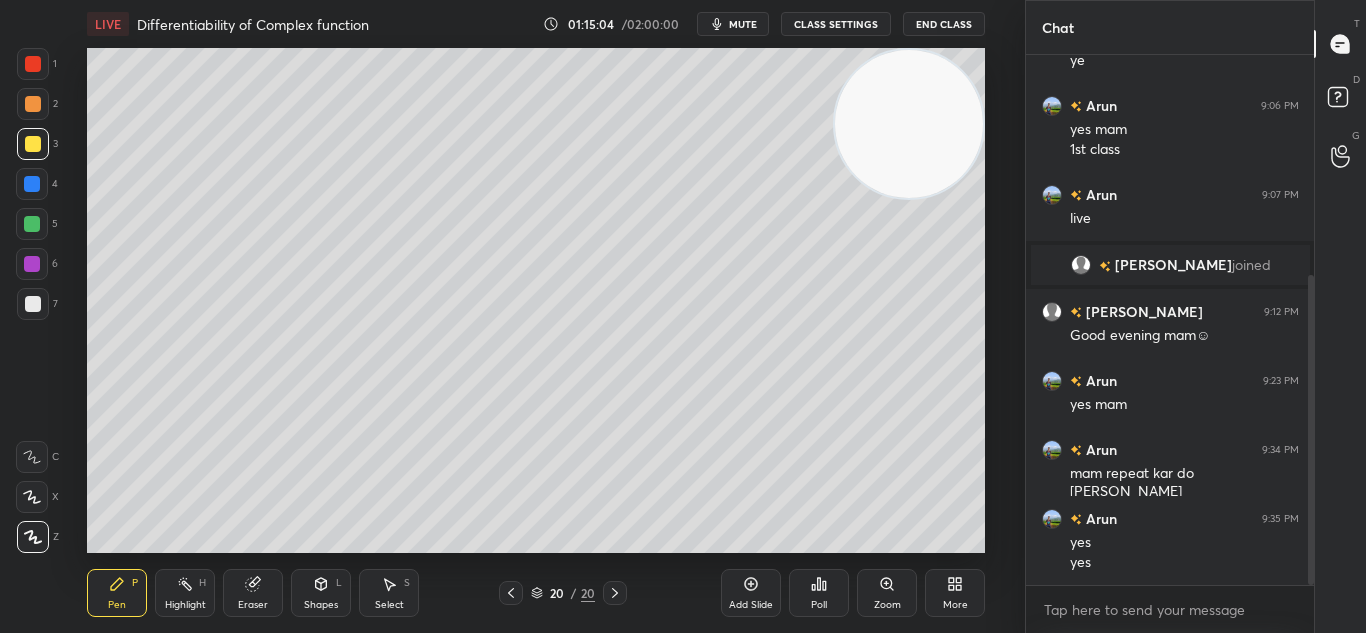 click on "2" at bounding box center (37, 108) 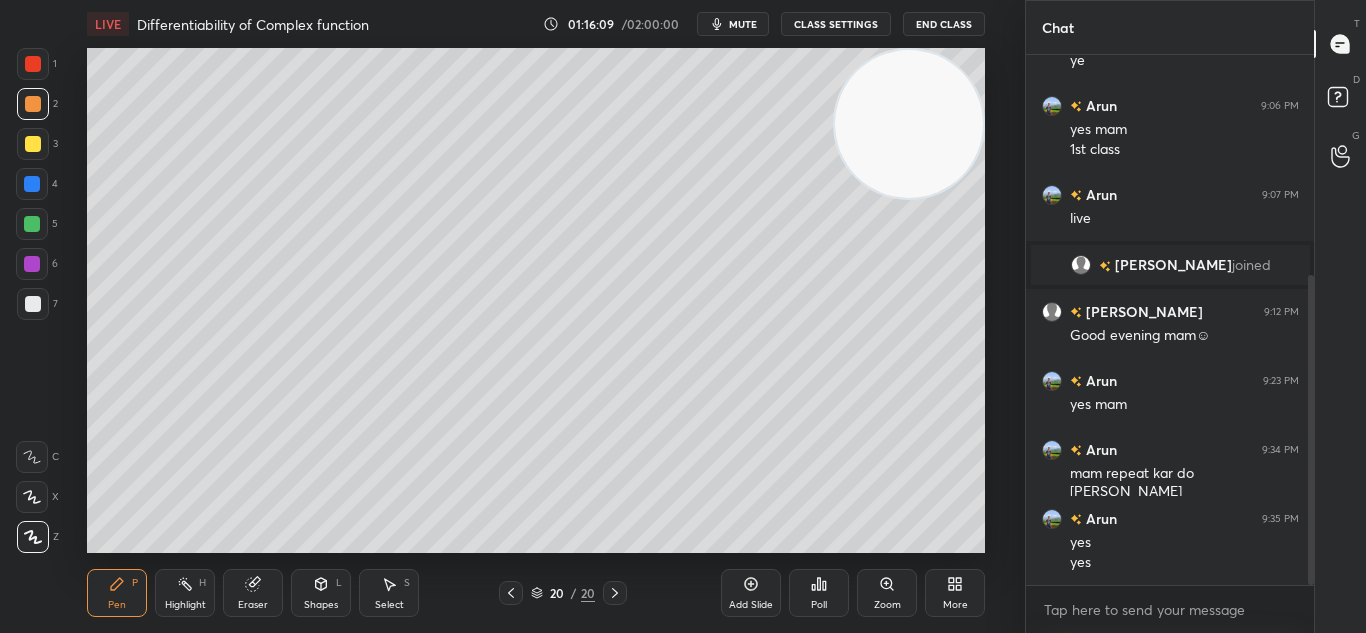 click on "Add Slide" at bounding box center [751, 593] 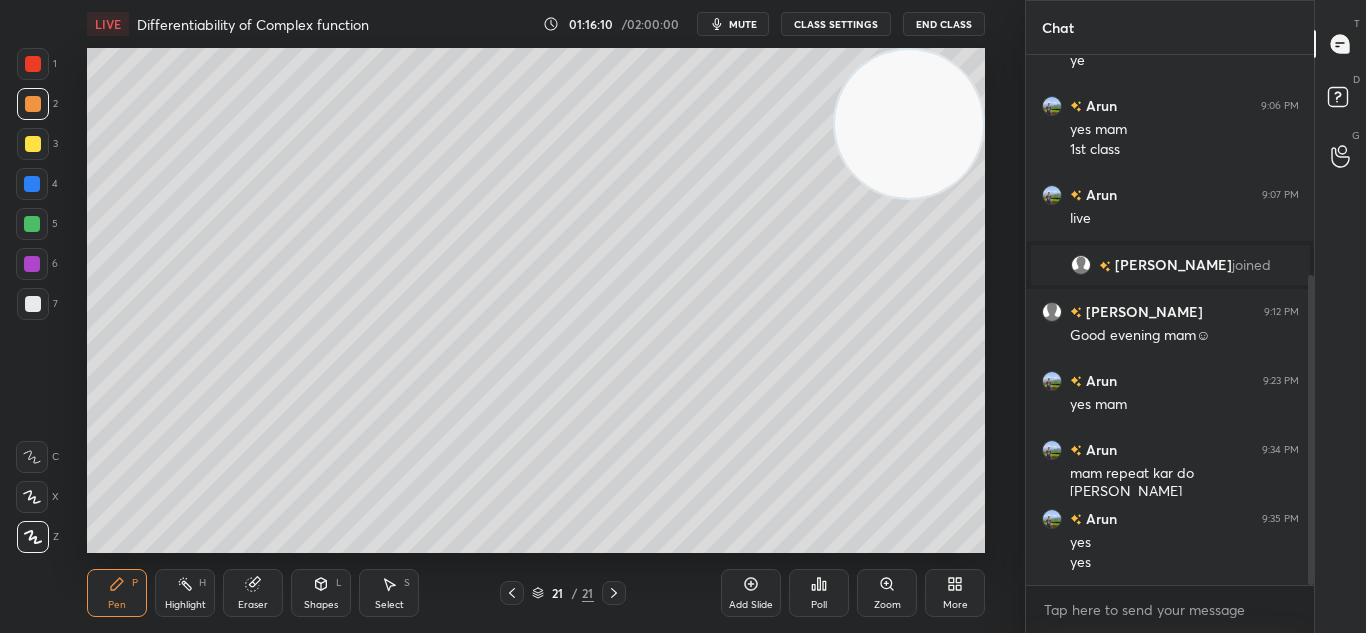 click at bounding box center [33, 304] 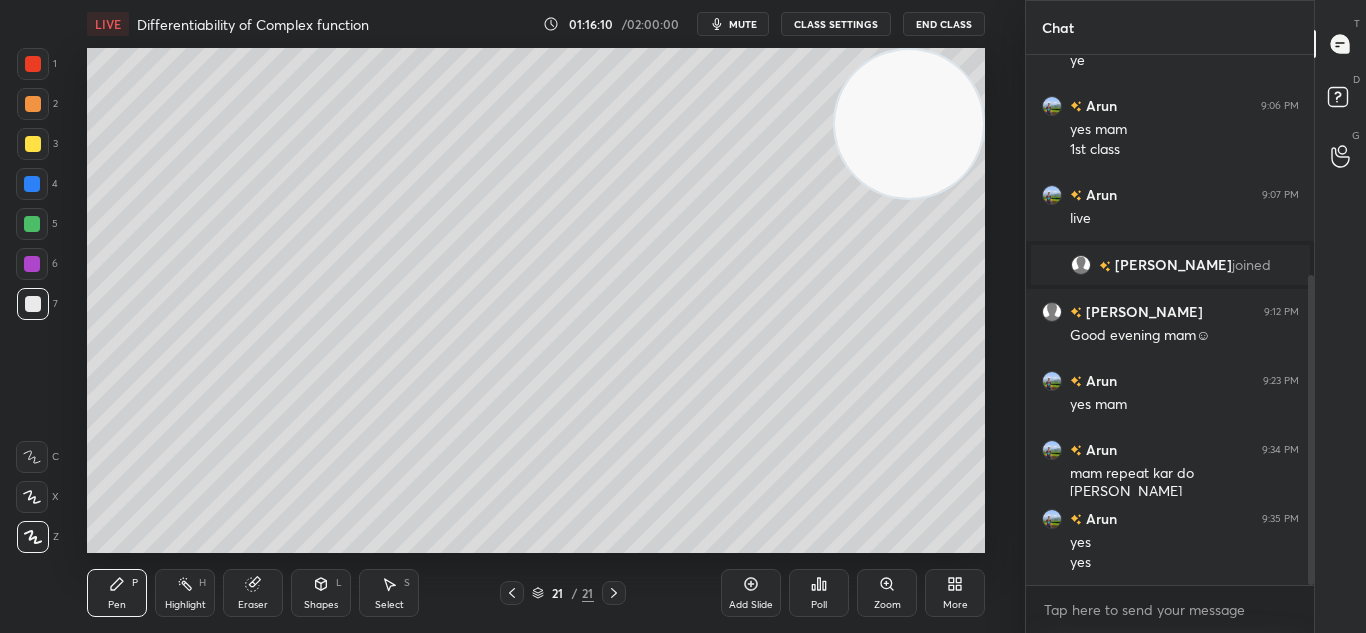 click at bounding box center [33, 304] 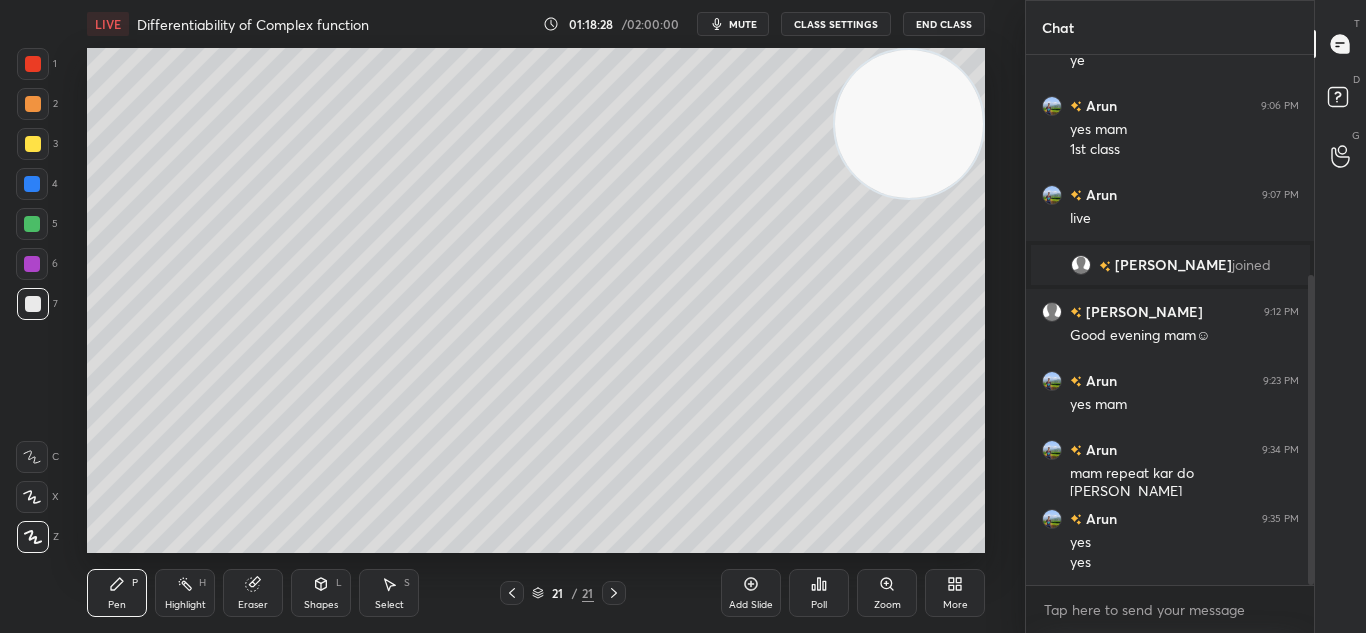 click at bounding box center (32, 184) 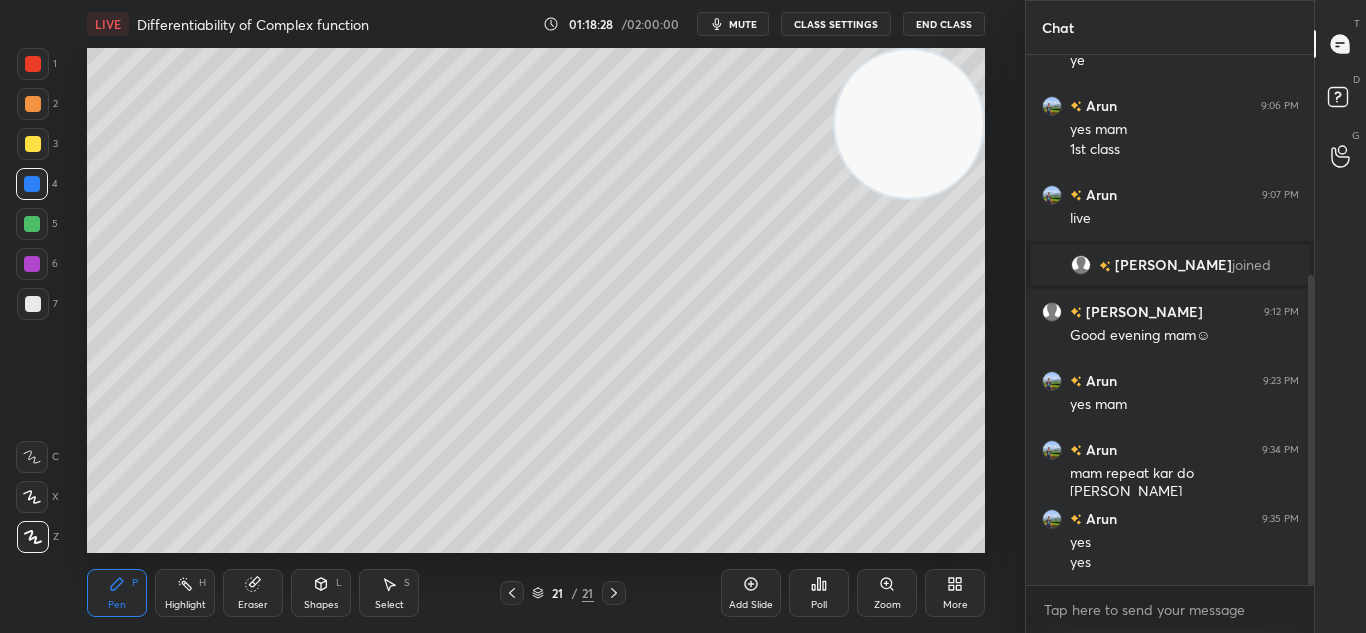 click at bounding box center (32, 184) 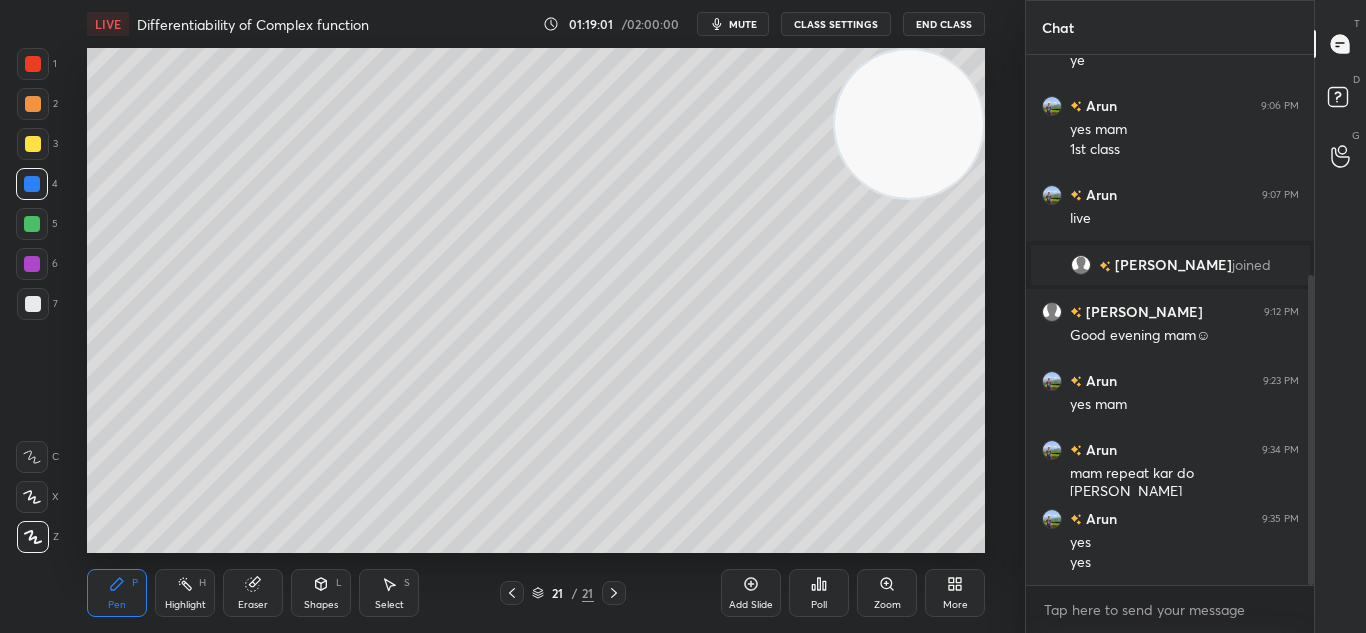 click on "Eraser" at bounding box center (253, 605) 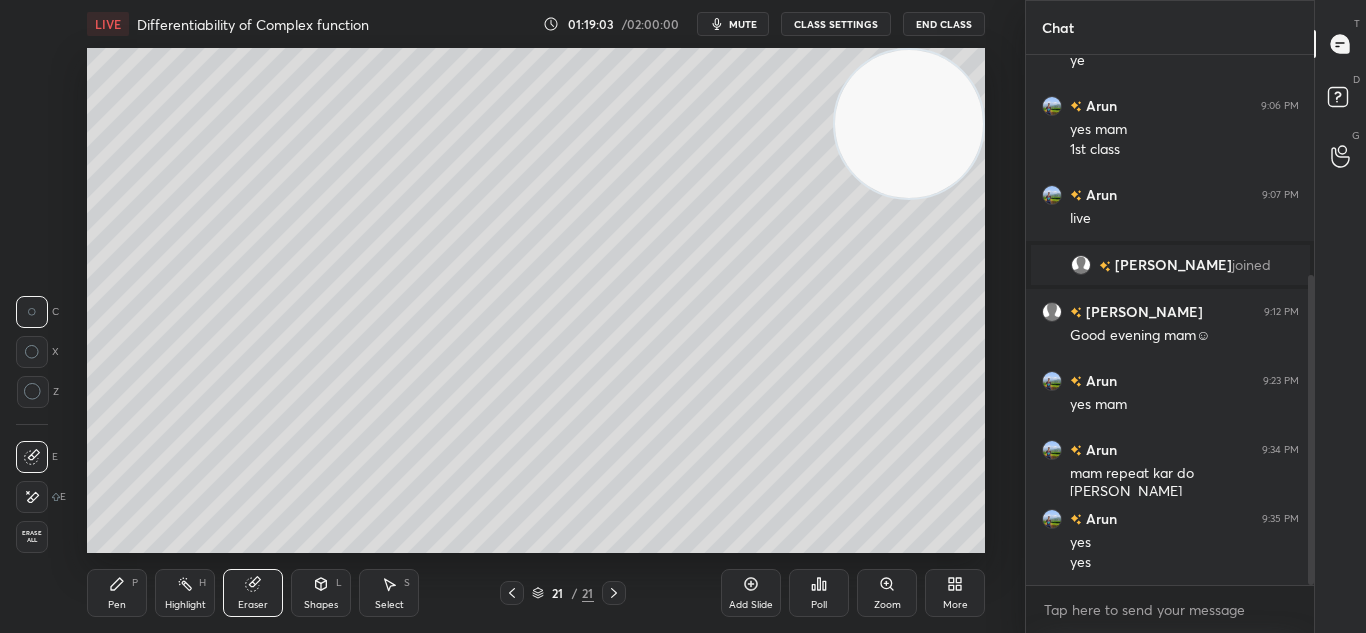 click on "Pen P" at bounding box center [117, 593] 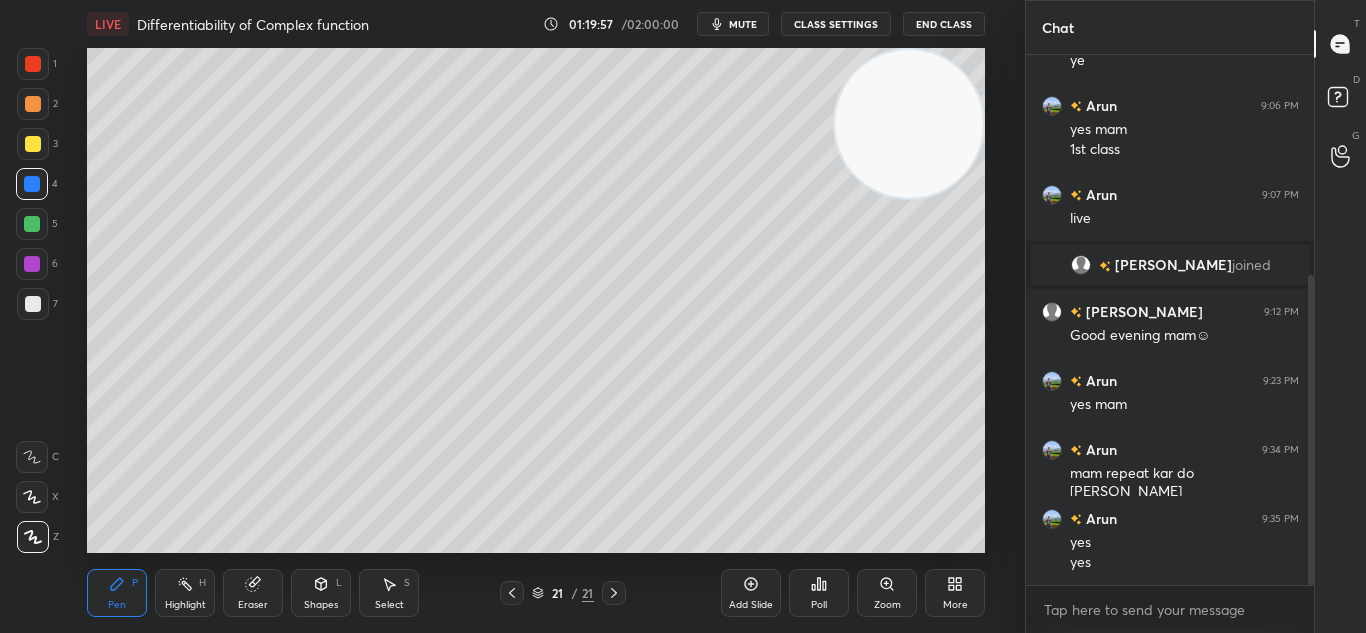 click on "Eraser" at bounding box center (253, 605) 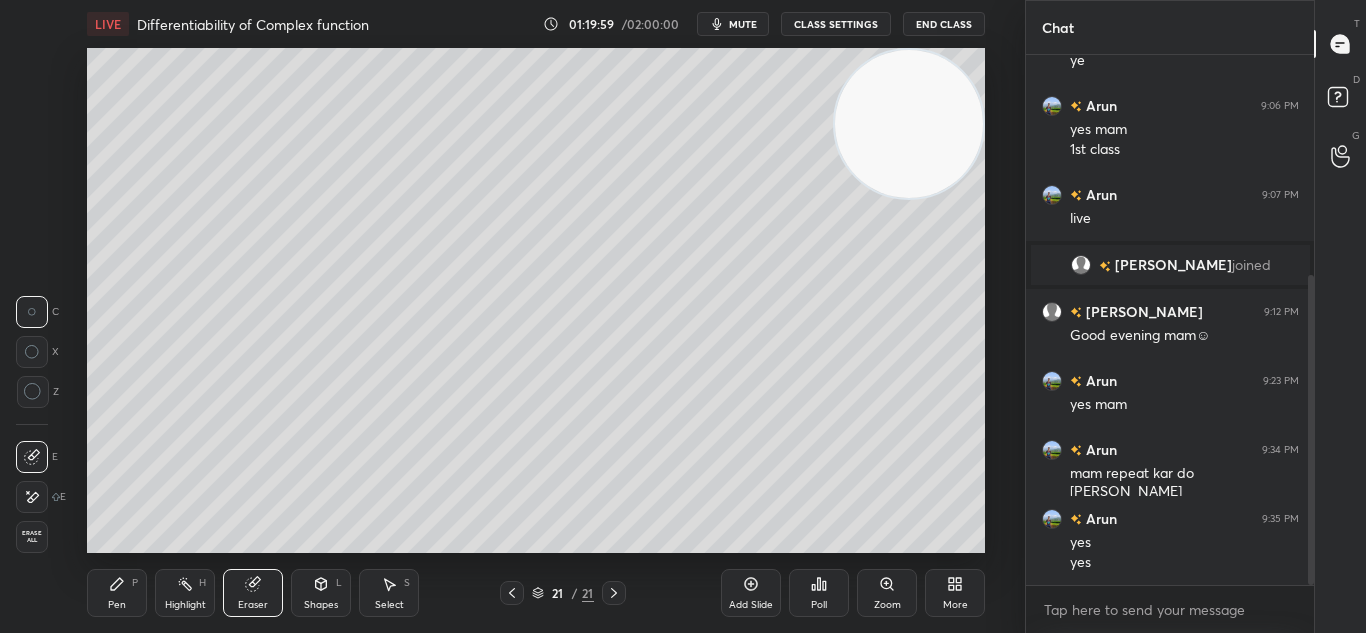 click on "Pen P" at bounding box center (117, 593) 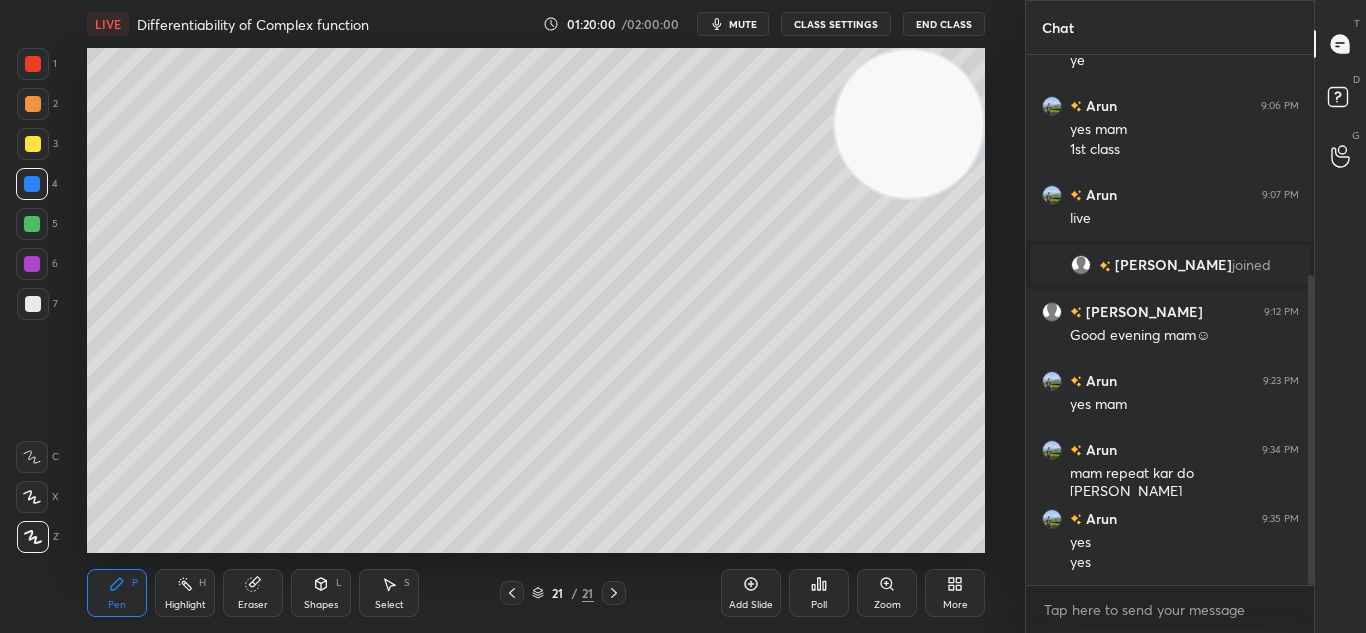 click on "Pen" at bounding box center [117, 605] 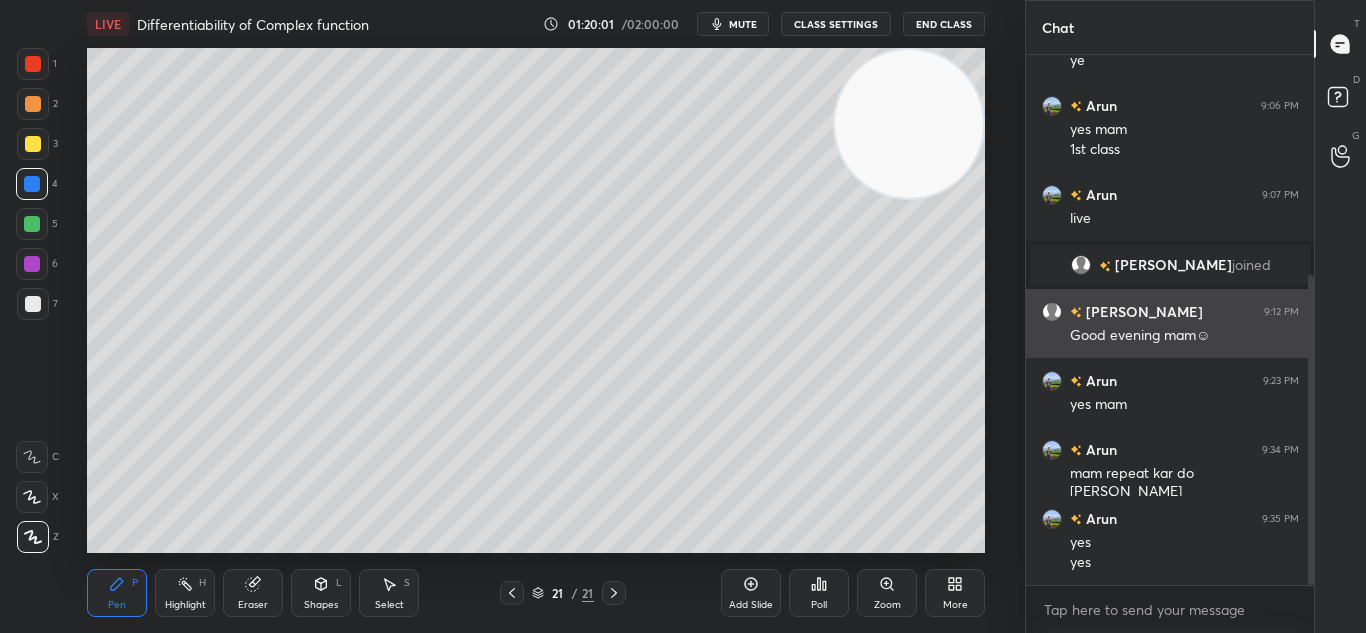 click on "Pen P Highlight H Eraser Shapes L Select S 21 / 21 Add Slide Poll Zoom More" at bounding box center (536, 593) 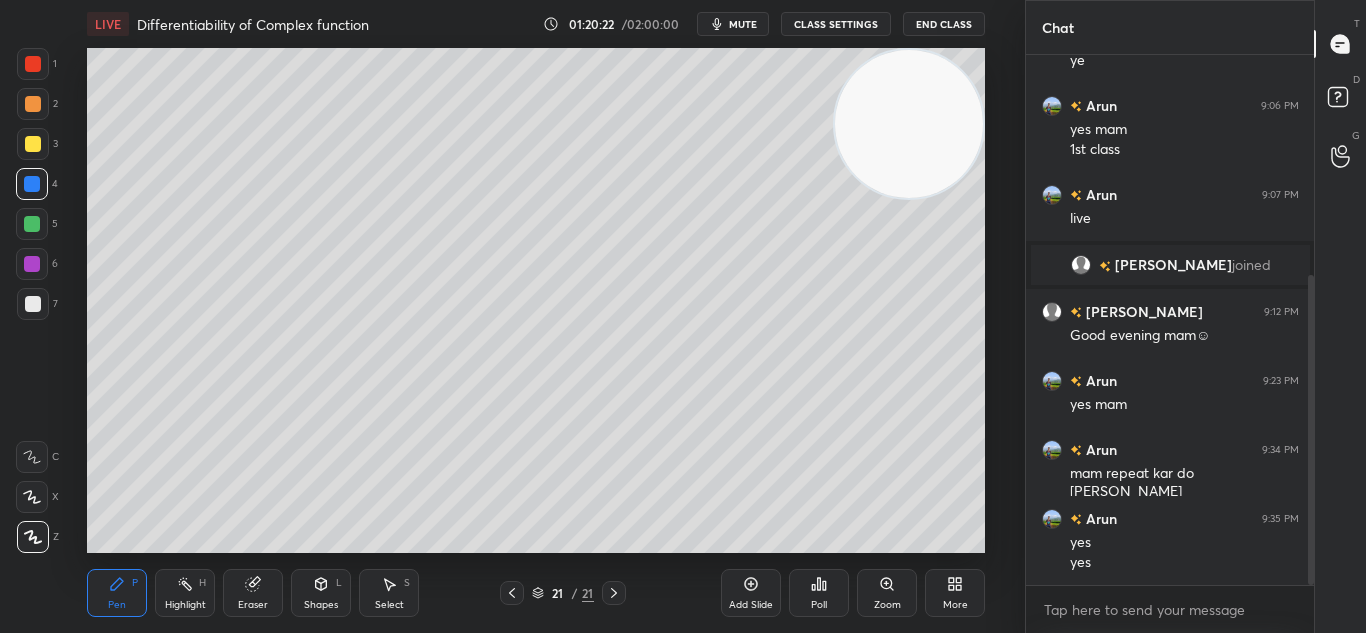 click 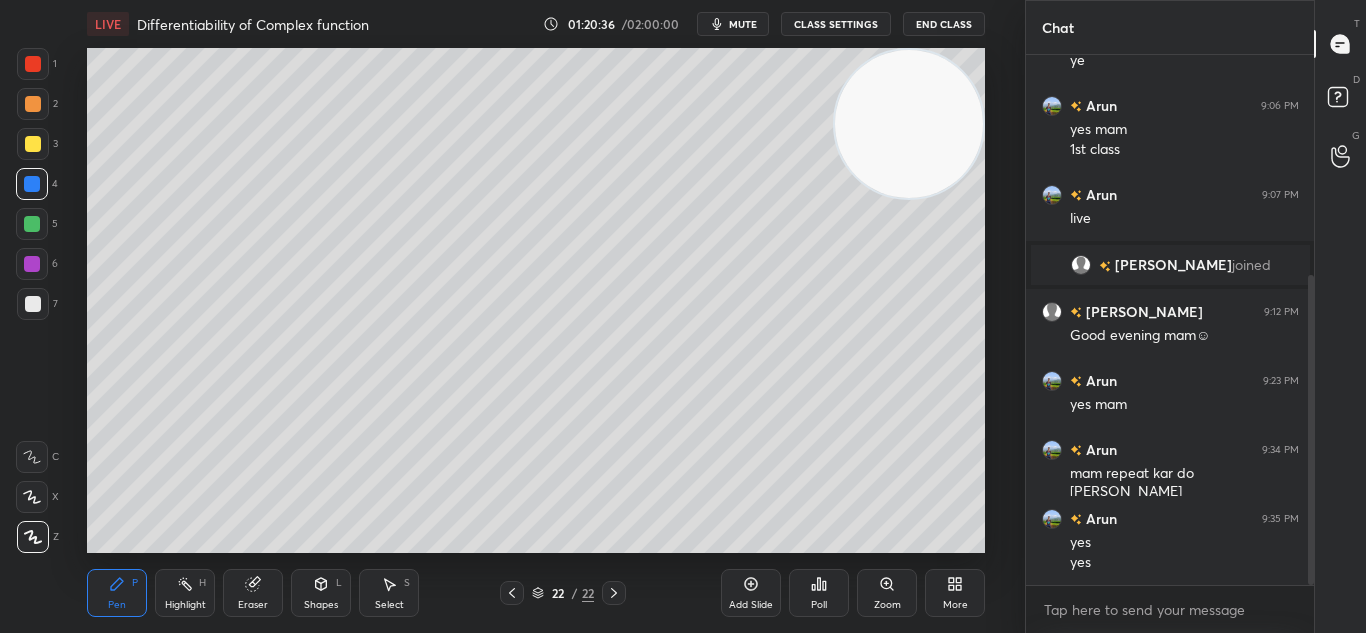 click 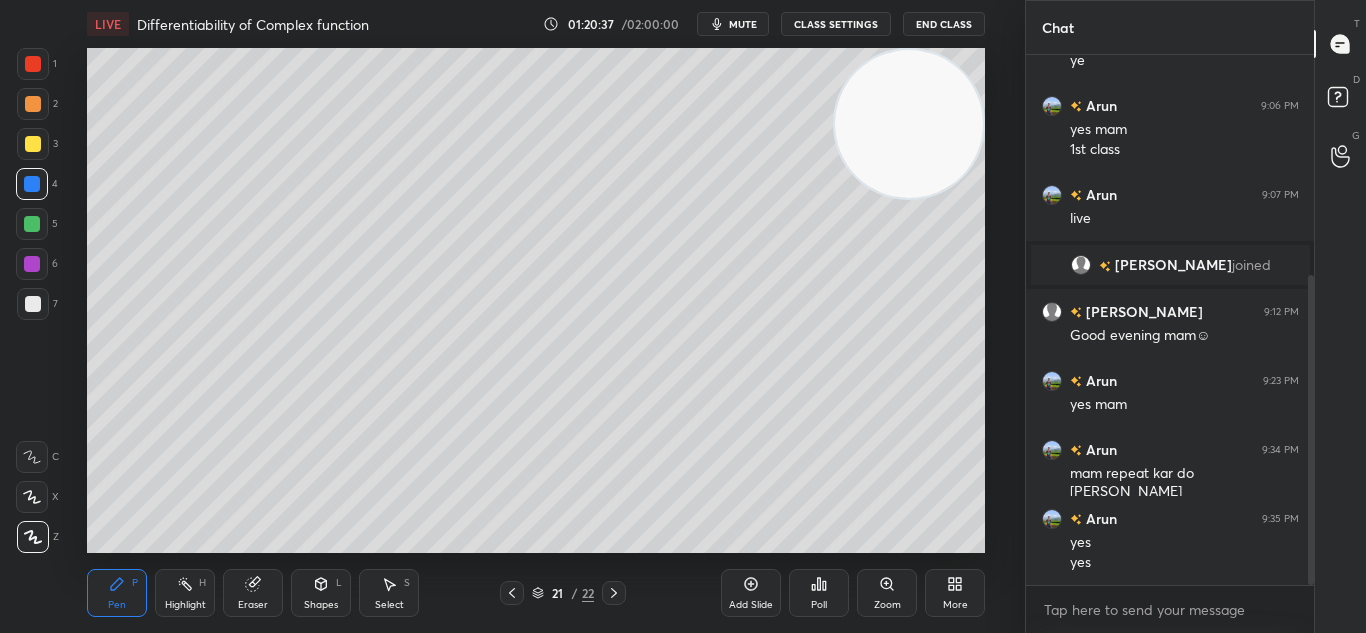 click at bounding box center [614, 593] 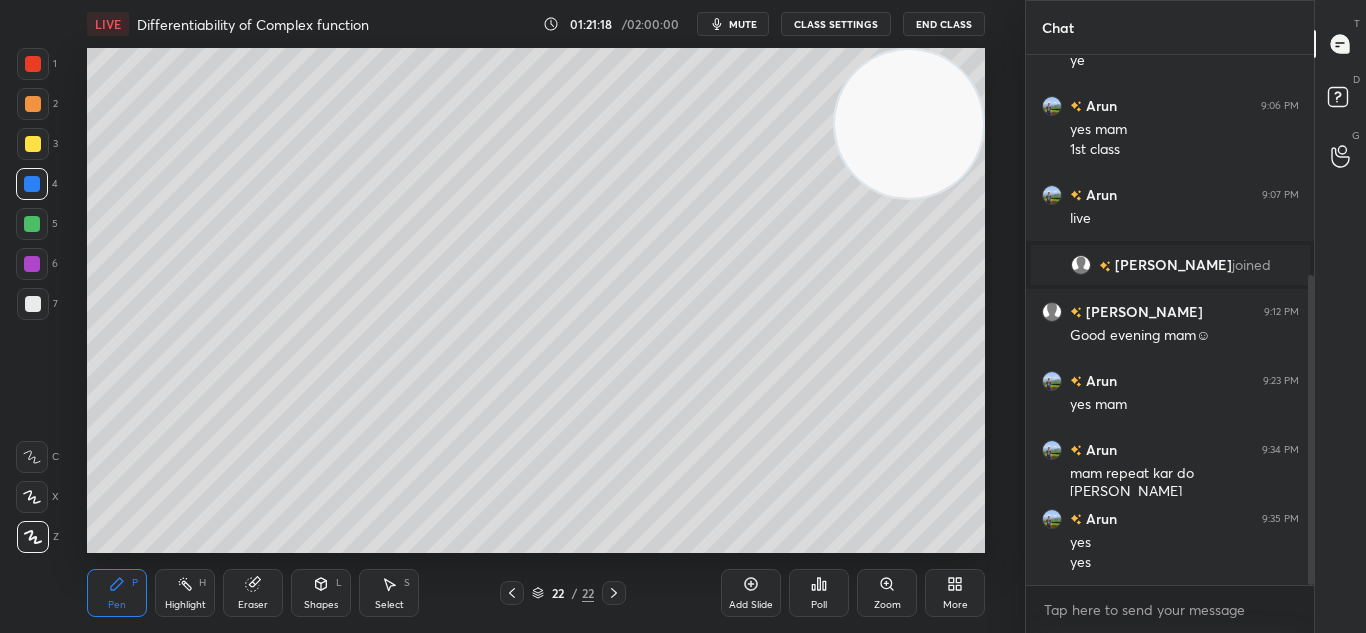 click at bounding box center [512, 593] 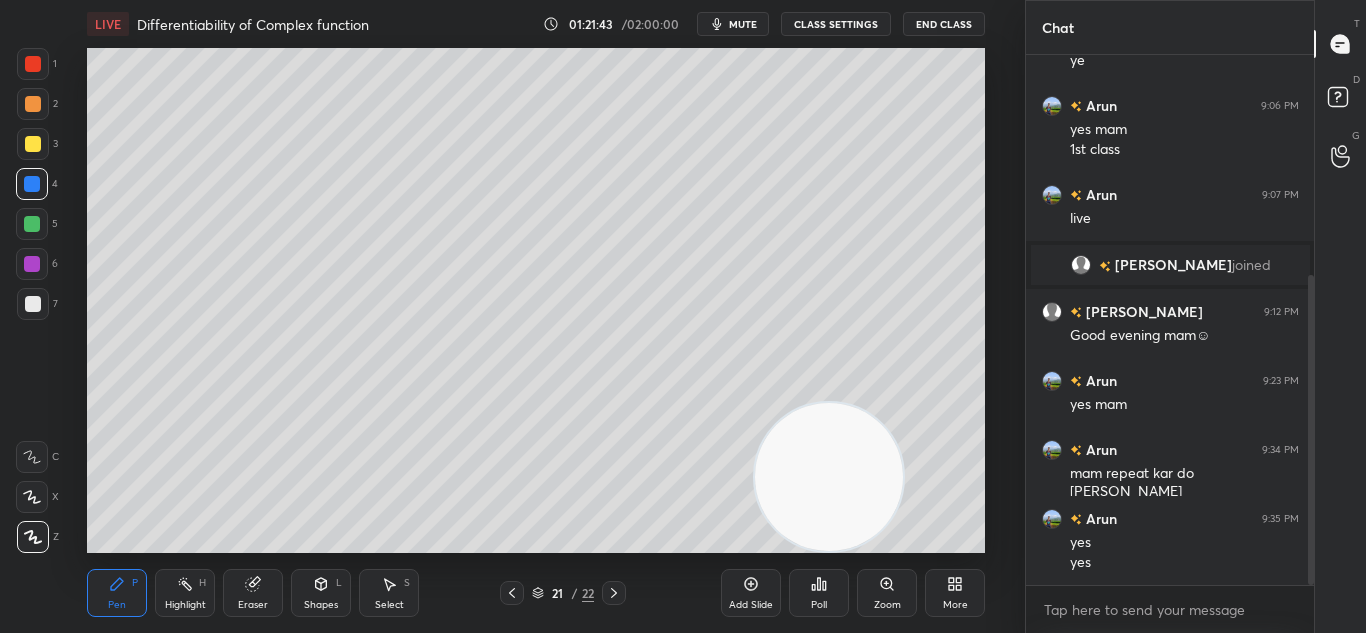 click 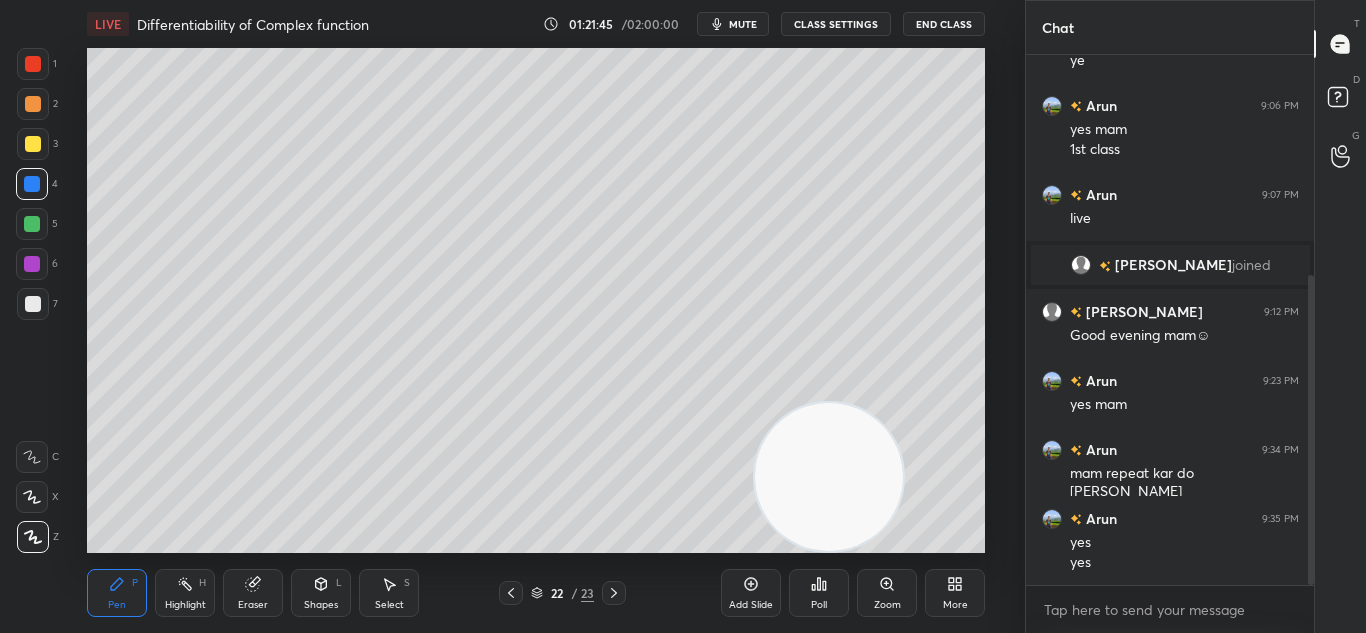 click at bounding box center [614, 593] 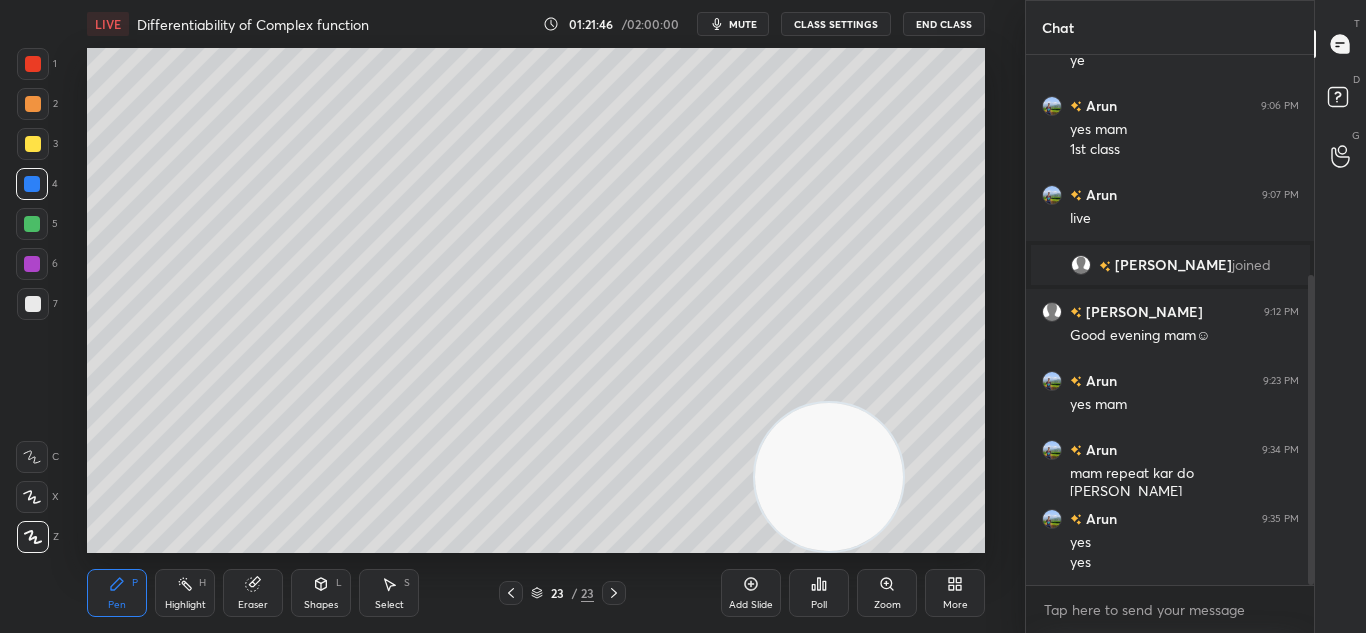 click 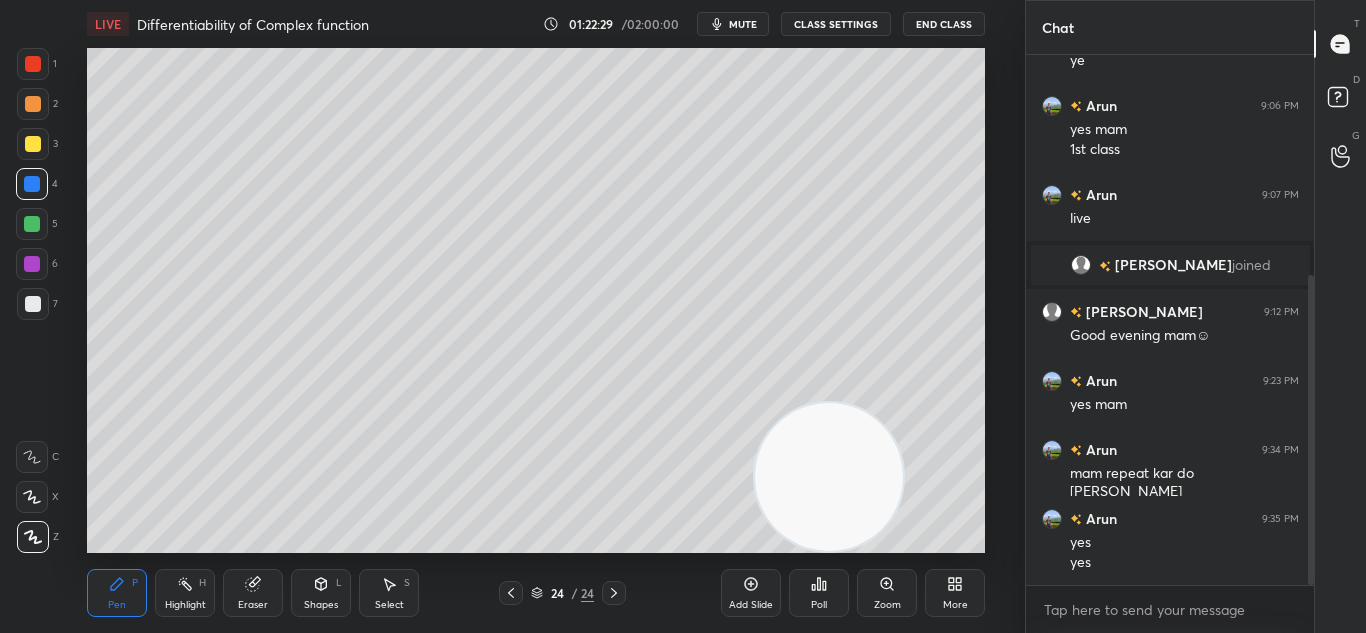 click at bounding box center [33, 304] 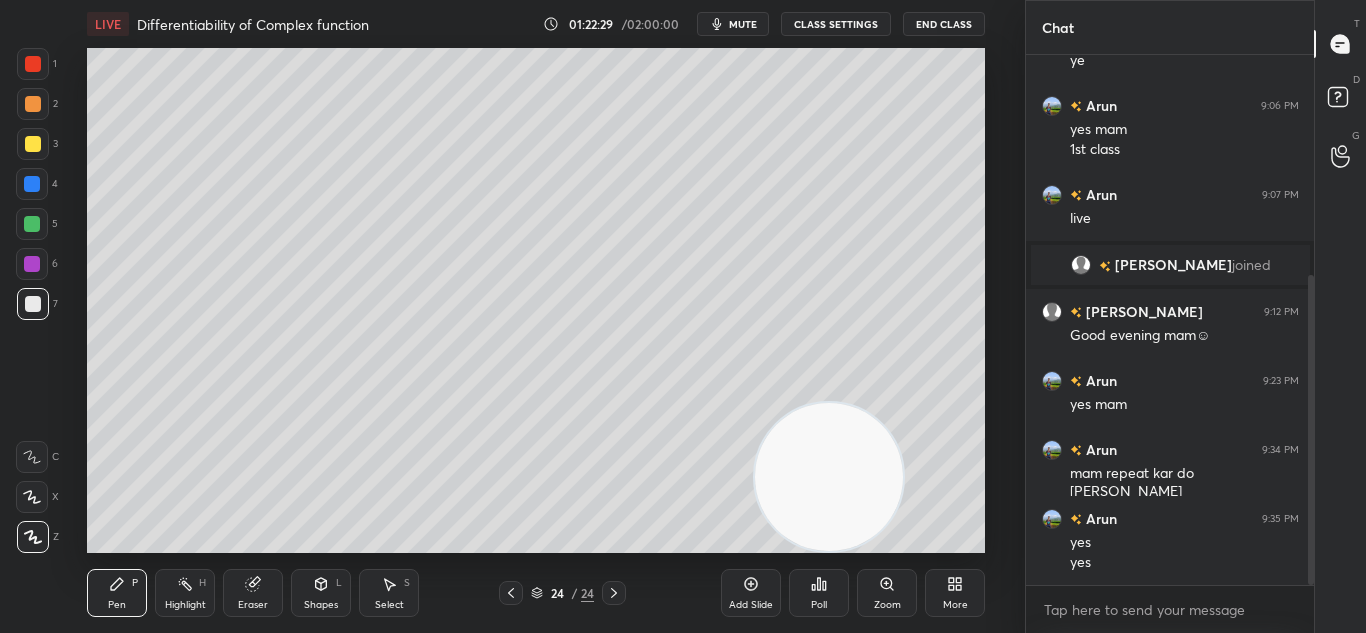 click at bounding box center (33, 304) 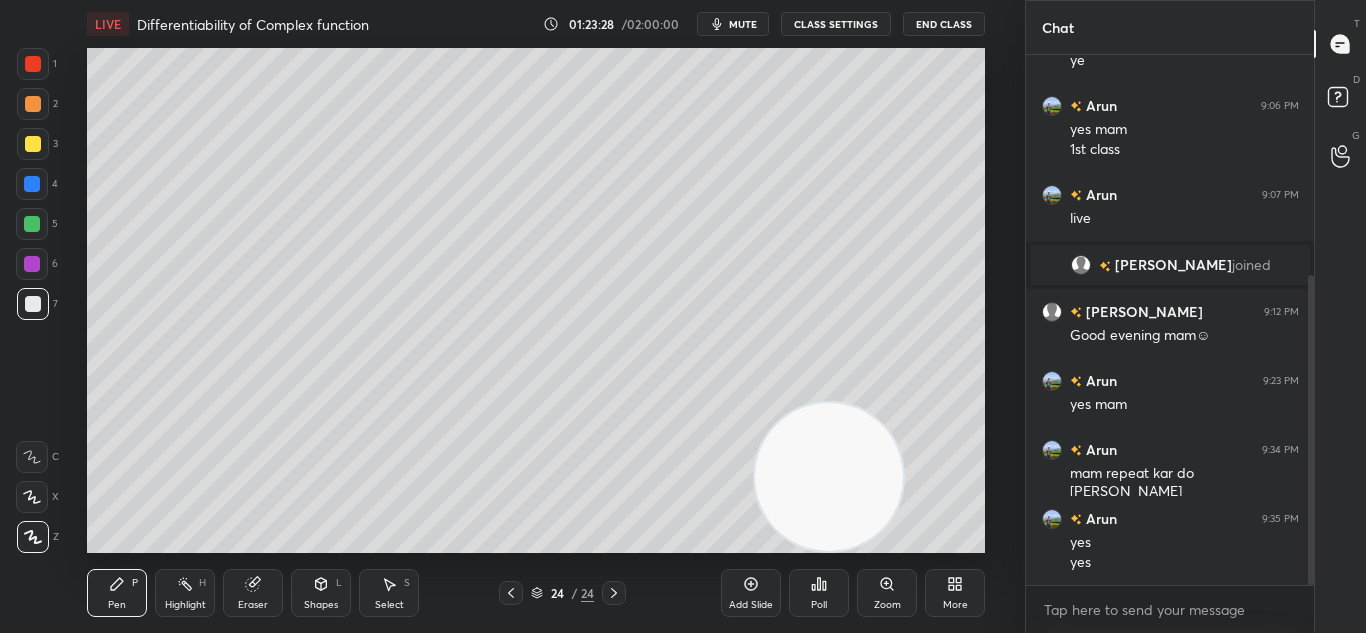 click on "Add Slide" at bounding box center [751, 593] 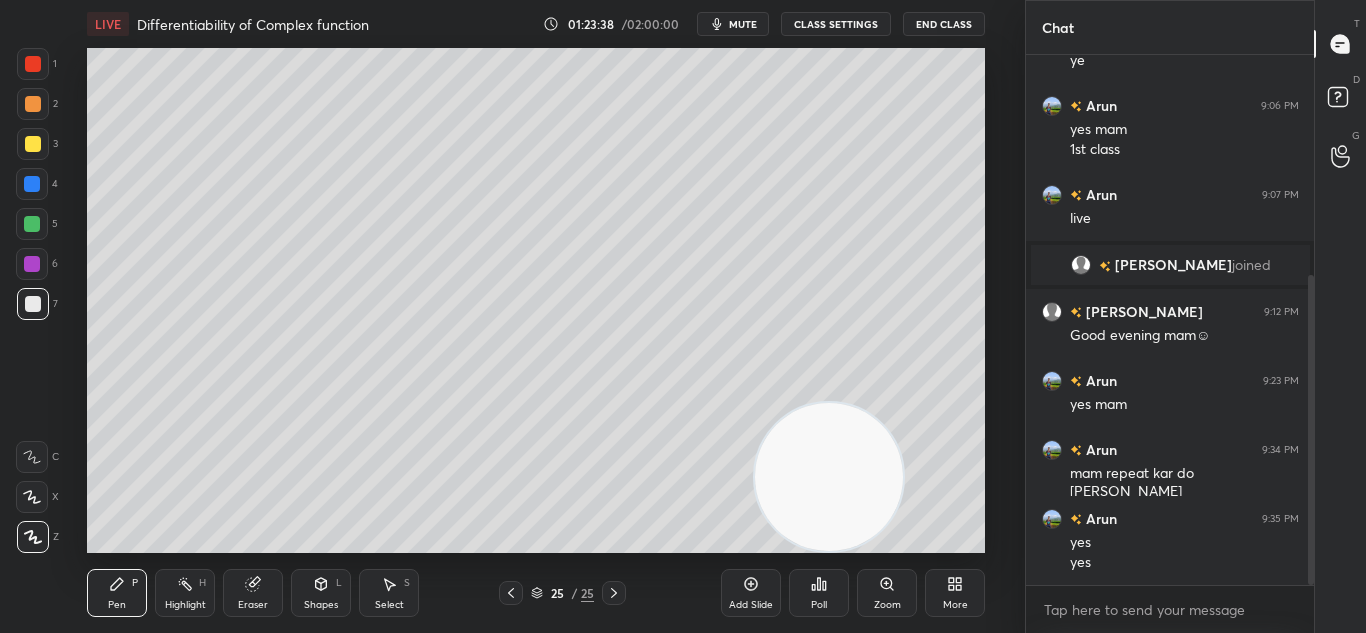click at bounding box center (32, 184) 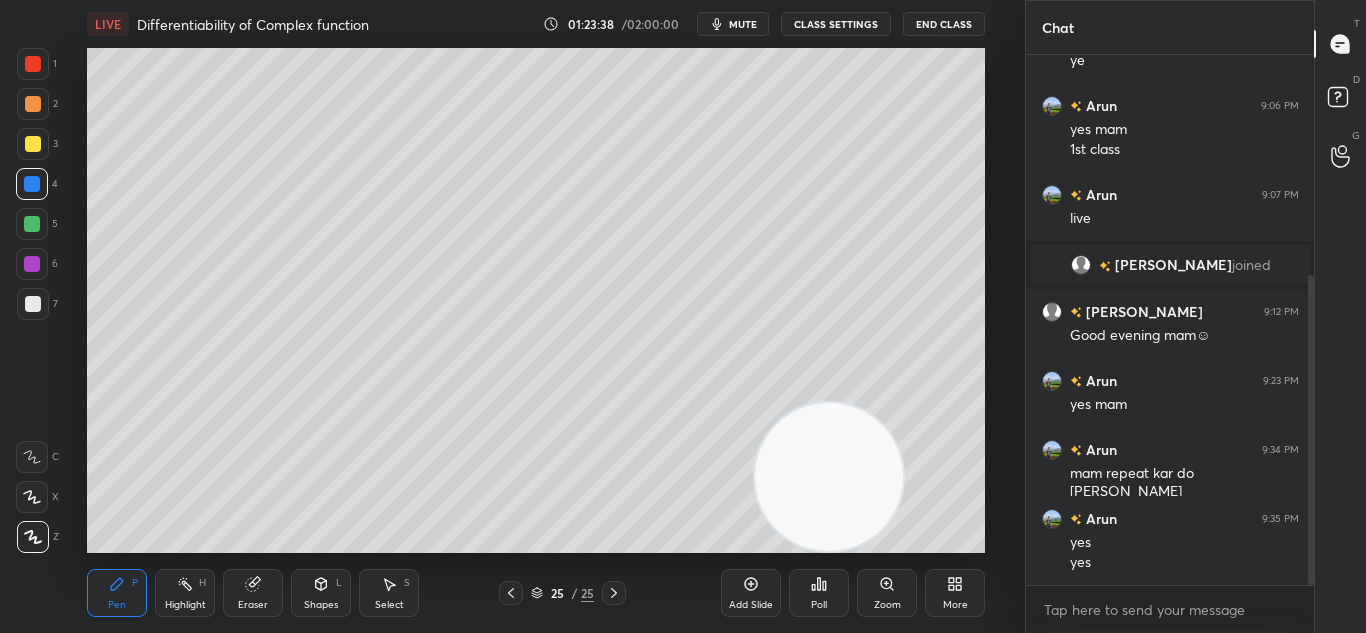 click at bounding box center (32, 184) 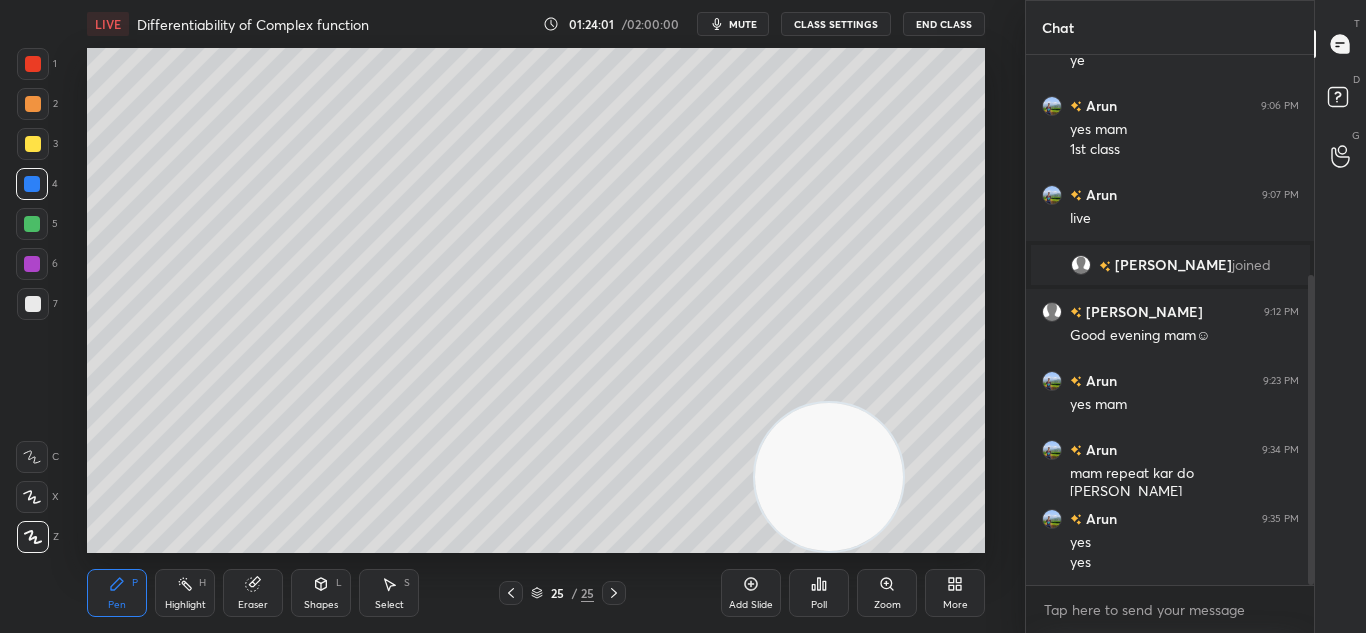 click 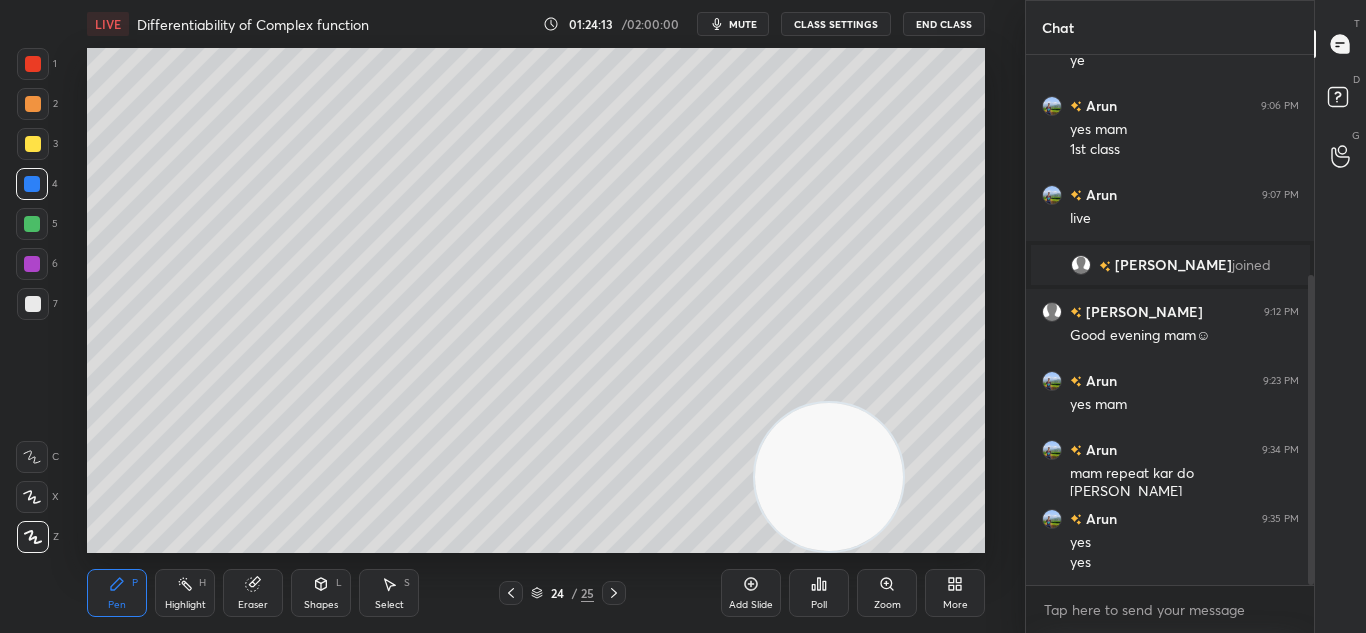 click 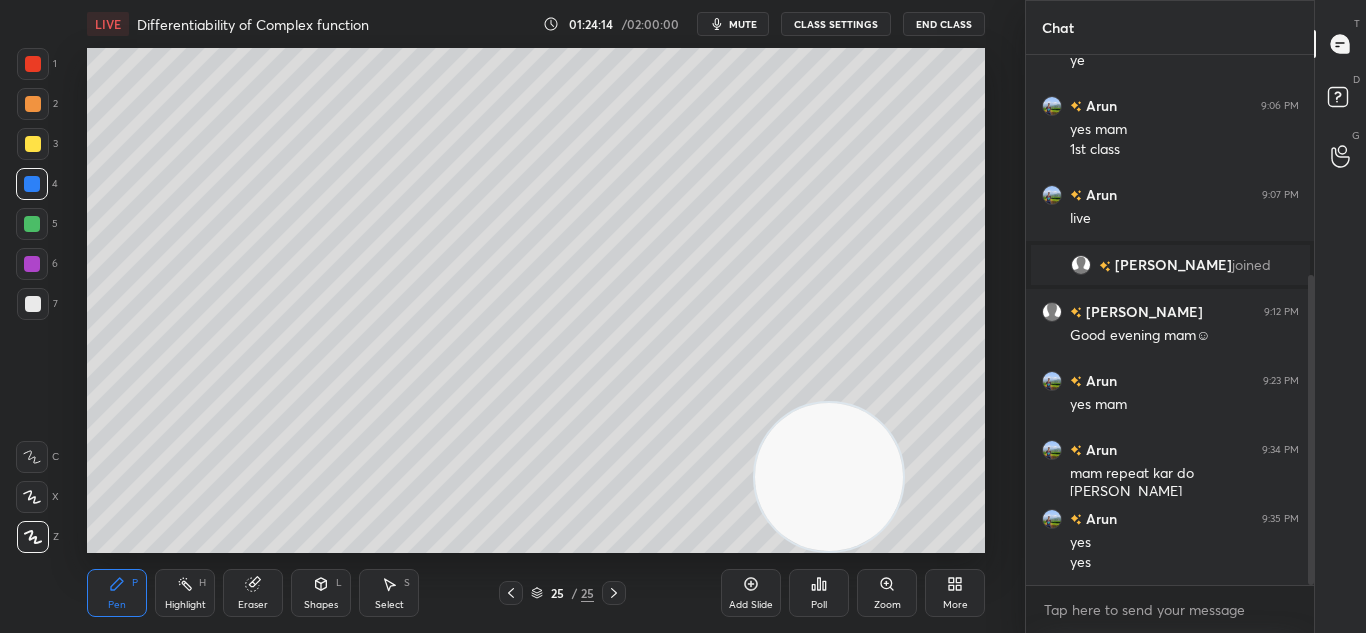 click 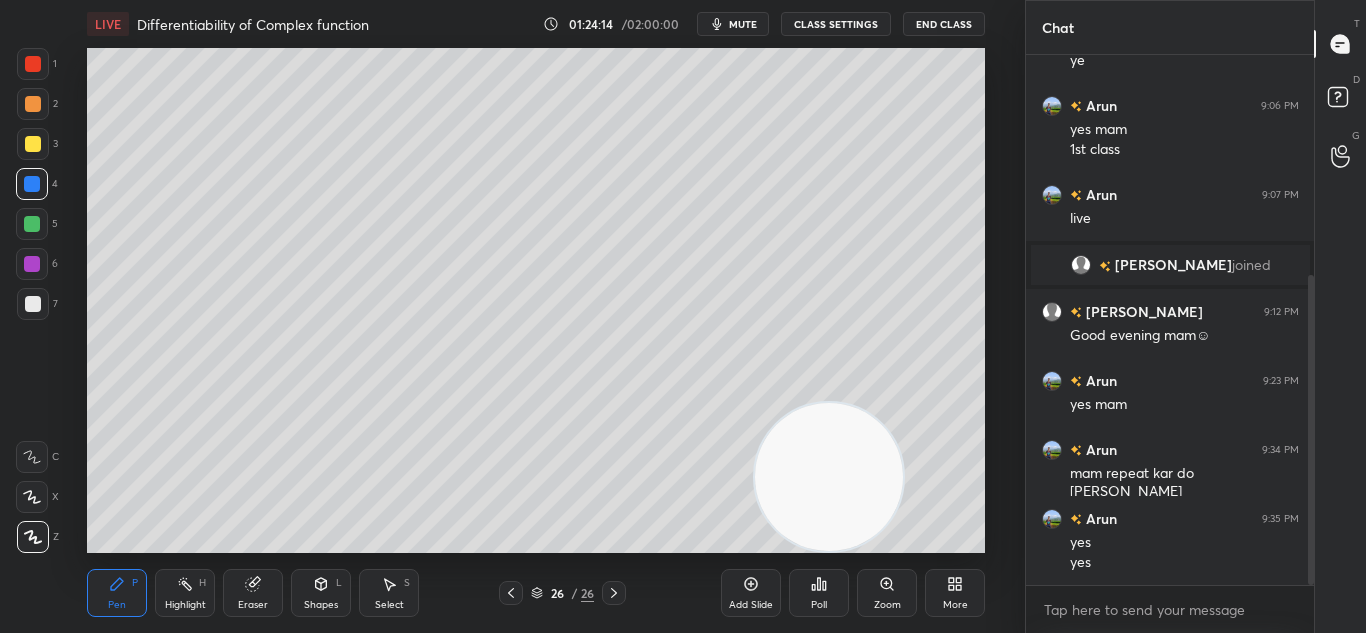 click at bounding box center [33, 304] 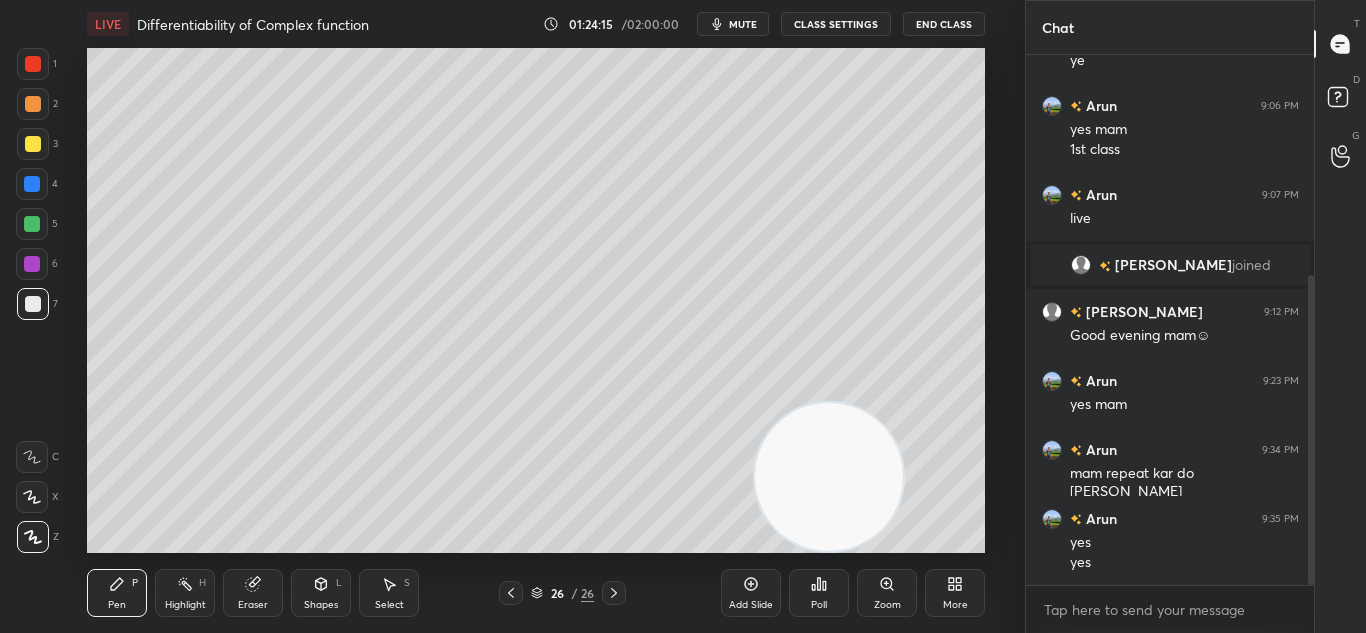 click on "1 2 3 4 5 6 7 C X Z C X Z E E Erase all   H H" at bounding box center [32, 300] 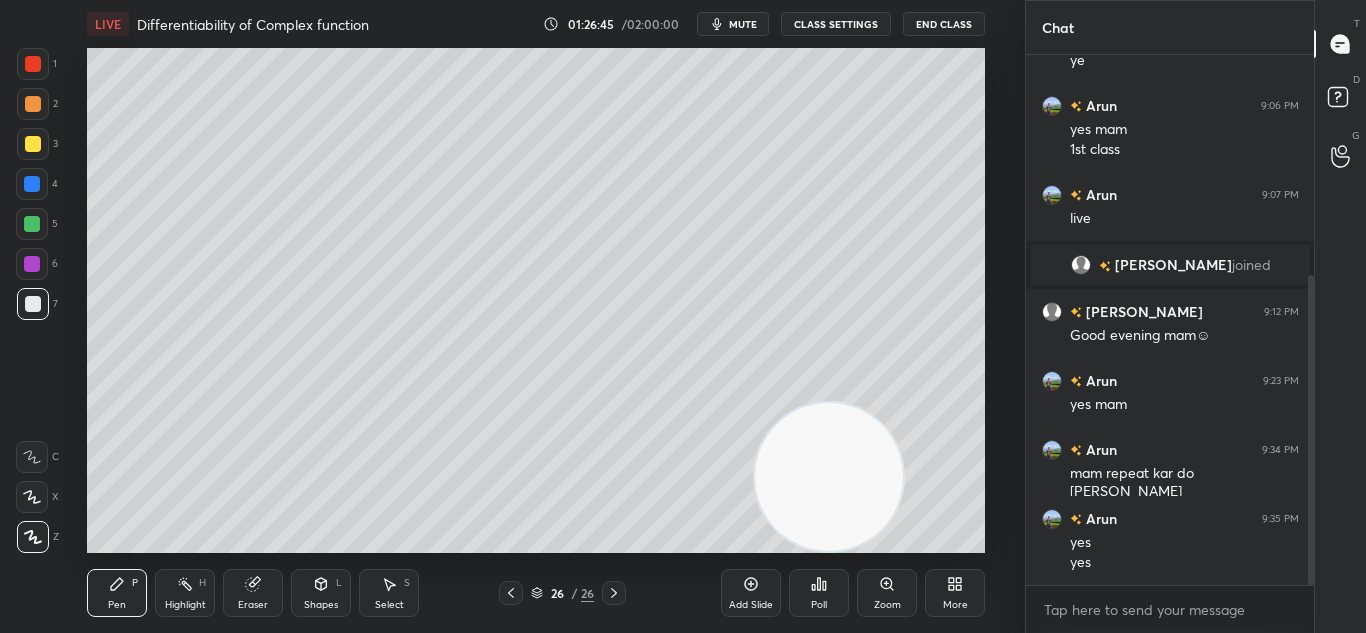 click on "Idle time detected You have been inactive for more than a minute while taking the class. Your audio and video will be  paused in 59s" at bounding box center [512, 949] 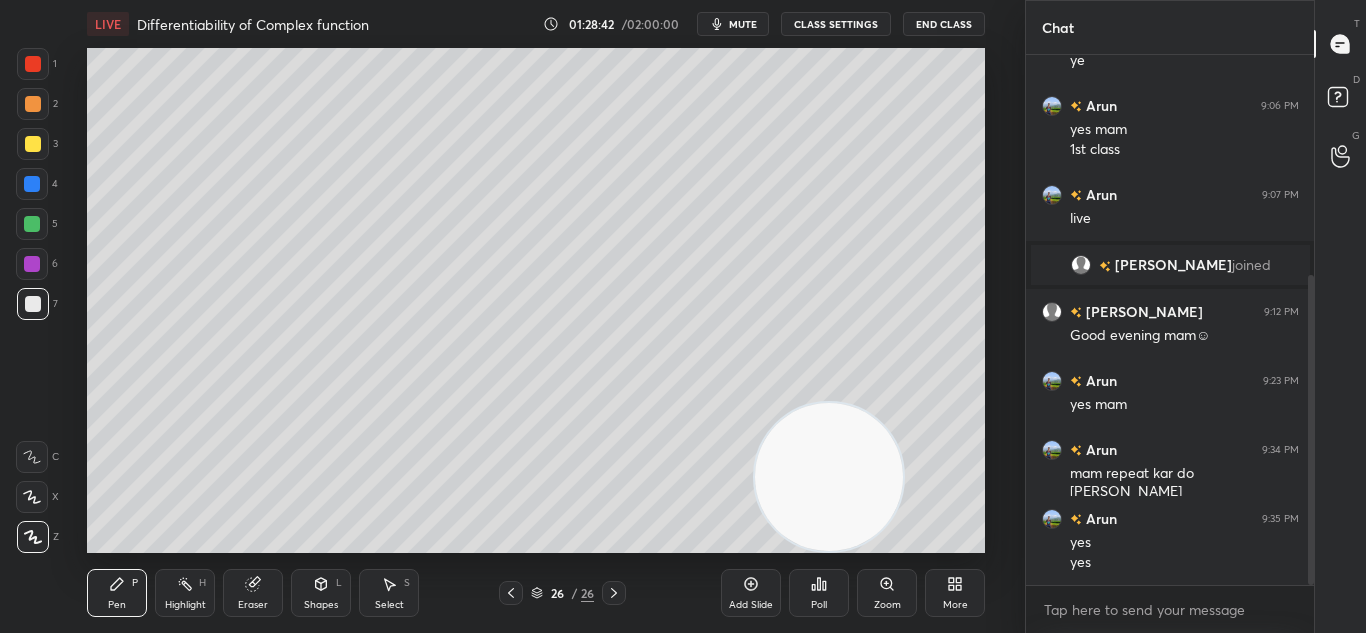 click on "1 2 3 4 5 6 7 C X Z C X Z E E Erase all   H H" at bounding box center (32, 300) 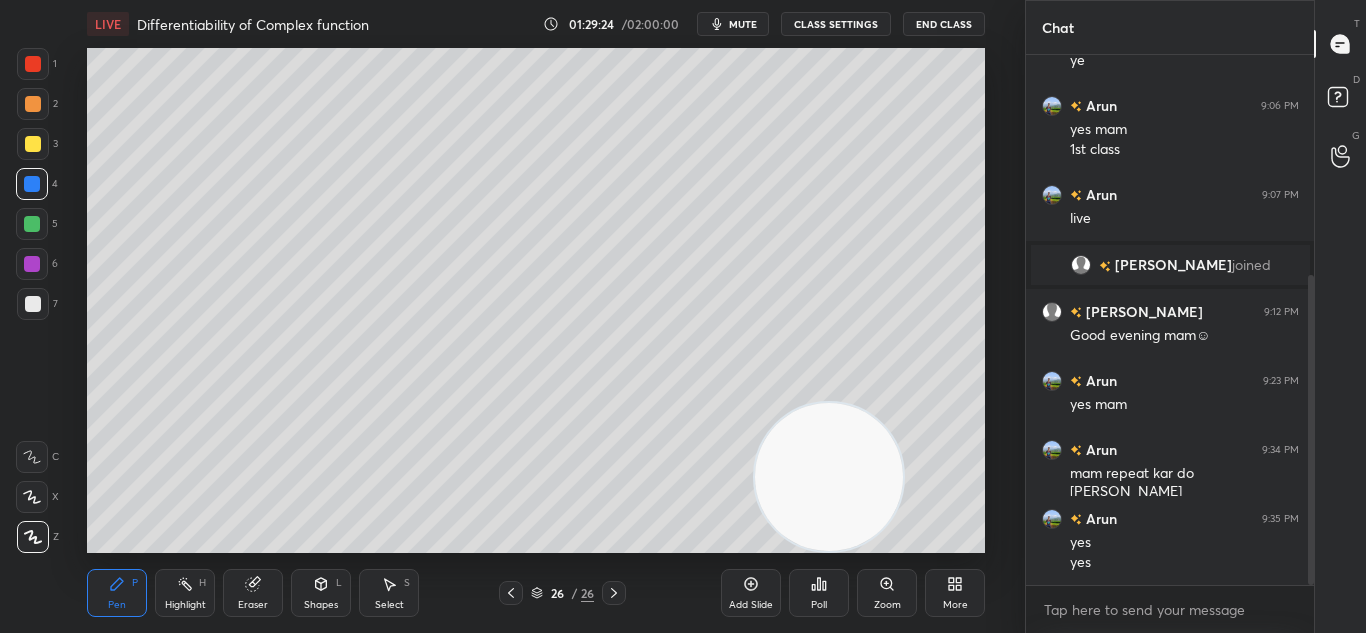 click on "Eraser" at bounding box center (253, 593) 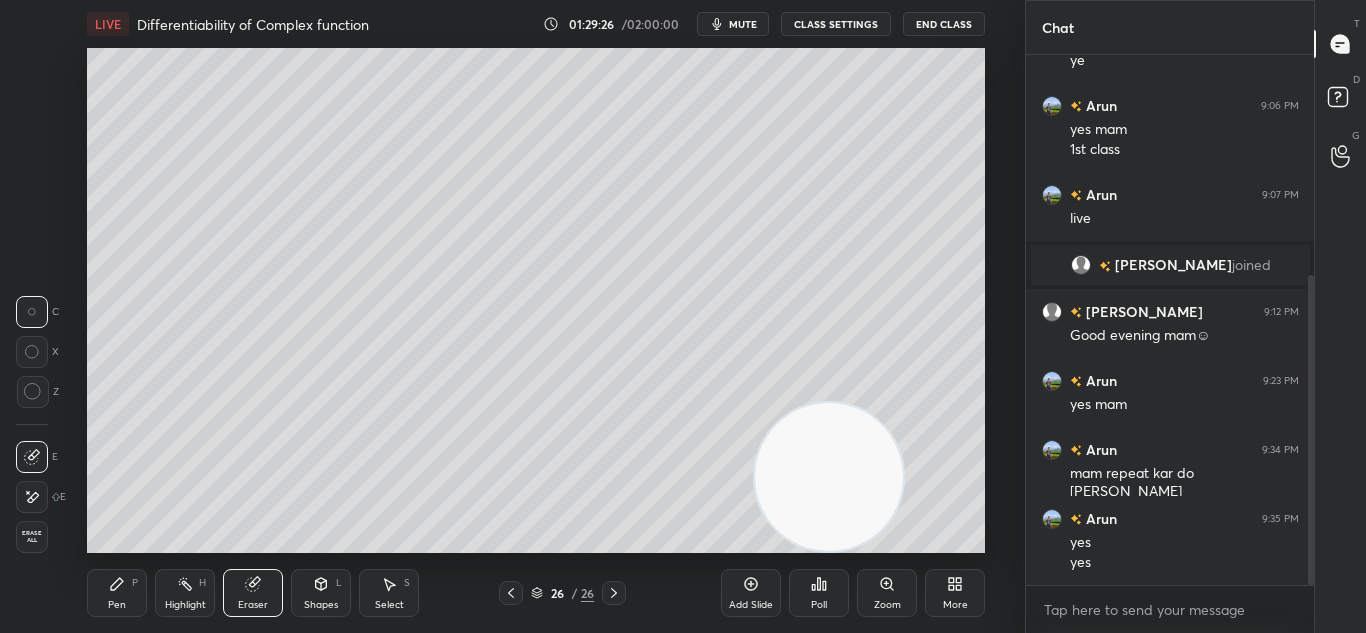 click on "Pen P" at bounding box center [117, 593] 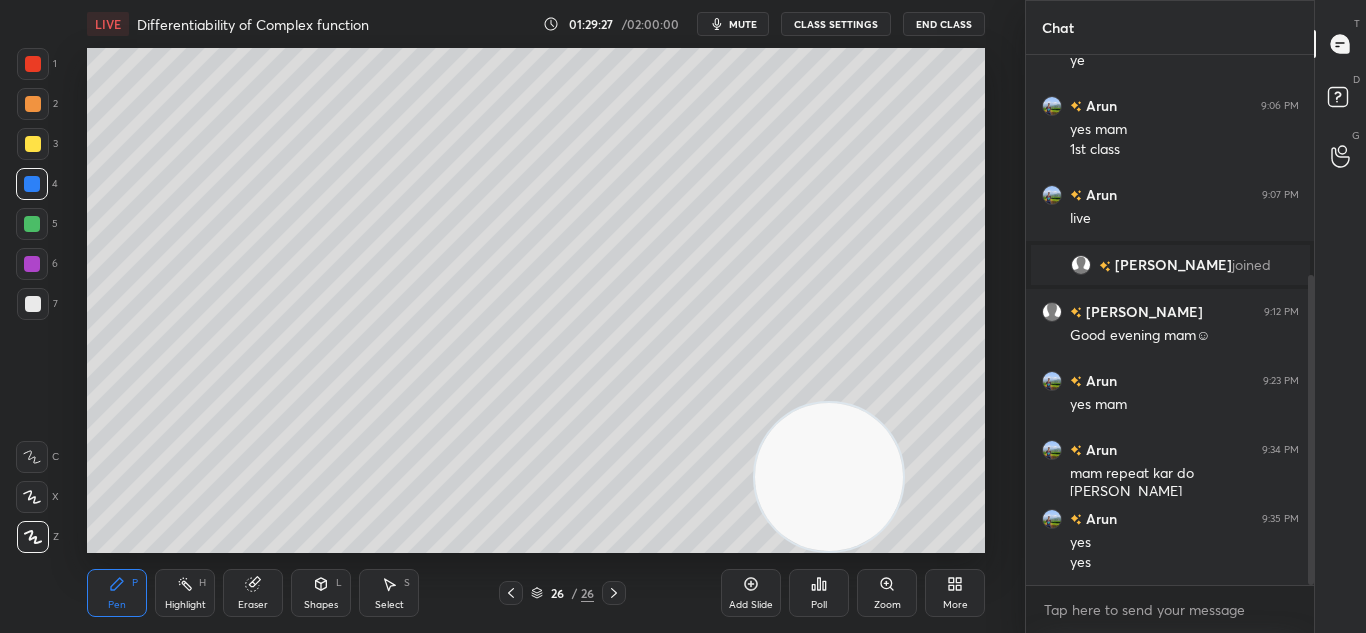 click on "Eraser" at bounding box center (253, 605) 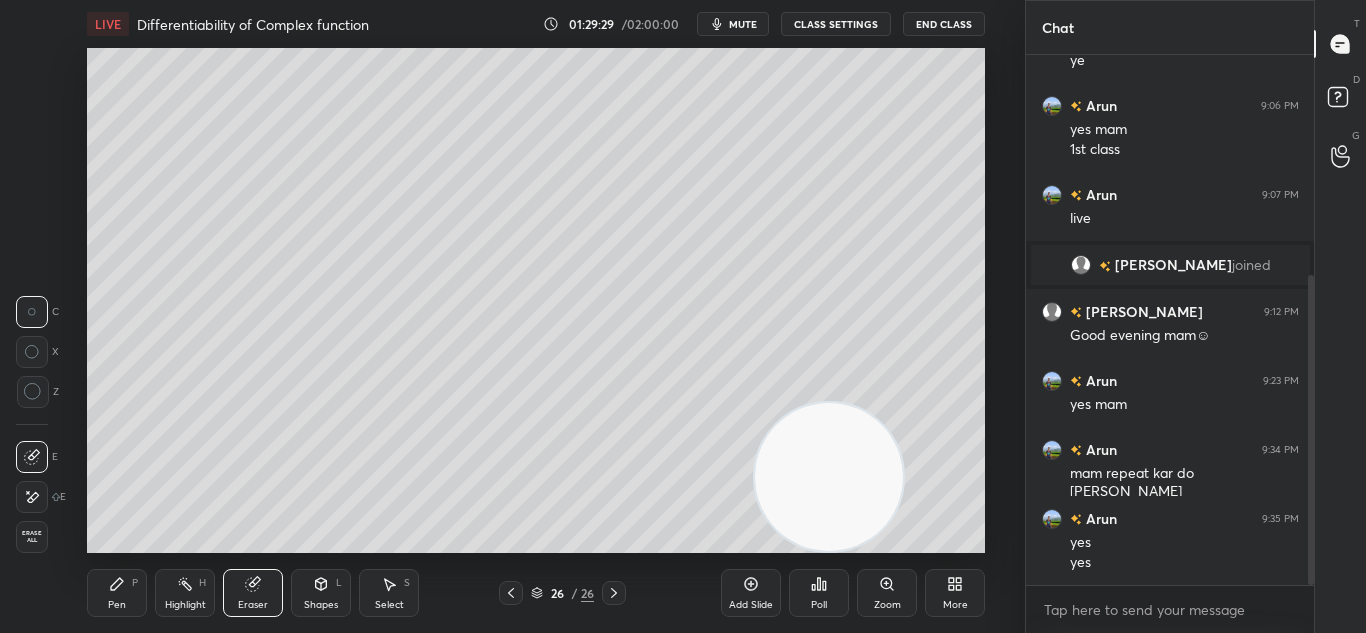 click 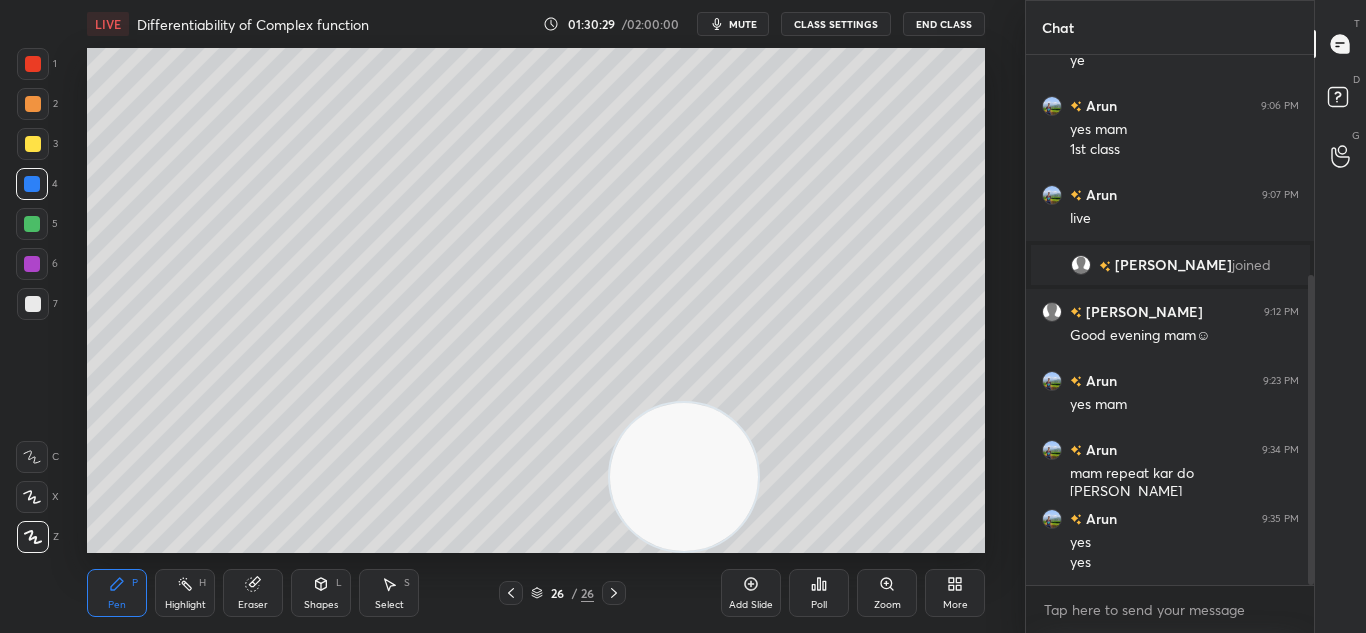 click 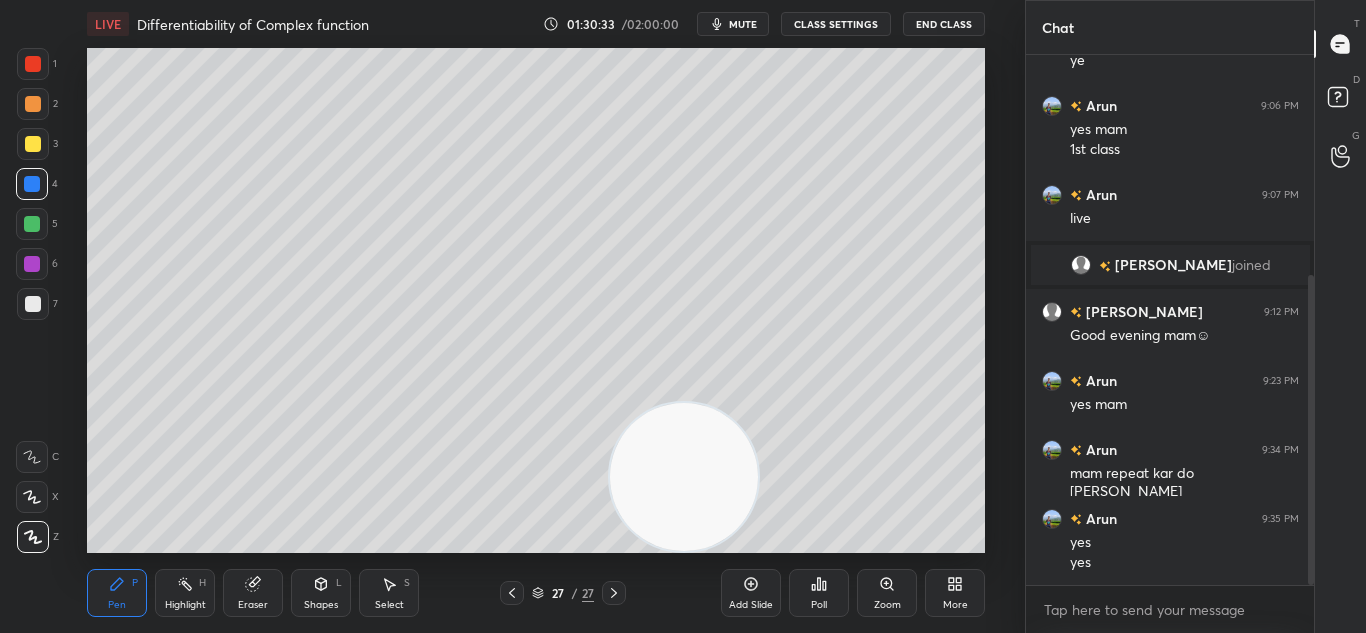 click at bounding box center (512, 593) 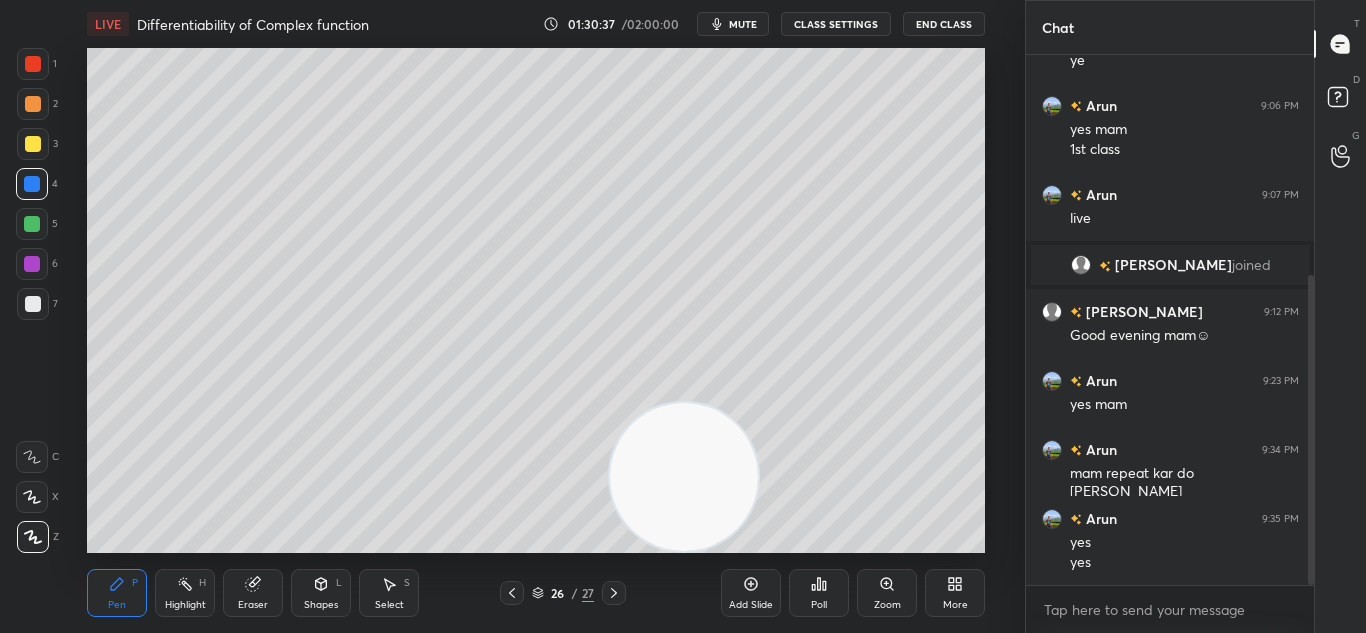 click 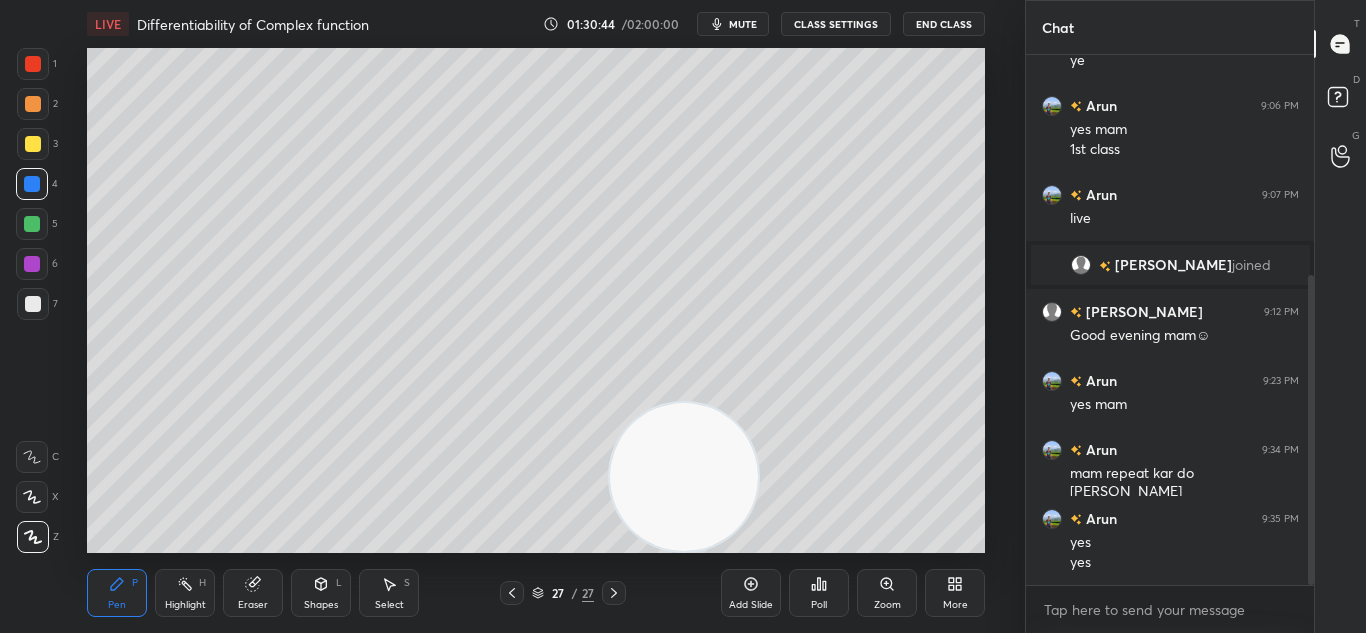 click at bounding box center (512, 593) 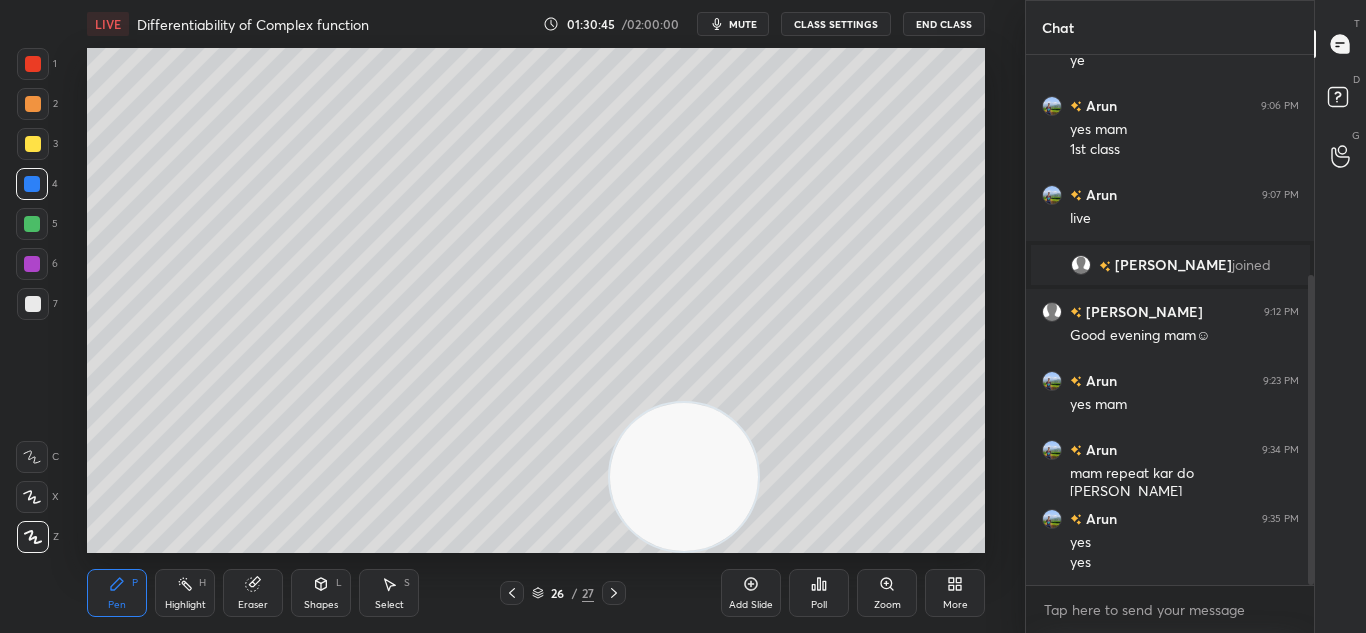 click at bounding box center (614, 593) 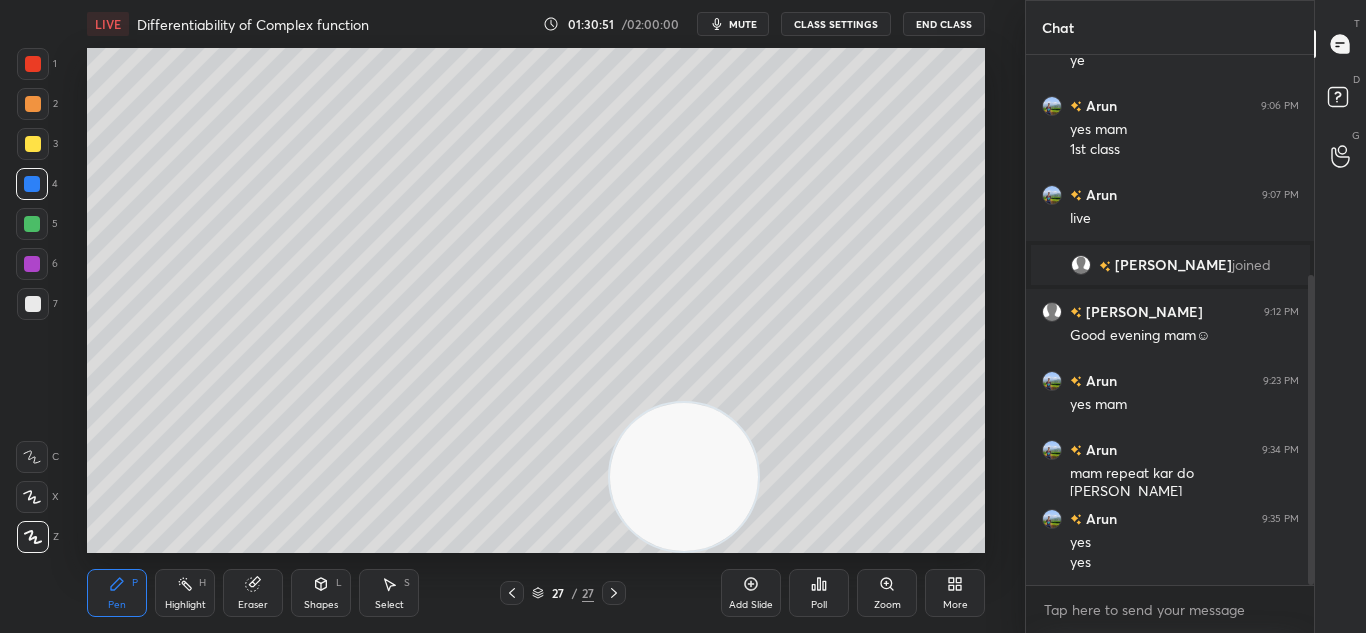click 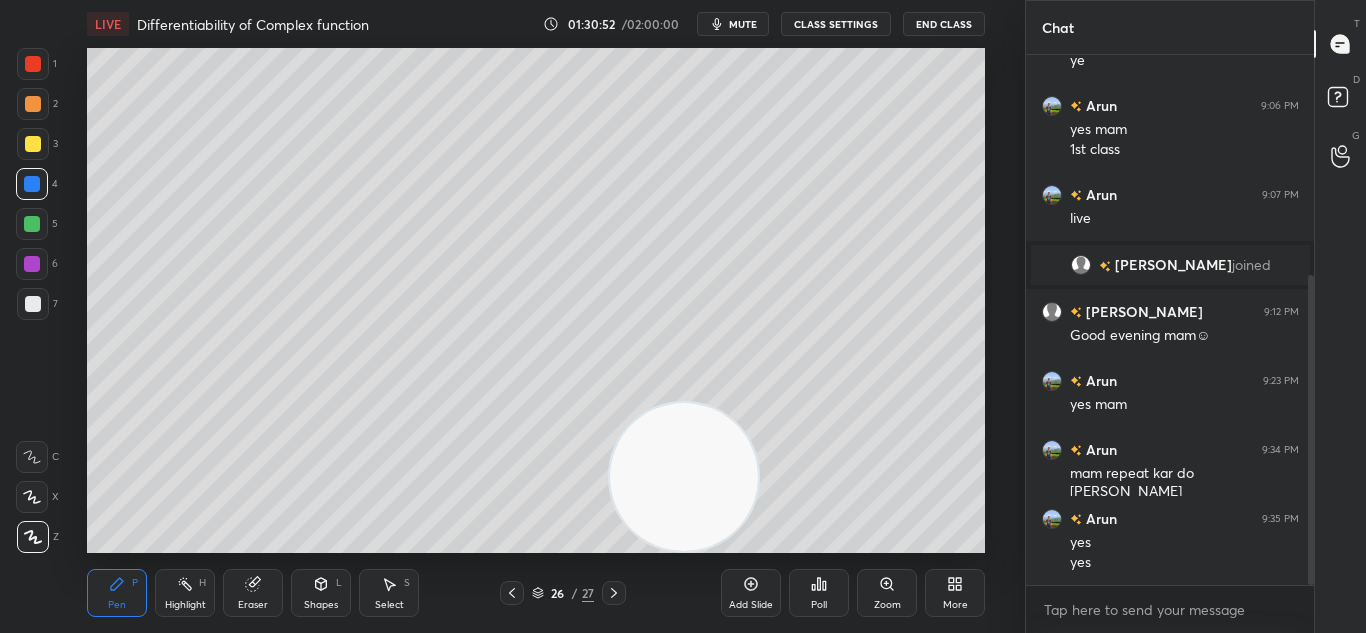 click on "Pen P Highlight H Eraser Shapes L Select S 26 / 27 Add Slide Poll Zoom More" at bounding box center [536, 593] 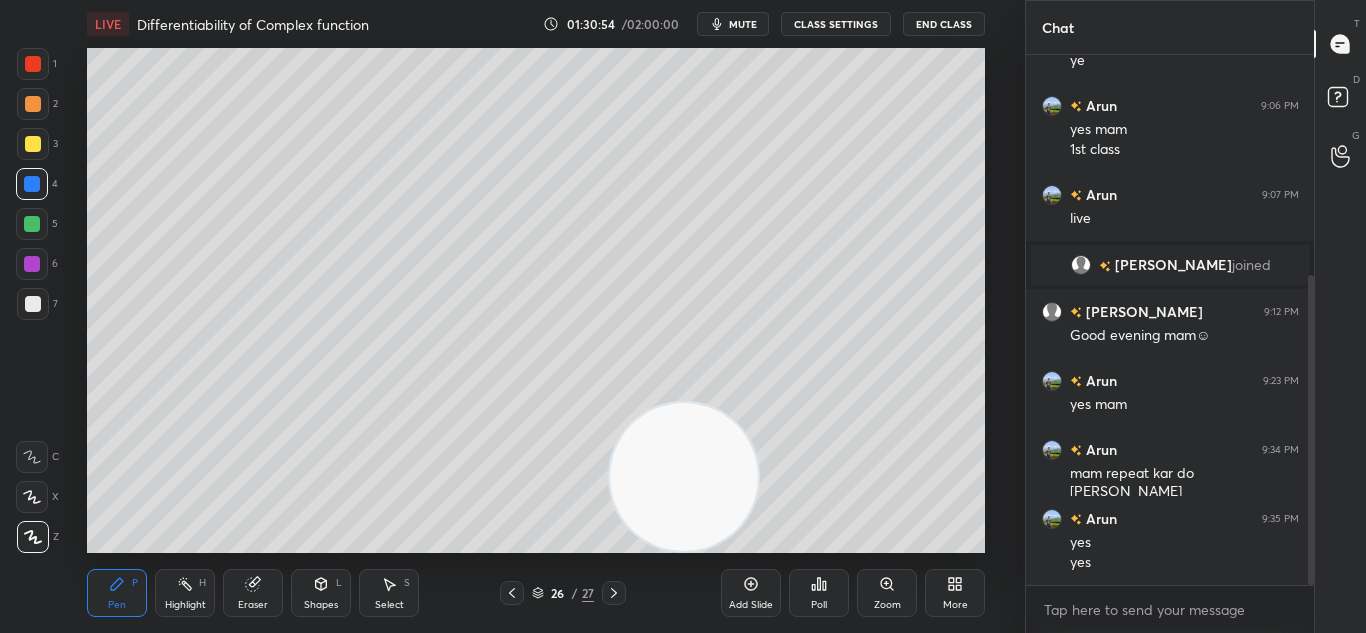 click at bounding box center (614, 593) 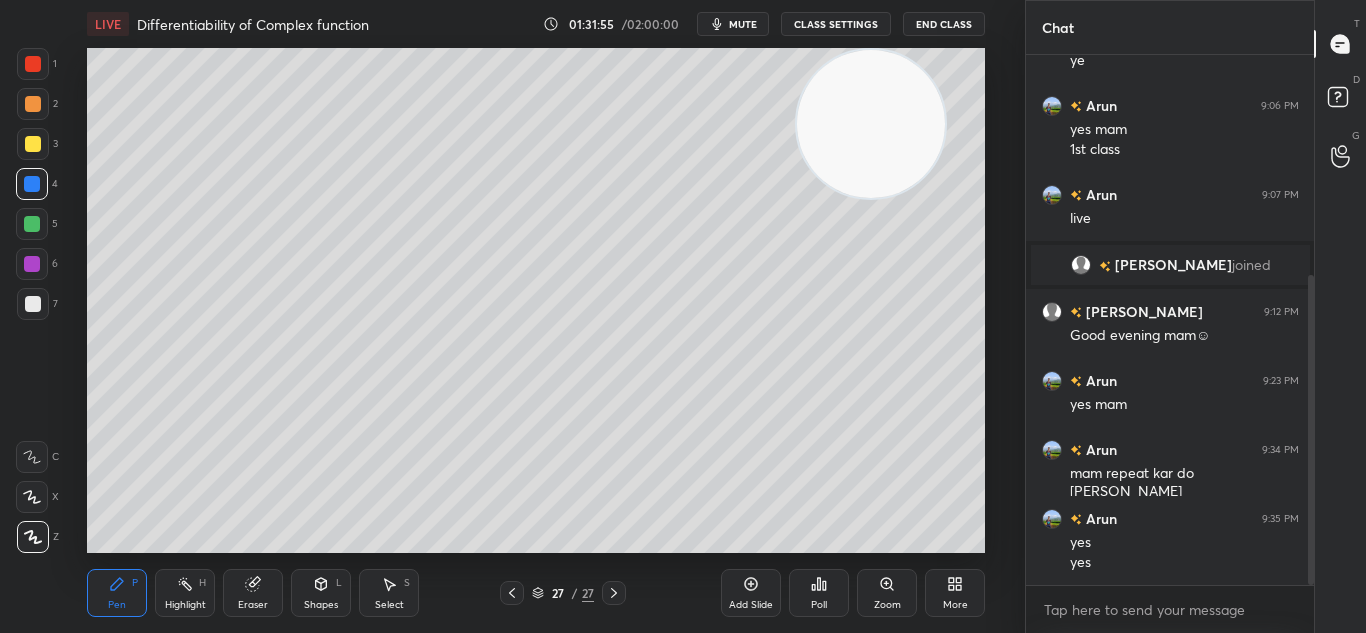 click 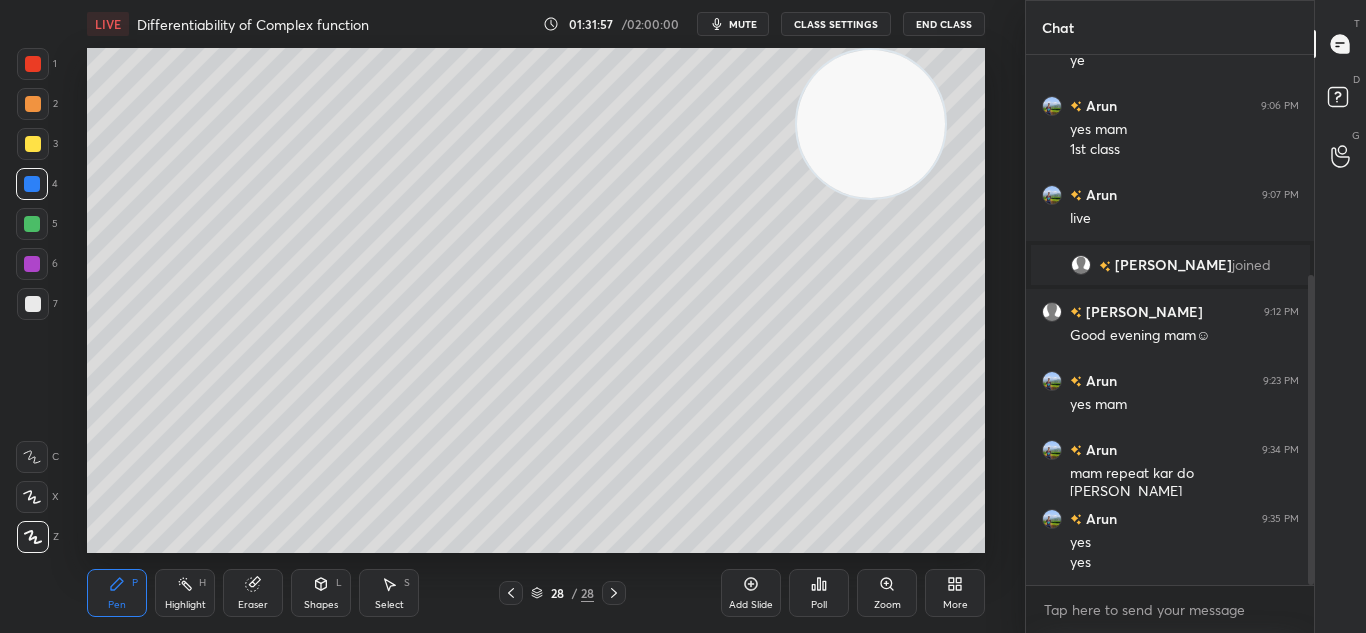 click at bounding box center [33, 304] 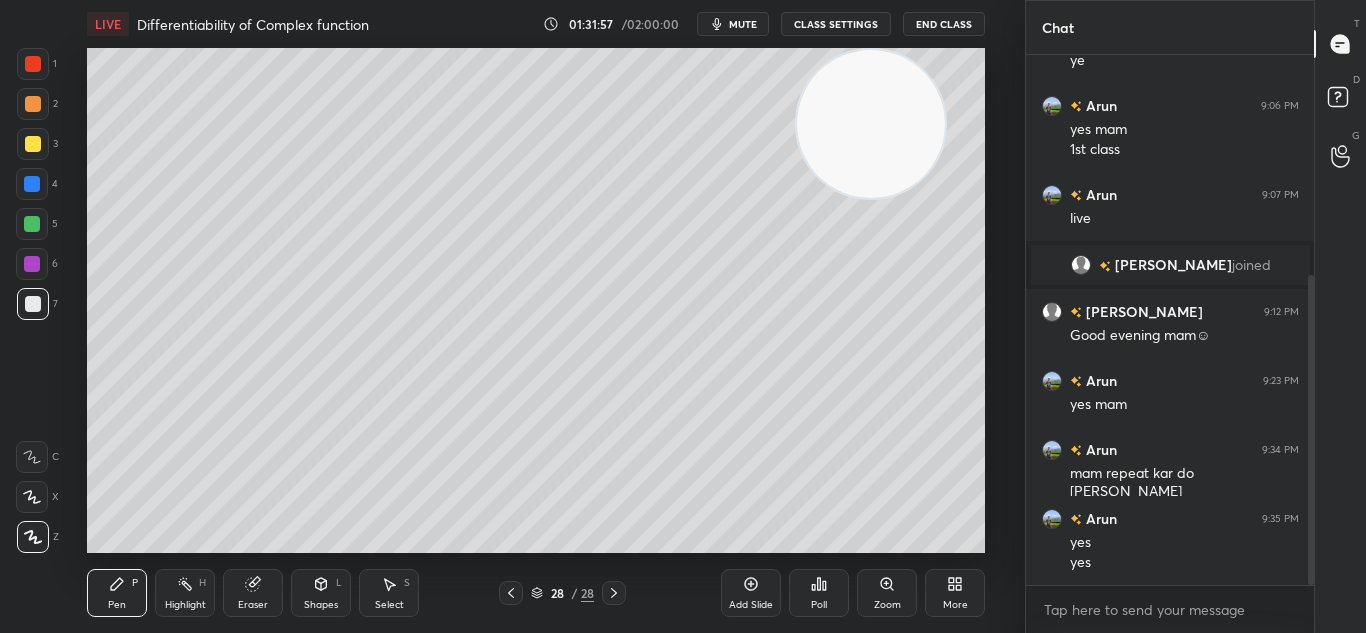 click at bounding box center [33, 304] 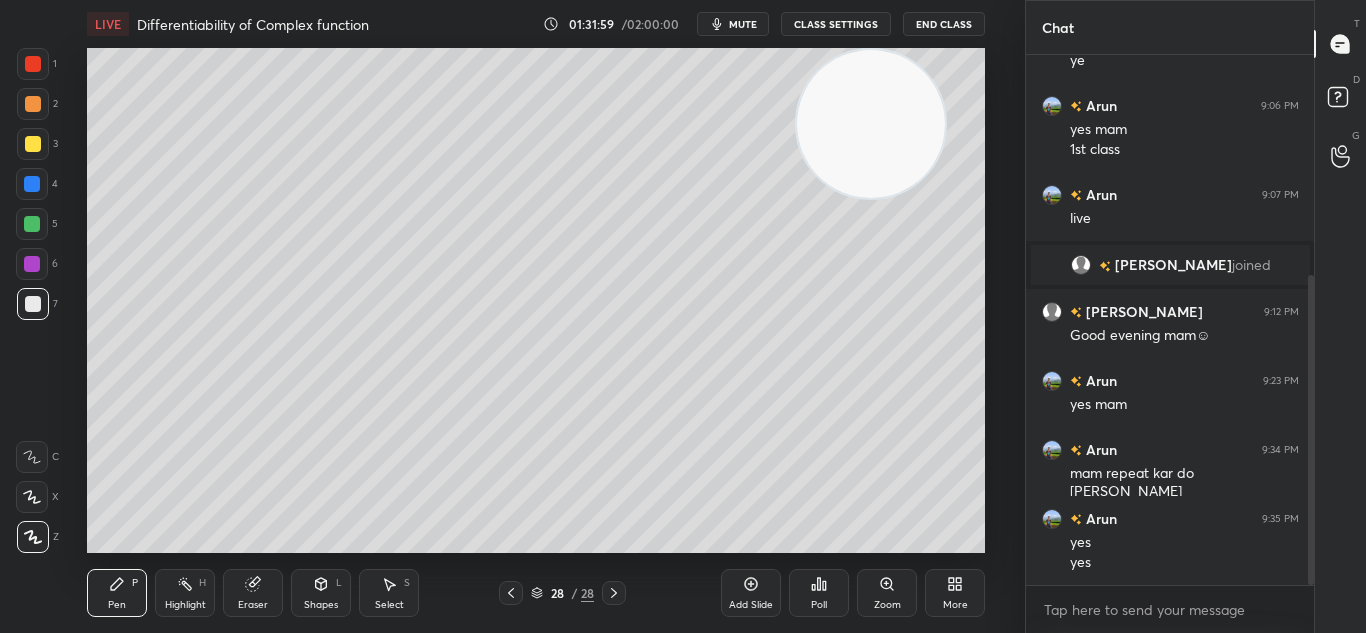 click at bounding box center [33, 304] 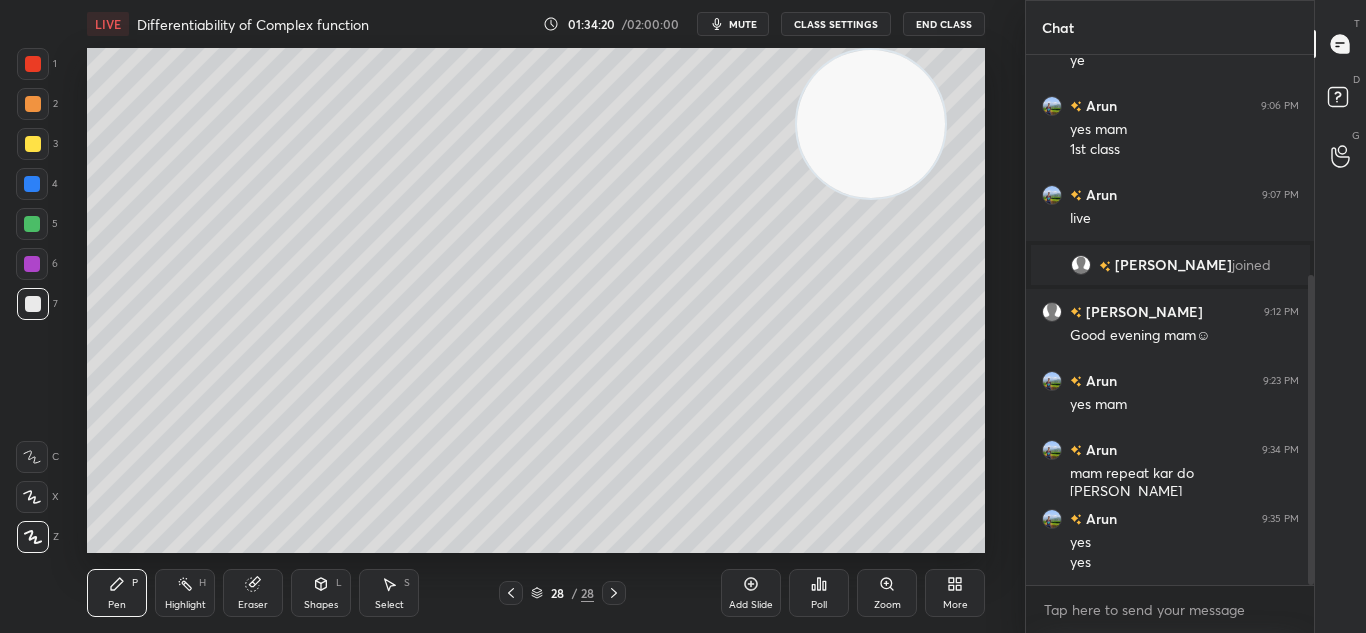 click on "Eraser" at bounding box center (253, 605) 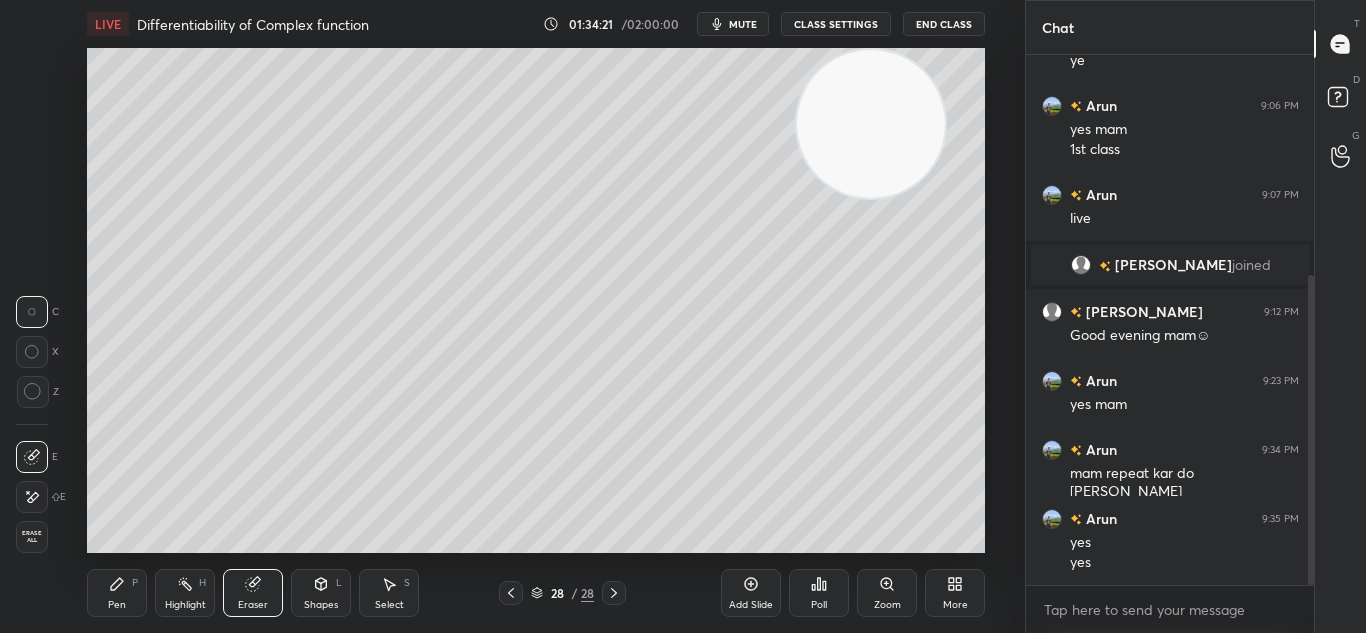 click on "Shapes L" at bounding box center [321, 593] 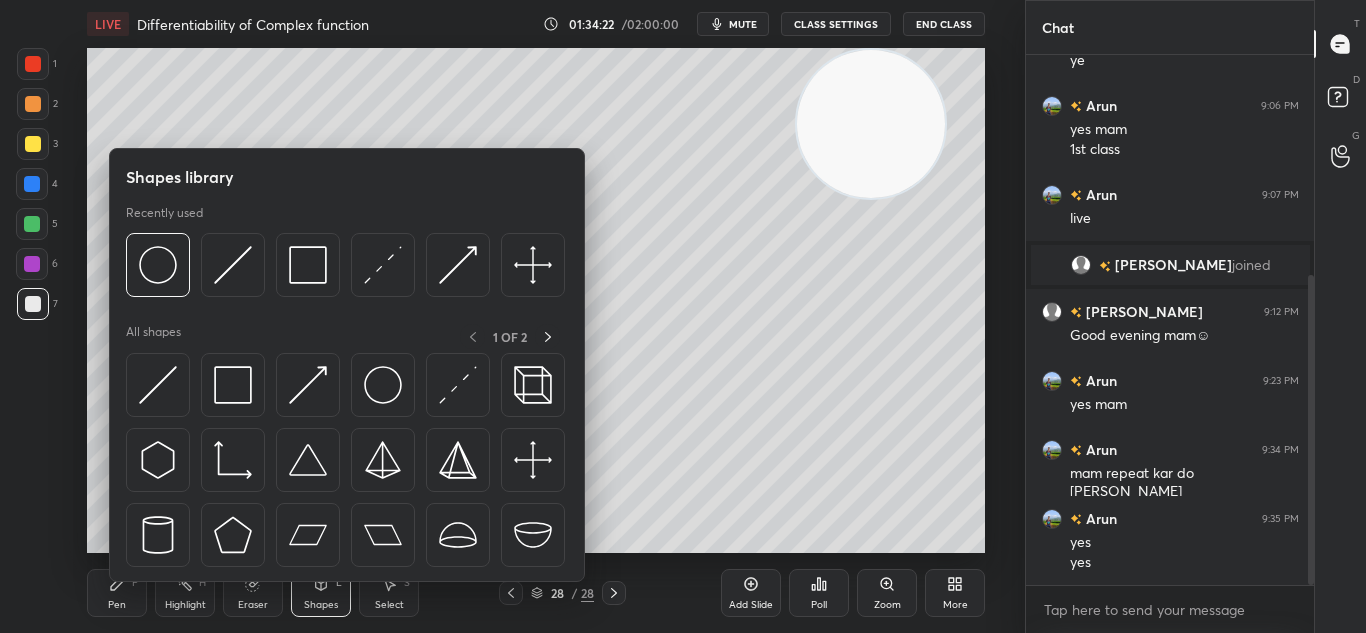 click on "Eraser" at bounding box center [253, 605] 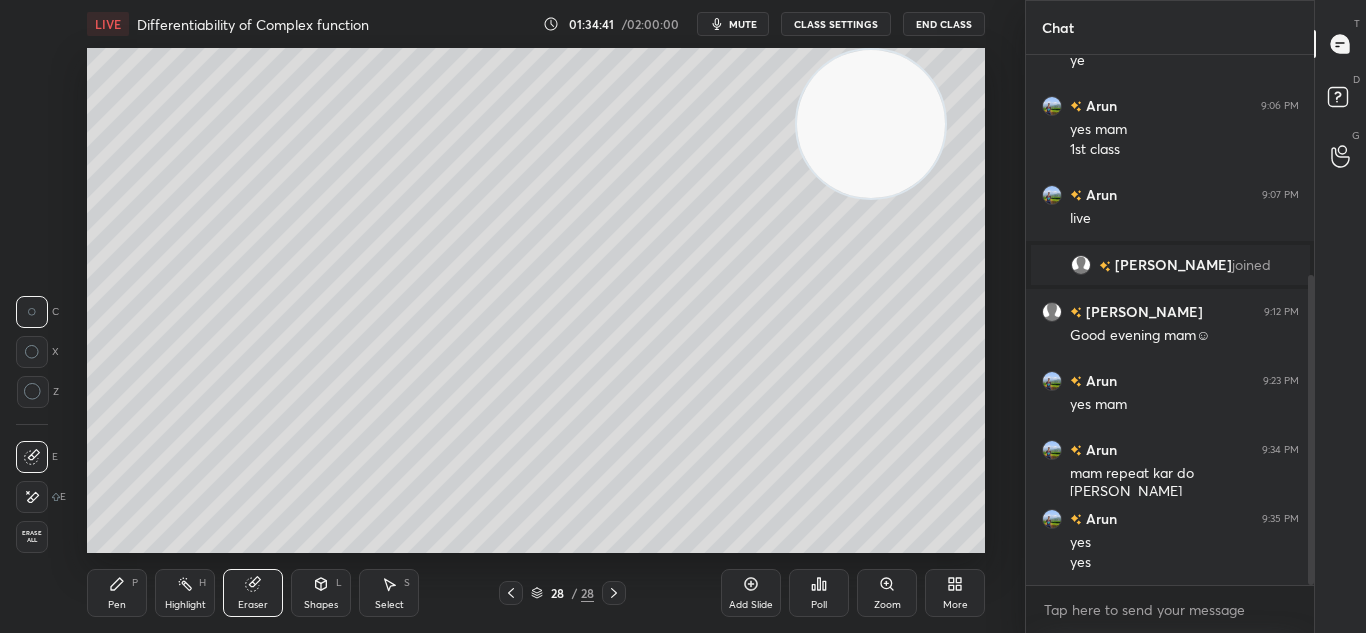 click on "1 2 3 4 5 6 7 C X Z C X Z E E Erase all   H H" at bounding box center (32, 300) 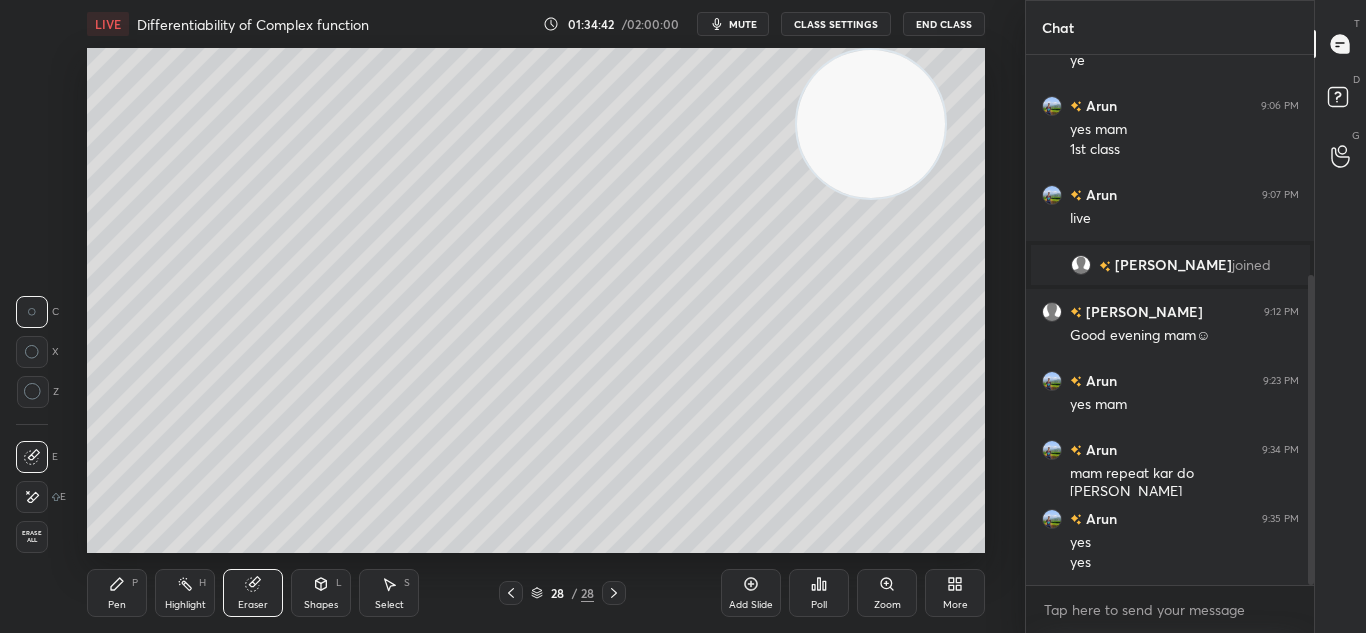 click on "Pen P" at bounding box center (117, 593) 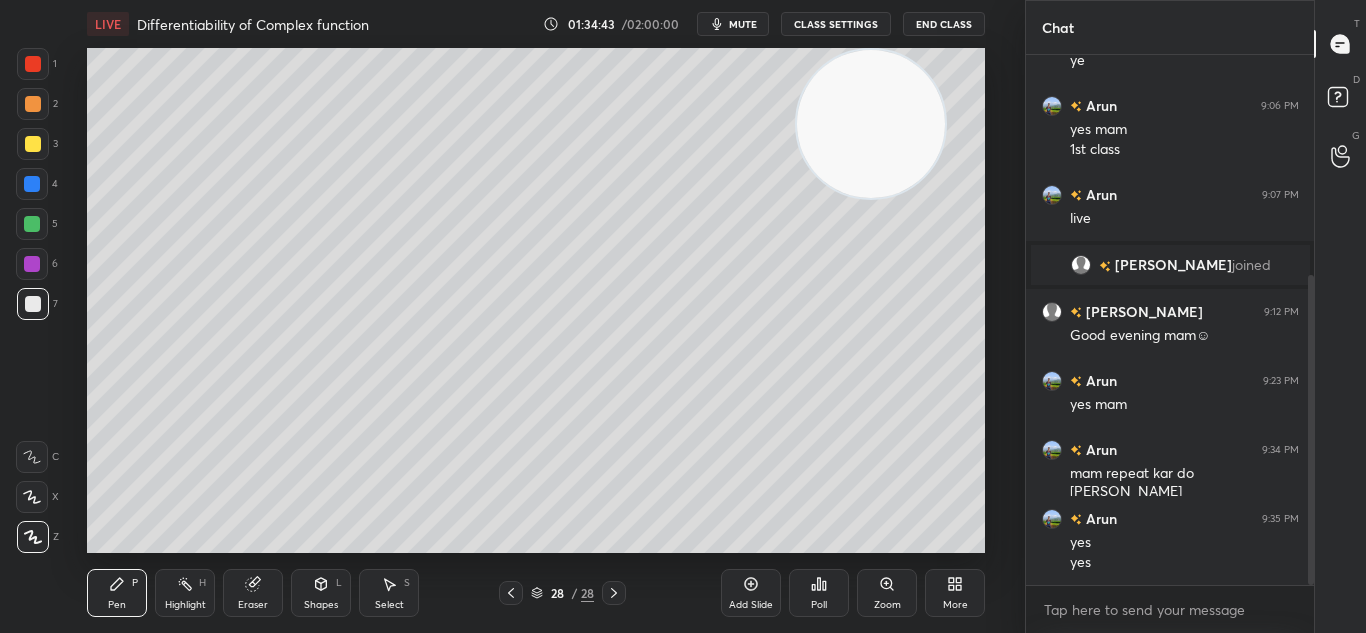 click at bounding box center (32, 184) 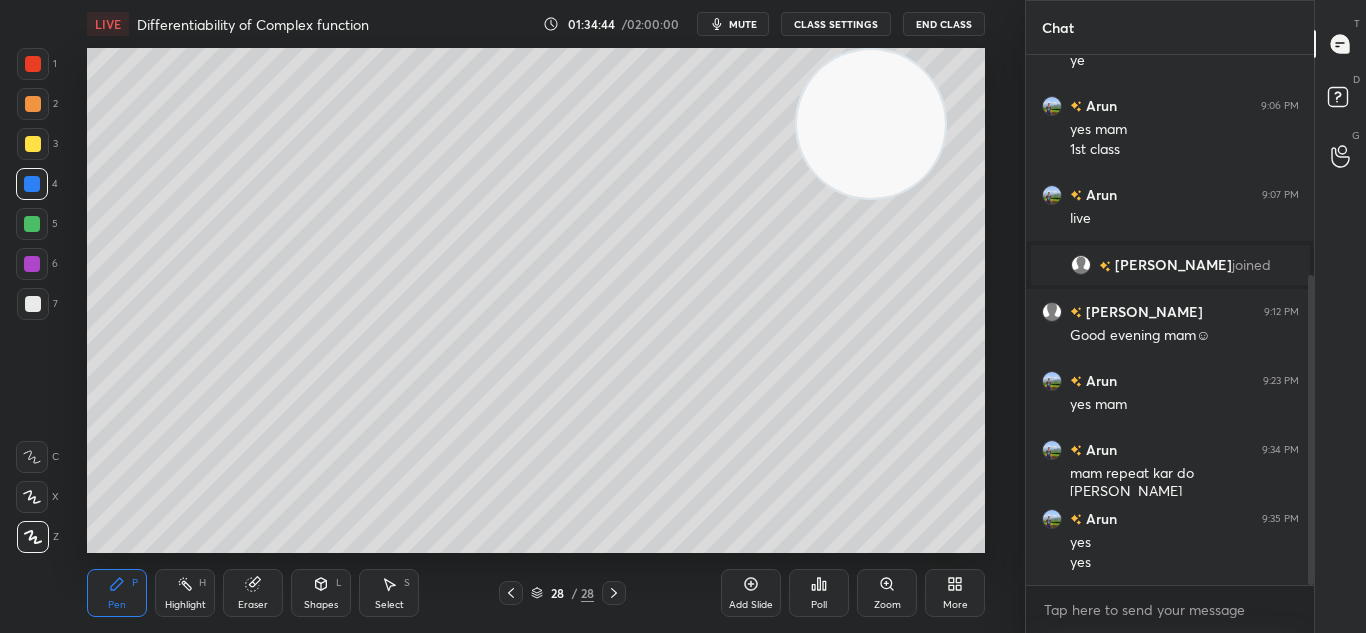 click at bounding box center [32, 184] 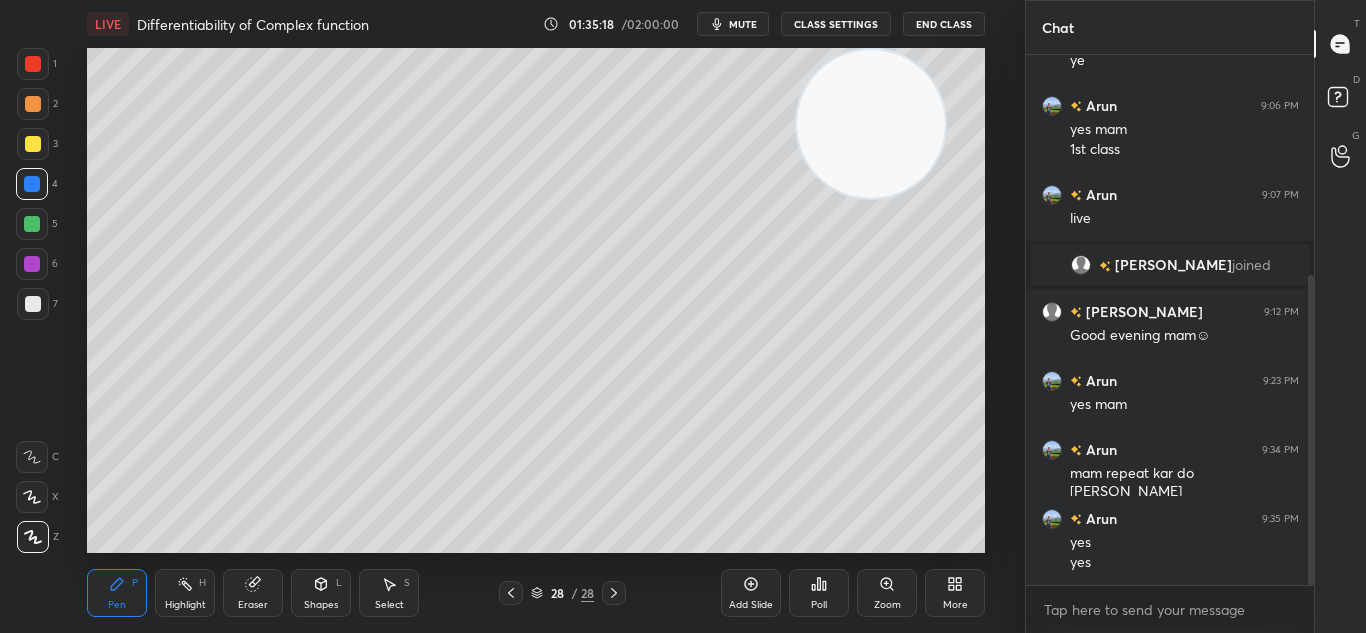 click on "Eraser" at bounding box center (253, 593) 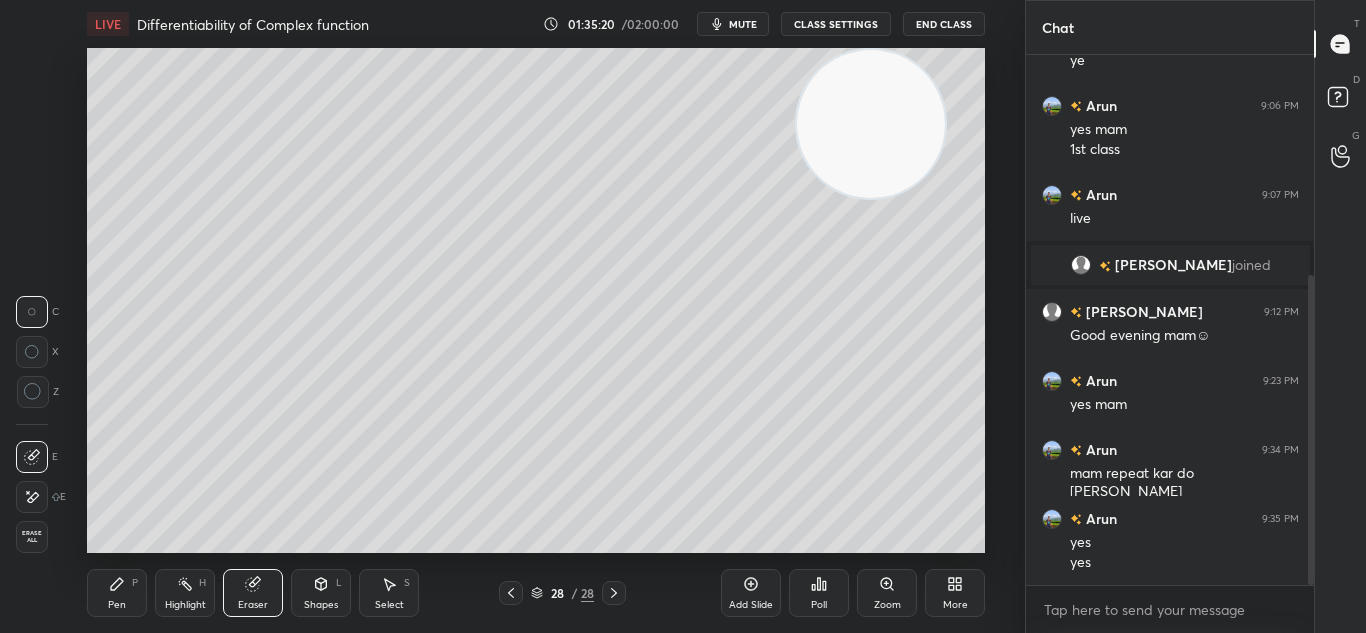 click on "Pen P" at bounding box center (117, 593) 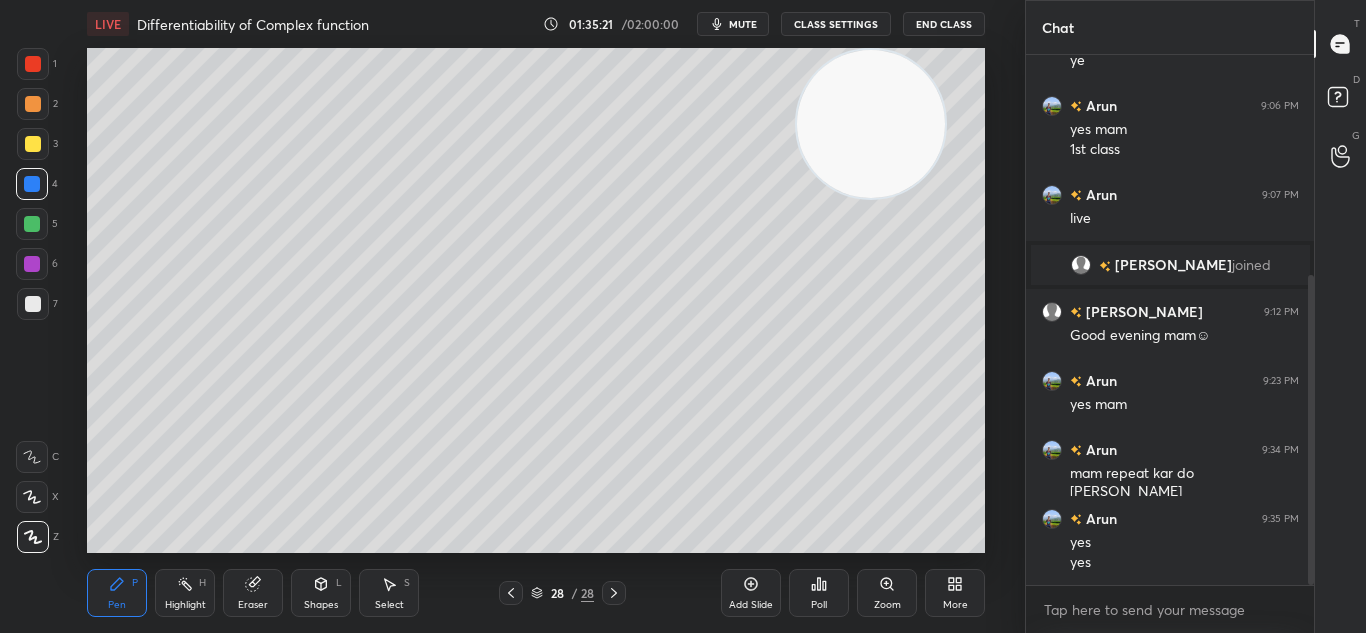 click on "Pen" at bounding box center [117, 605] 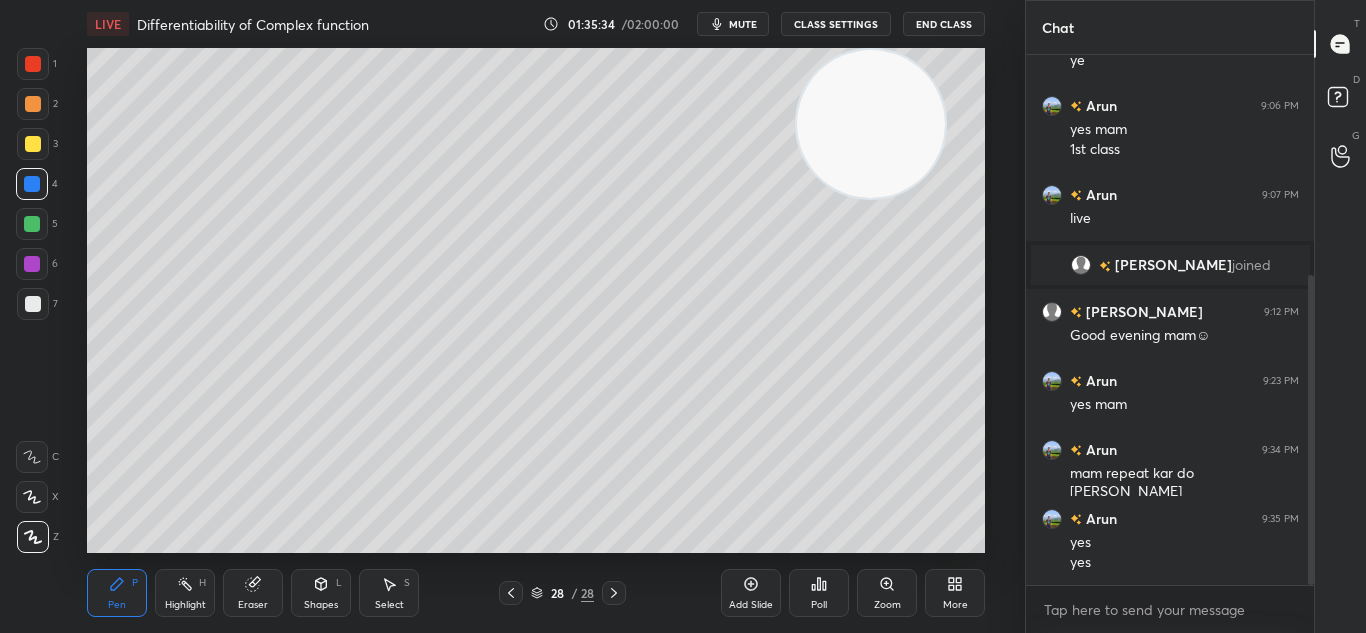 click on "Add Slide" at bounding box center (751, 593) 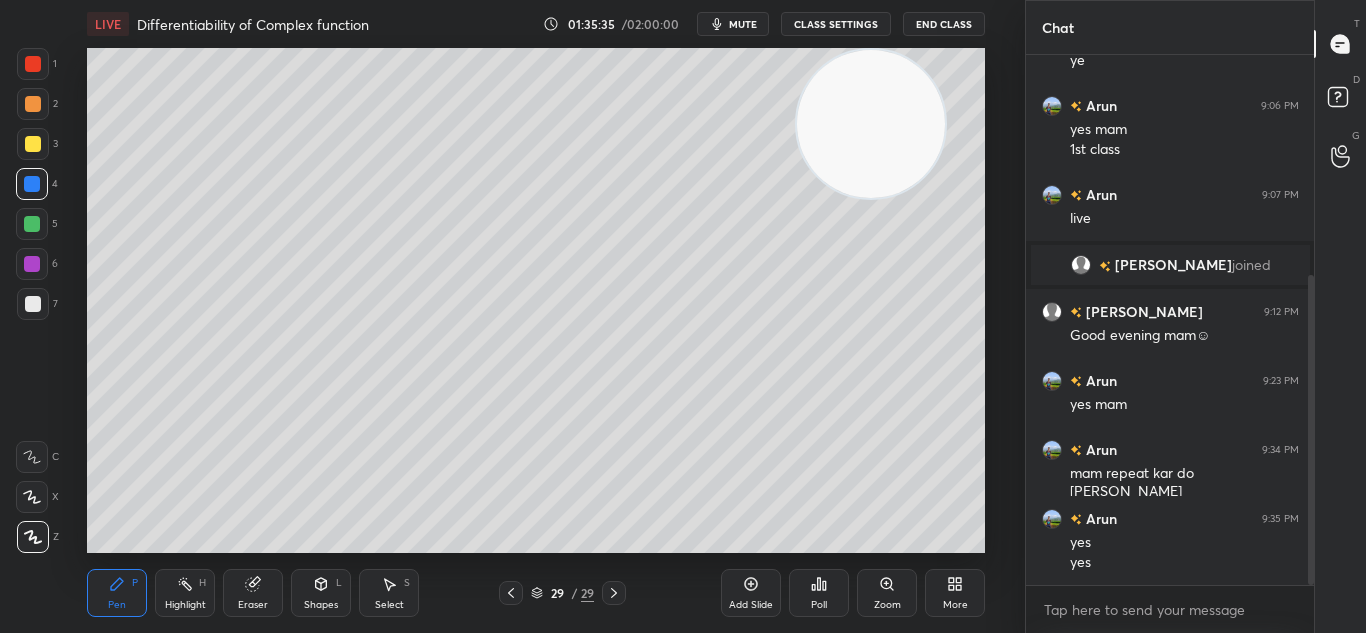 click at bounding box center [33, 304] 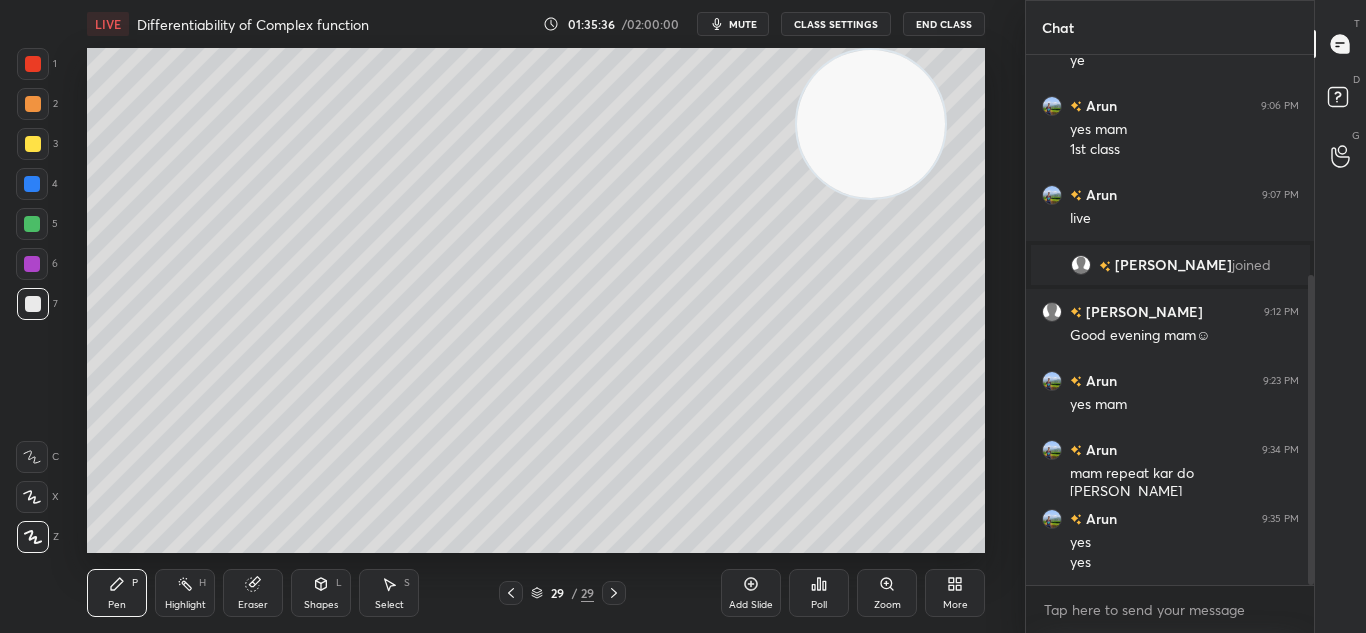 click on "1 2 3 4 5 6 7 C X Z C X Z E E Erase all   H H" at bounding box center [32, 300] 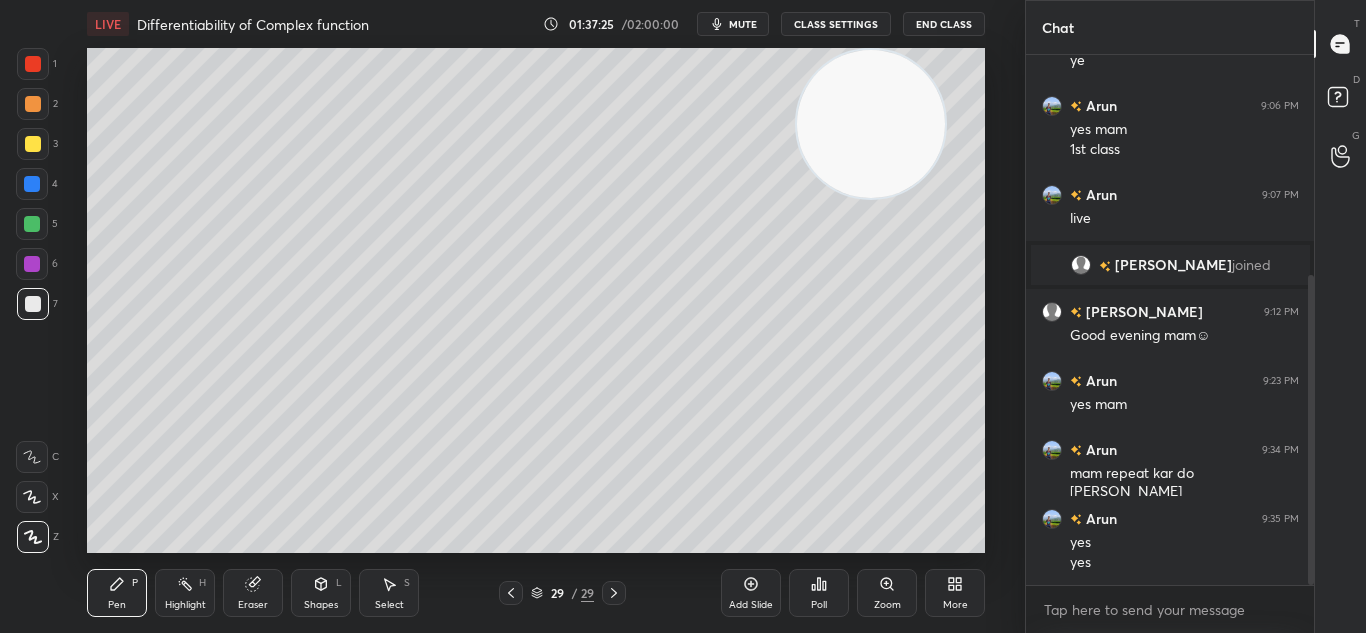 click at bounding box center [32, 184] 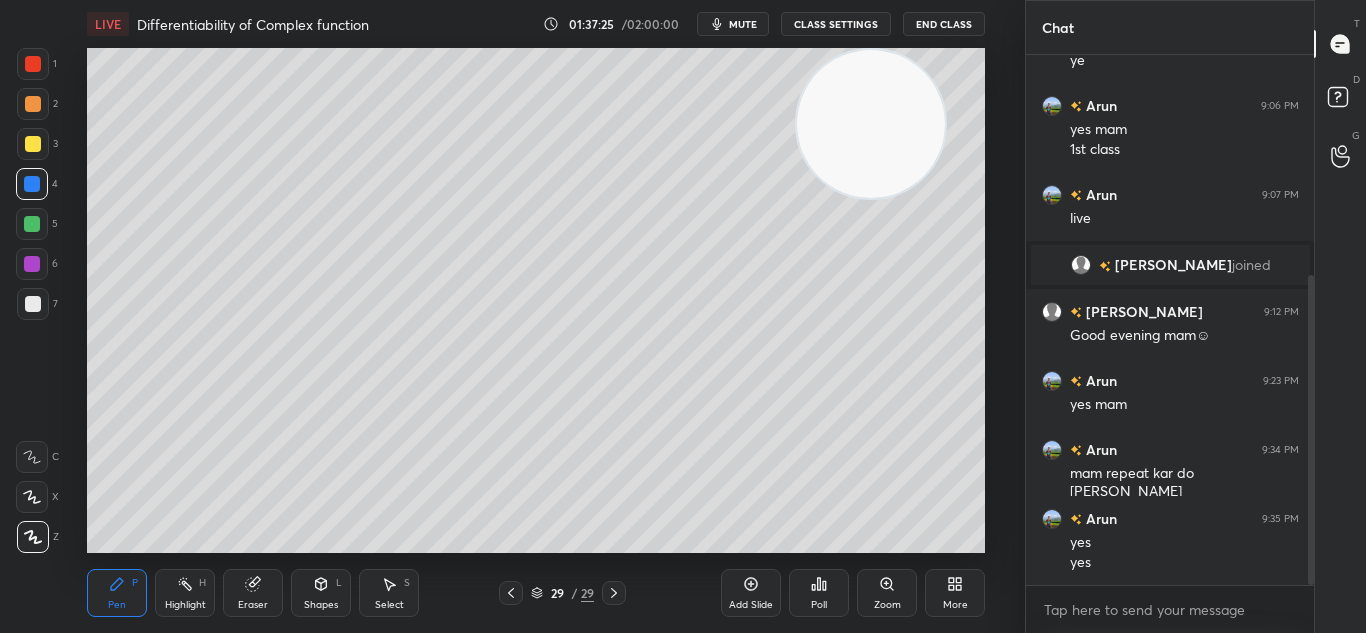 click at bounding box center [32, 184] 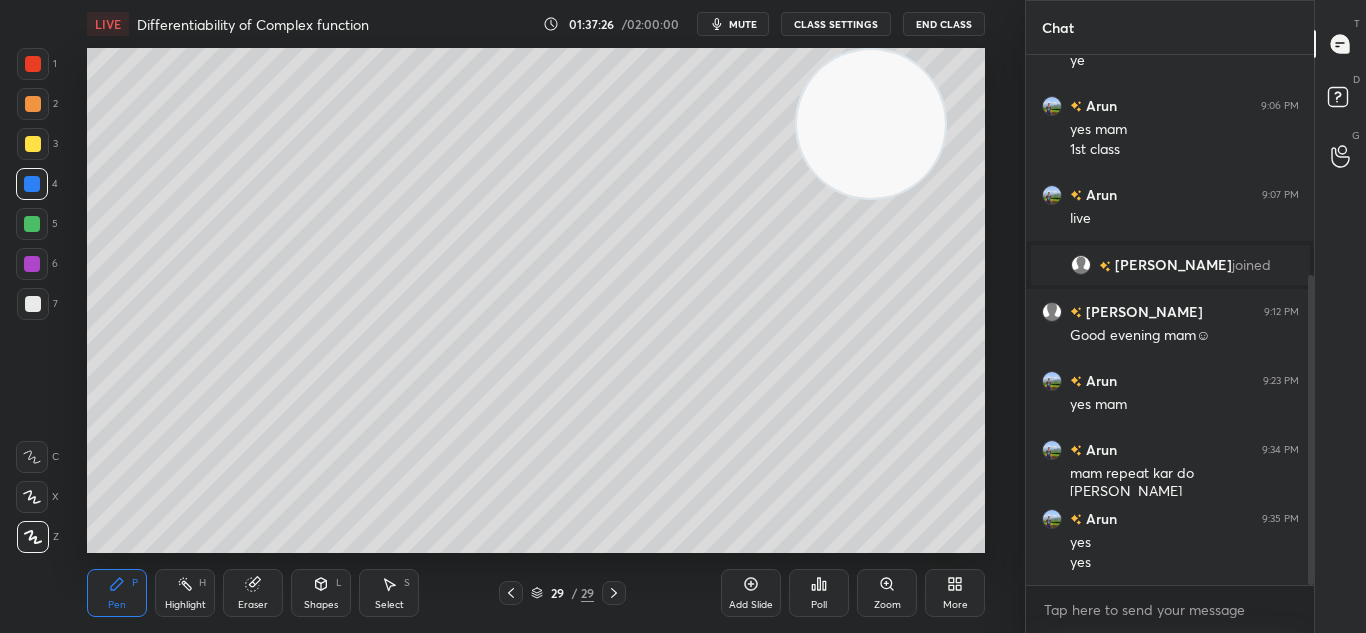 click at bounding box center (32, 184) 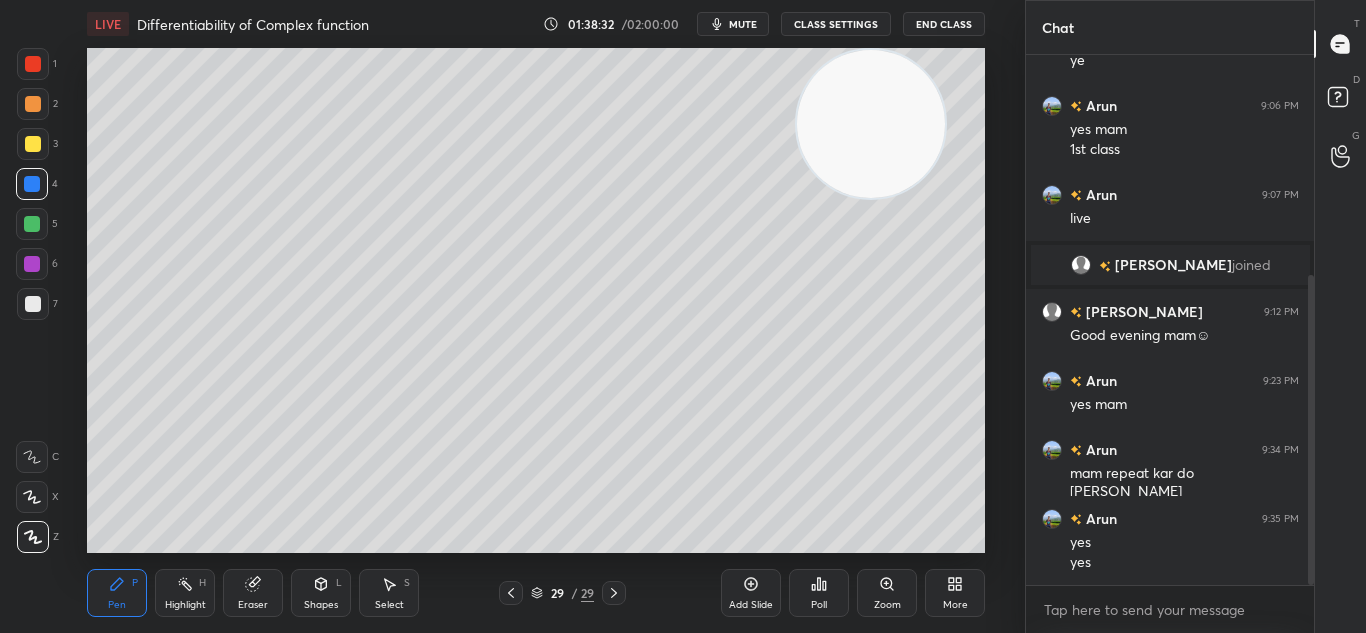 click on "Add Slide" at bounding box center [751, 593] 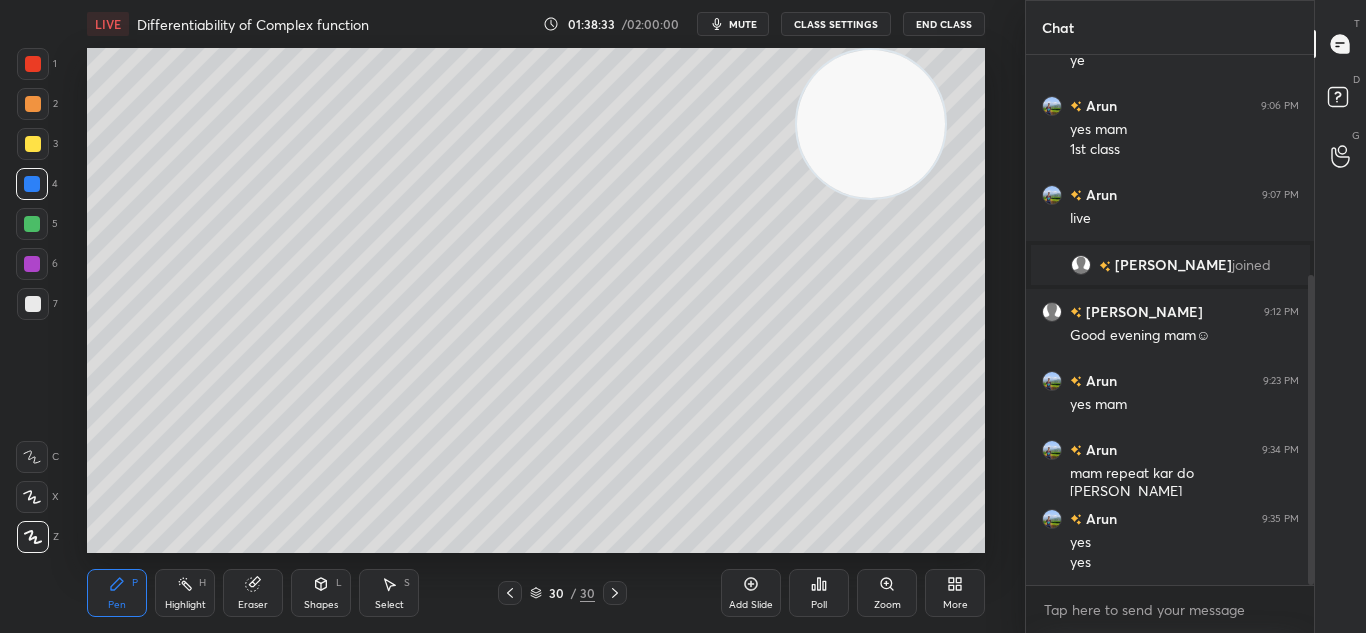 click at bounding box center [33, 304] 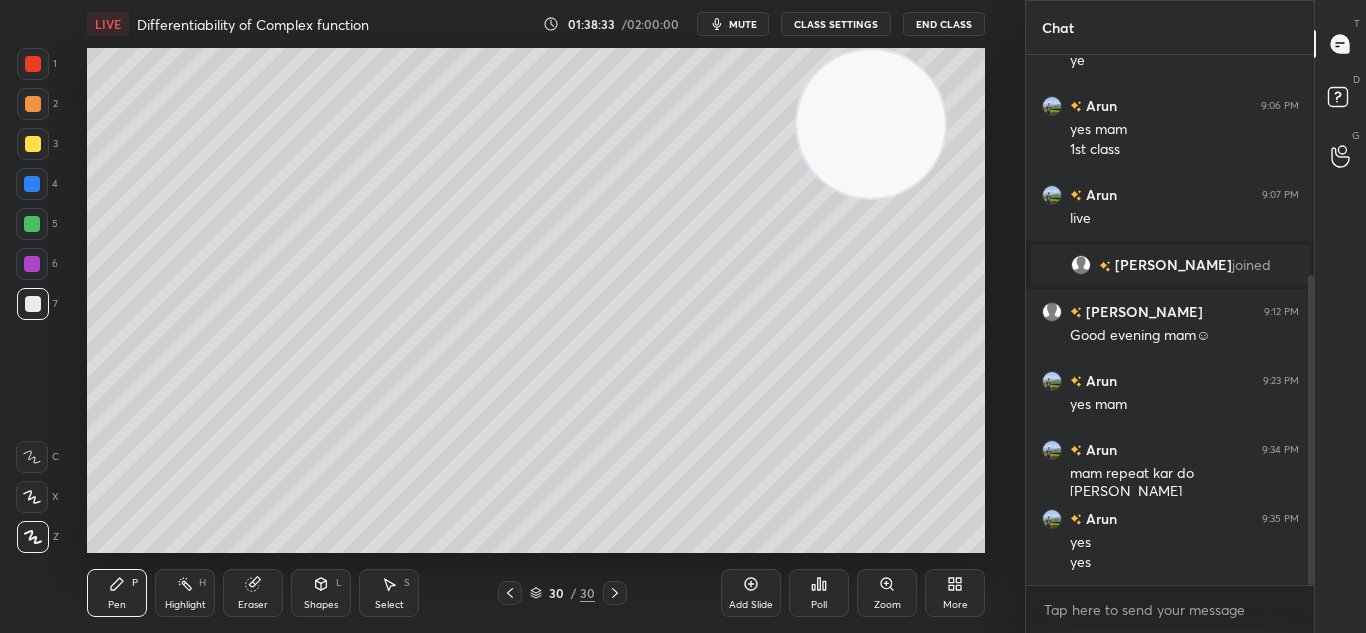 click at bounding box center (33, 304) 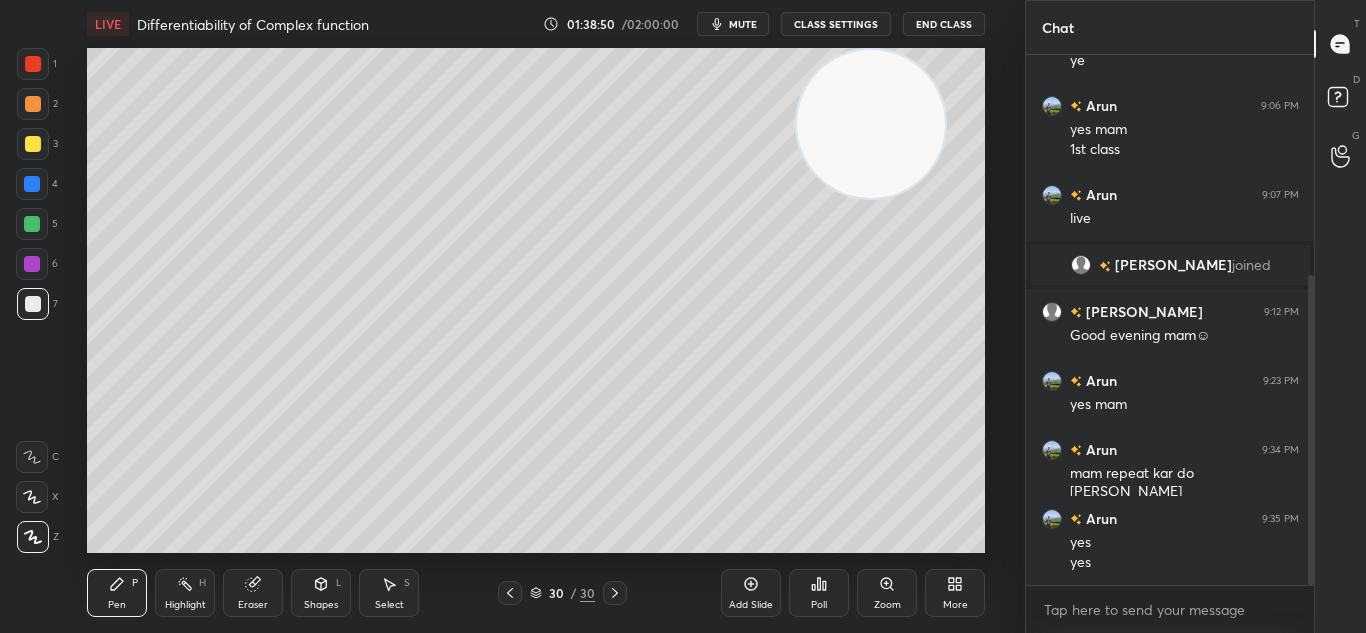 click at bounding box center [33, 304] 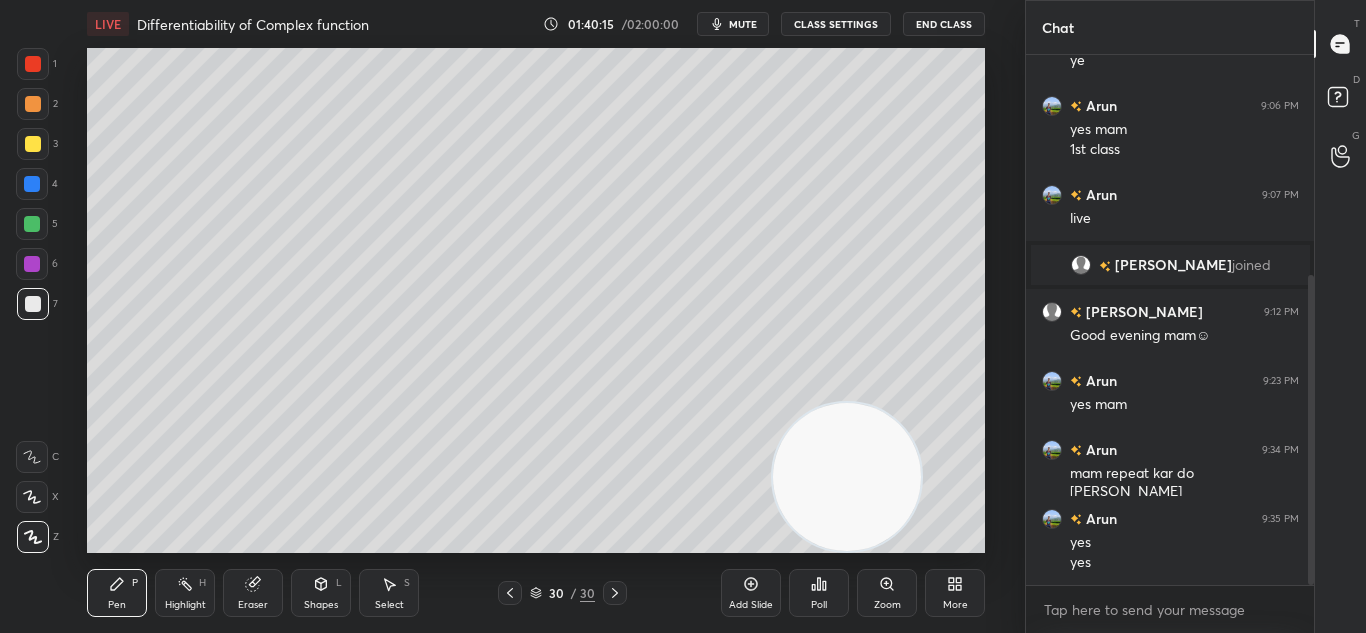 click on "Add Slide" at bounding box center (751, 605) 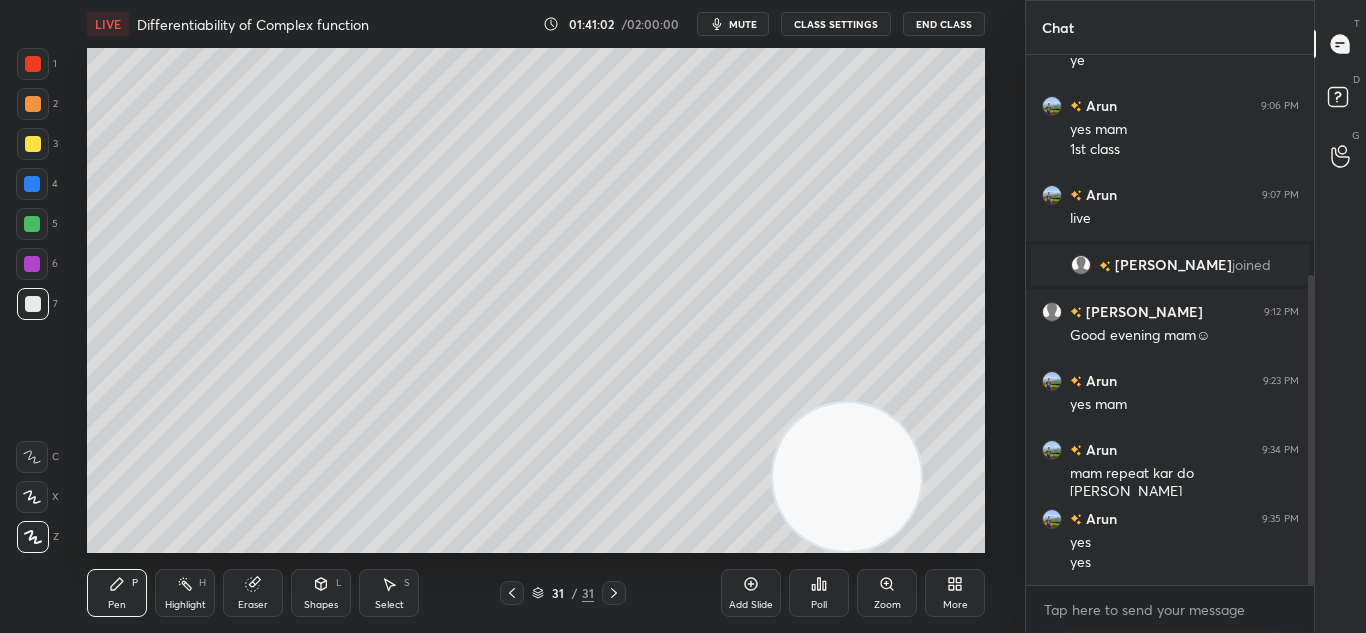 click 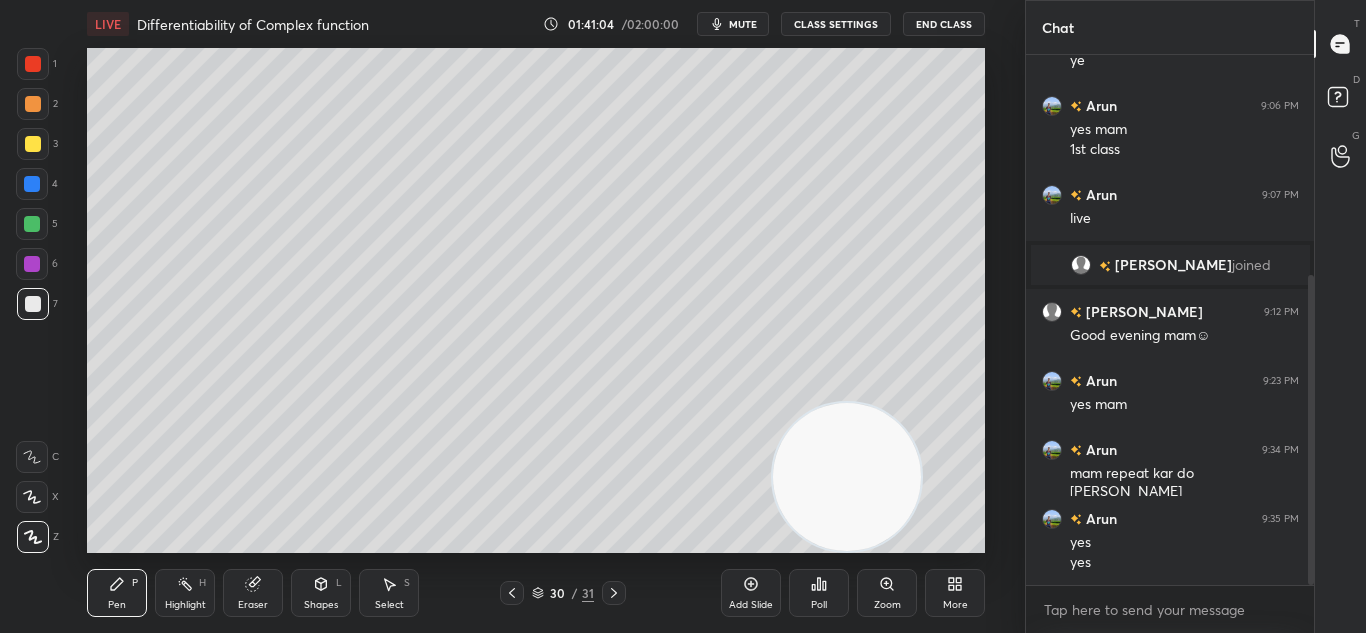 click at bounding box center [614, 593] 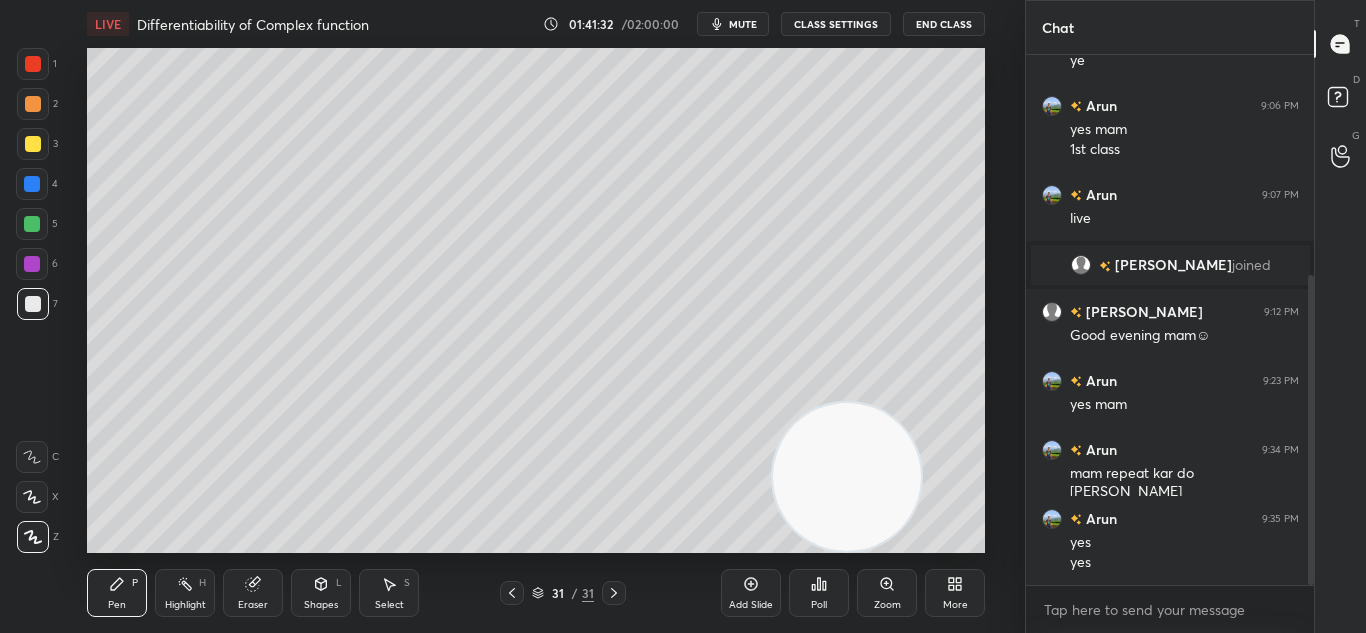 click on "mute" at bounding box center (733, 24) 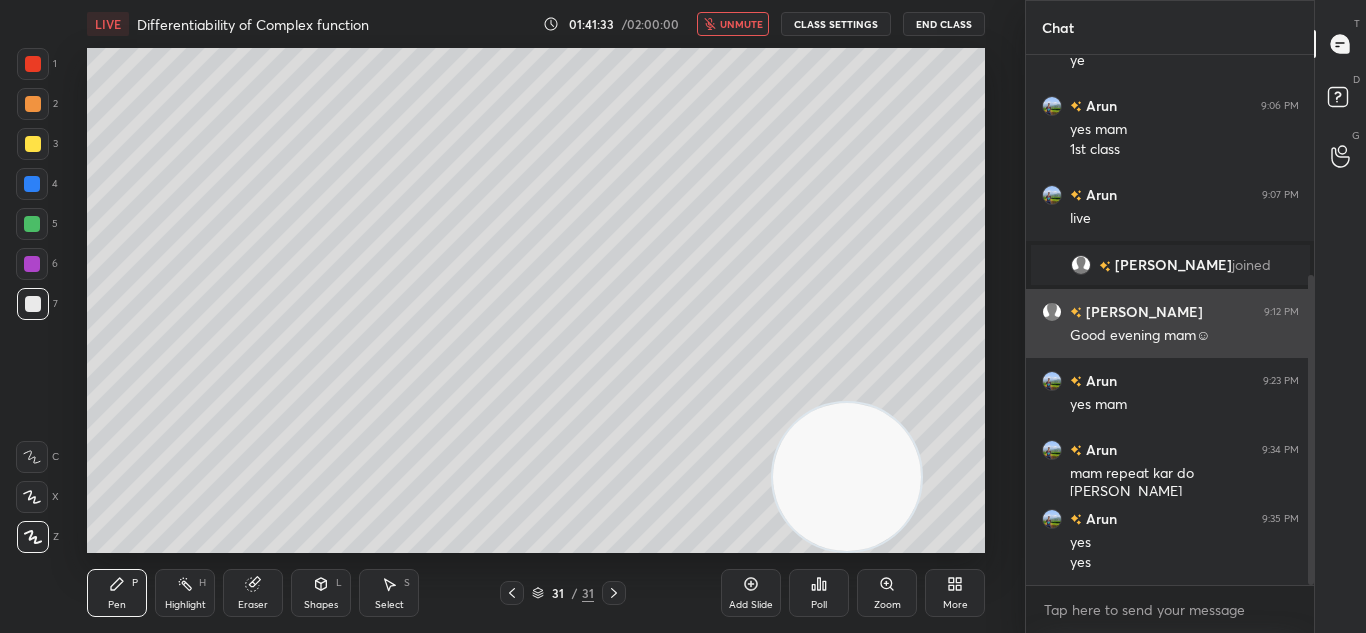 click on "End Class" at bounding box center (944, 24) 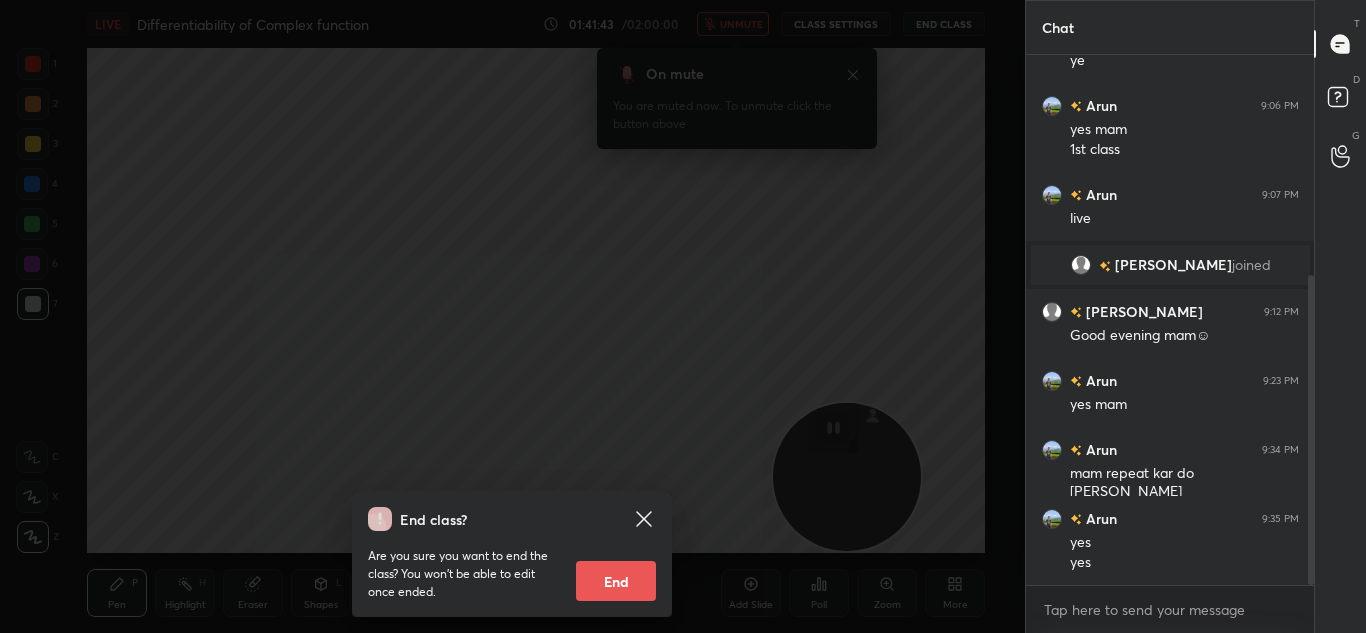 click on "End class? Are you sure you want to end the class? You won’t be able to edit once ended. End" at bounding box center (512, 316) 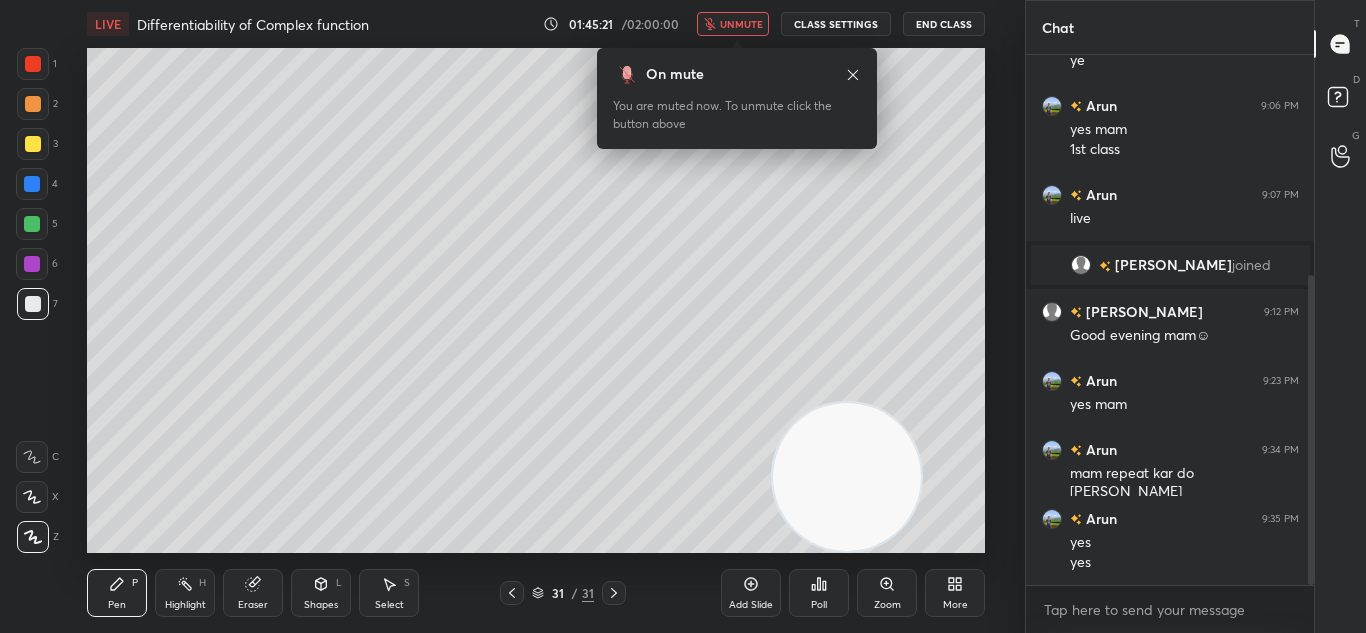 click on "Select" at bounding box center [389, 605] 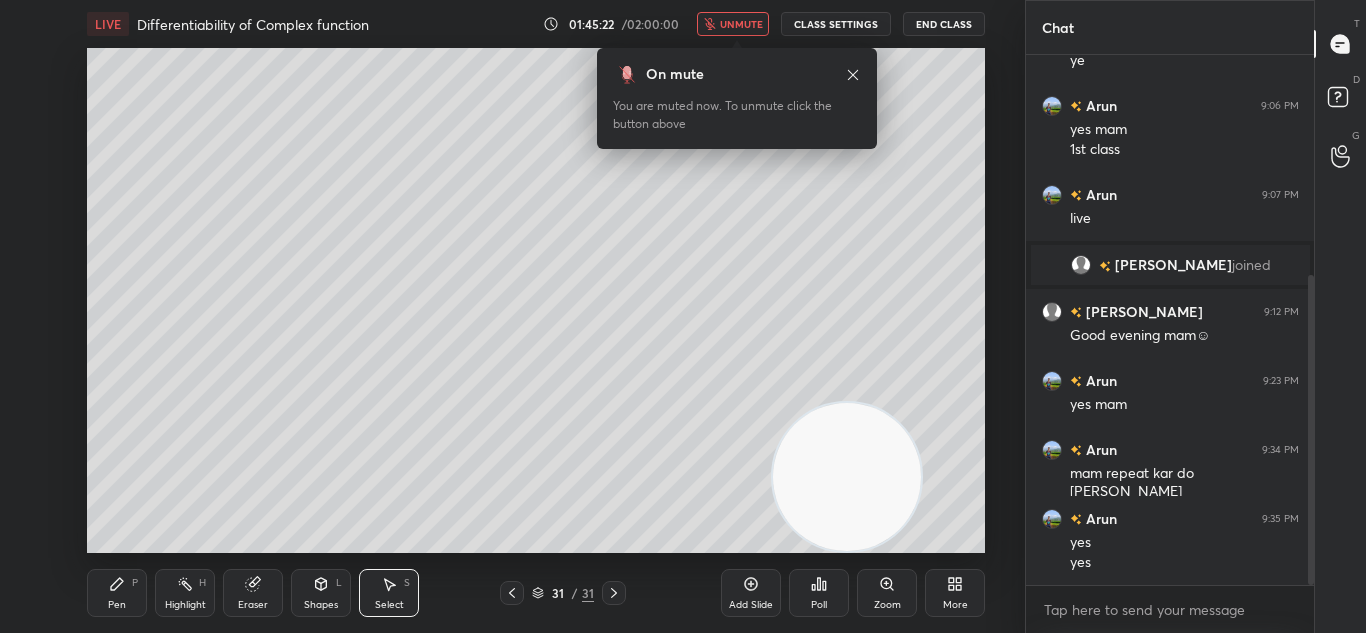 click on "Shapes L" at bounding box center [321, 593] 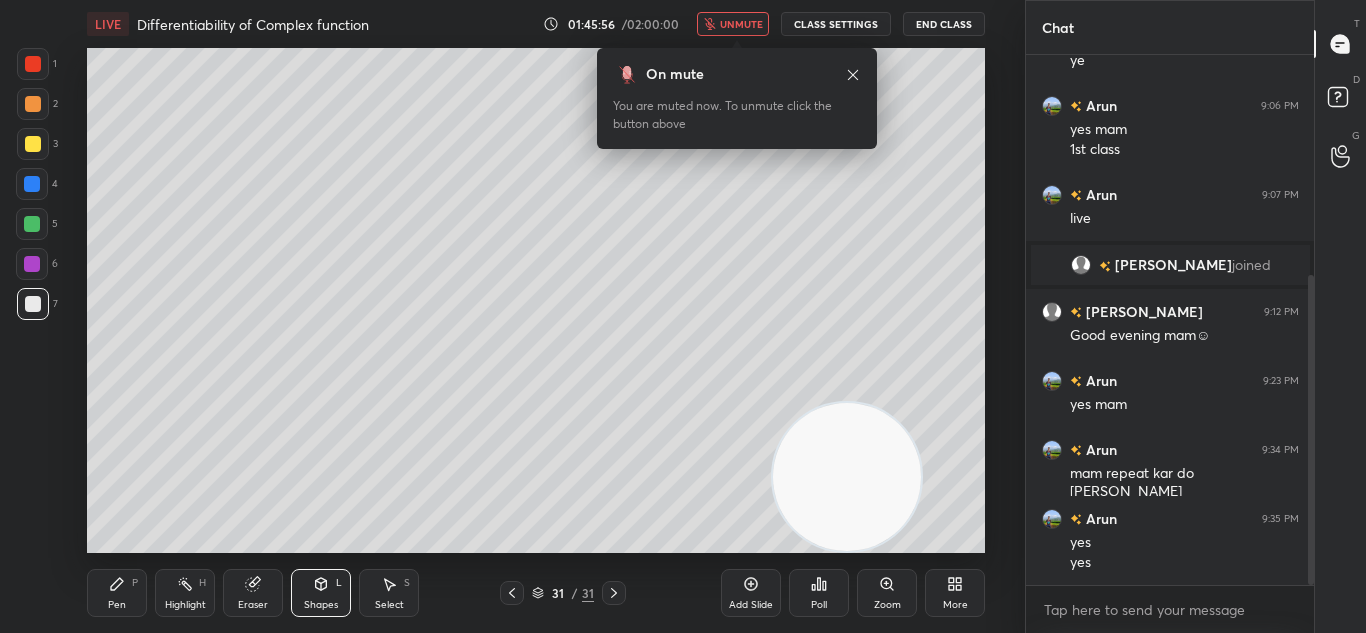 click on "Select S" at bounding box center [389, 593] 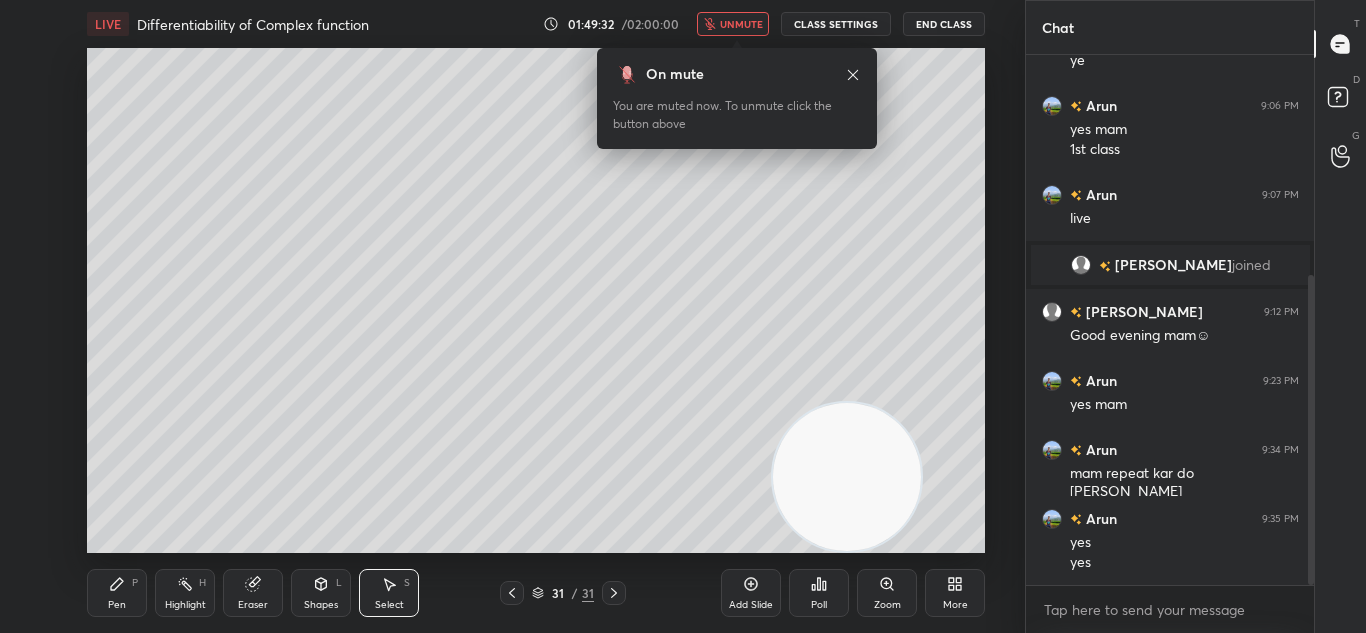 click on "Shapes" at bounding box center (321, 605) 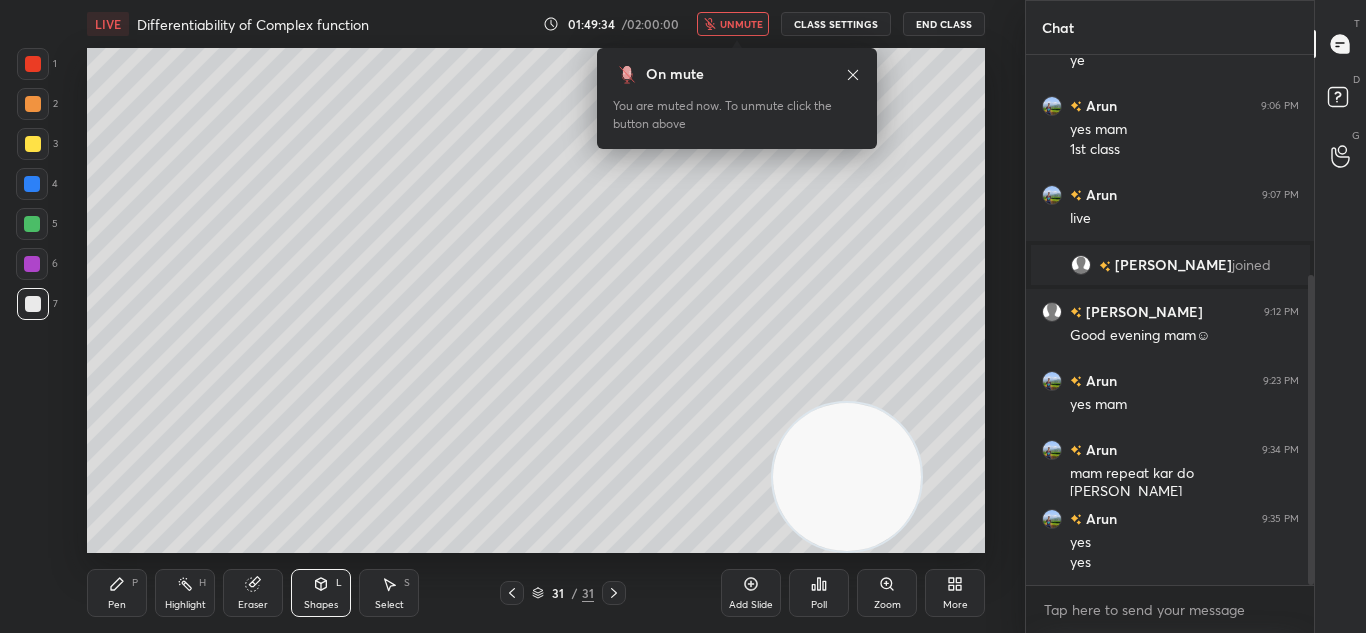 click on "Eraser" at bounding box center [253, 605] 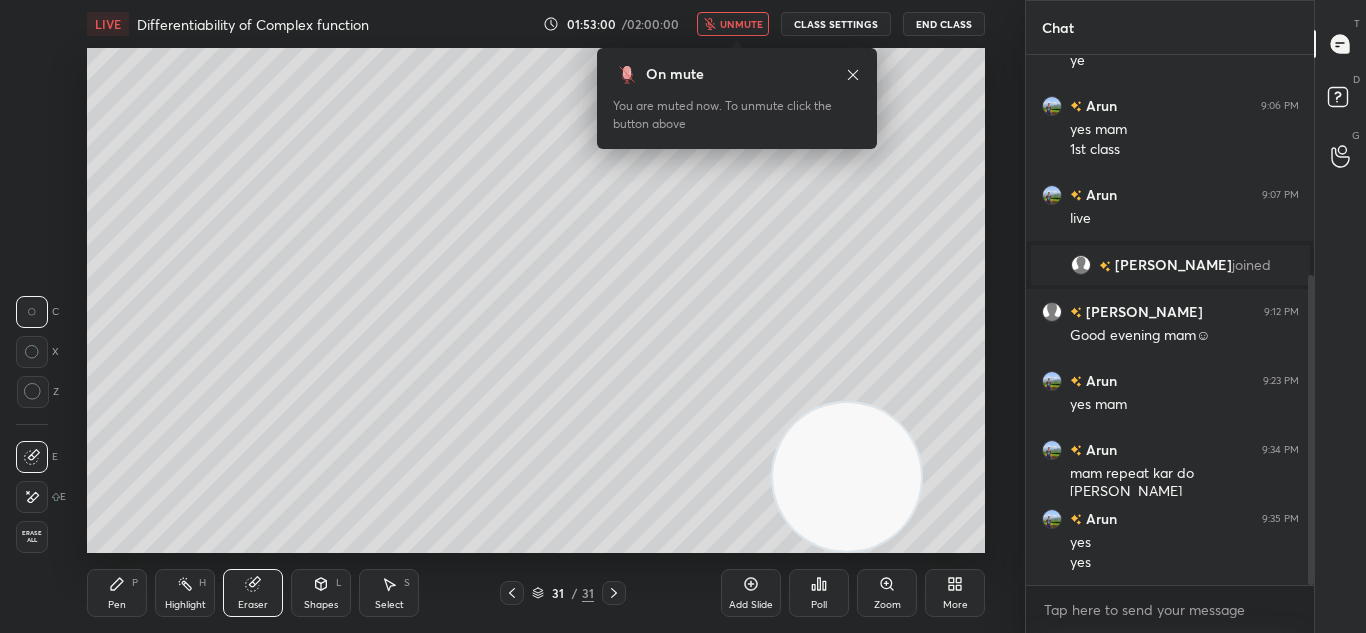 click on "Shapes" at bounding box center [321, 605] 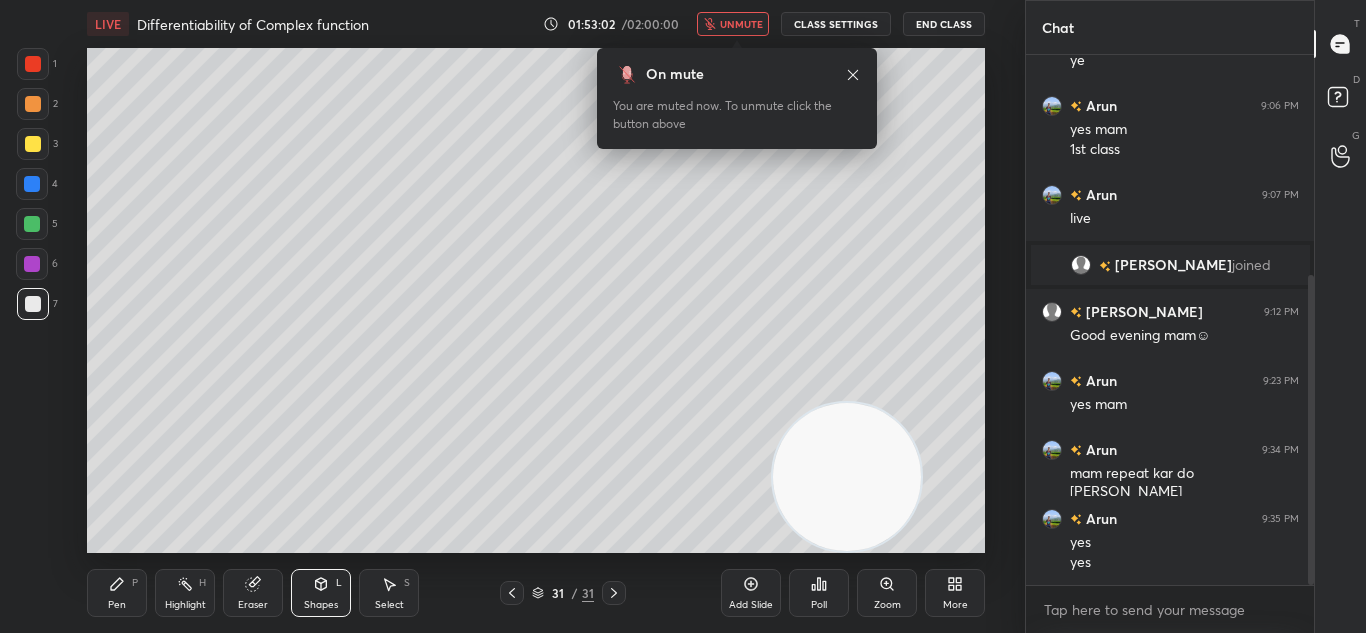 click 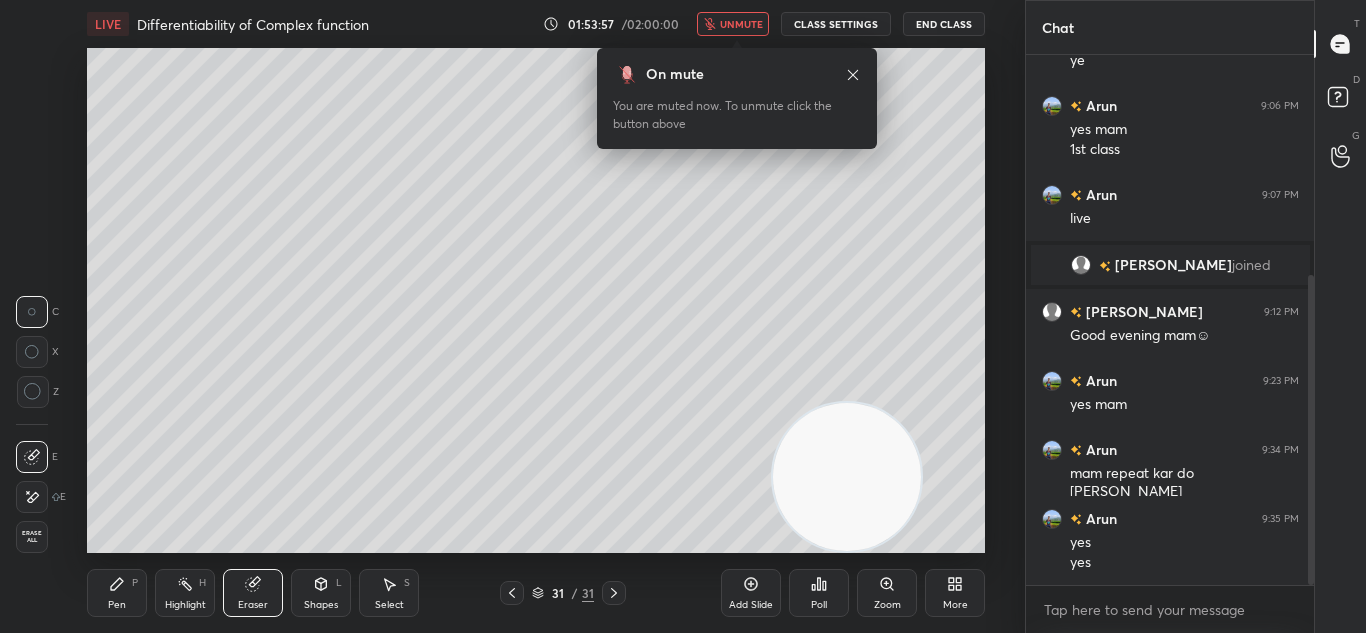 click on "Shapes L" at bounding box center [321, 593] 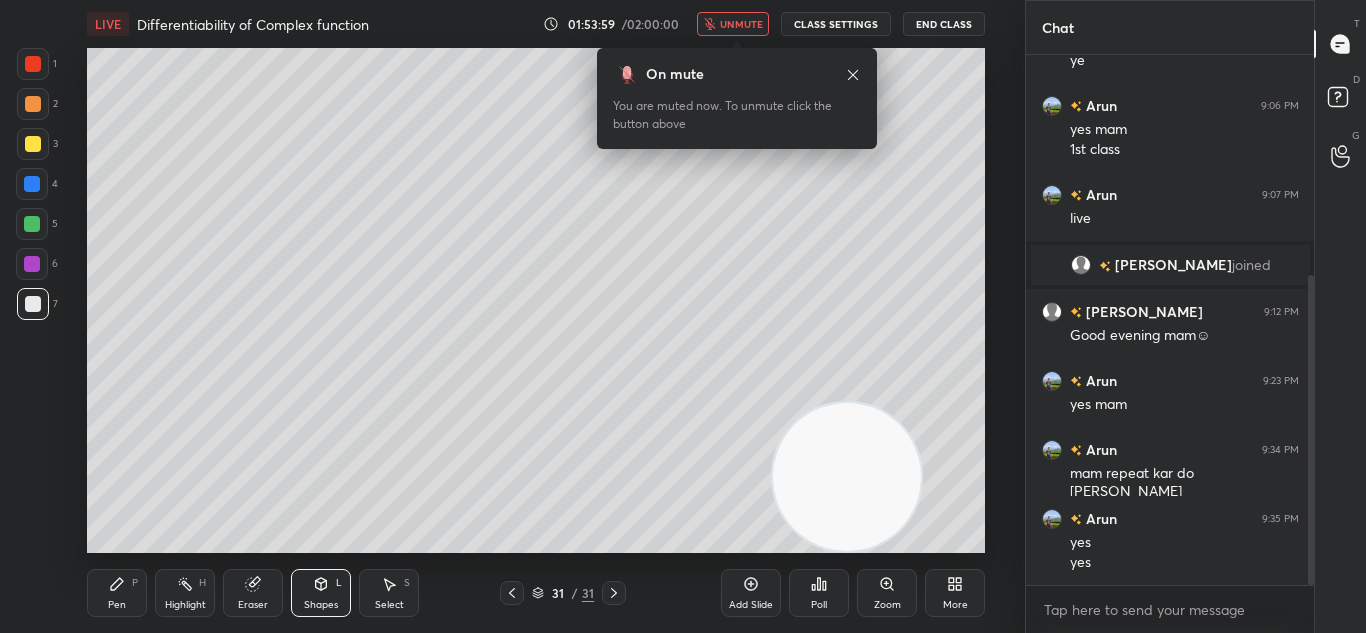 click on "Eraser" at bounding box center [253, 593] 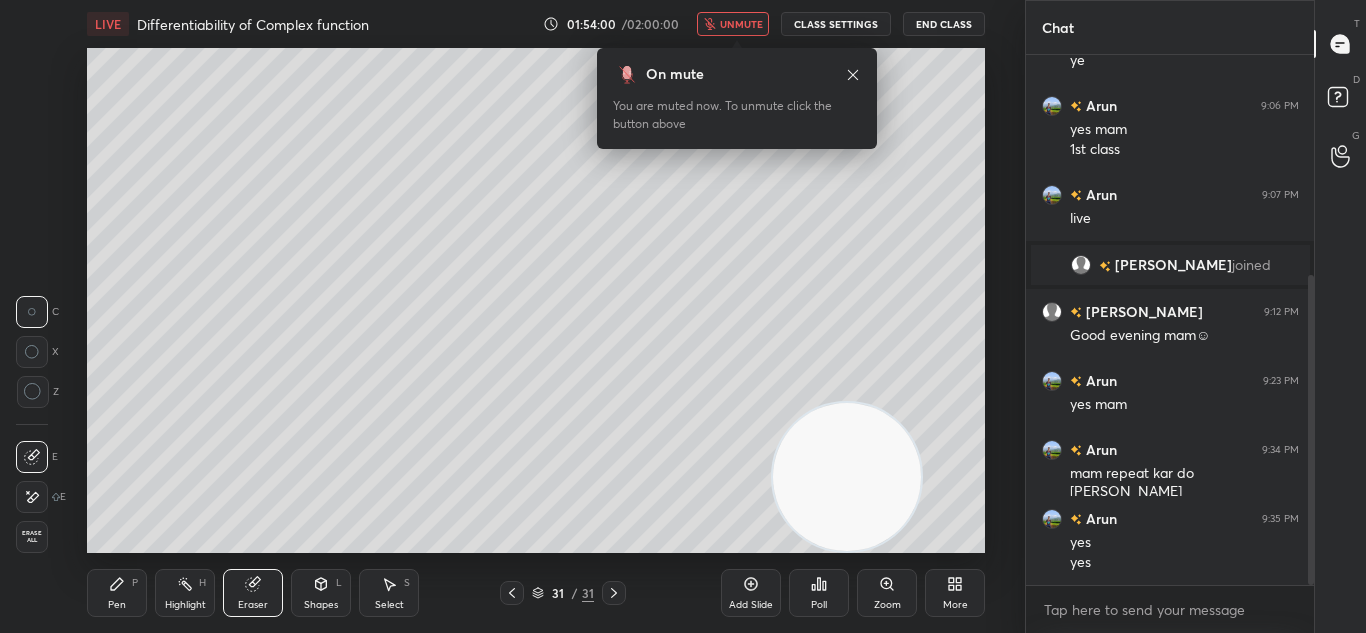 click on "Highlight H" at bounding box center [185, 593] 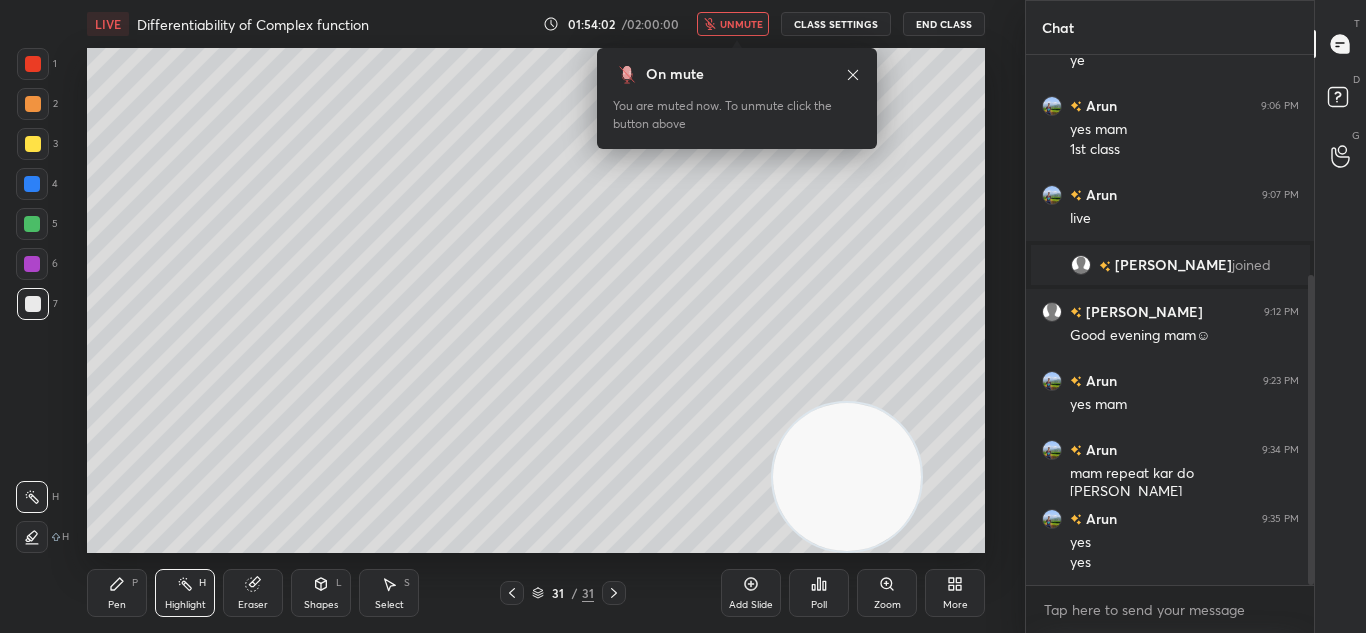 click on "P" at bounding box center (135, 583) 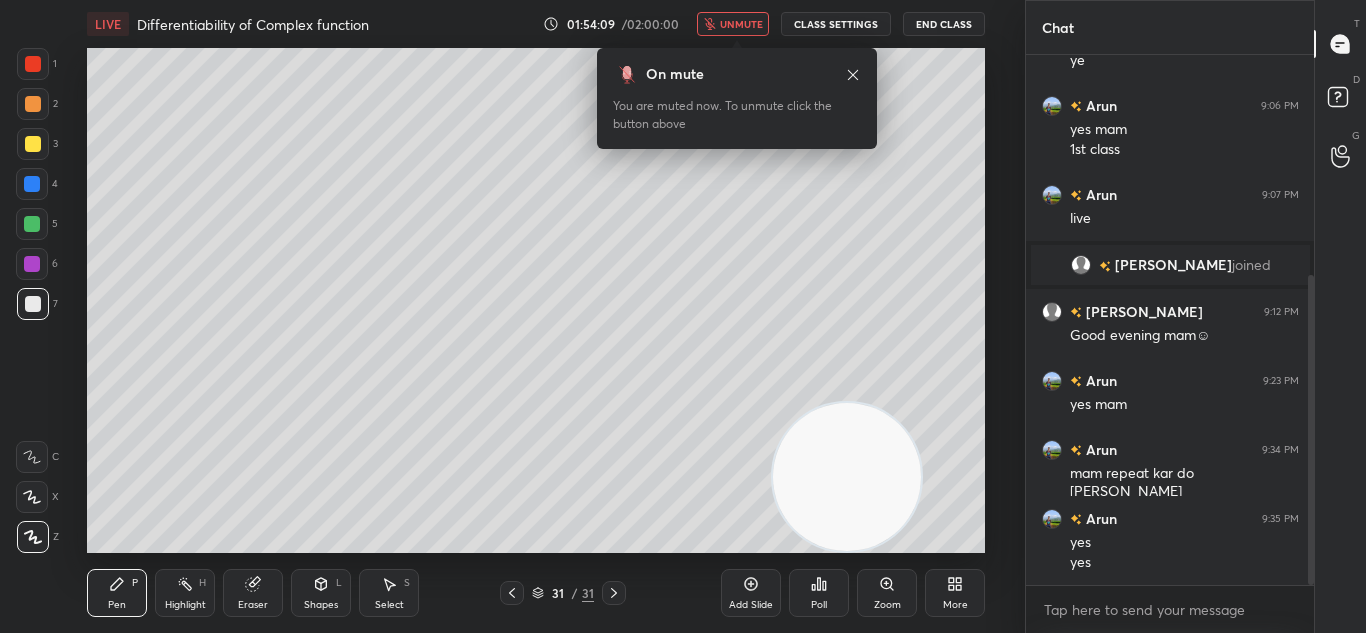 click on "Shapes L" at bounding box center (321, 593) 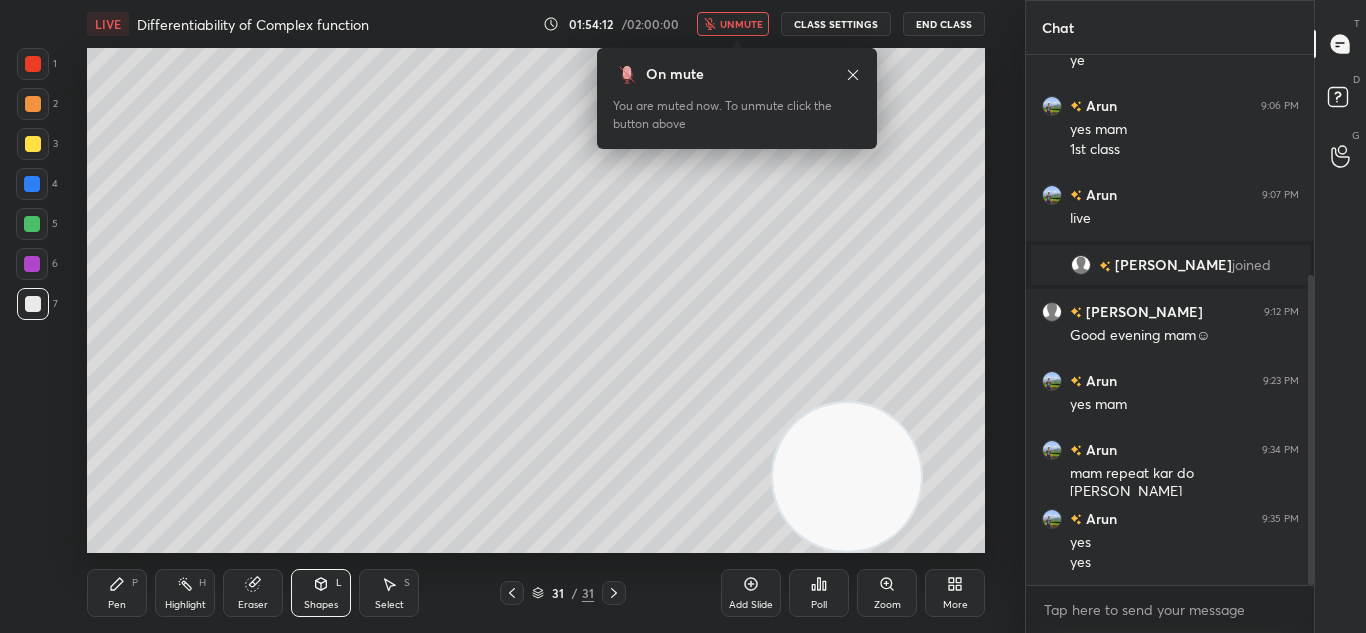 click on "Select" at bounding box center [389, 605] 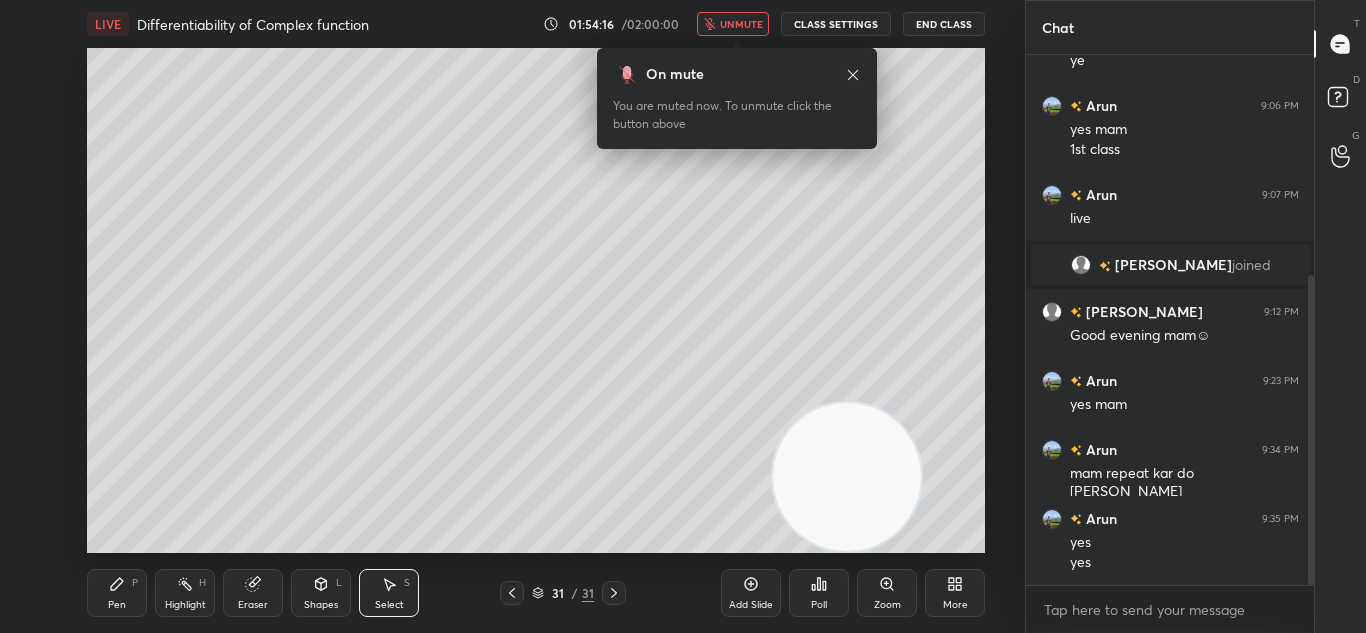click 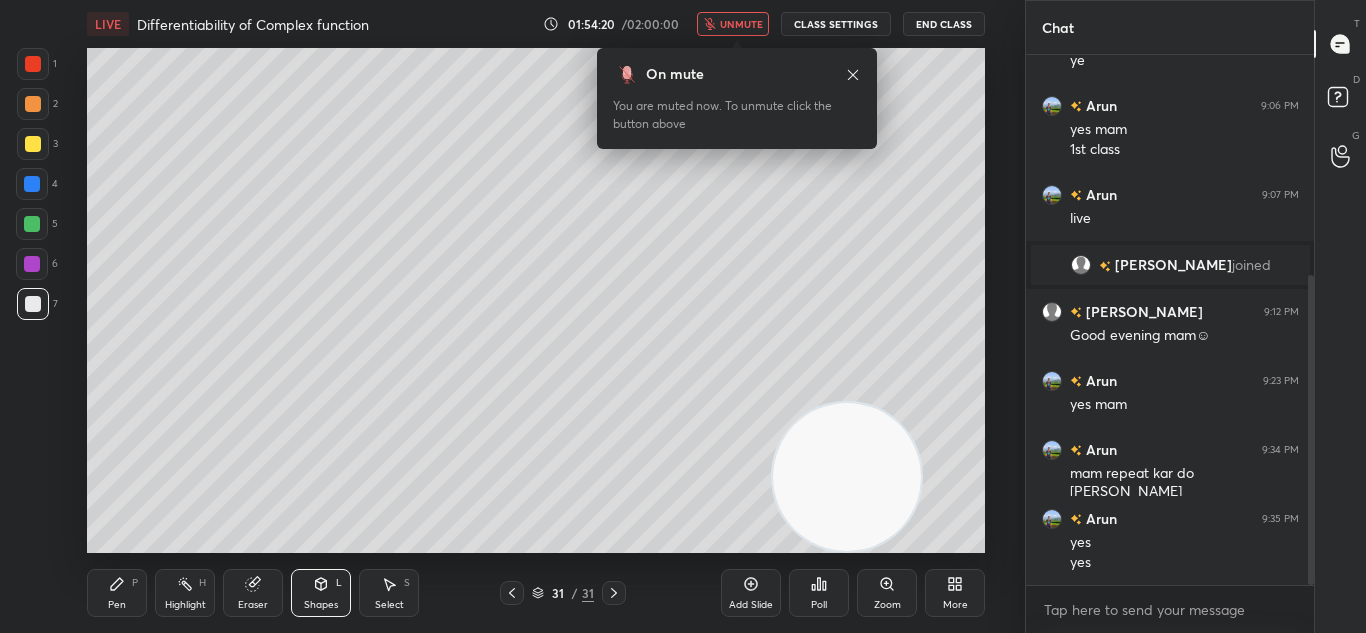 click on "Eraser" at bounding box center (253, 593) 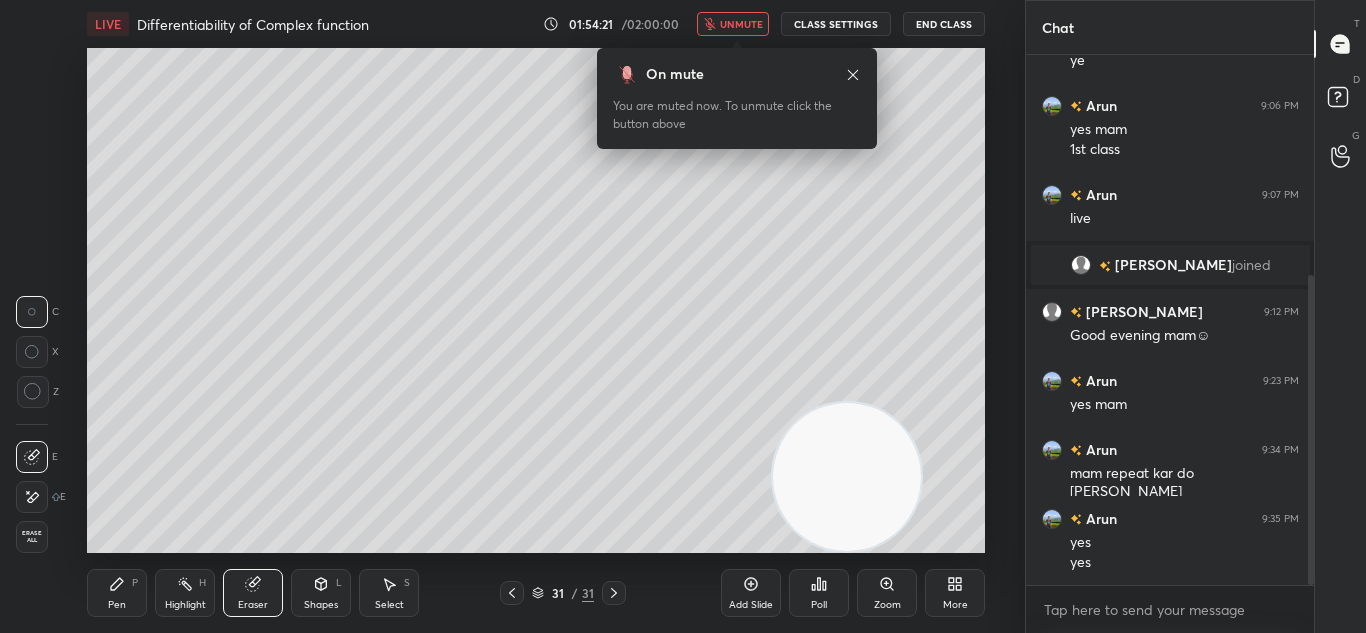 click on "Highlight H" at bounding box center [185, 593] 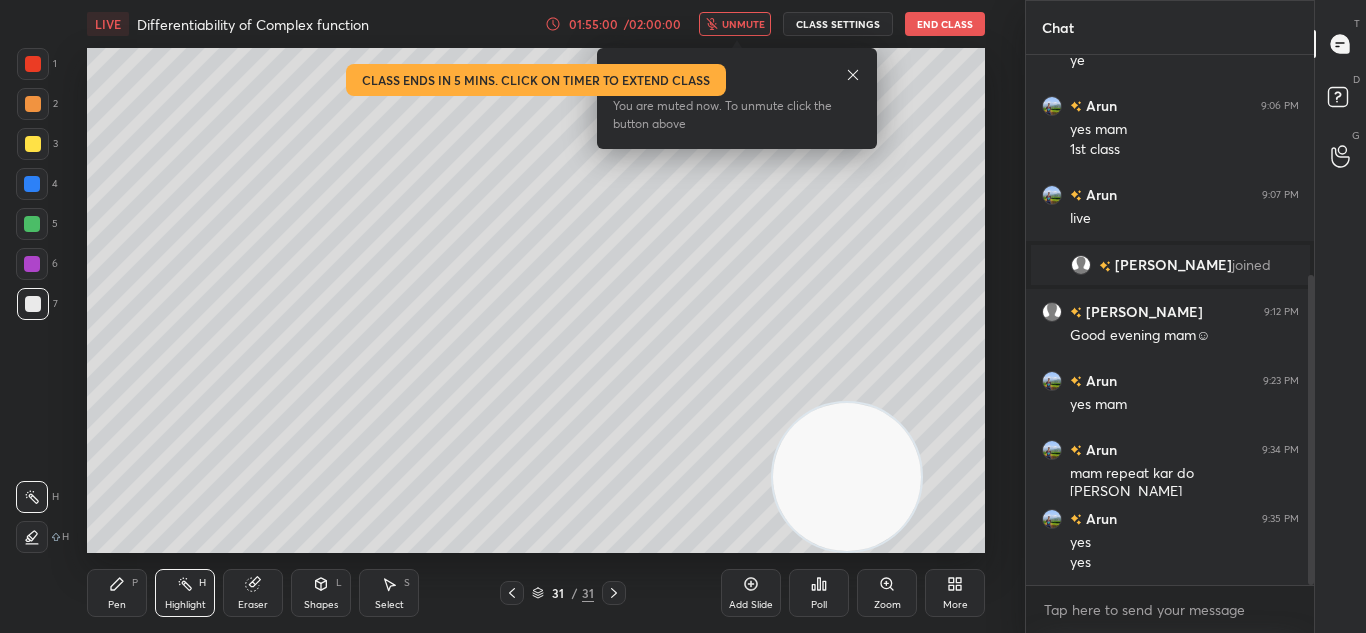 click on "End Class" at bounding box center [945, 24] 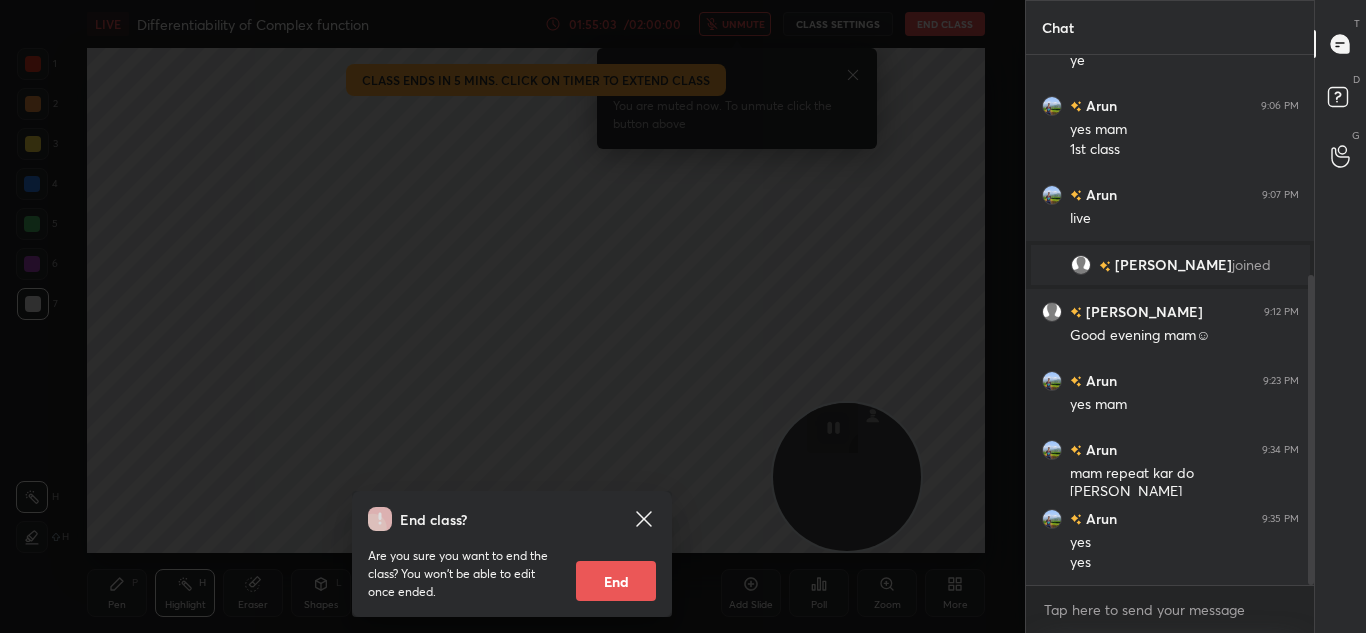 click on "End" at bounding box center (616, 581) 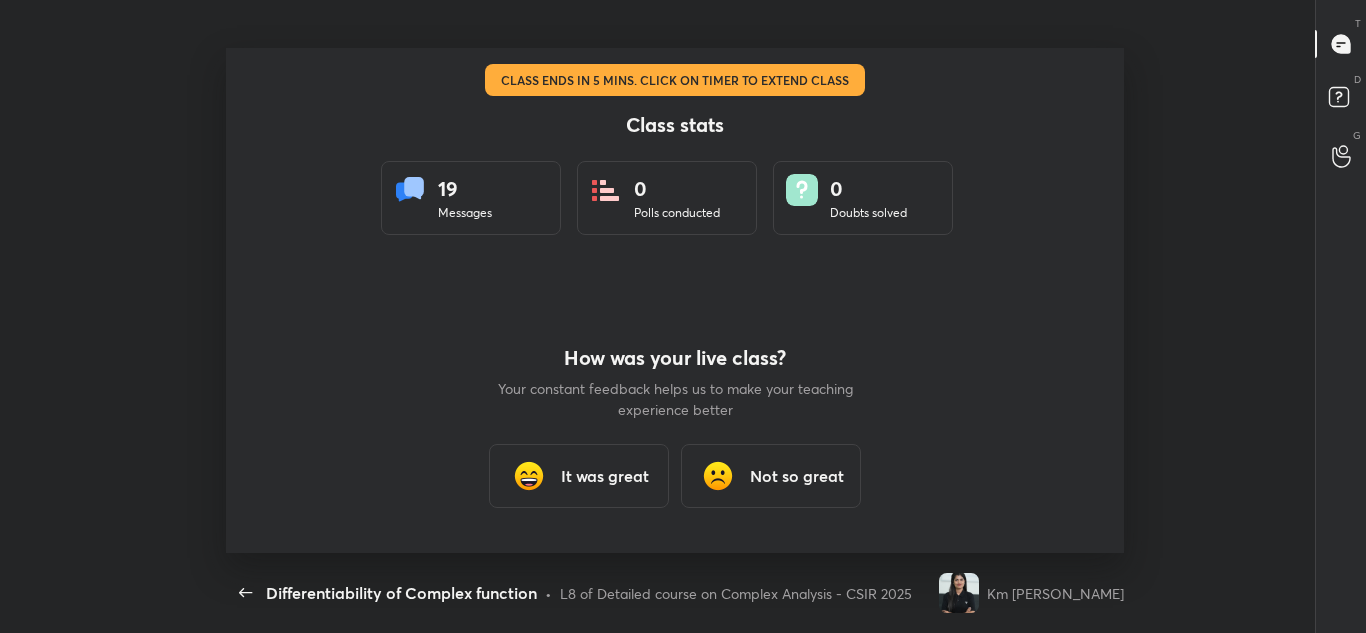 scroll, scrollTop: 99495, scrollLeft: 98991, axis: both 